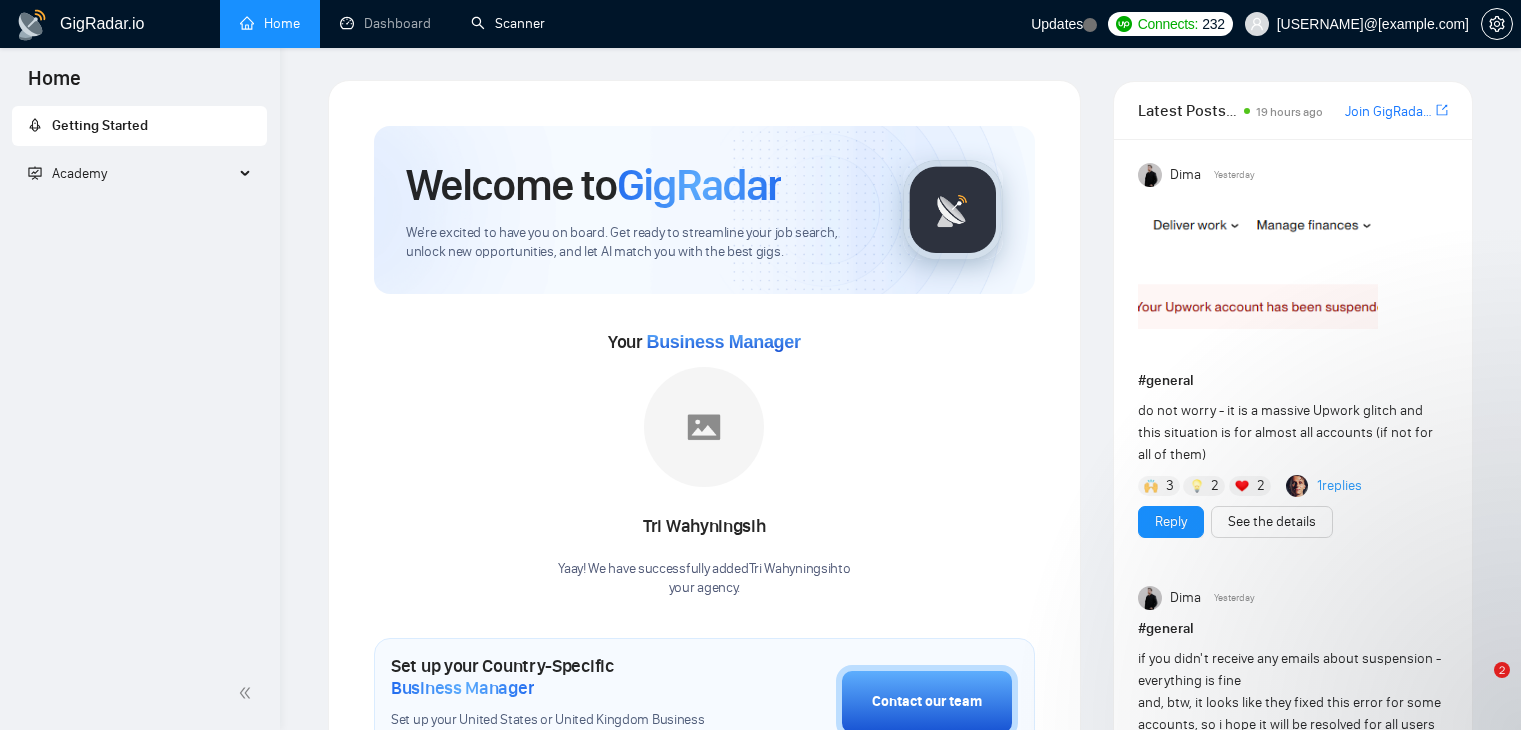 scroll, scrollTop: 0, scrollLeft: 0, axis: both 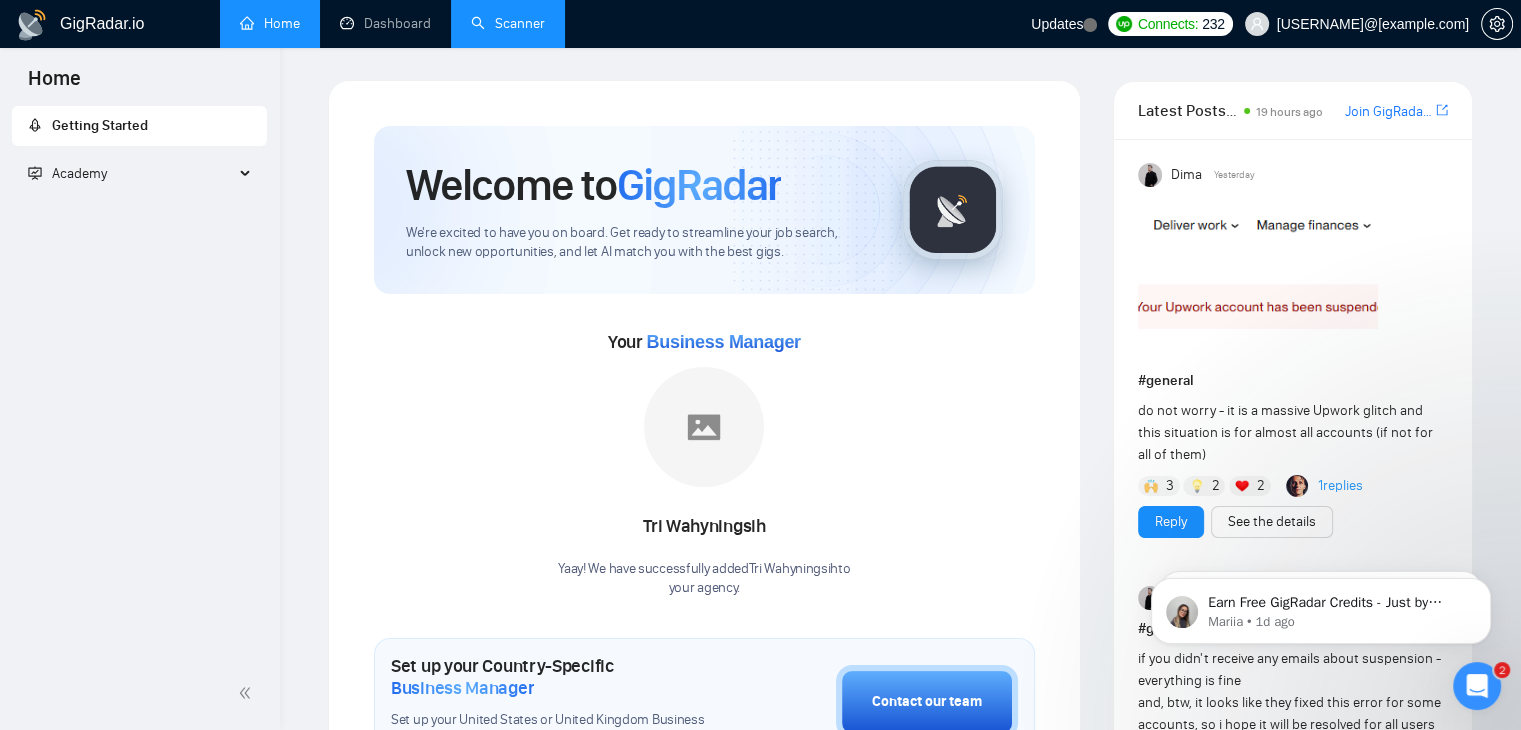 click on "Scanner" at bounding box center (508, 23) 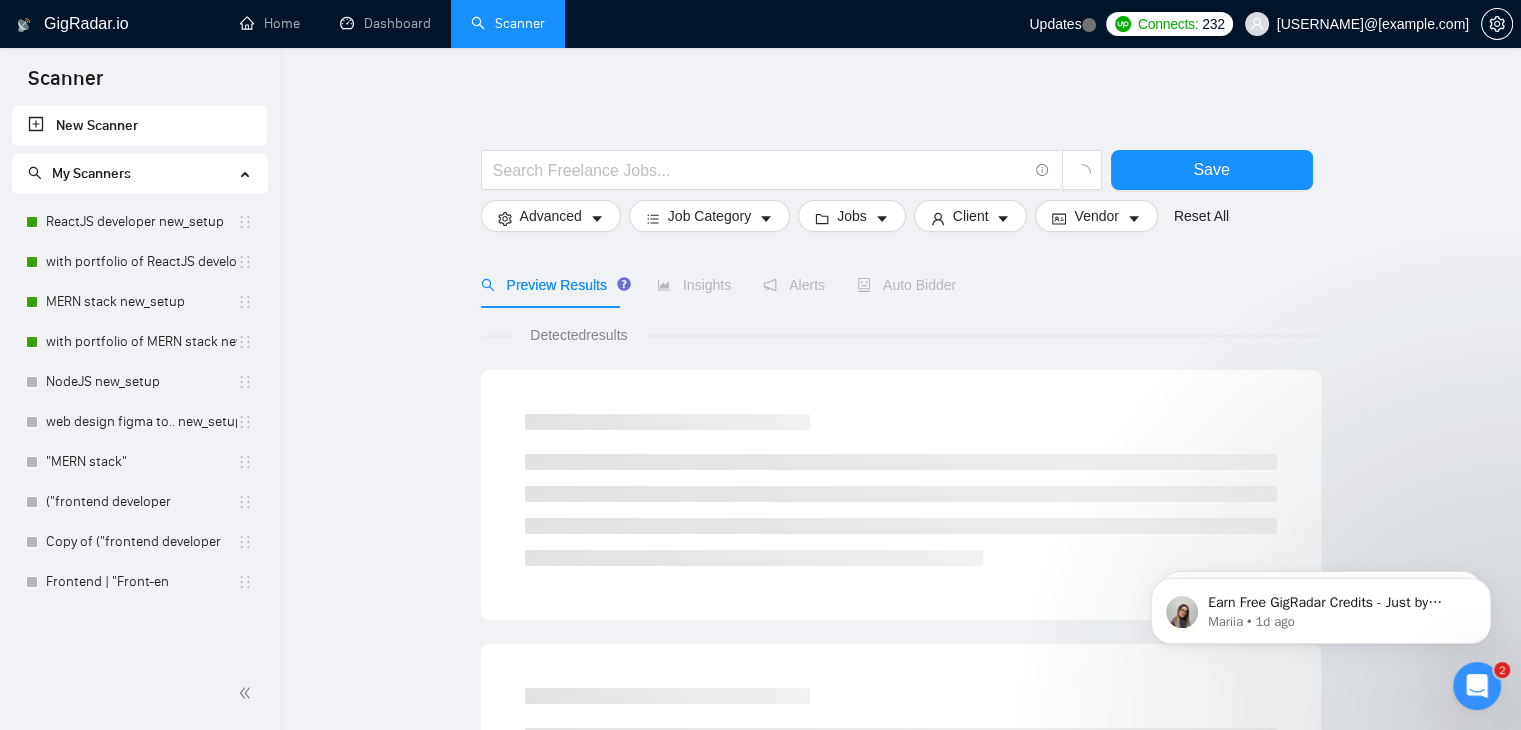 click on "Preview Results Insights Alerts Auto Bidder" at bounding box center (901, 285) 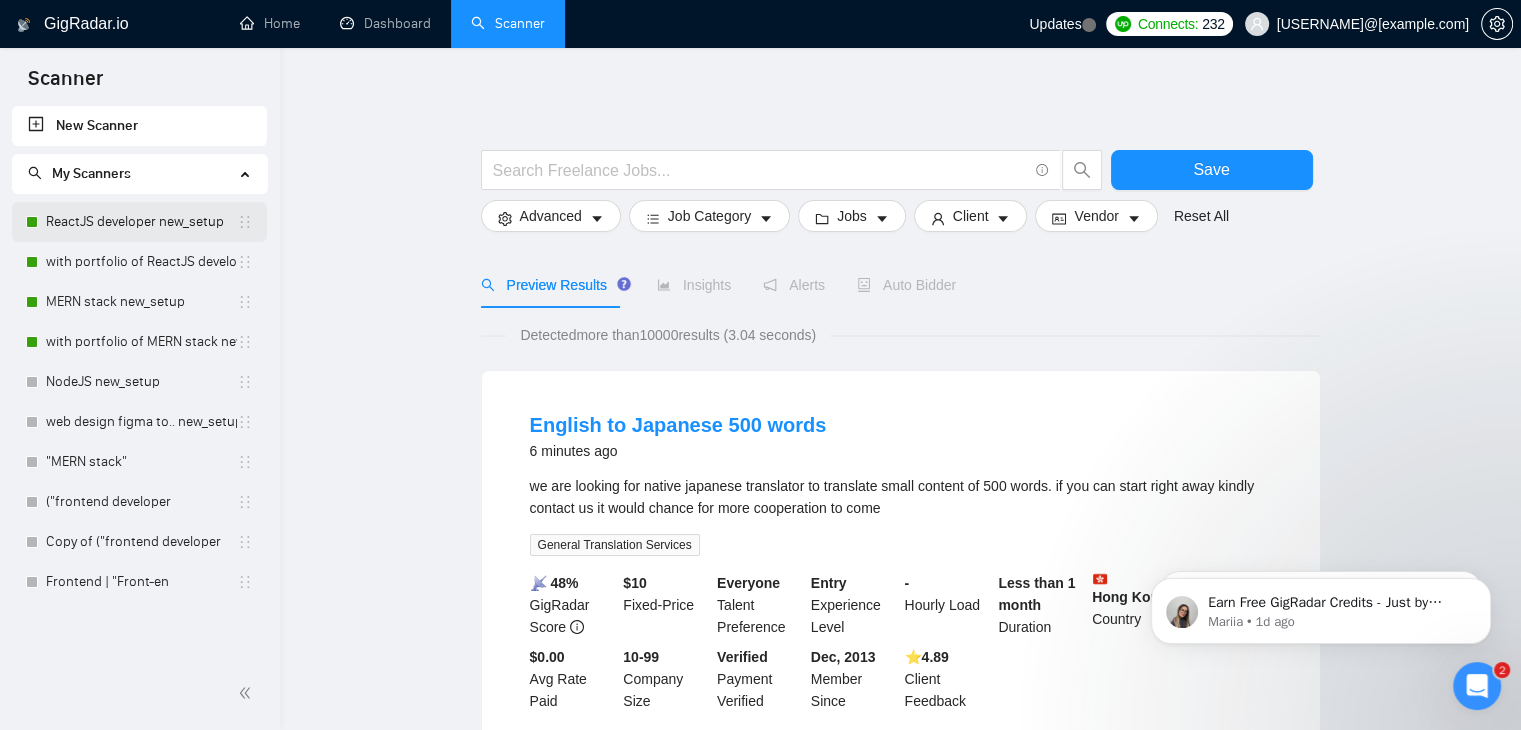 click on "ReactJS developer new_setup" at bounding box center (141, 222) 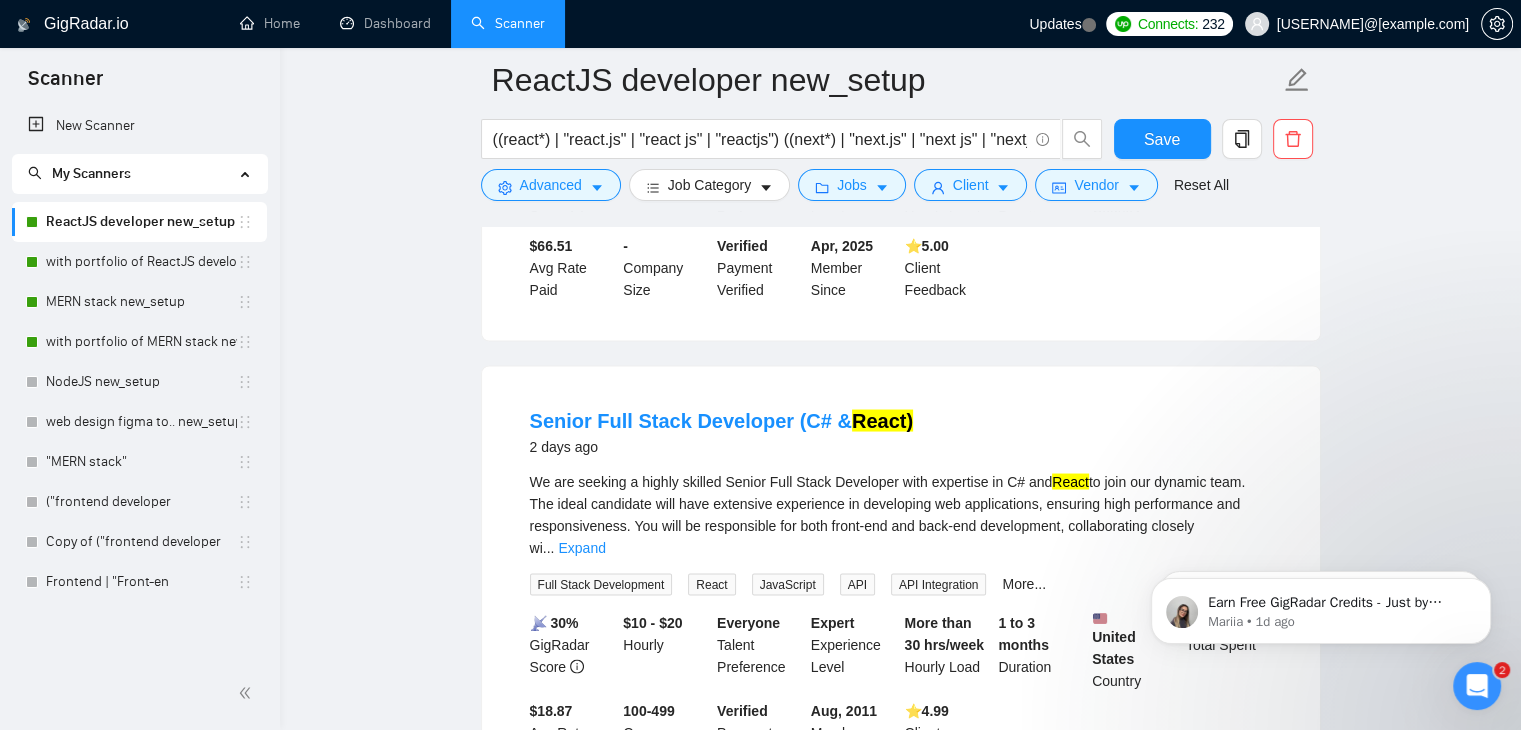 scroll, scrollTop: 3652, scrollLeft: 0, axis: vertical 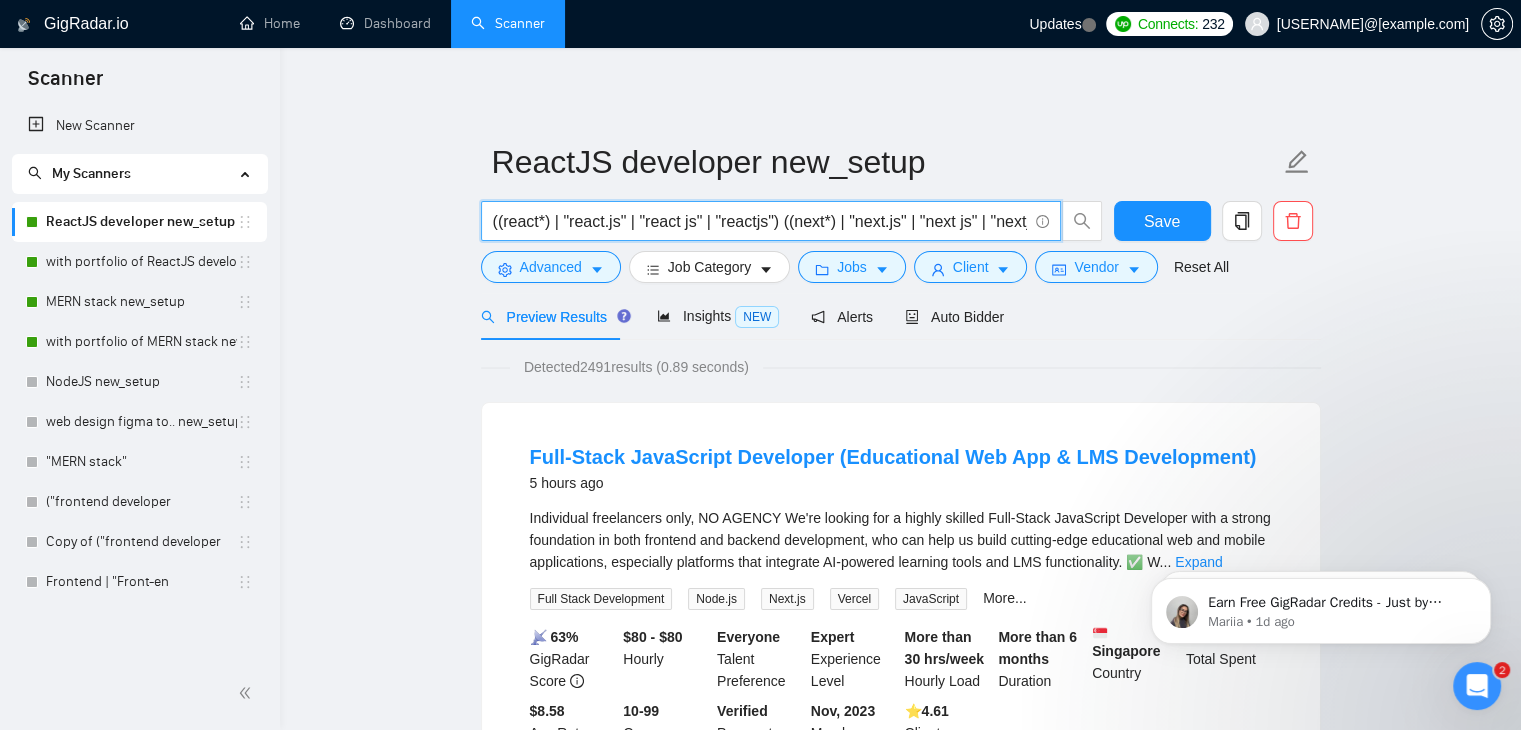 click on "((react*) | "react.js" | "react js" | "reactjs") ((next*) | "next.js" | "next js" | "nextjs")) | (((react*) | "react.js" | "react js" | "reactjs") ((next*) | "next.js" | "next js" | "nextjs") ((typescript*) | "typescript" | "type script" | "ts"))" at bounding box center (760, 221) 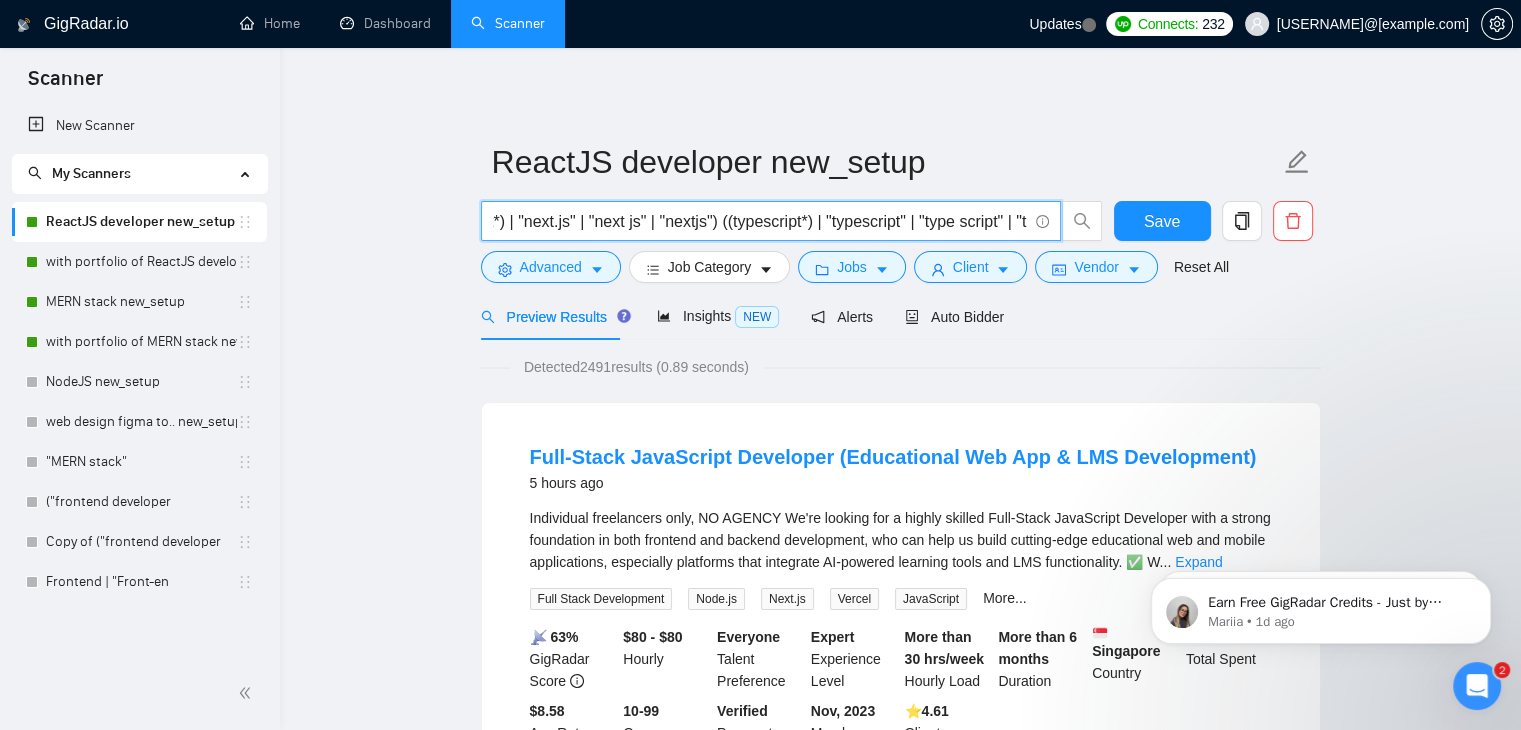 scroll, scrollTop: 0, scrollLeft: 916, axis: horizontal 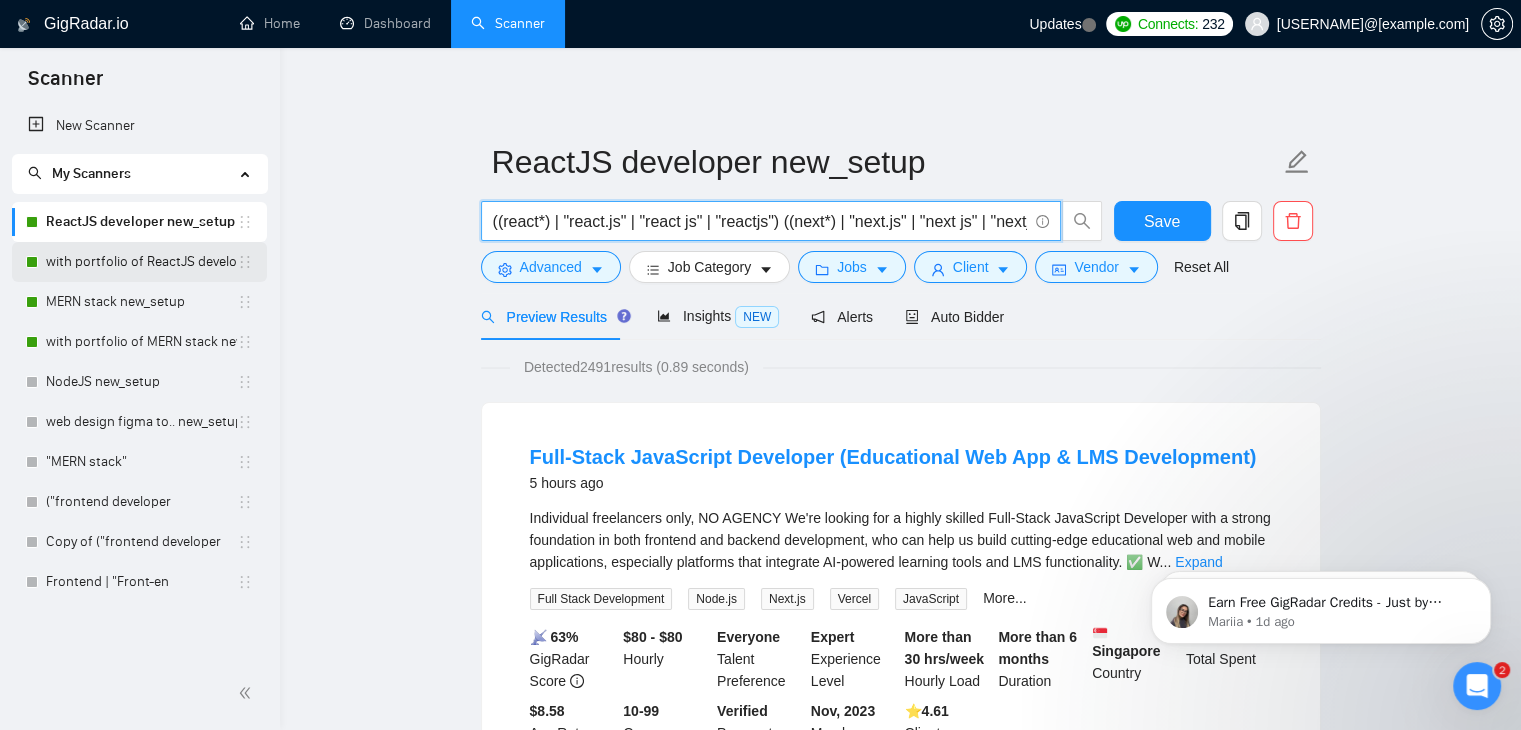 click on "with portfolio of ReactJS developer new_setup" at bounding box center (141, 262) 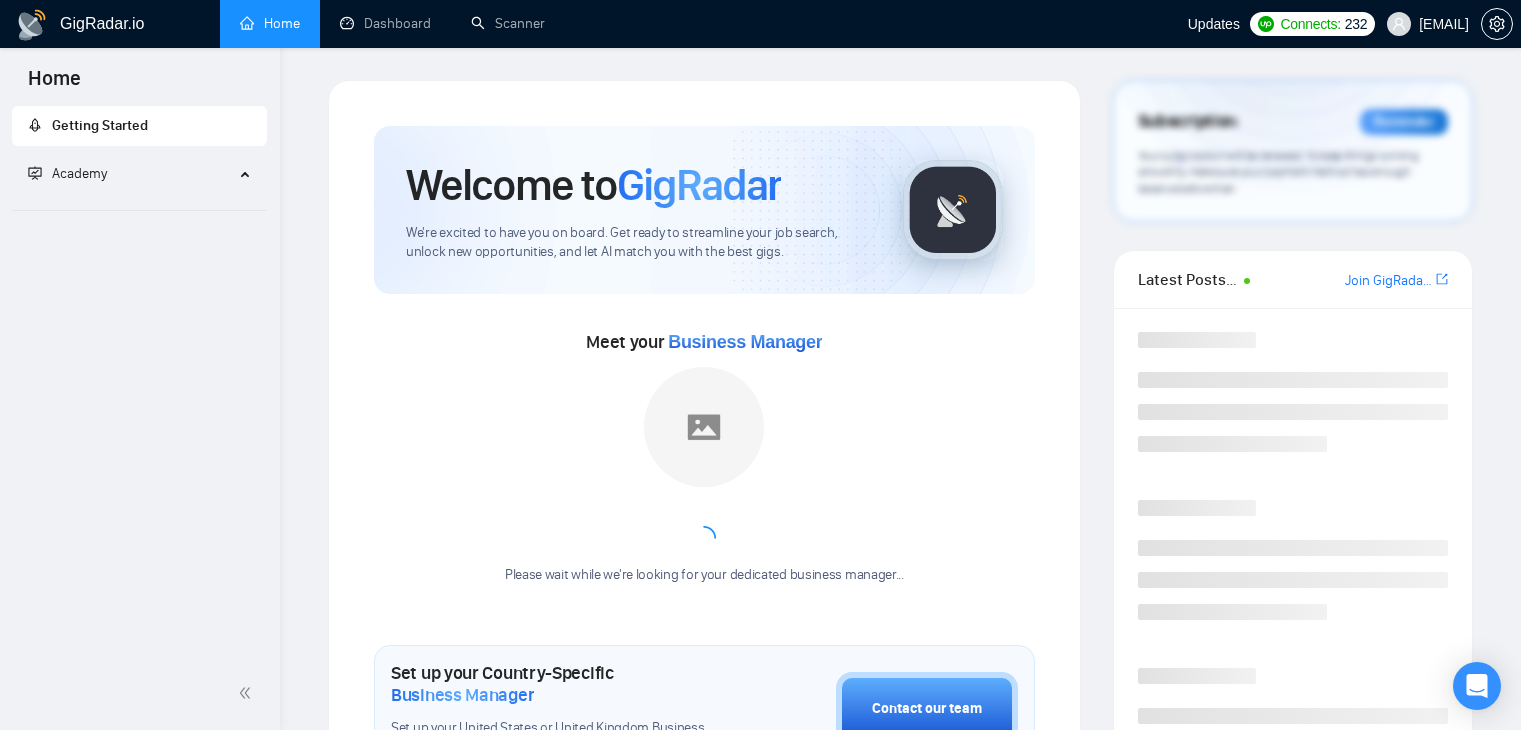 scroll, scrollTop: 0, scrollLeft: 0, axis: both 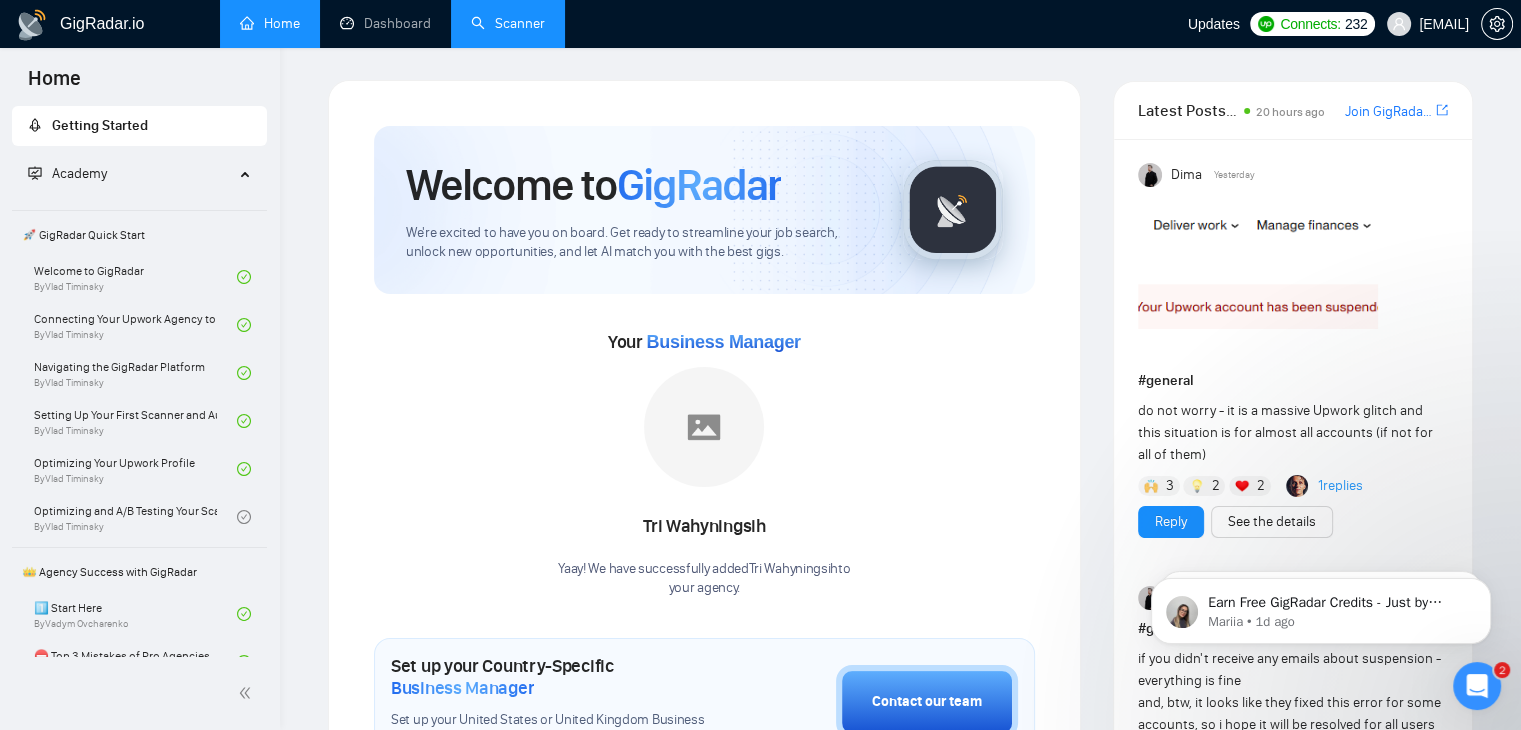 click on "Scanner" at bounding box center [508, 23] 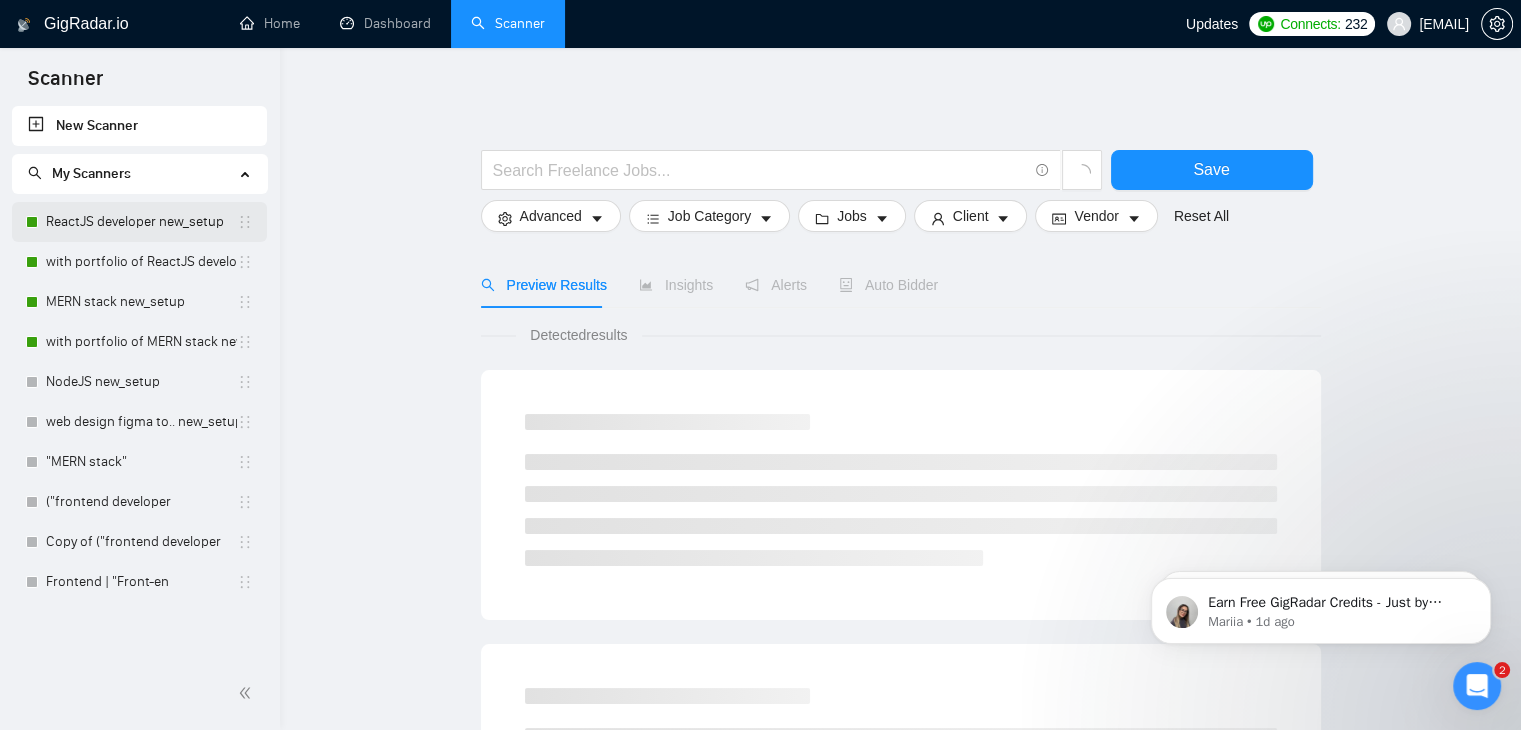 click on "ReactJS developer new_setup" at bounding box center (141, 222) 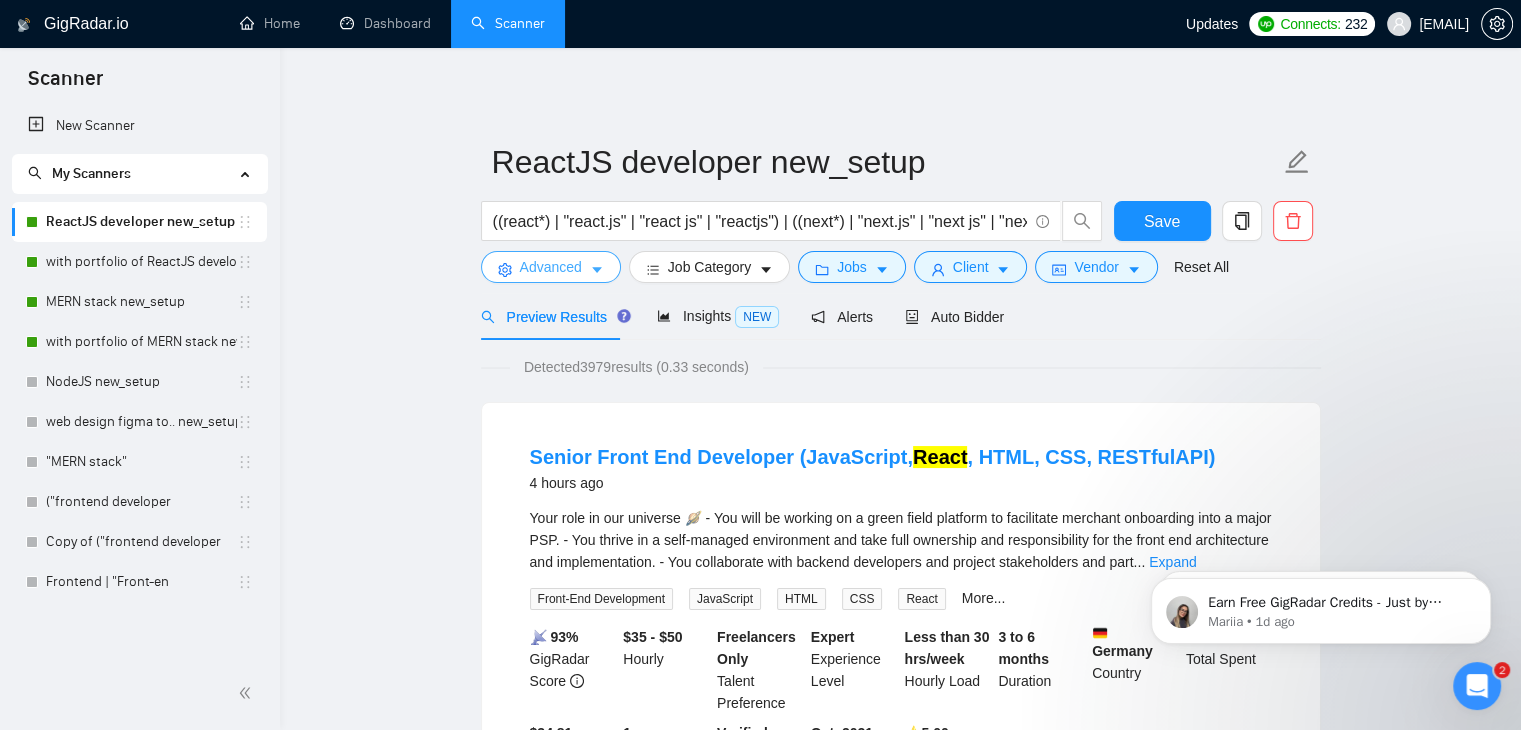 click on "Advanced" at bounding box center (551, 267) 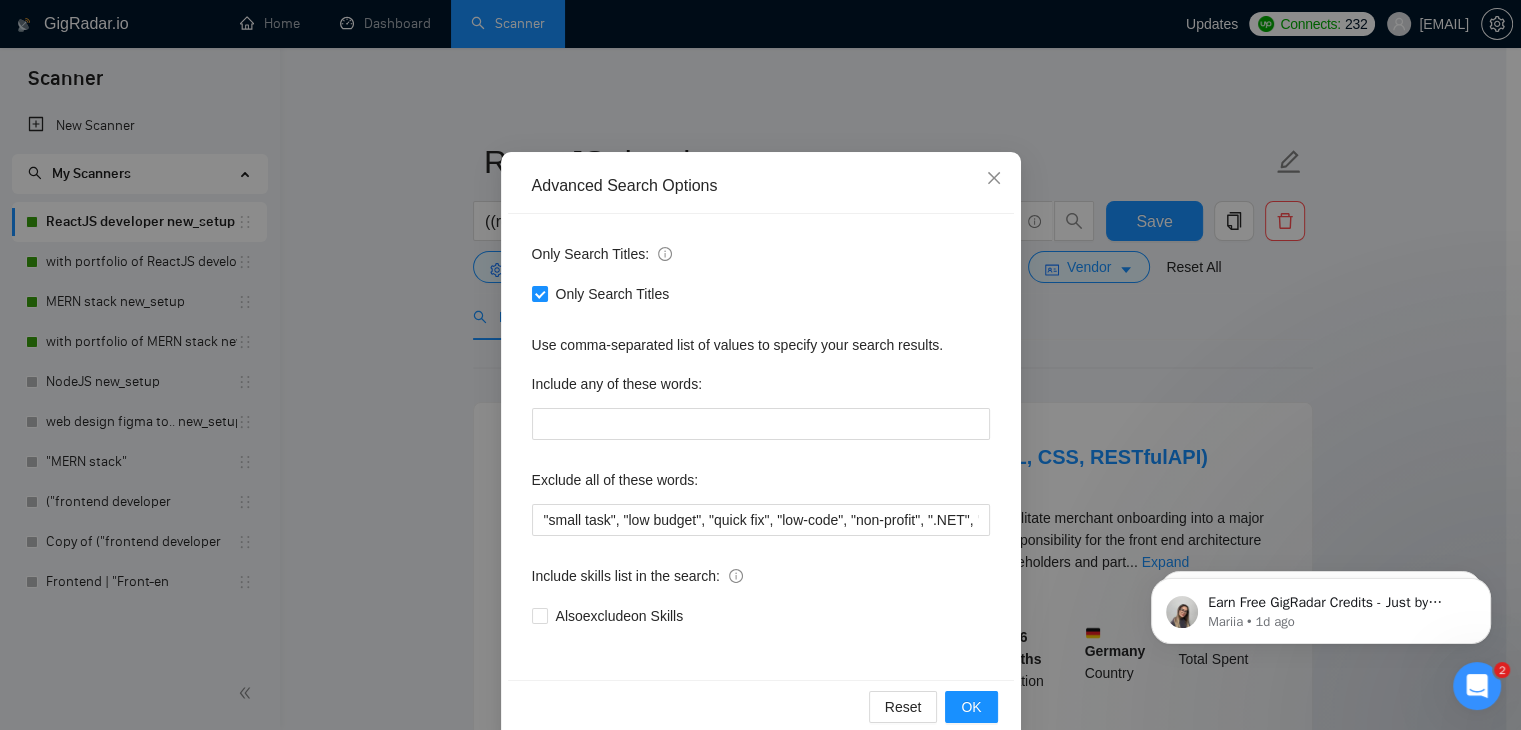 scroll, scrollTop: 70, scrollLeft: 0, axis: vertical 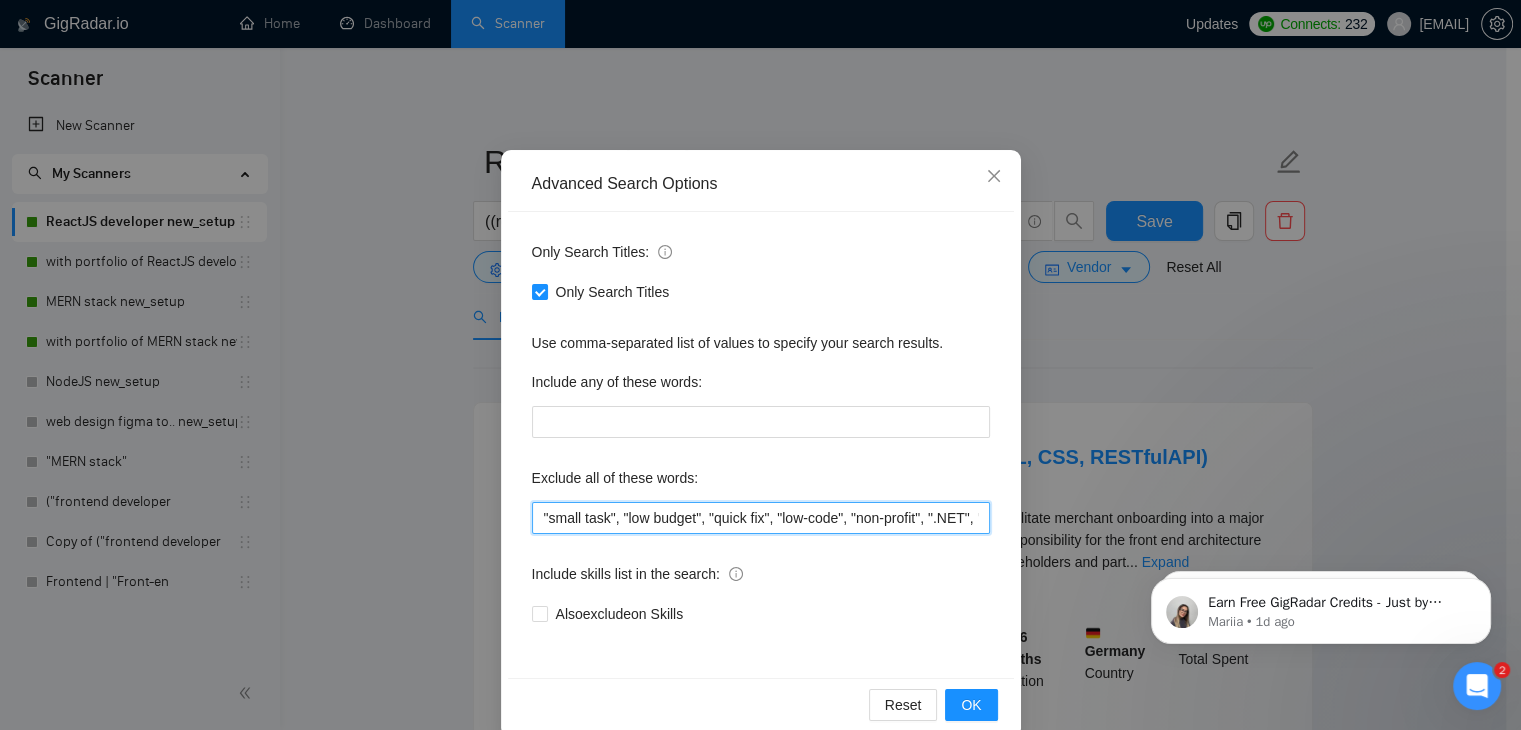 click on ""small task", "low budget", "quick fix", "low-code", "non-profit", ".NET", "WordPress", "shopify", "python", "vue*", "php", "laravel", "Flutterflow", "React native", " App developer", "Web3", "Web 3", "QA"" at bounding box center [761, 518] 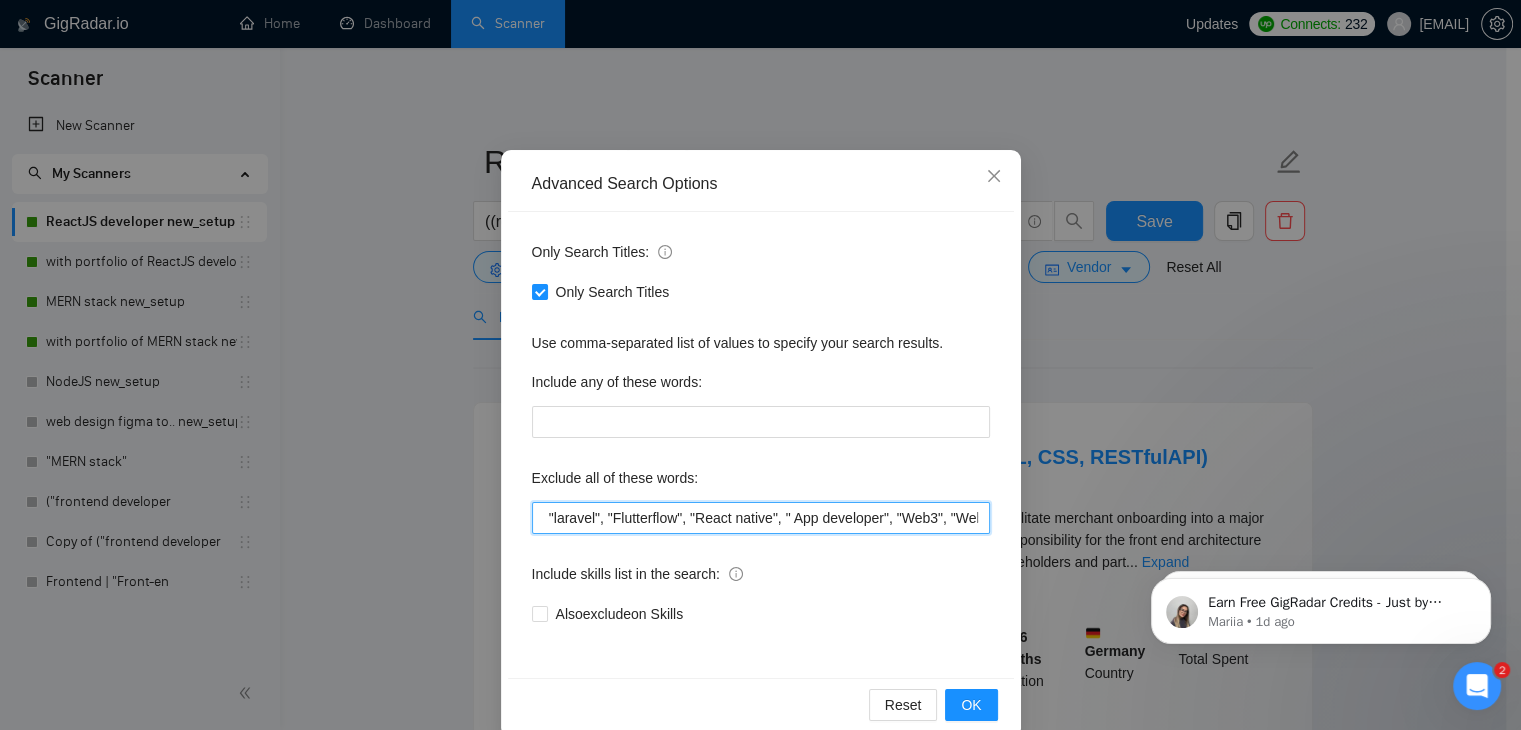 scroll, scrollTop: 0, scrollLeft: 786, axis: horizontal 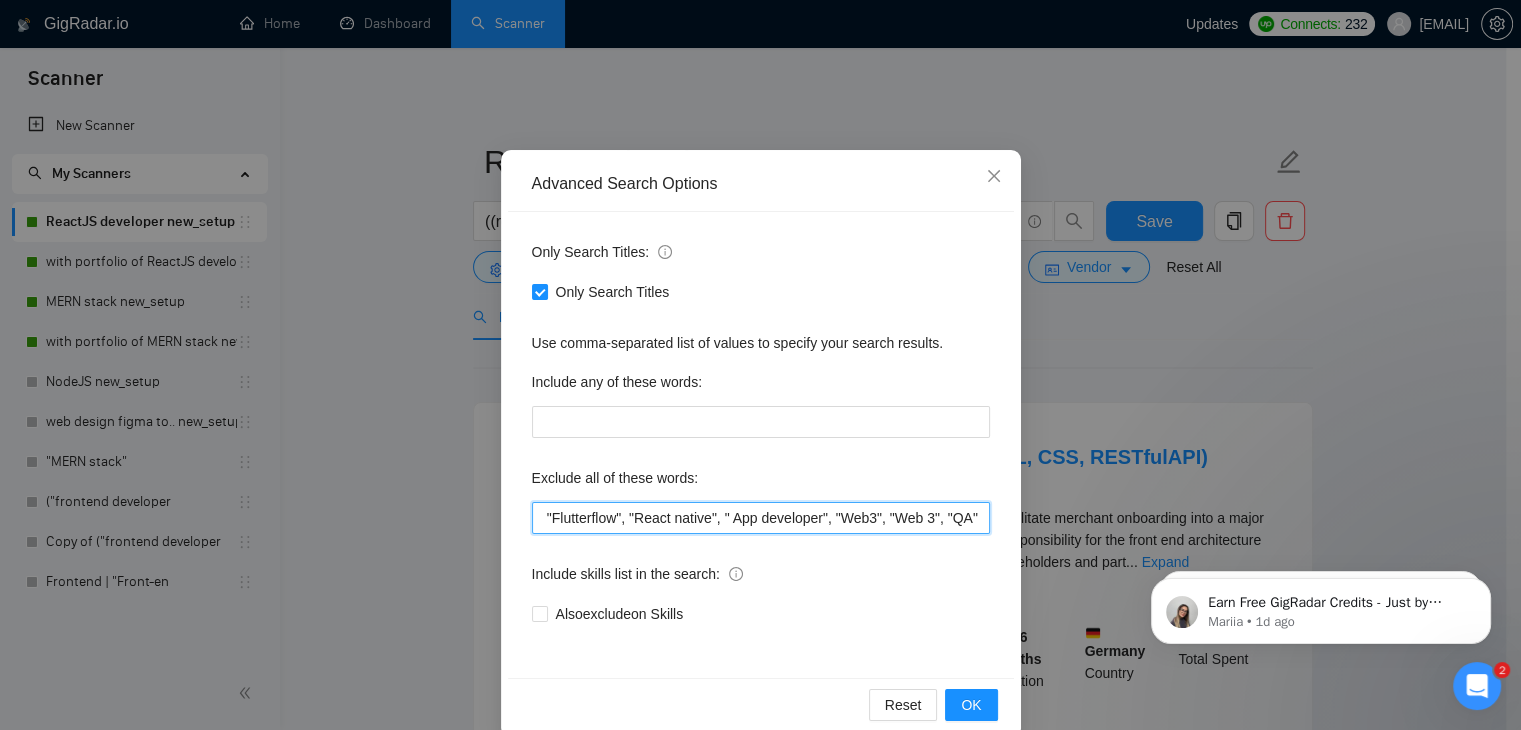 click on ""small task", "low budget", "quick fix", "low-code", "non-profit", ".NET", "WordPress", "shopify", "python", "vue*", "php", "laravel", "Flutterflow", "React native", " App developer", "Web3", "Web 3", "QA"" at bounding box center (761, 518) 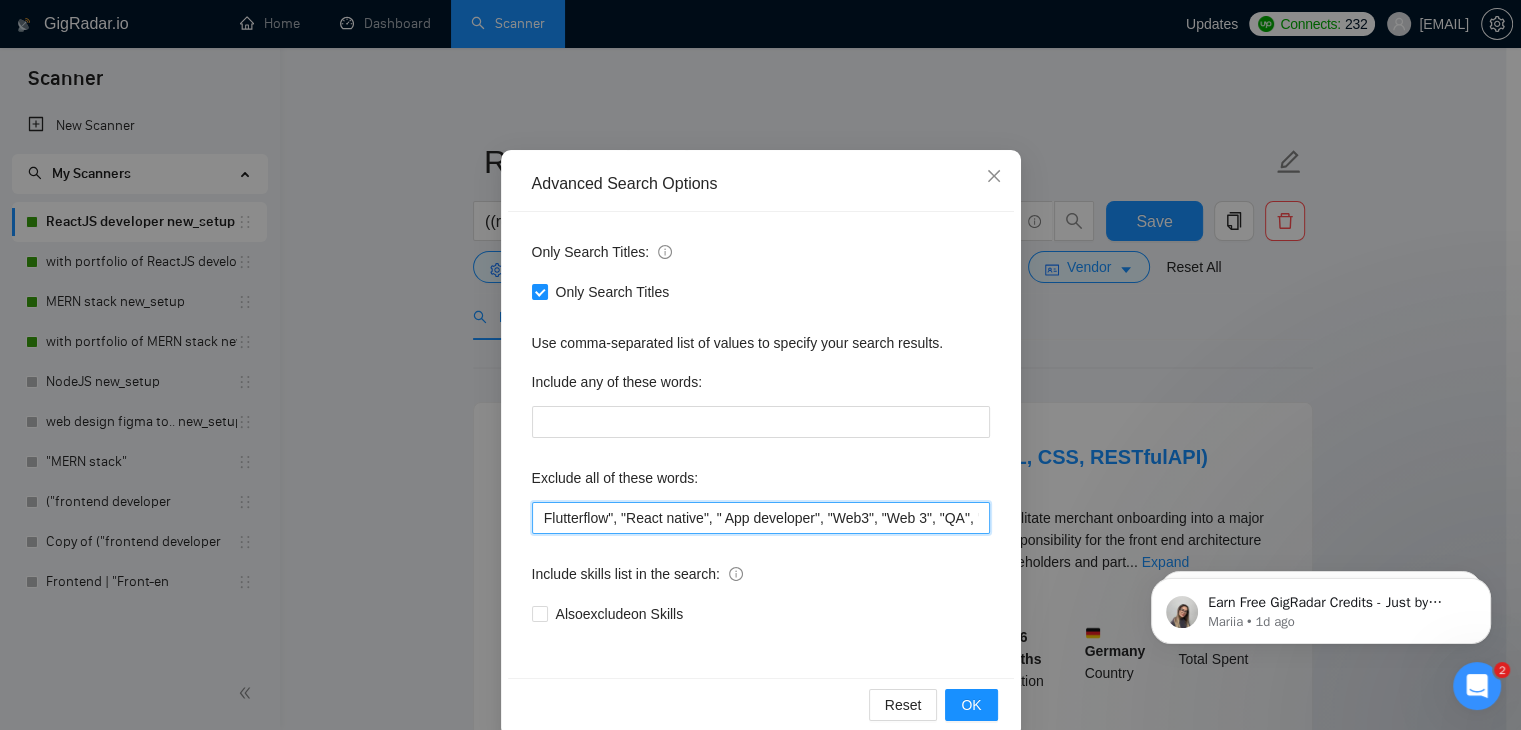 scroll, scrollTop: 0, scrollLeft: 804, axis: horizontal 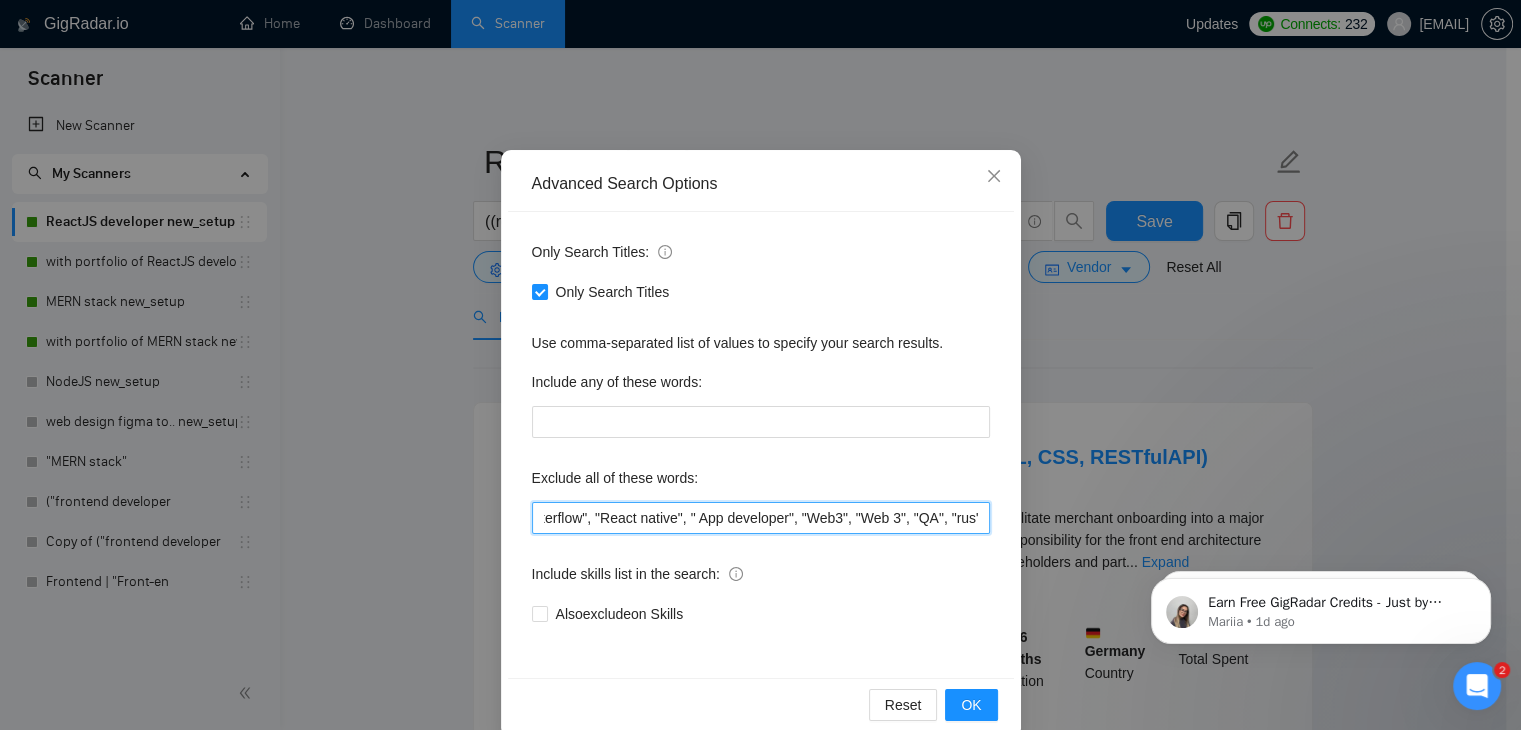 type on ""small task", "low budget", "quick fix", "low-code", "non-profit", ".NET", "WordPress", "shopify", "python", "vue*", "php", "laravel", "Flutterflow", "React native", " App developer", "Web3", "Web 3", "QA", "rust"" 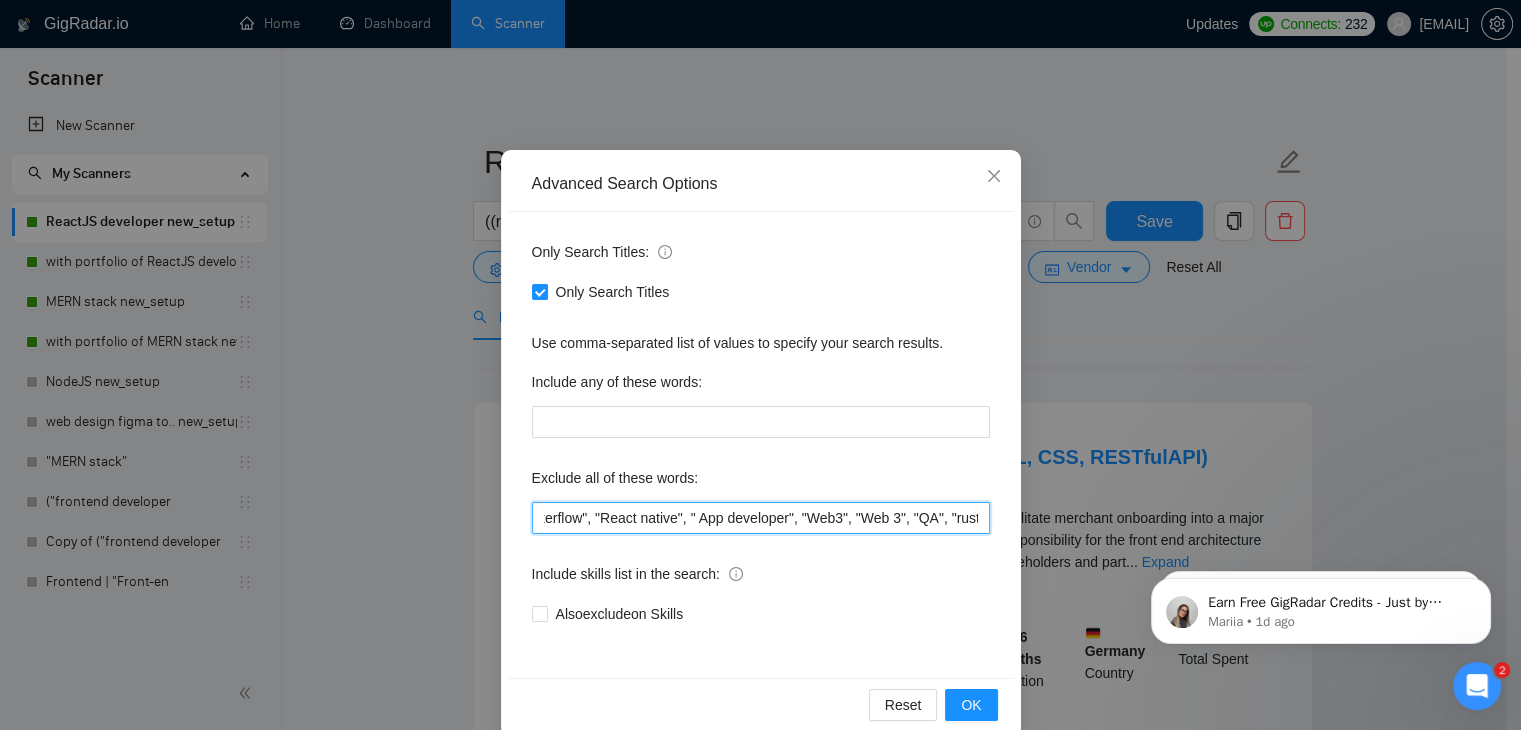 scroll, scrollTop: 0, scrollLeft: 824, axis: horizontal 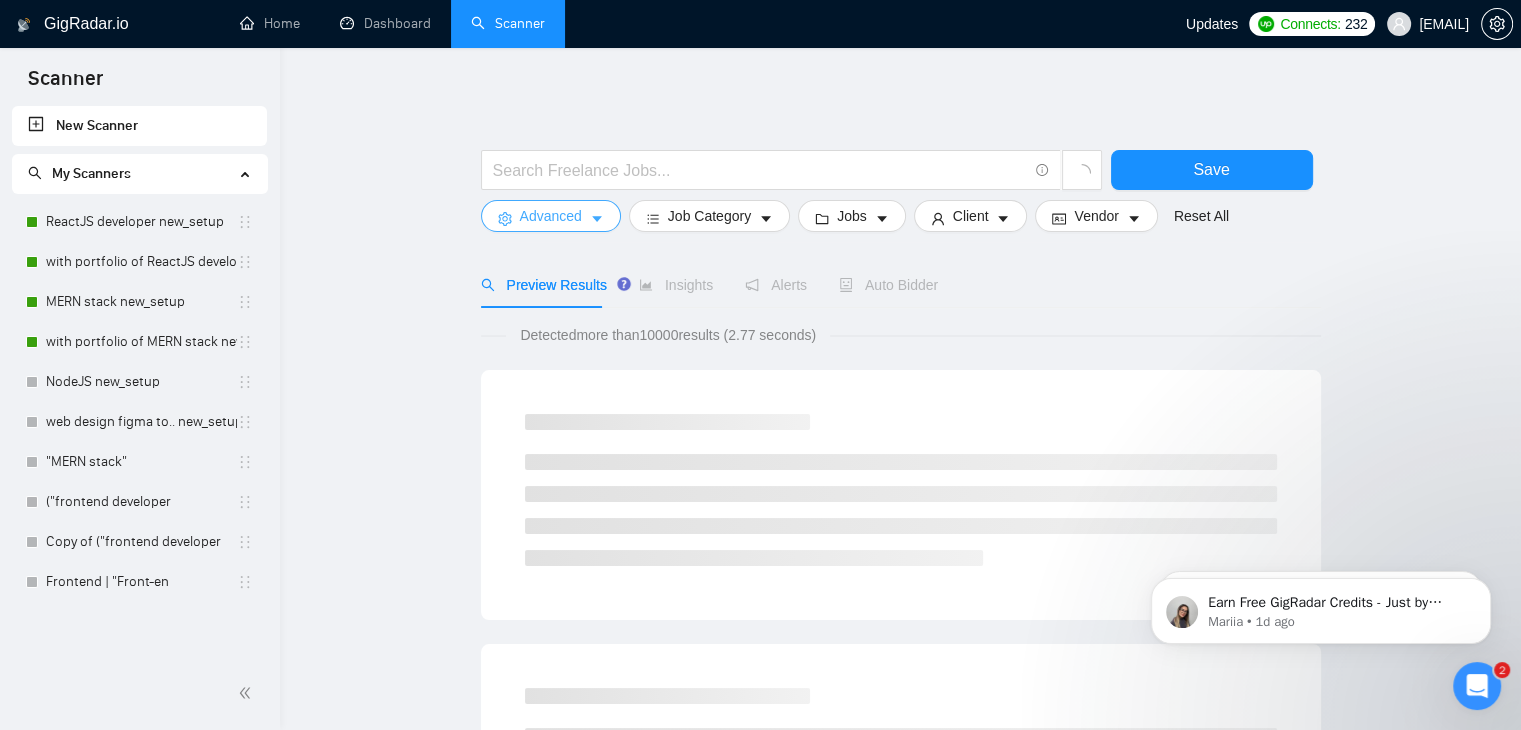 click on "Advanced" at bounding box center [551, 216] 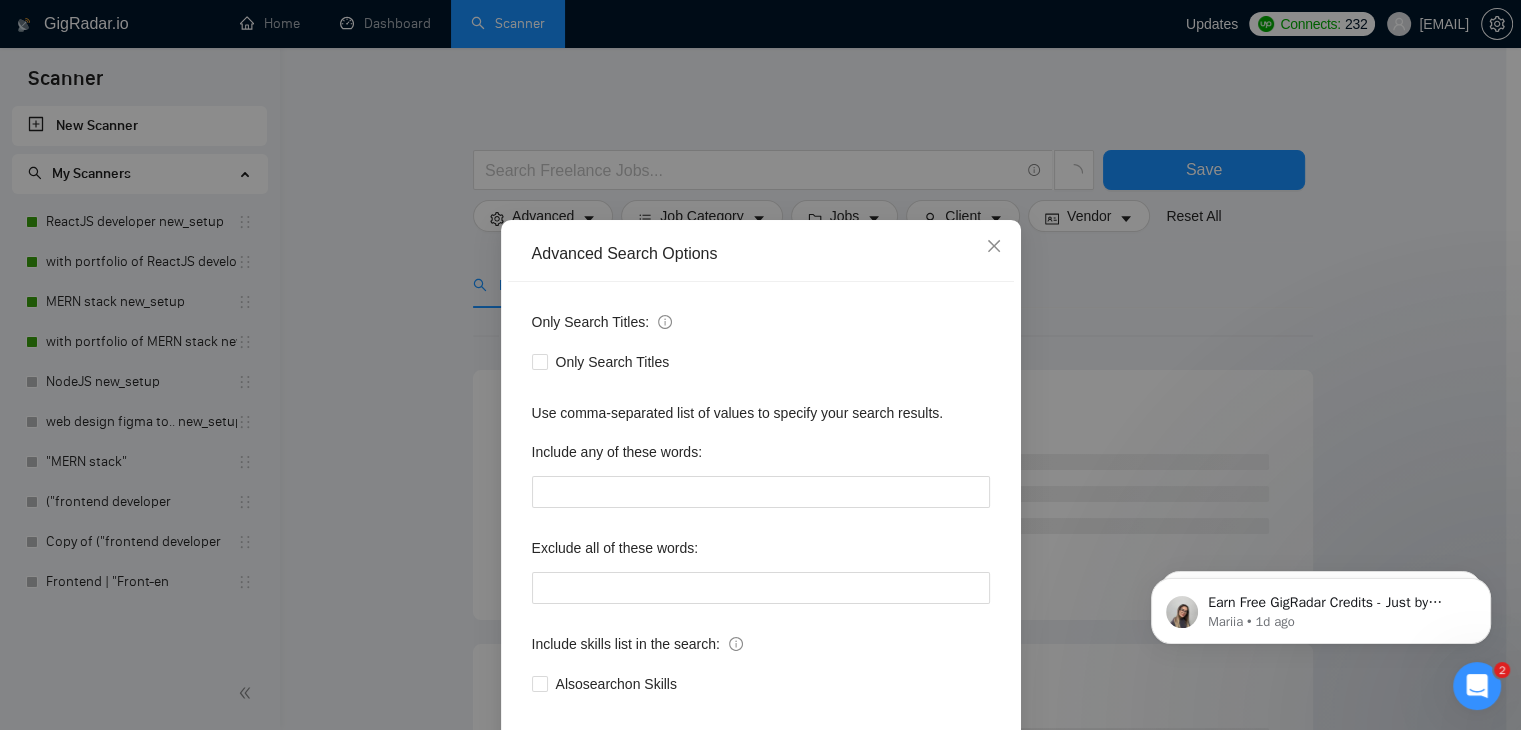 scroll, scrollTop: 62, scrollLeft: 0, axis: vertical 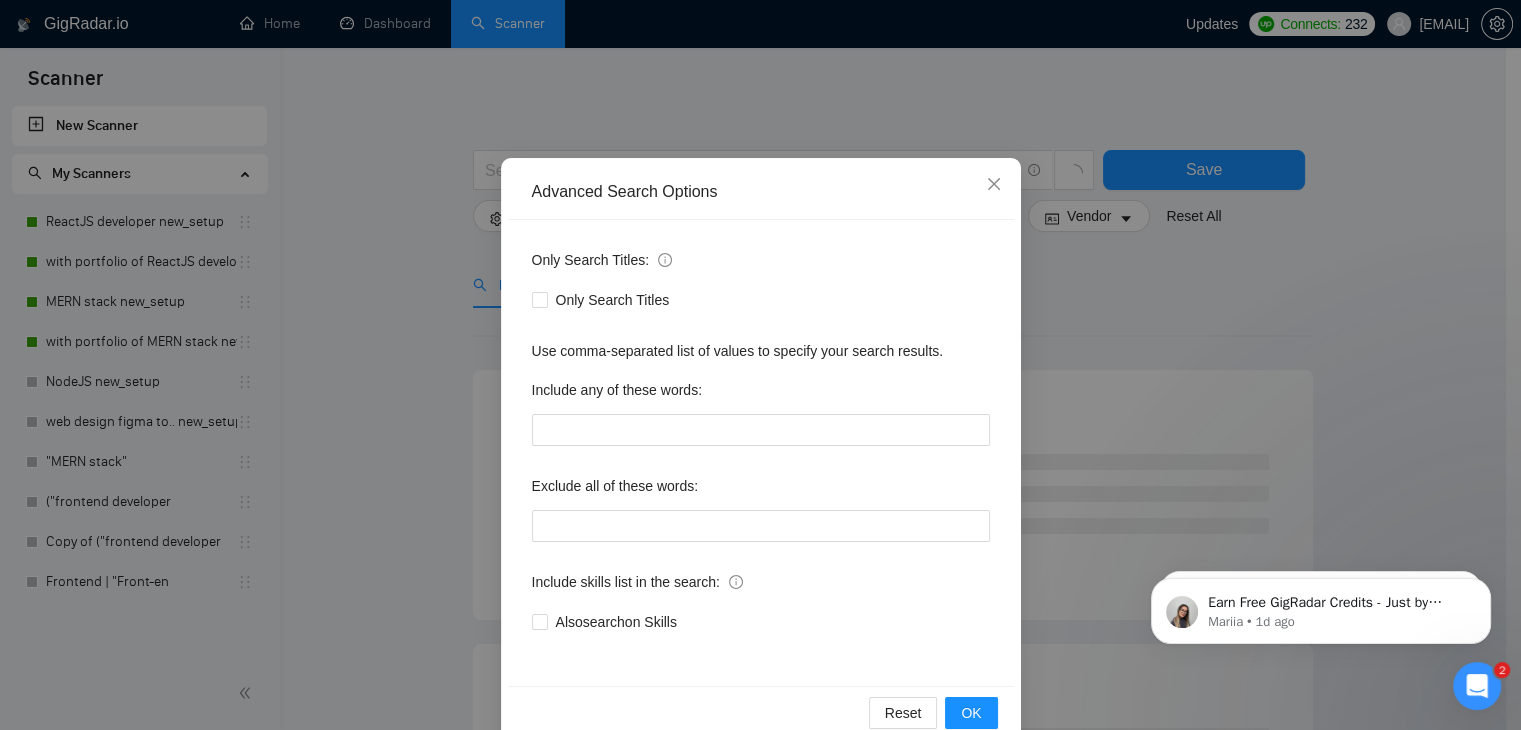 click on "Advanced Search Options Only Search Titles:   Only Search Titles Use comma-separated list of values to specify your search results. Include any of these words: Exclude all of these words: Include skills list in the search:   Also  search  on Skills Reset OK" at bounding box center [760, 365] 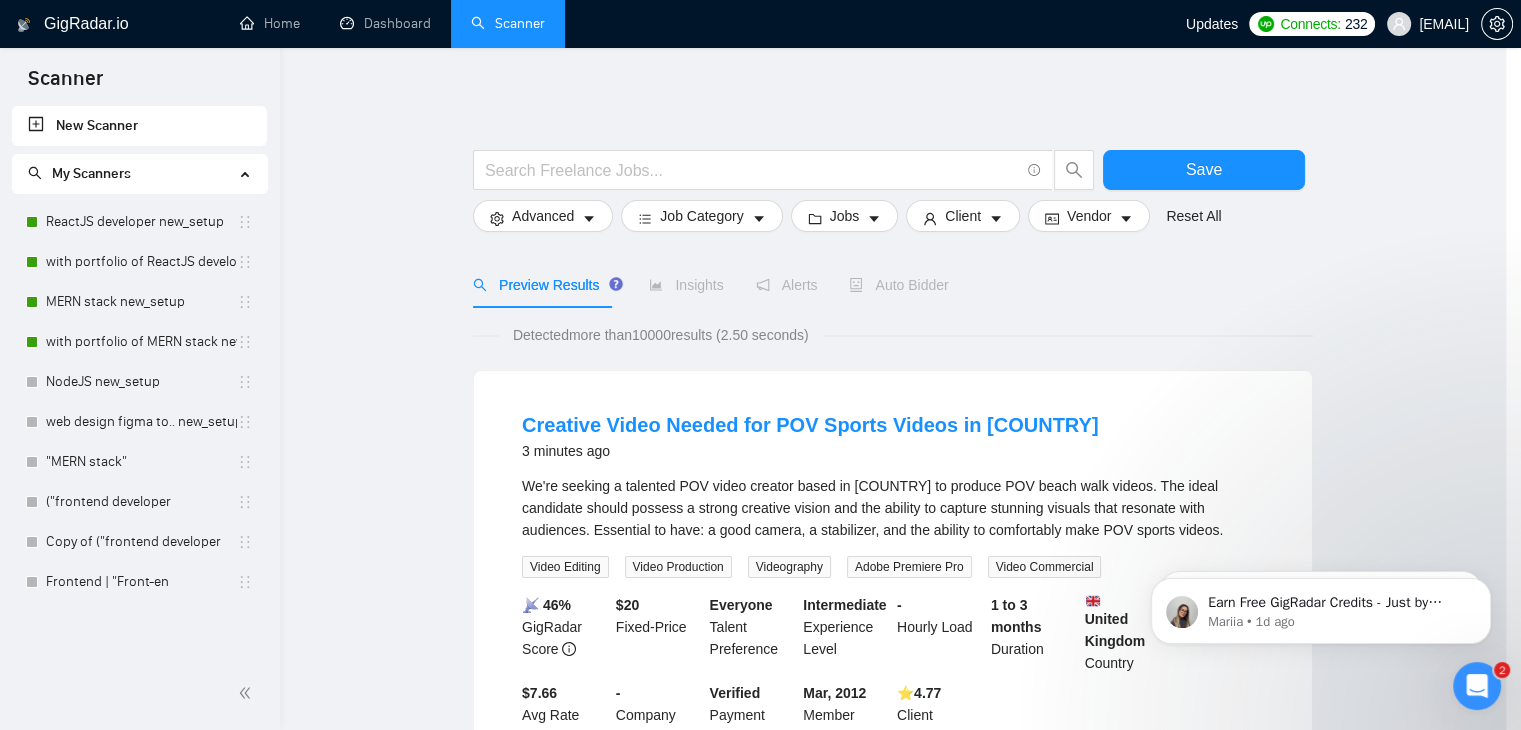 scroll, scrollTop: 2, scrollLeft: 0, axis: vertical 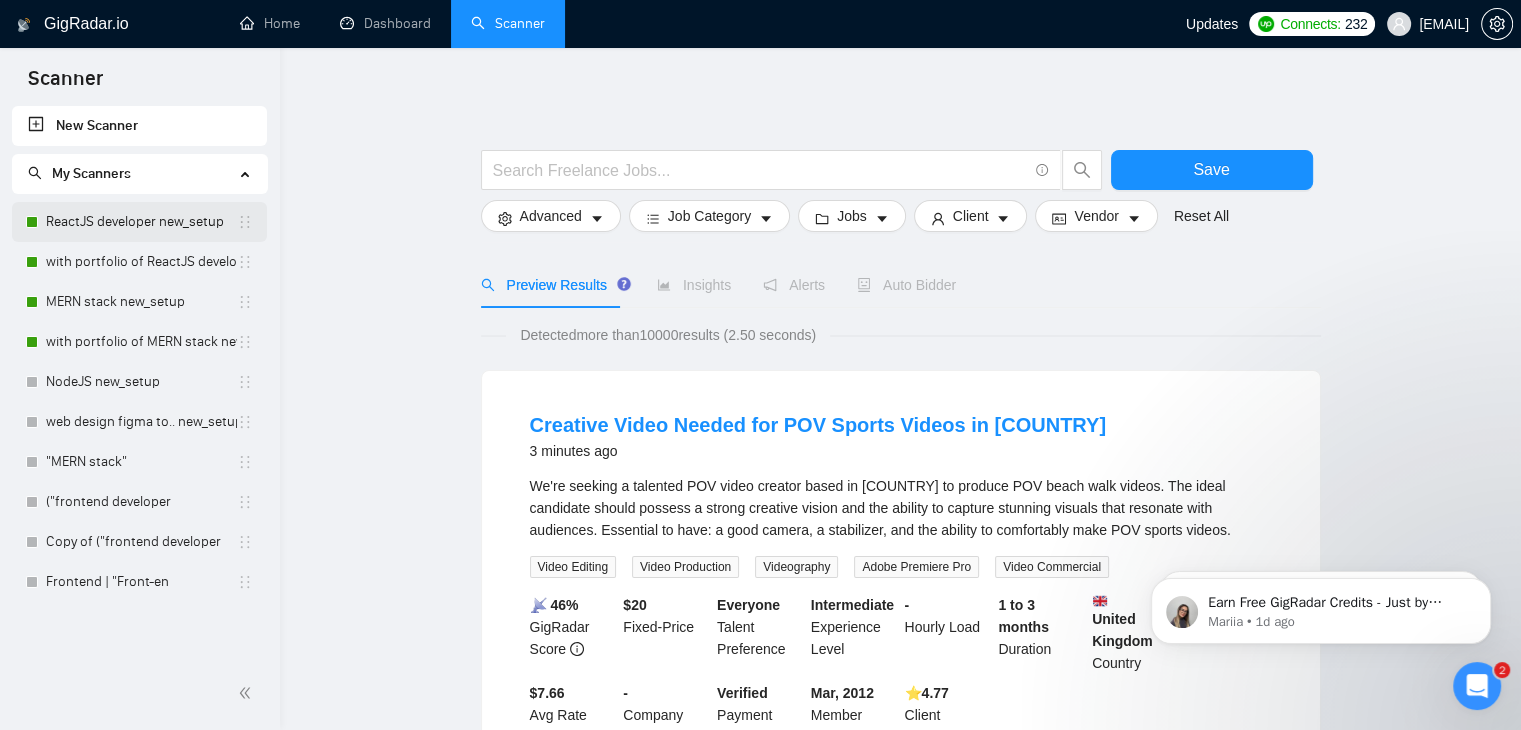click on "ReactJS developer new_setup" at bounding box center [141, 222] 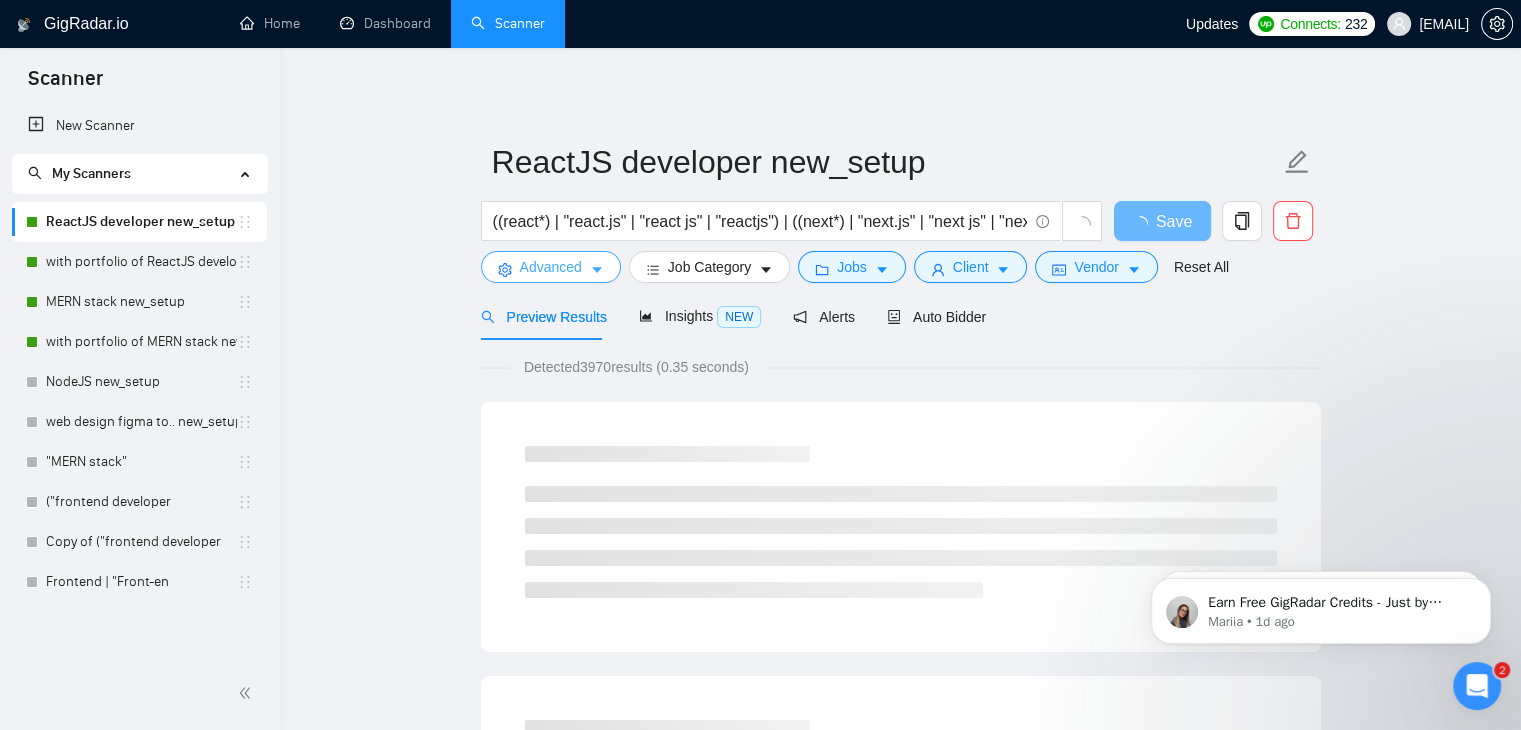 click on "Advanced" at bounding box center (551, 267) 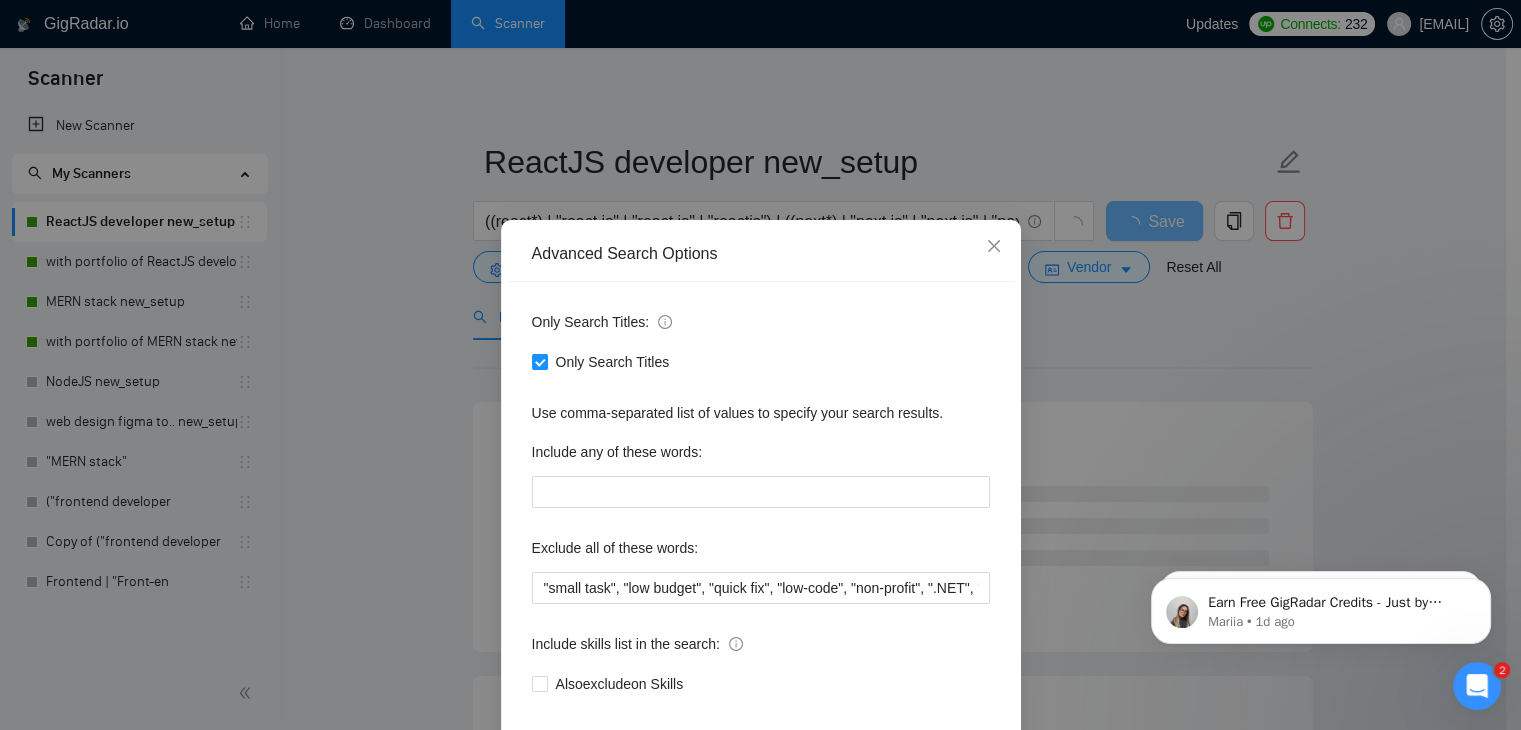 scroll, scrollTop: 52, scrollLeft: 0, axis: vertical 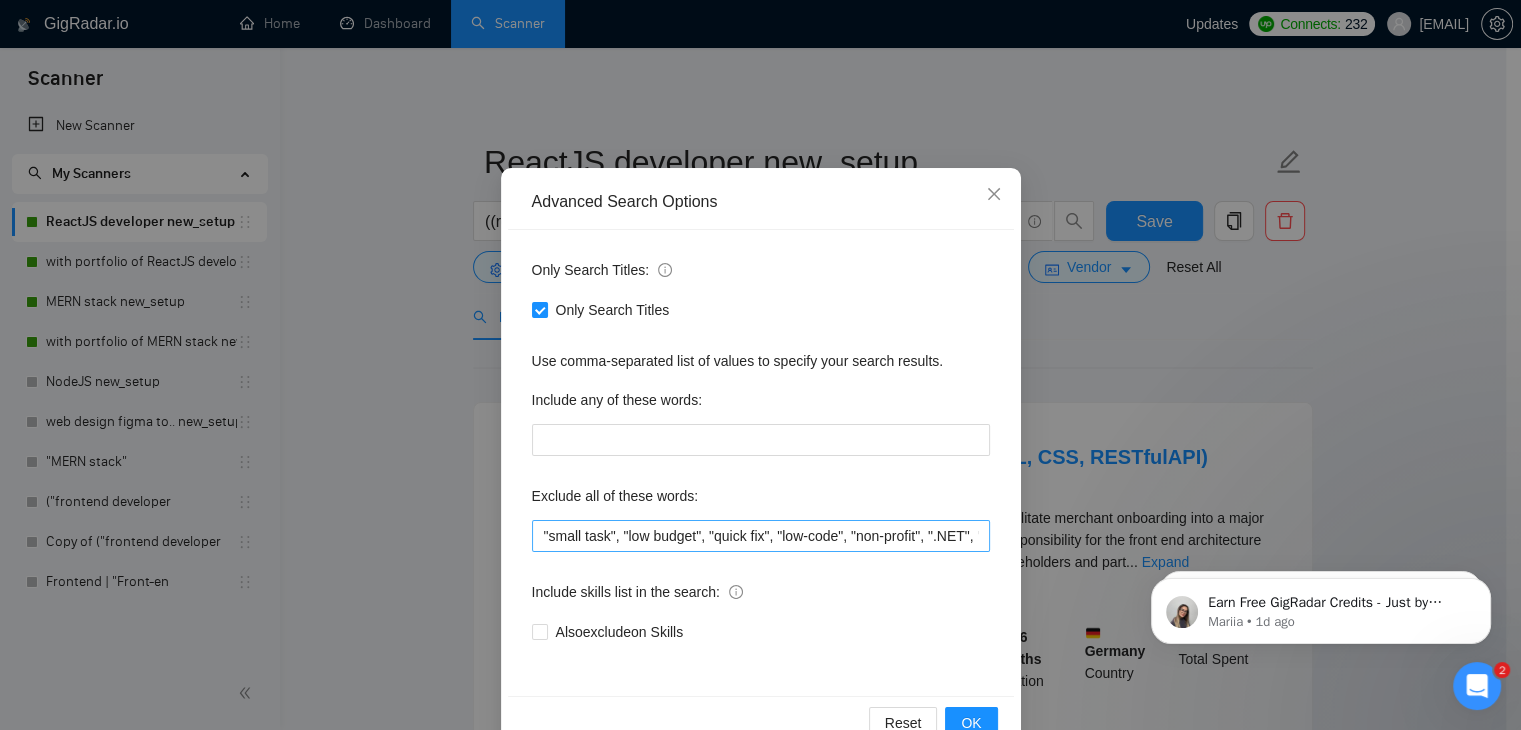 drag, startPoint x: 700, startPoint y: 513, endPoint x: 726, endPoint y: 531, distance: 31.622776 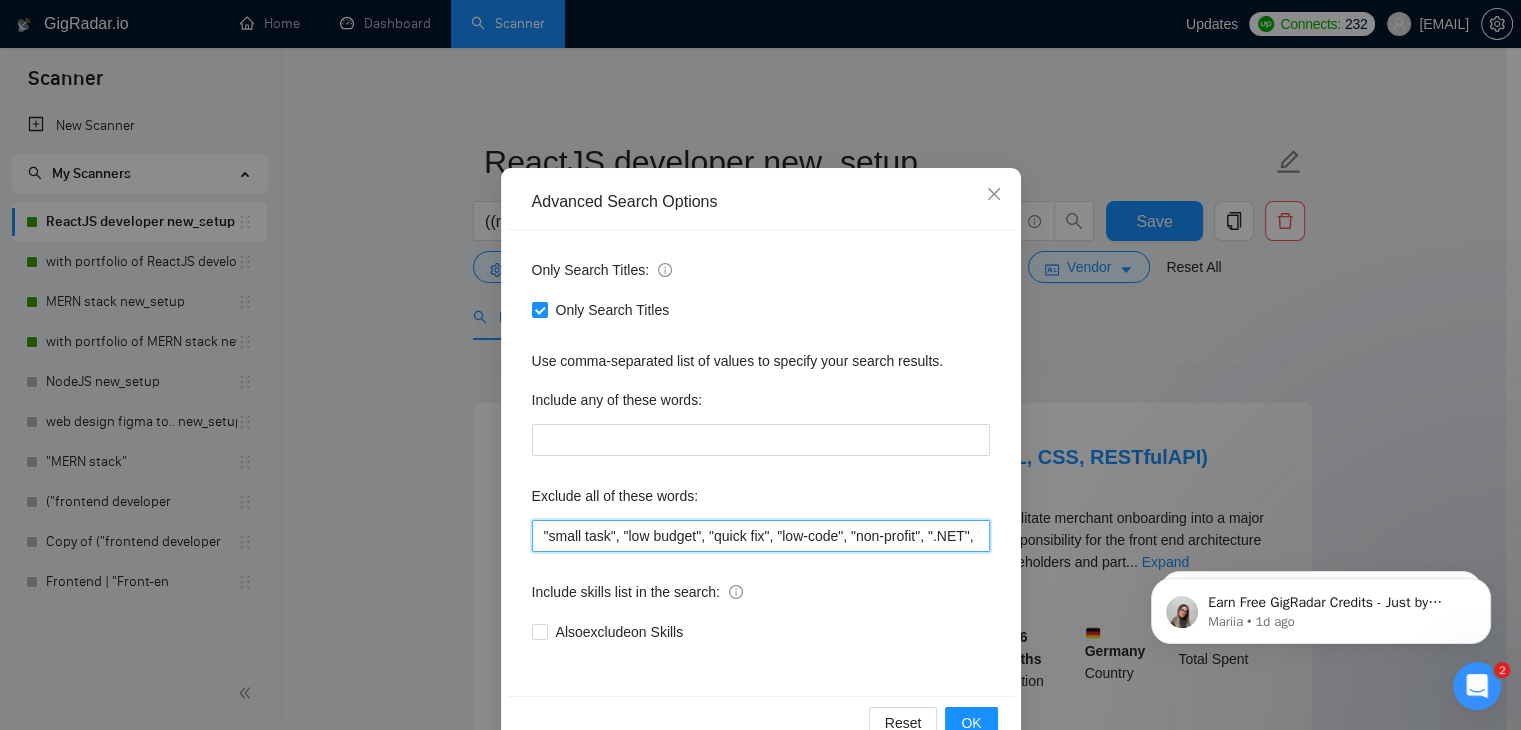 click on ""small task", "low budget", "quick fix", "low-code", "non-profit", ".NET", "WordPress", "shopify", "python", "vue*", "php", "laravel", "Flutterflow", "React native", " App developer", "Web3", "Web 3", "QA"" at bounding box center [761, 536] 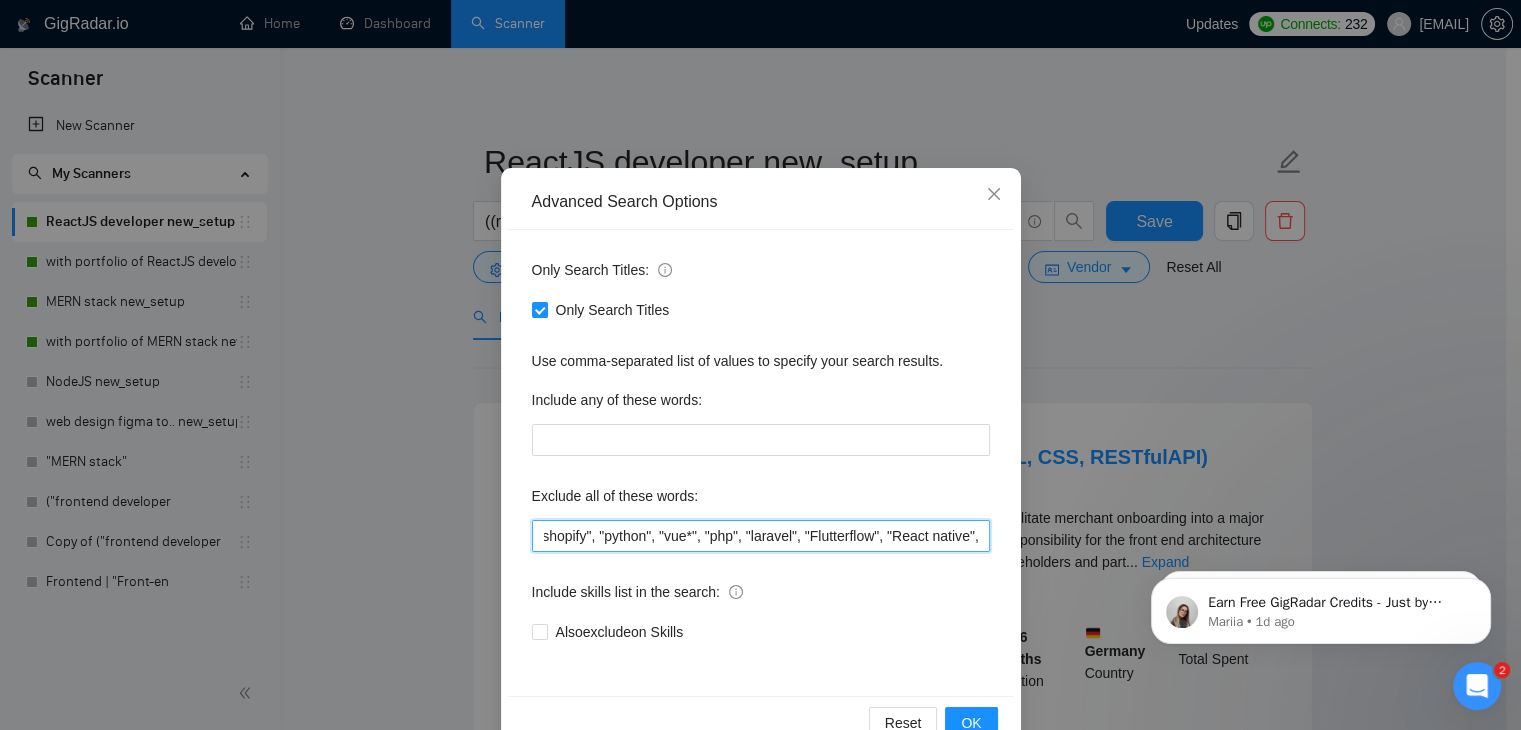scroll, scrollTop: 0, scrollLeft: 786, axis: horizontal 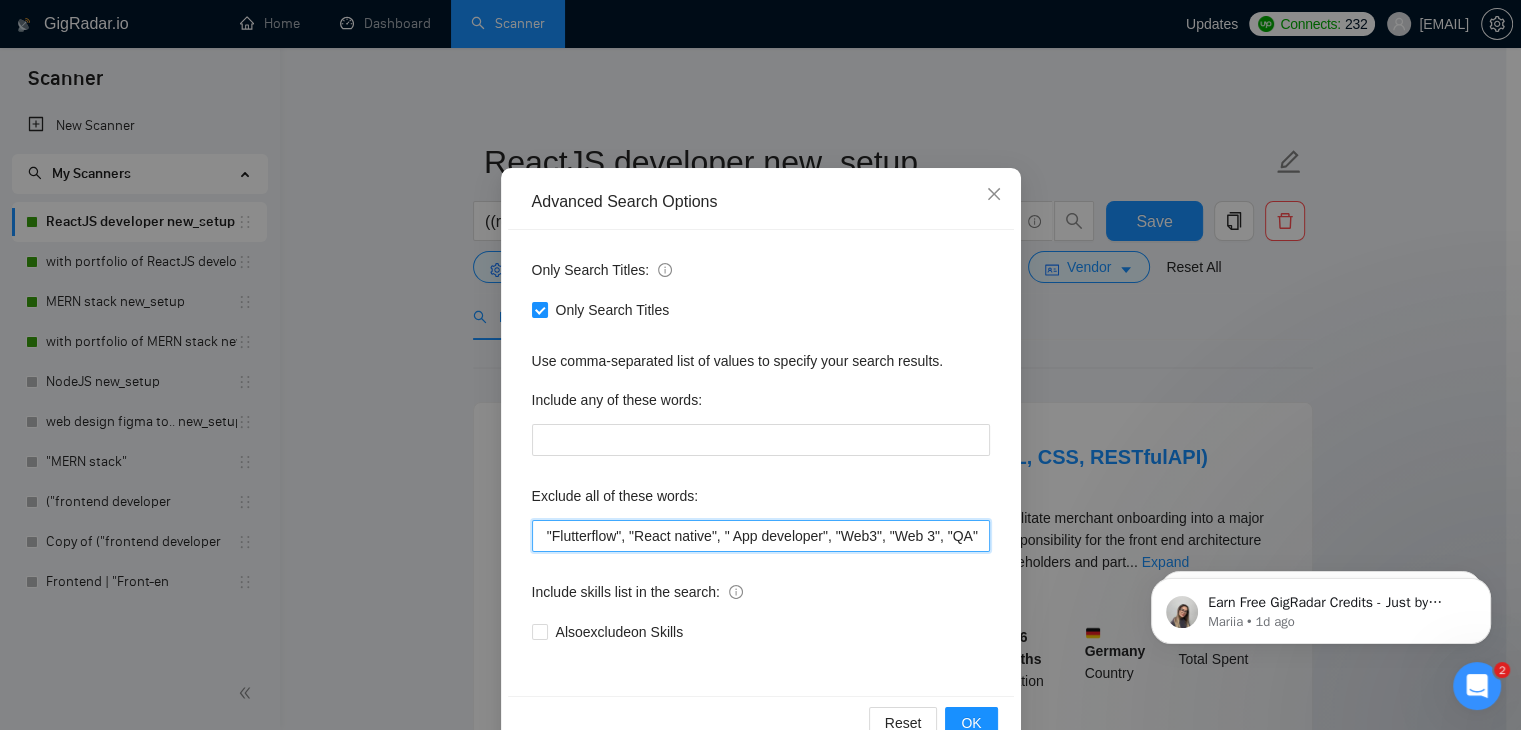 click on ""small task", "low budget", "quick fix", "low-code", "non-profit", ".NET", "WordPress", "shopify", "python", "vue*", "php", "laravel", "Flutterflow", "React native", " App developer", "Web3", "Web 3", "QA"" at bounding box center (761, 536) 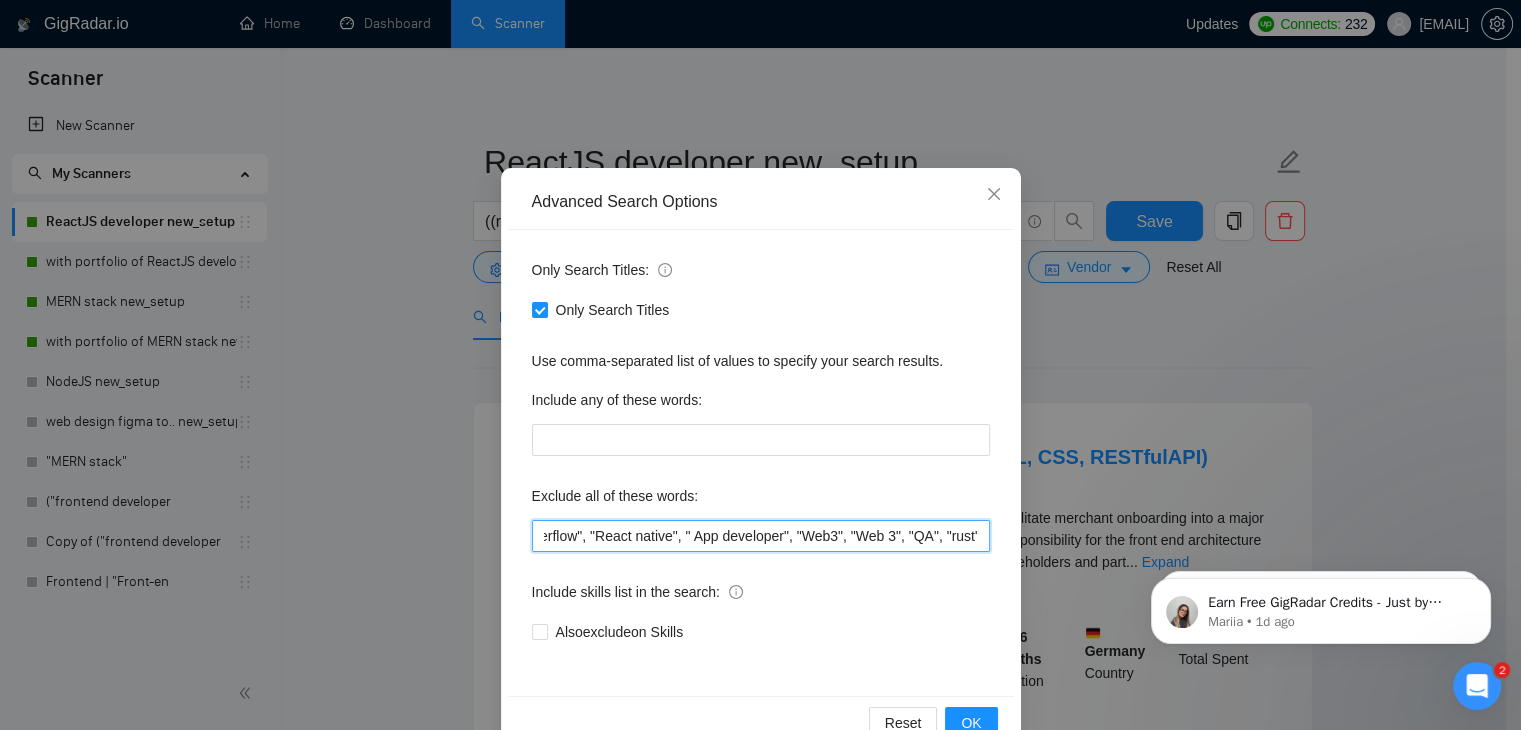 scroll, scrollTop: 0, scrollLeft: 829, axis: horizontal 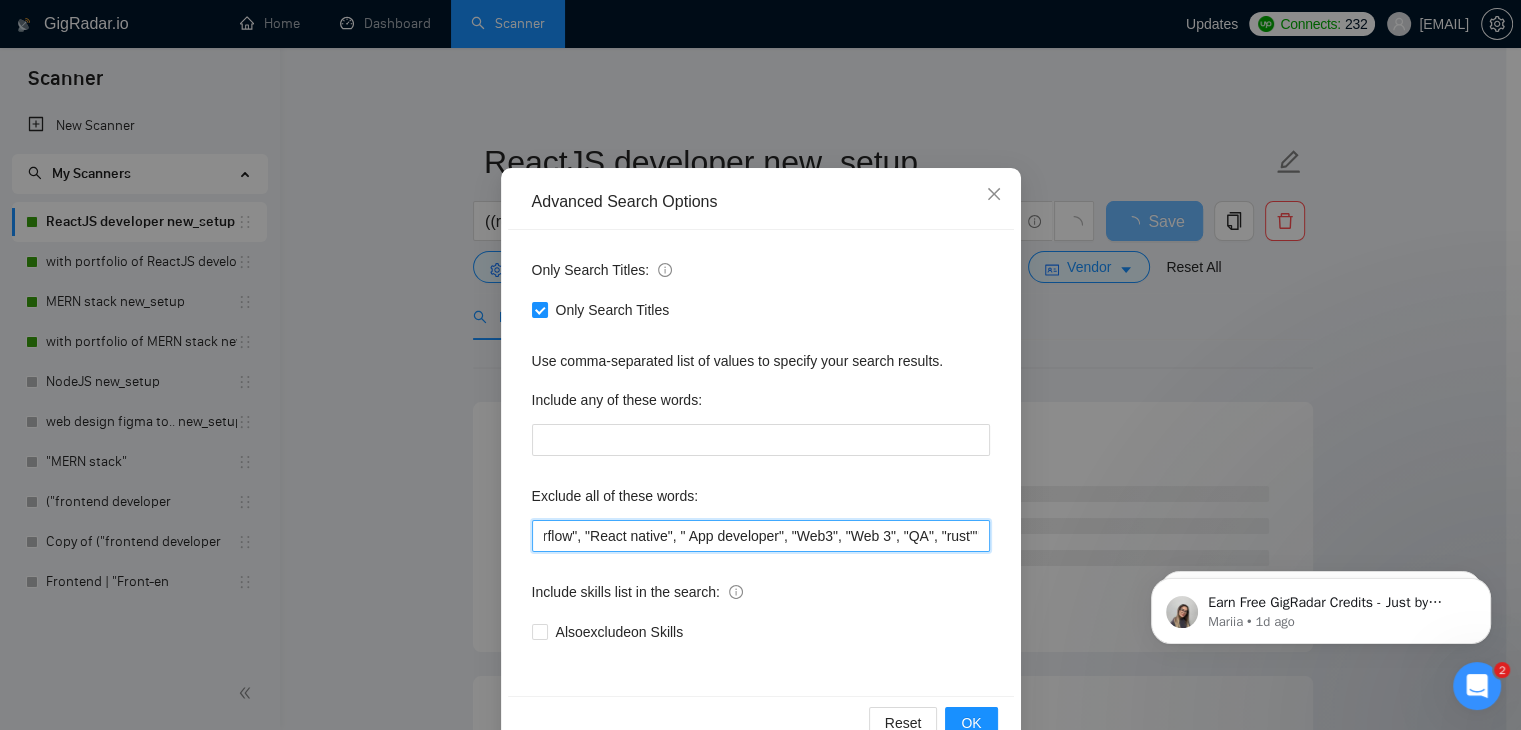 click on ""small task", "low budget", "quick fix", "low-code", "non-profit", ".NET", "WordPress", "shopify", "python", "vue*", "php", "laravel", "Flutterflow", "React native", " App developer", "Web3", "Web 3", "QA", "rust""" at bounding box center (761, 536) 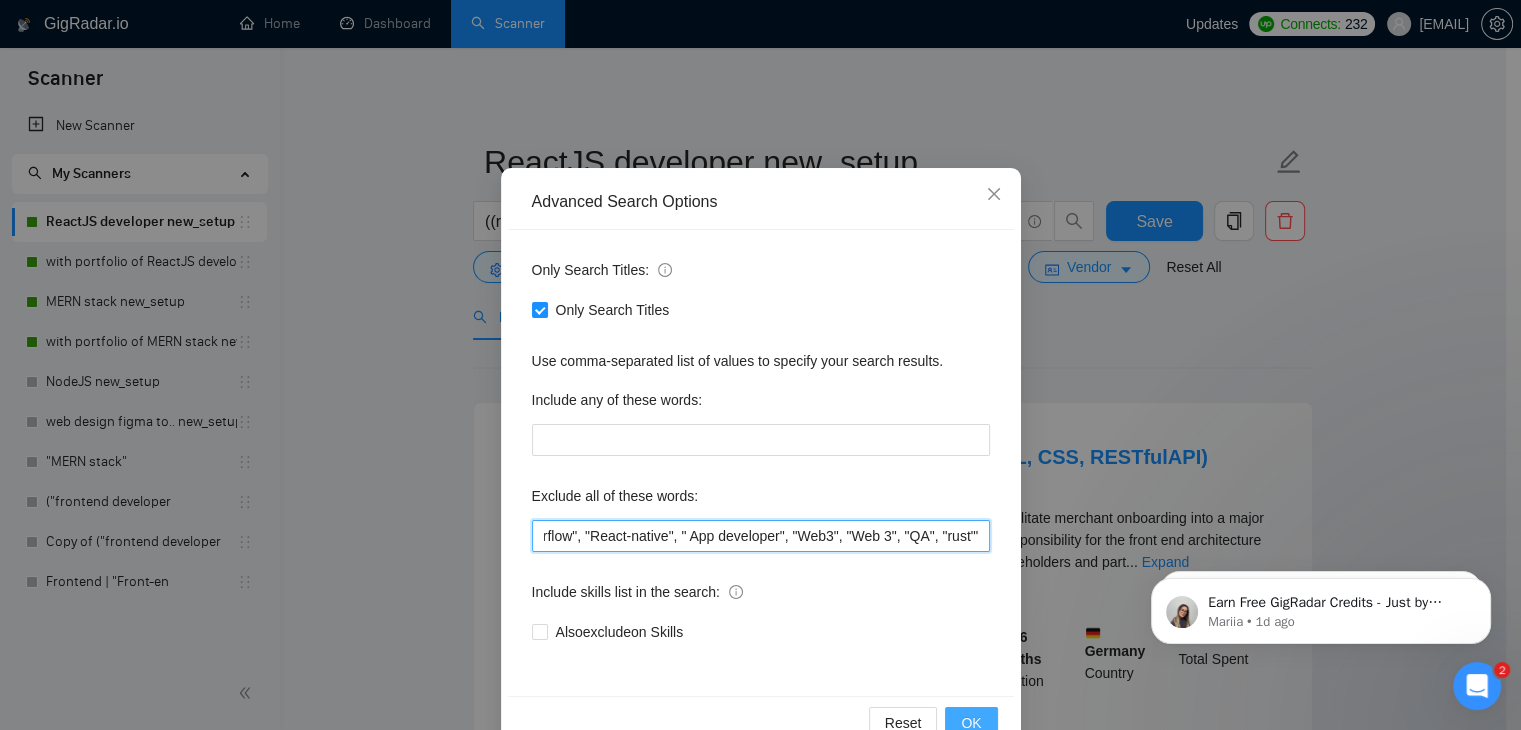 type on ""small task", "low budget", "quick fix", "low-code", "non-profit", ".NET", "WordPress", "shopify", "python", "vue*", "php", "laravel", "Flutterflow", "React-native", " App developer", "Web3", "Web 3", "QA", "rust""" 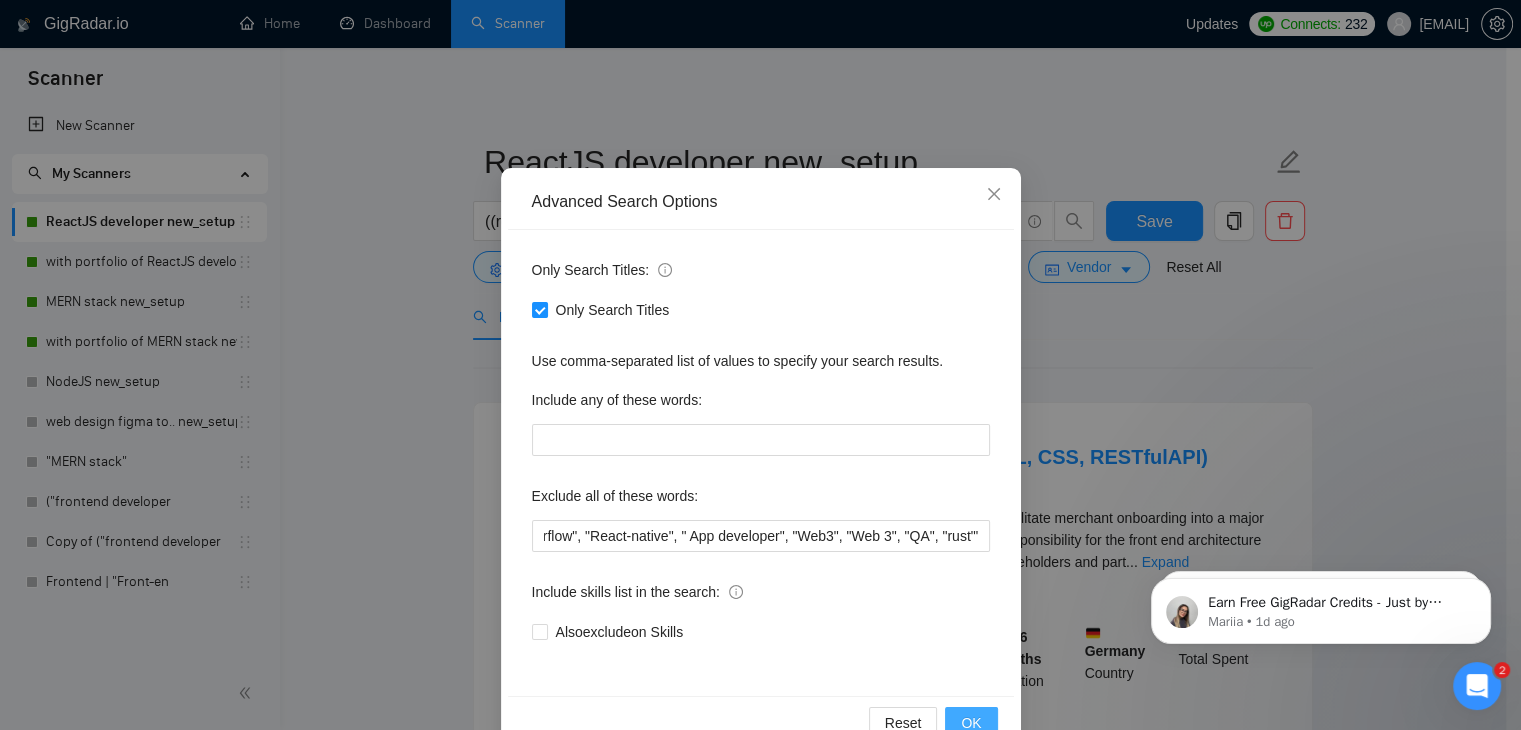 scroll, scrollTop: 0, scrollLeft: 0, axis: both 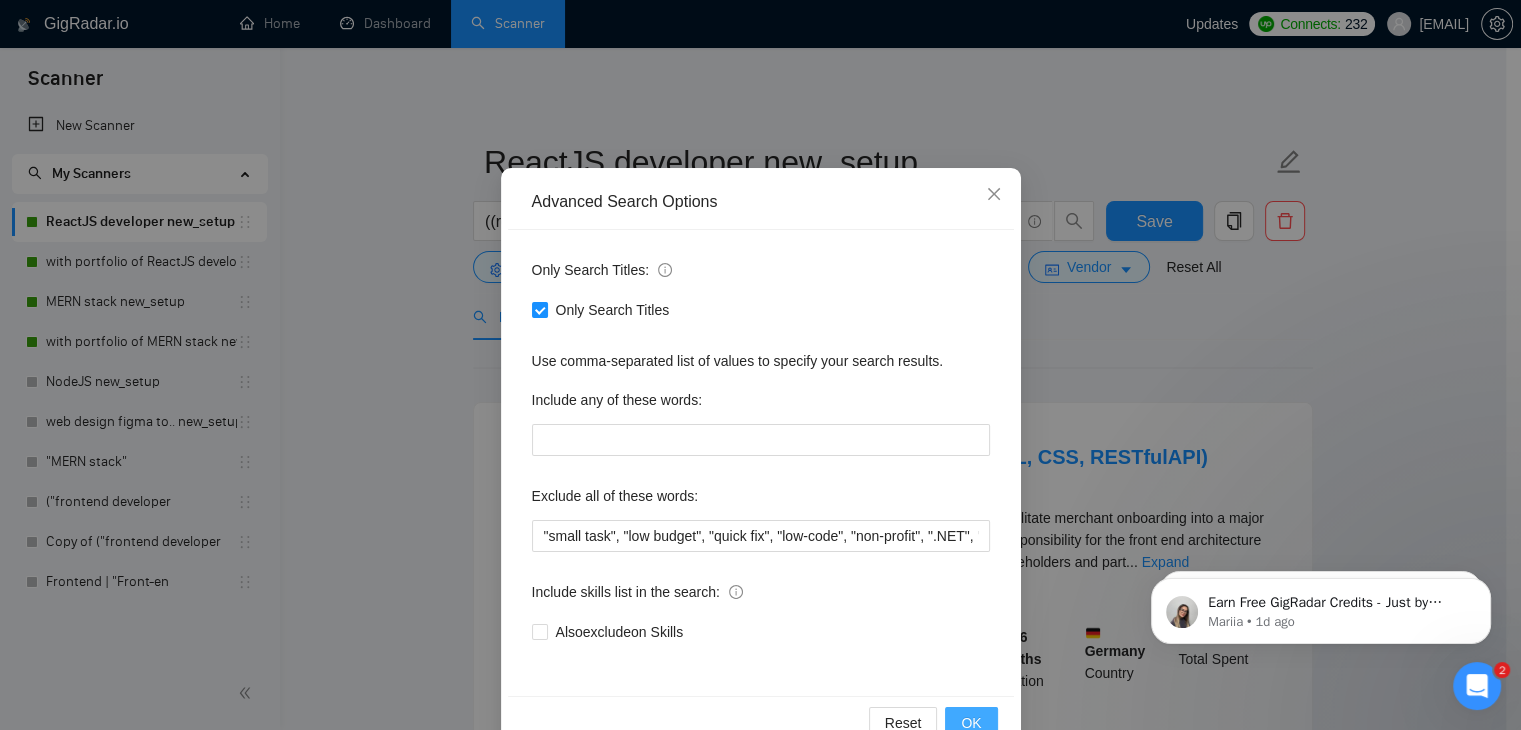 click on "OK" at bounding box center (971, 723) 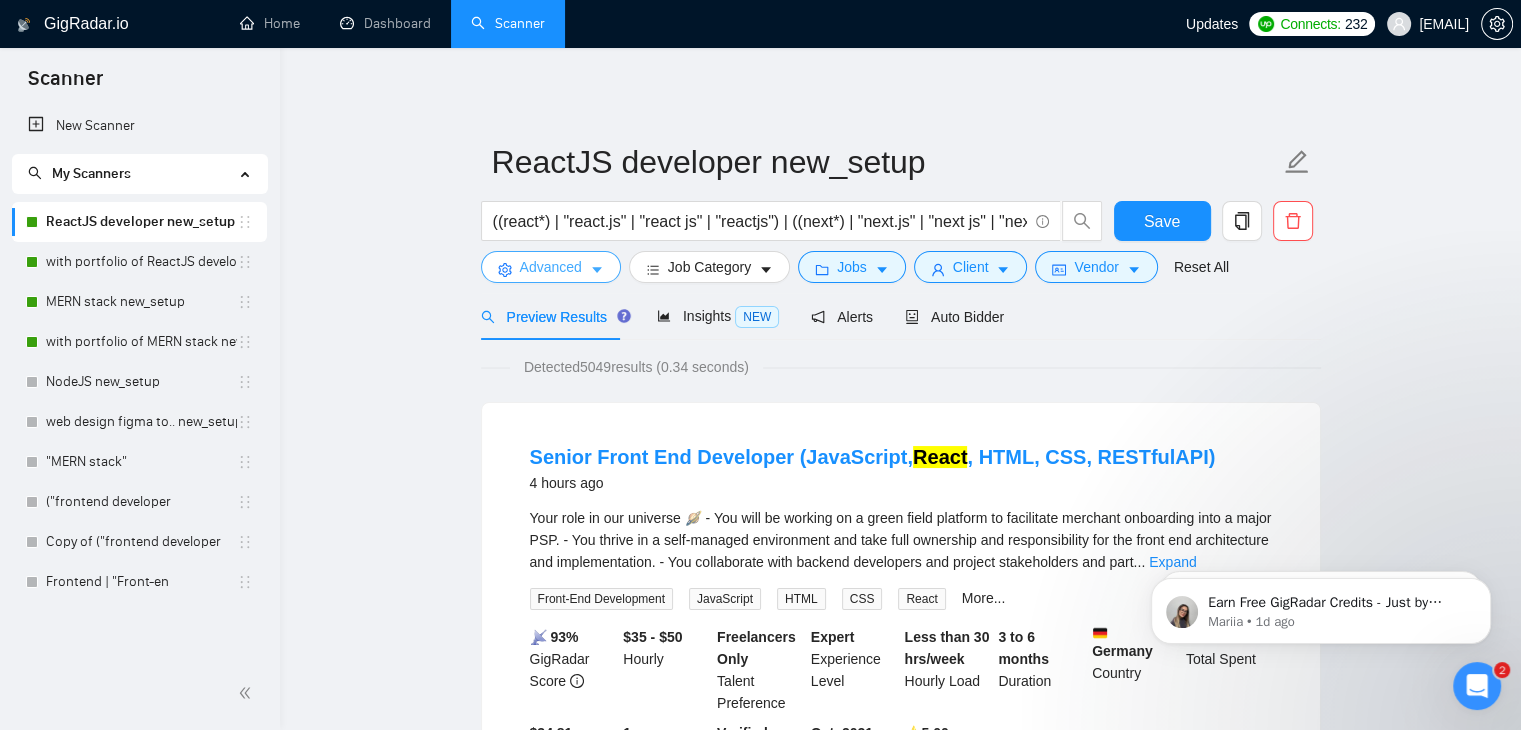 type 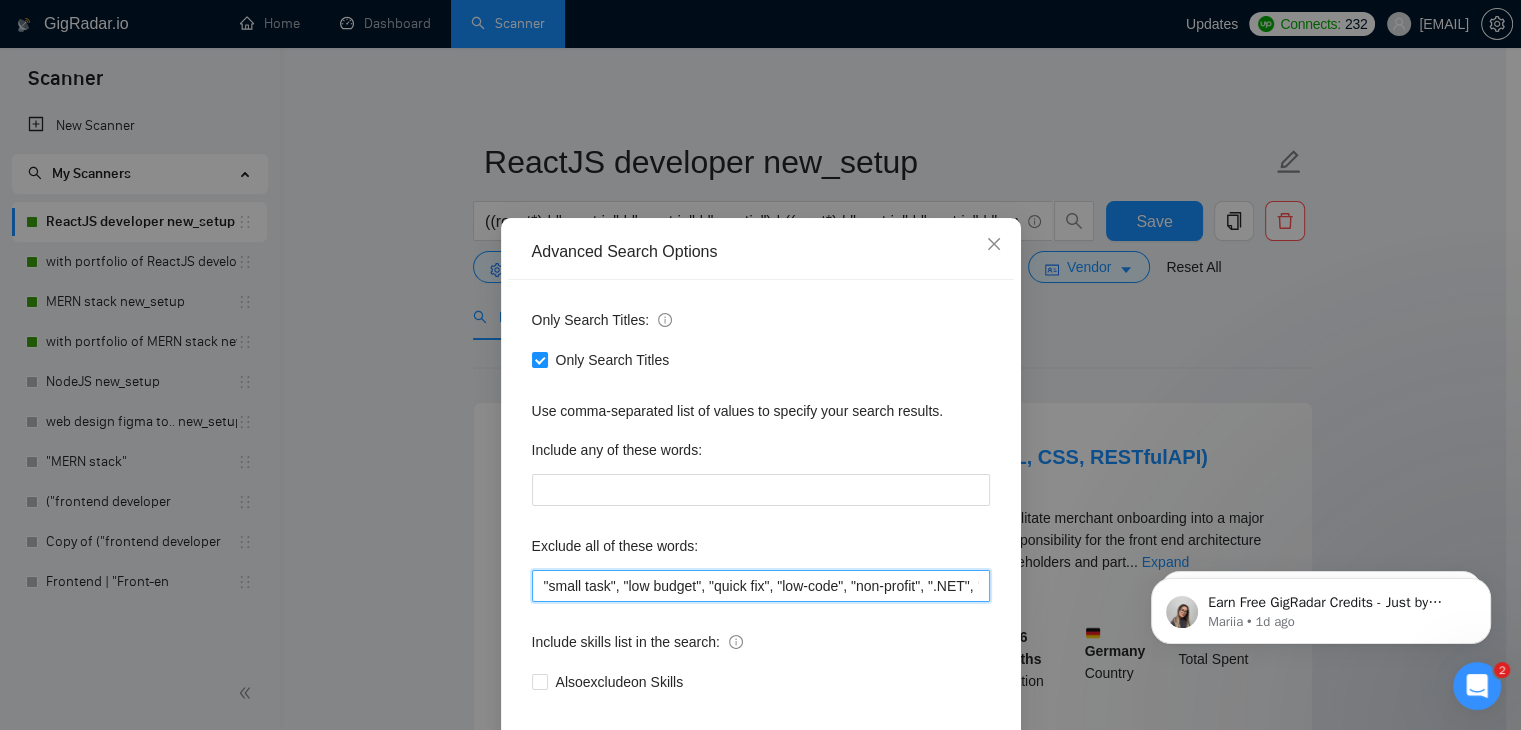 click on ""small task", "low budget", "quick fix", "low-code", "non-profit", ".NET", "WordPress", "shopify", "python", "vue*", "php", "laravel", "Flutterflow", "React-native", " App developer", "Web3", "Web 3", "QA", "rust""" at bounding box center (761, 586) 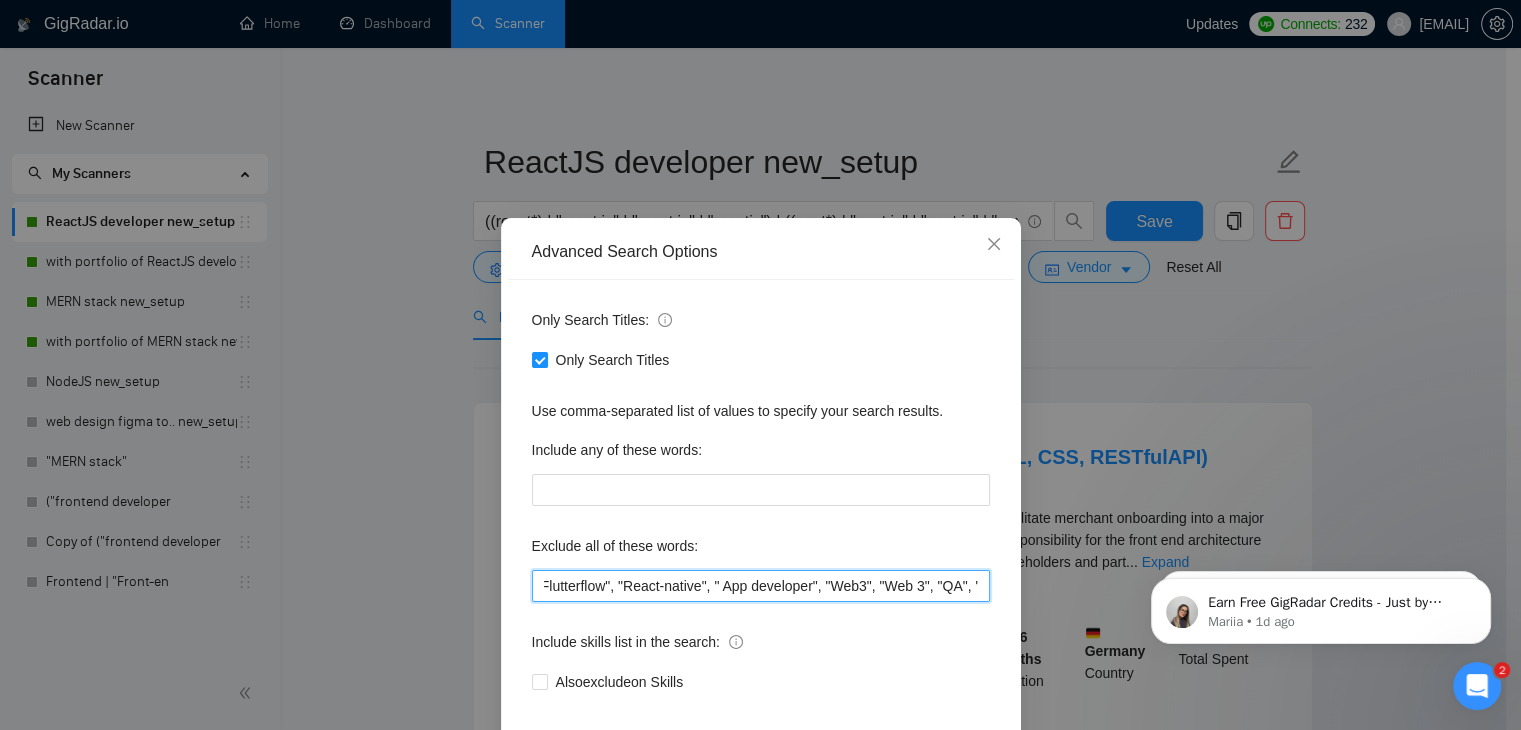 scroll, scrollTop: 0, scrollLeft: 835, axis: horizontal 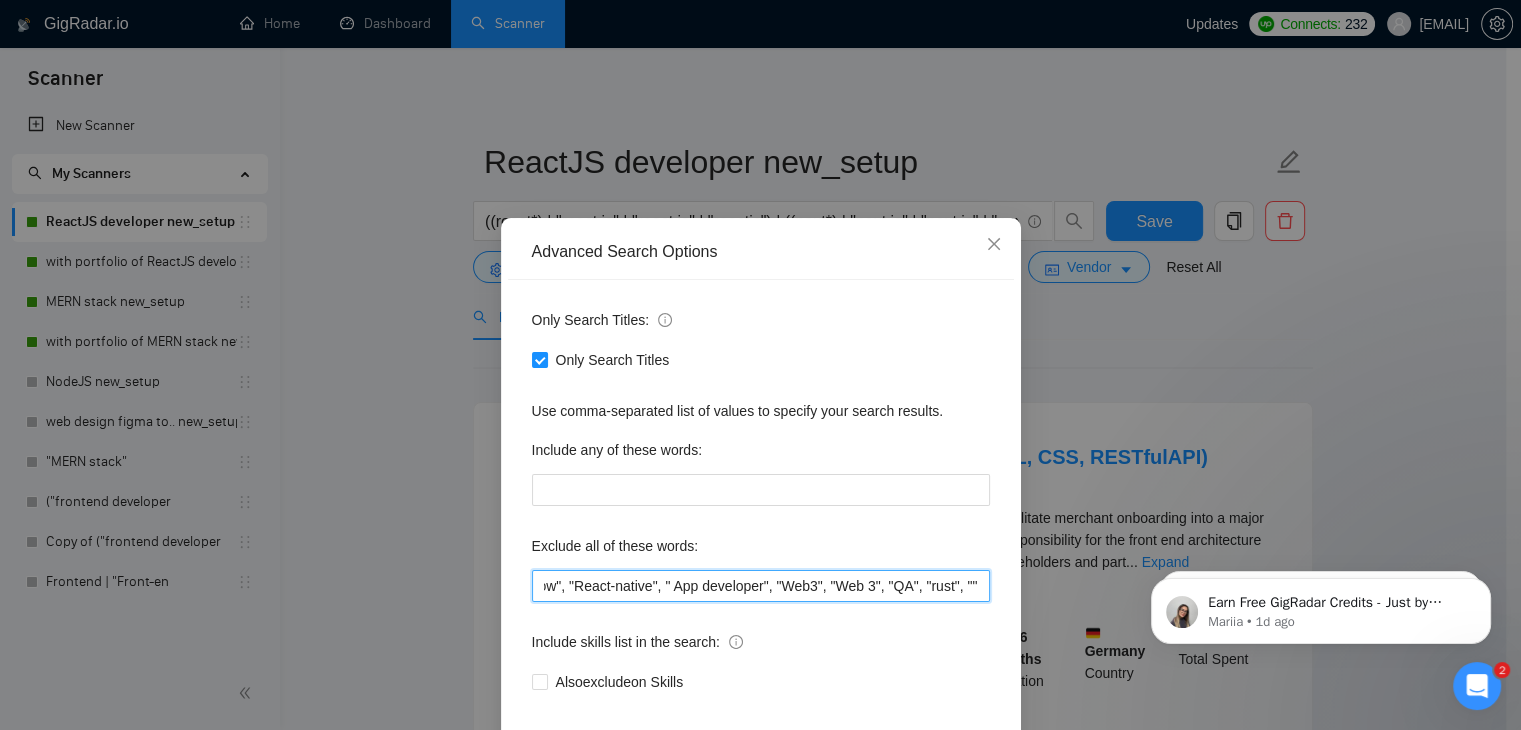 paste on "Angular" 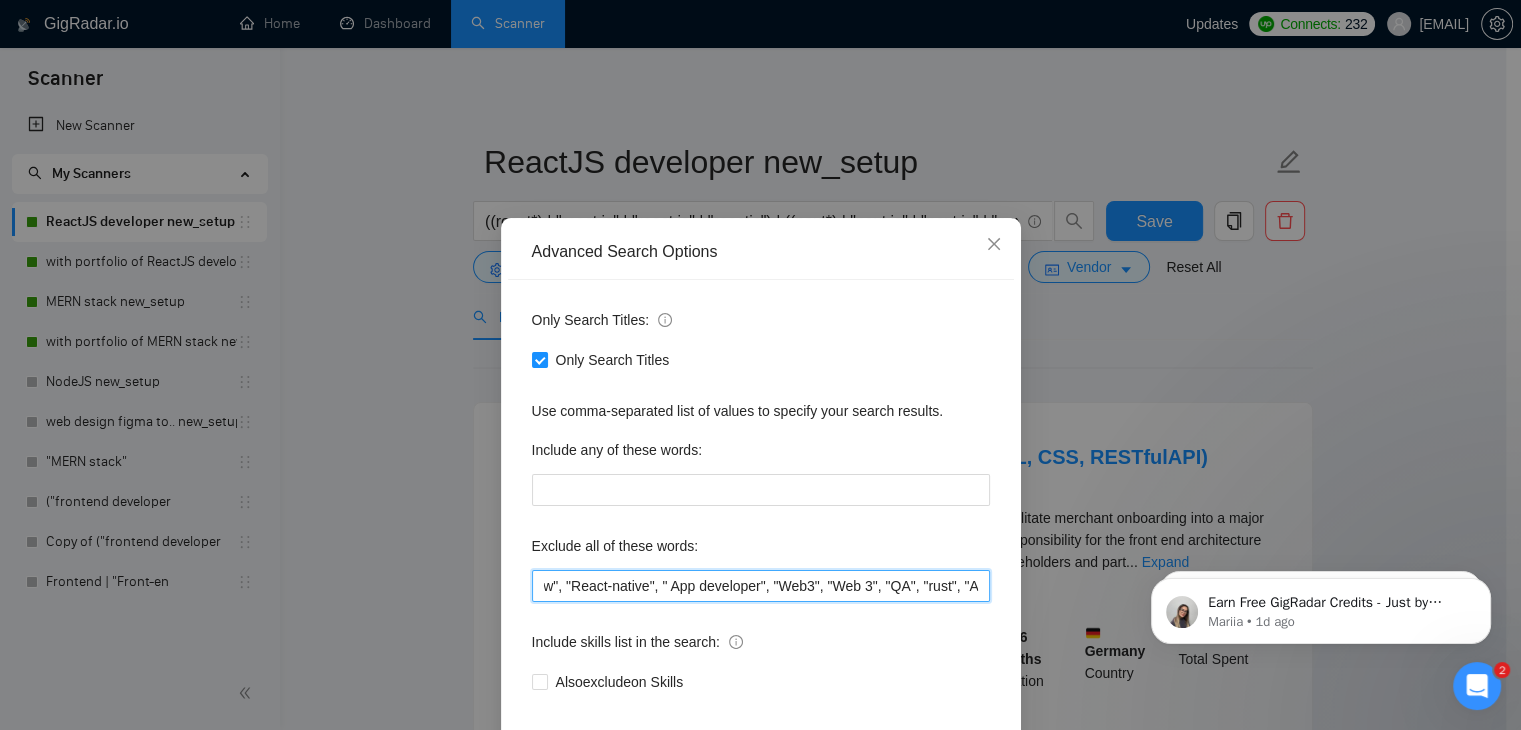 scroll, scrollTop: 0, scrollLeft: 892, axis: horizontal 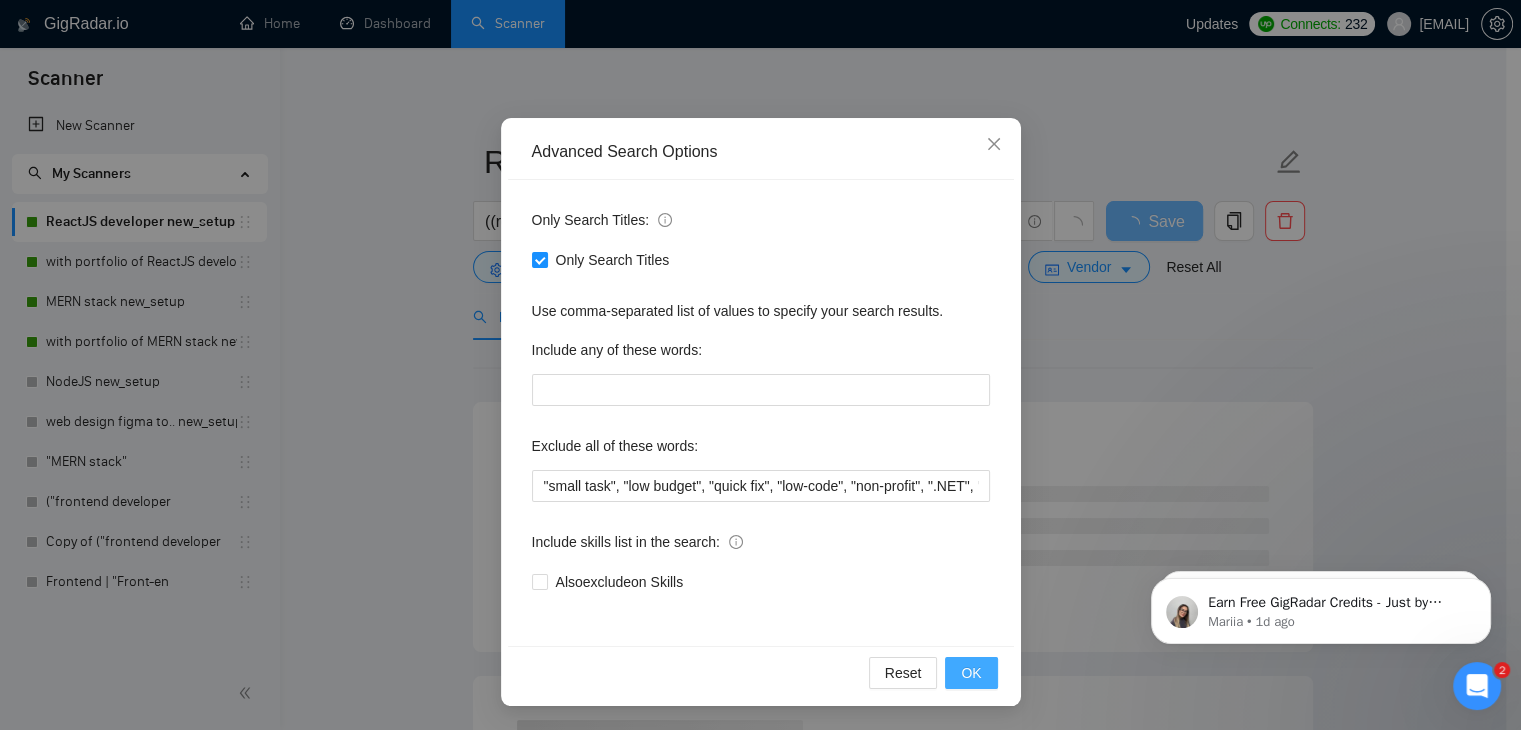 click on "OK" at bounding box center [971, 673] 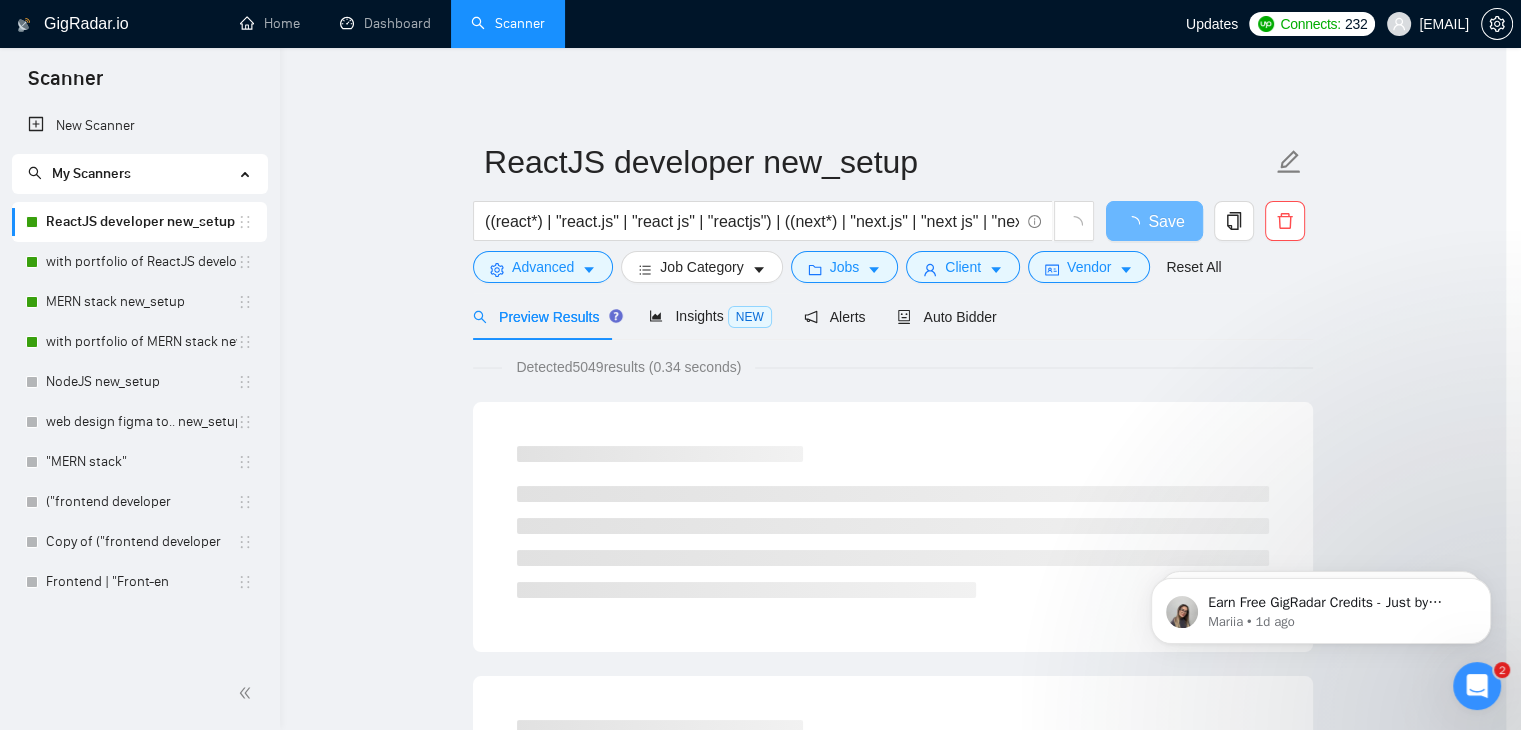 scroll, scrollTop: 2, scrollLeft: 0, axis: vertical 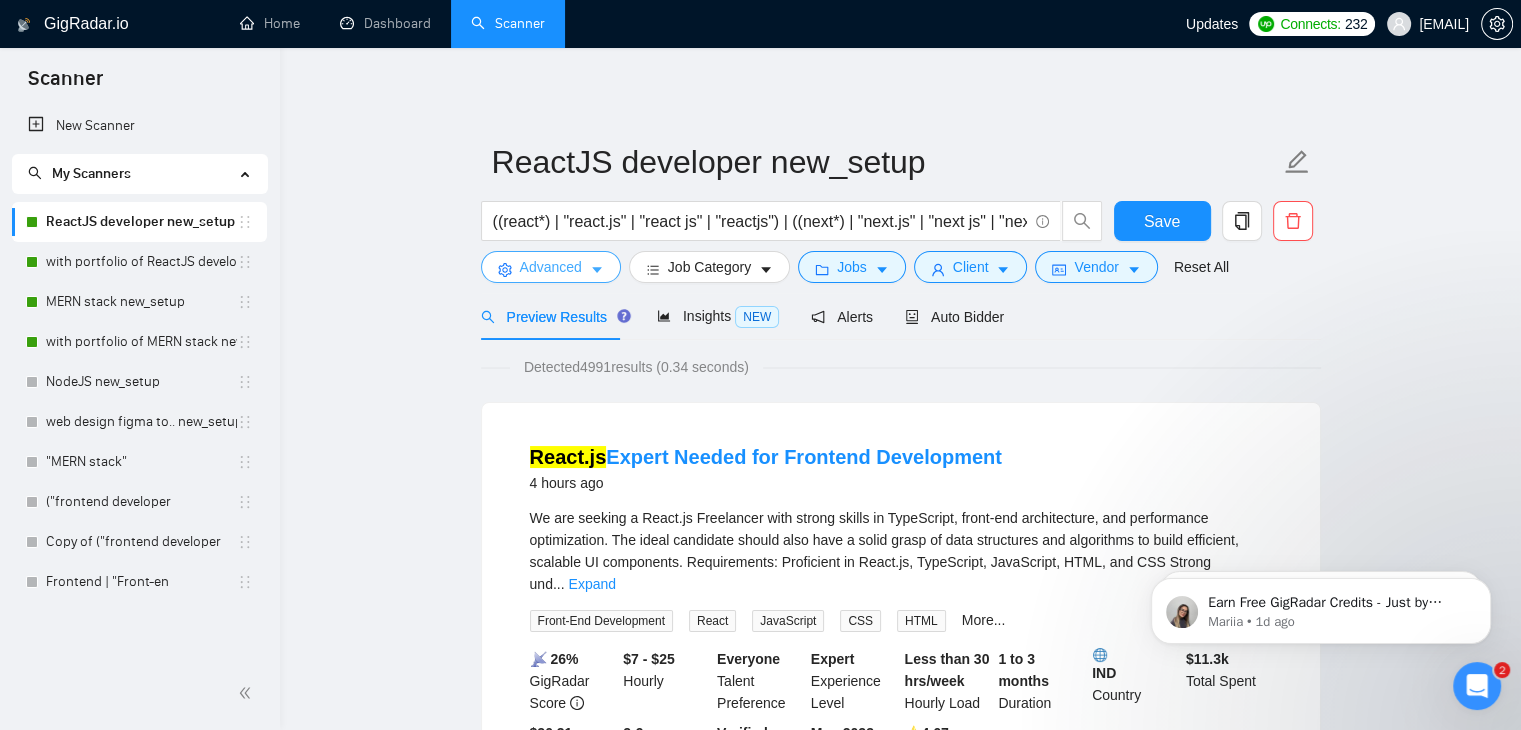 click on "Advanced" at bounding box center [551, 267] 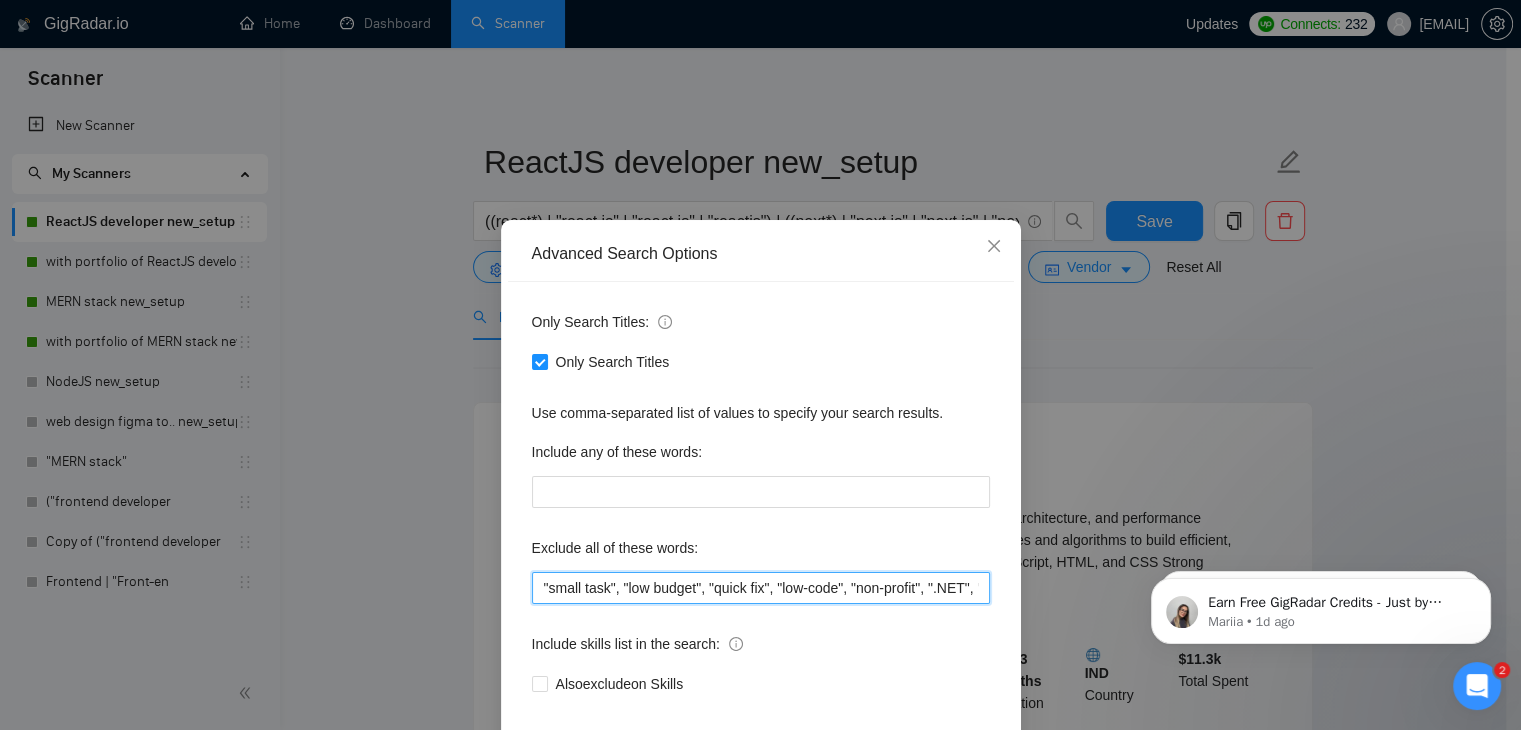 click on ""small task", "low budget", "quick fix", "low-code", "non-profit", ".NET", "WordPress", "shopify", "python", "vue*", "php", "laravel", "Flutterflow", "React-native", " App developer", "Web3", "Web 3", "QA", "rust", "Angular"" at bounding box center [761, 588] 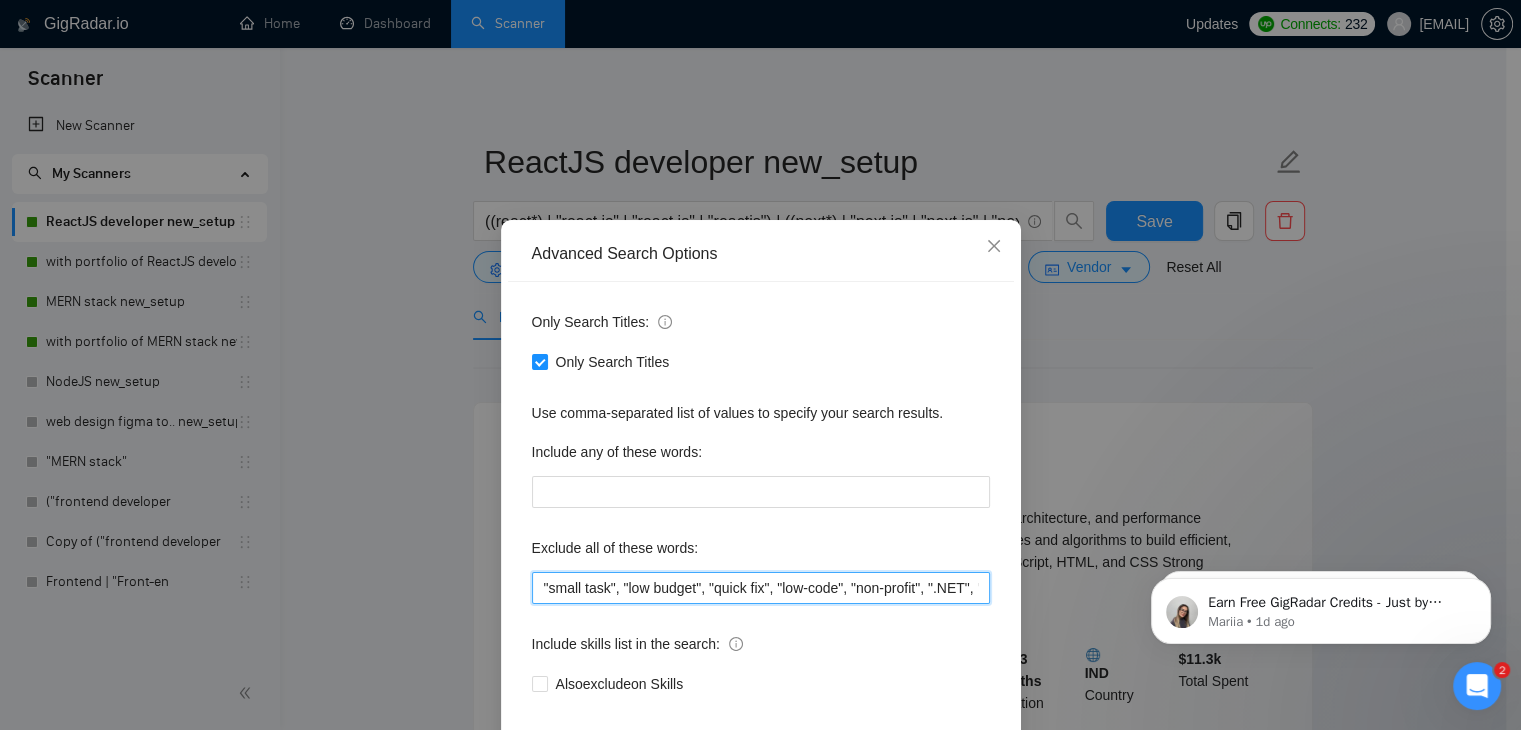 click on ""small task", "low budget", "quick fix", "low-code", "non-profit", ".NET", "WordPress", "shopify", "python", "vue*", "php", "laravel", "Flutterflow", "React-native", " App developer", "Web3", "Web 3", "QA", "rust", "Angular"" at bounding box center (761, 588) 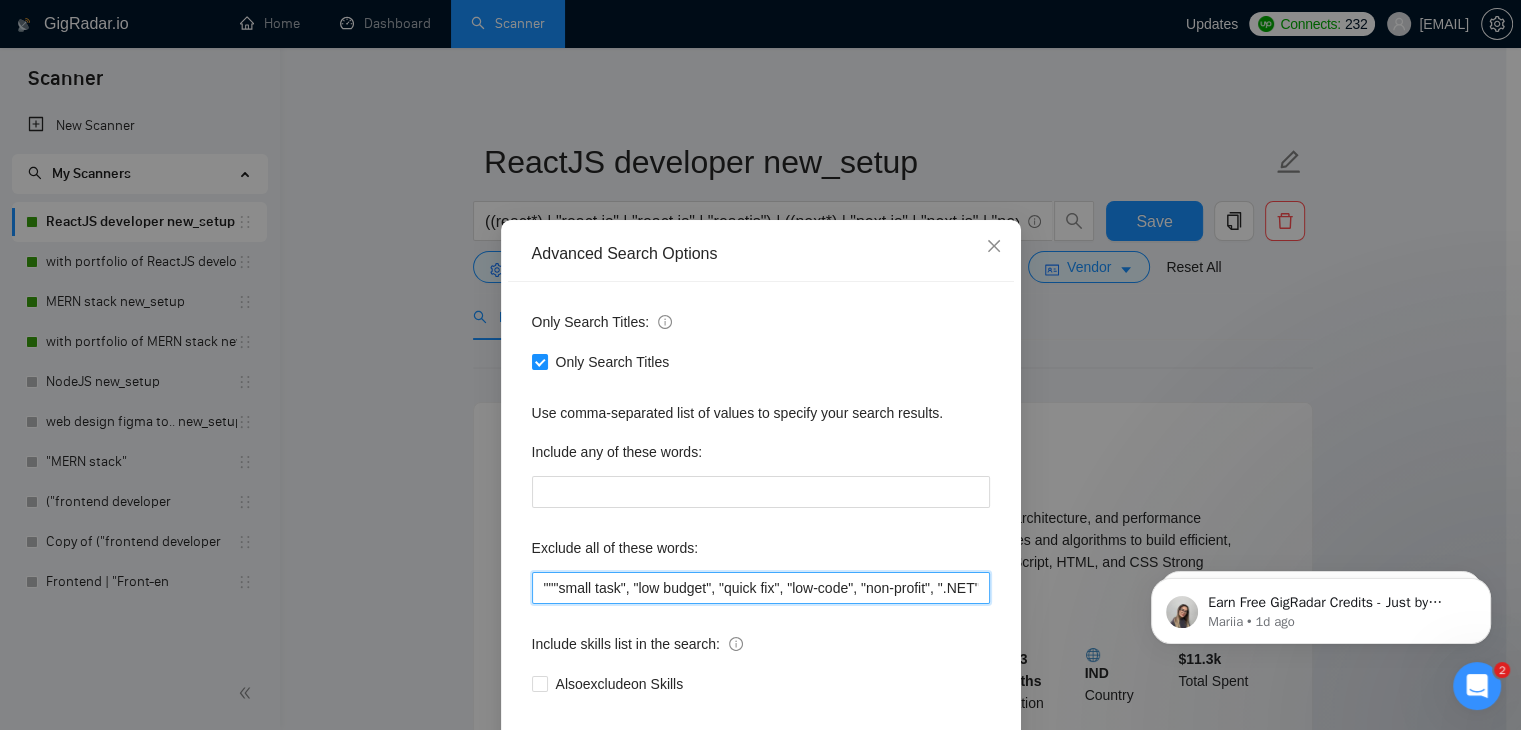 paste on "Fixed Price" 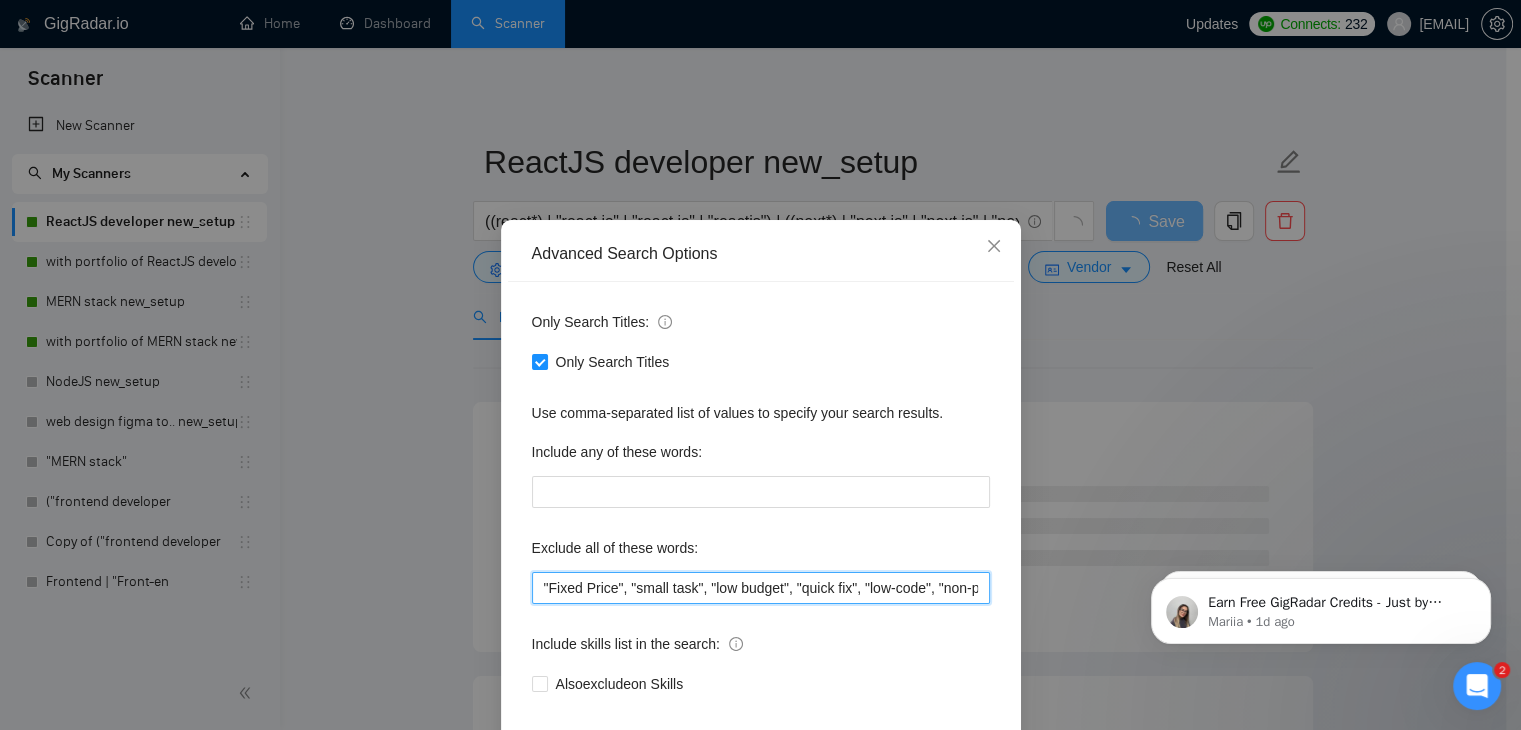 click on ""Fixed Price", "small task", "low budget", "quick fix", "low-code", "non-profit", ".NET", "WordPress", "shopify", "python", "vue*", "php", "laravel", "Flutterflow", "React-native", " App developer", "Web3", "Web 3", "QA", "rust", "Angular"" at bounding box center [761, 588] 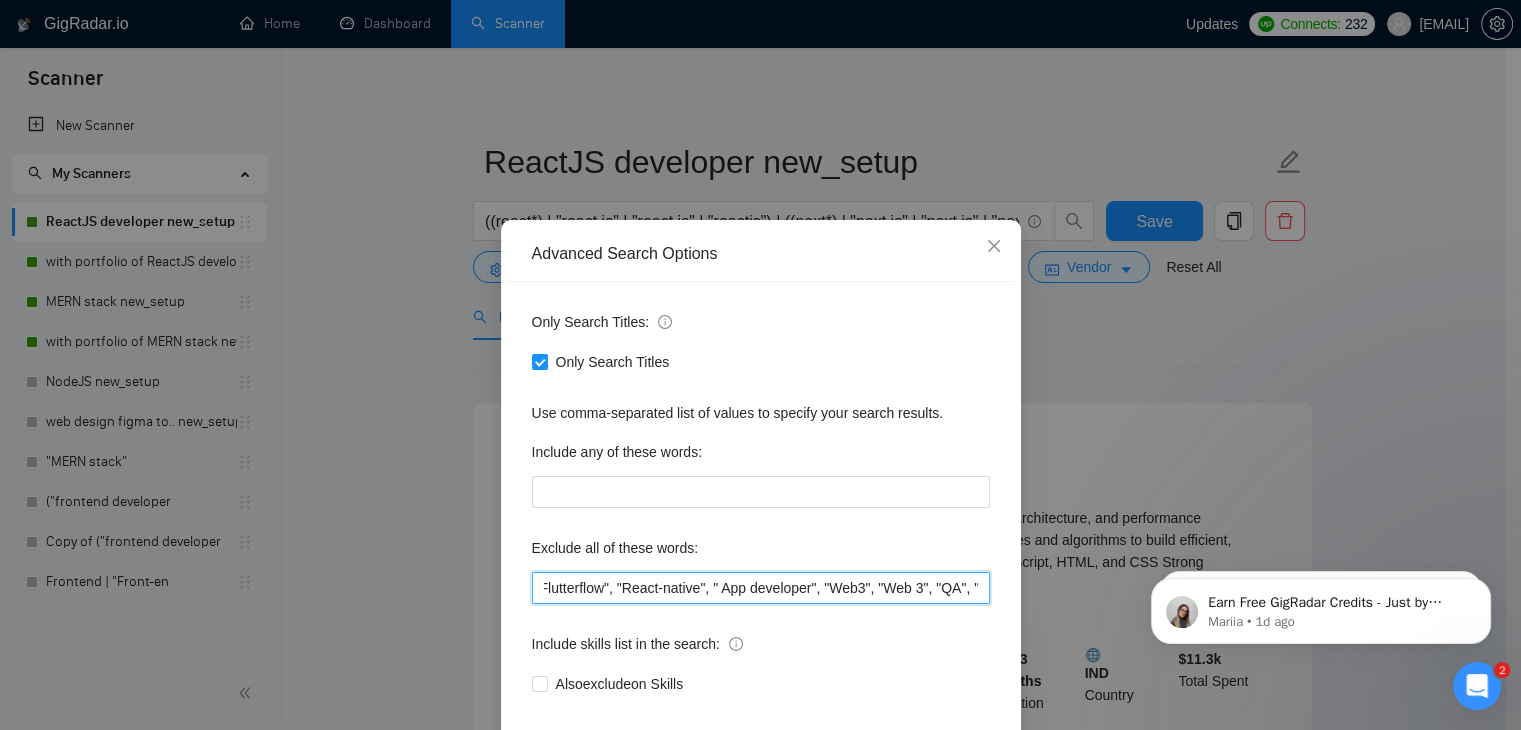 scroll, scrollTop: 0, scrollLeft: 898, axis: horizontal 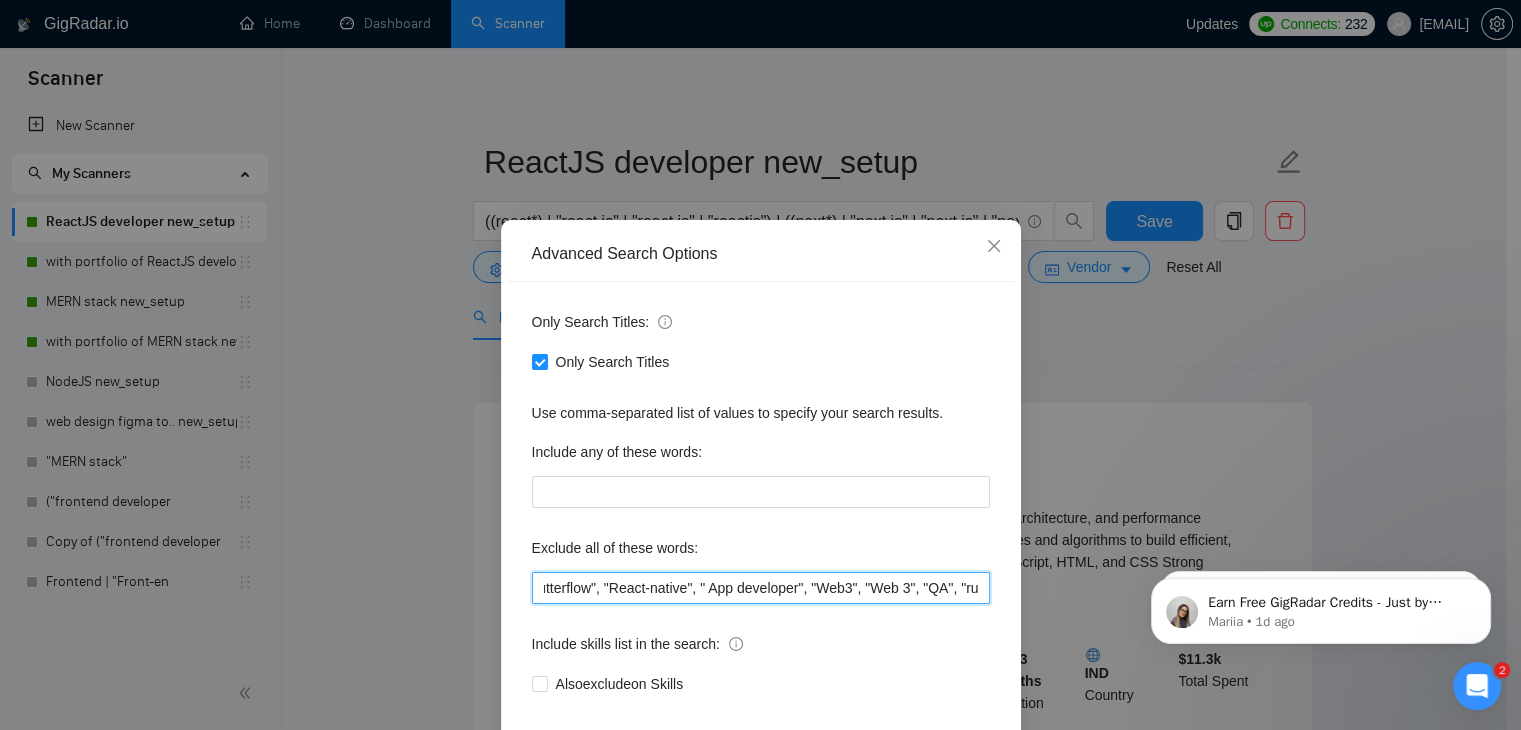 click on ""Fixed Price", "small task", "low budget", "quick fix", "low-code", "non-profit", ".NET", "WordPress", "shopify", "python", "vue*", "php", "laravel", "Flutterflow", "React-native", " App developer", "Web3", "Web 3", "QA", "rust", "Angular"" at bounding box center [761, 588] 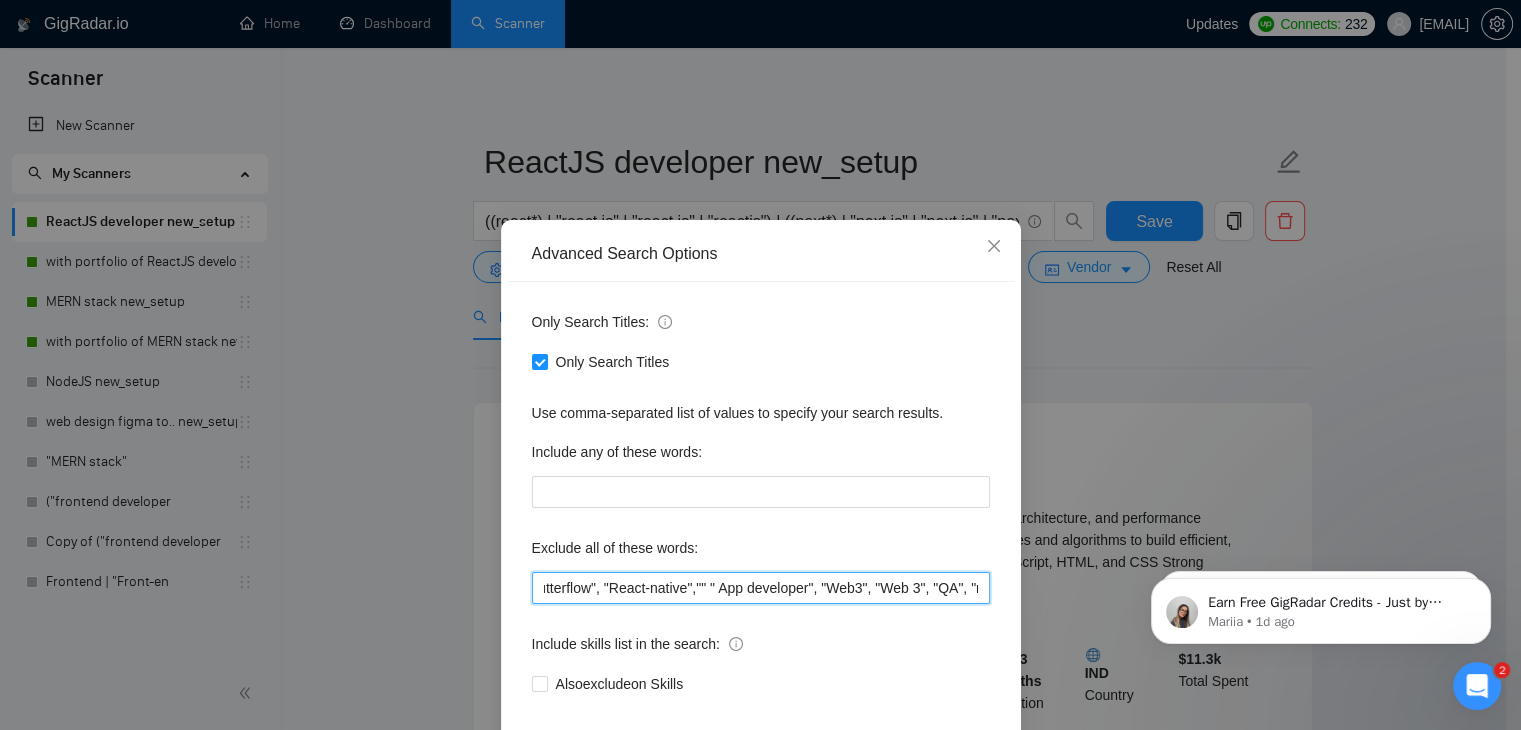 paste on "React-native""" 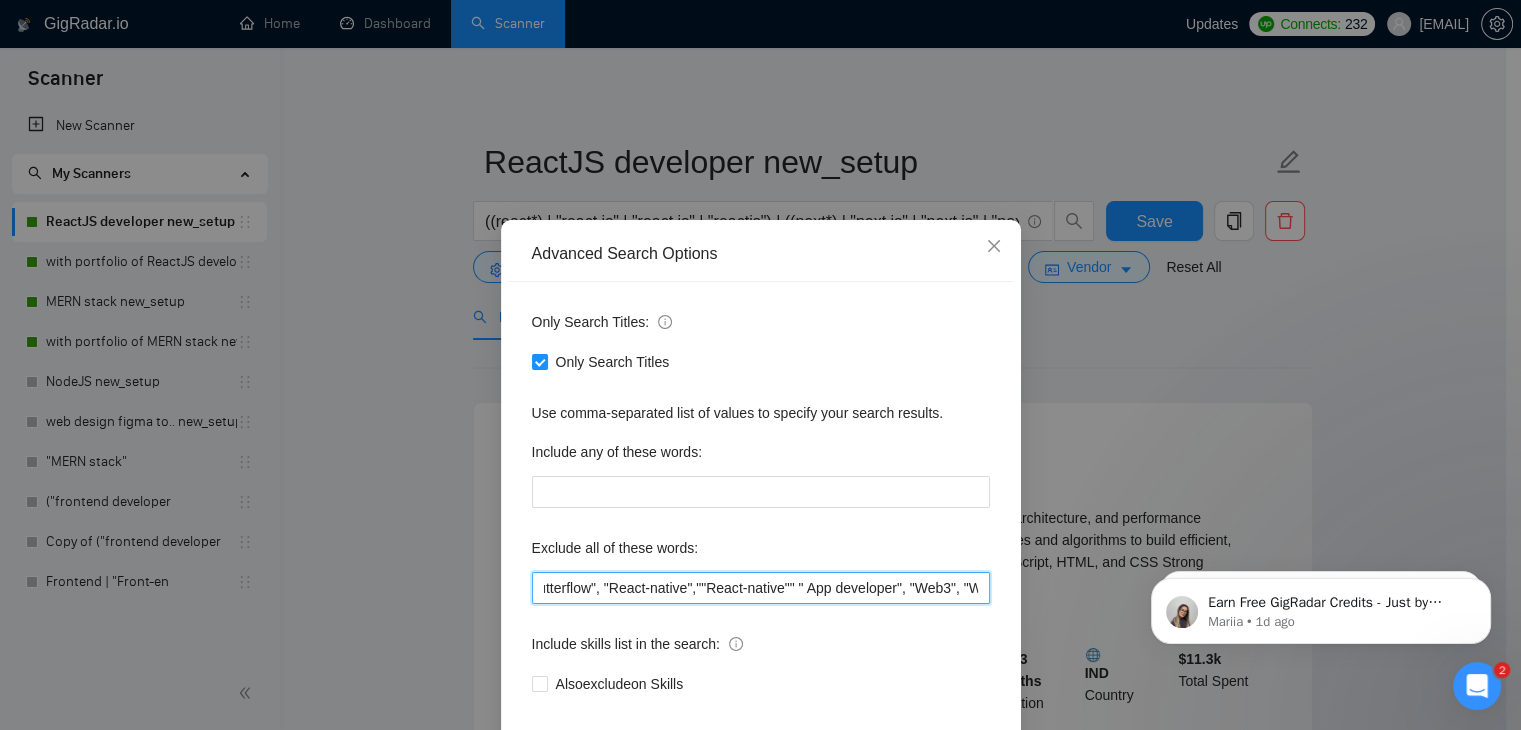 click on ""Fixed Price", "small task", "low budget", "quick fix", "low-code", "non-profit", ".NET", "WordPress", "shopify", "python", "vue*", "php", "laravel", "Flutterflow", "React-native",""React-native"" " App developer", "Web3", "Web 3", "QA", "rust", "Angular"" at bounding box center [761, 588] 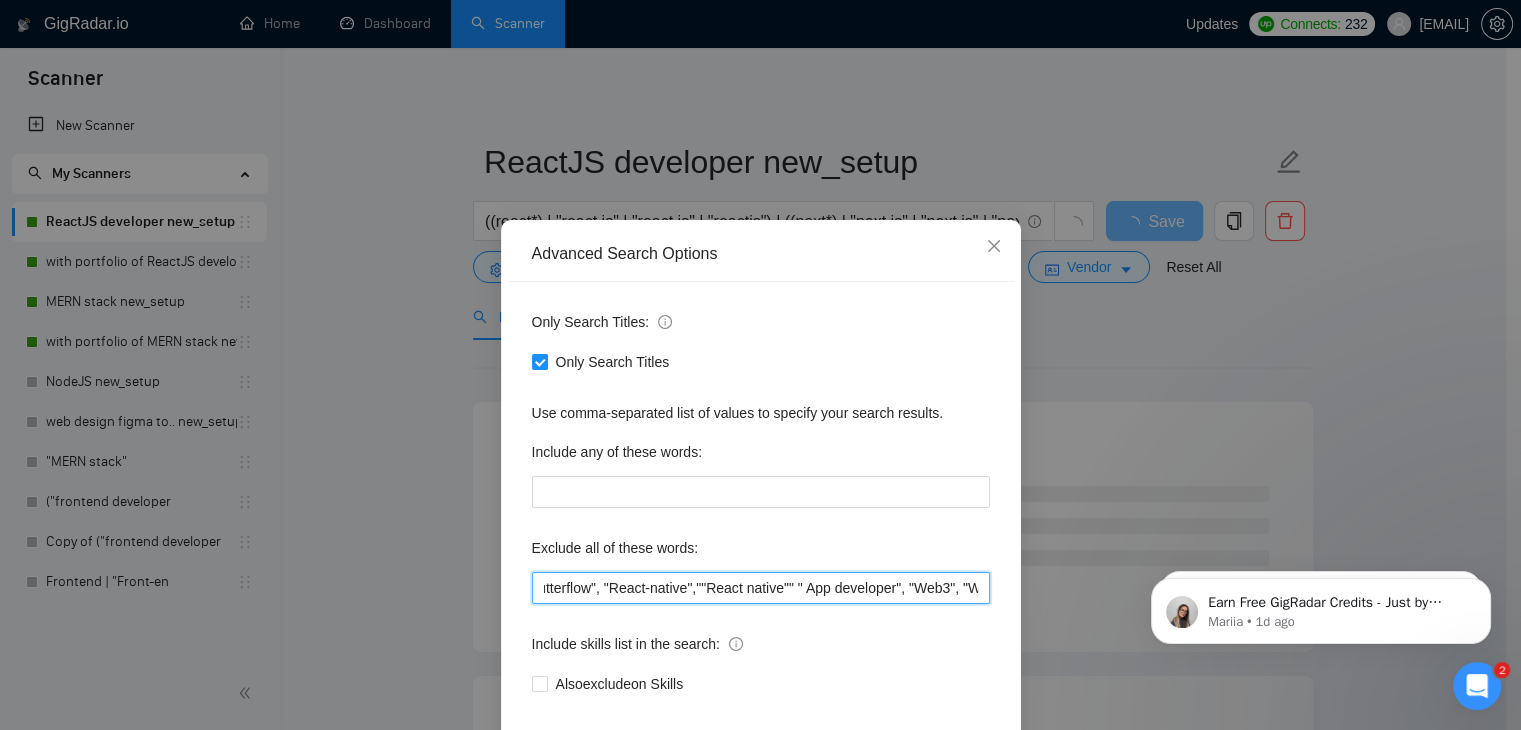 click on ""Fixed Price", "small task", "low budget", "quick fix", "low-code", "non-profit", ".NET", "WordPress", "shopify", "python", "vue*", "php", "laravel", "Flutterflow", "React-native",""React native"" " App developer", "Web3", "Web 3", "QA", "rust", "Angular"" at bounding box center [761, 588] 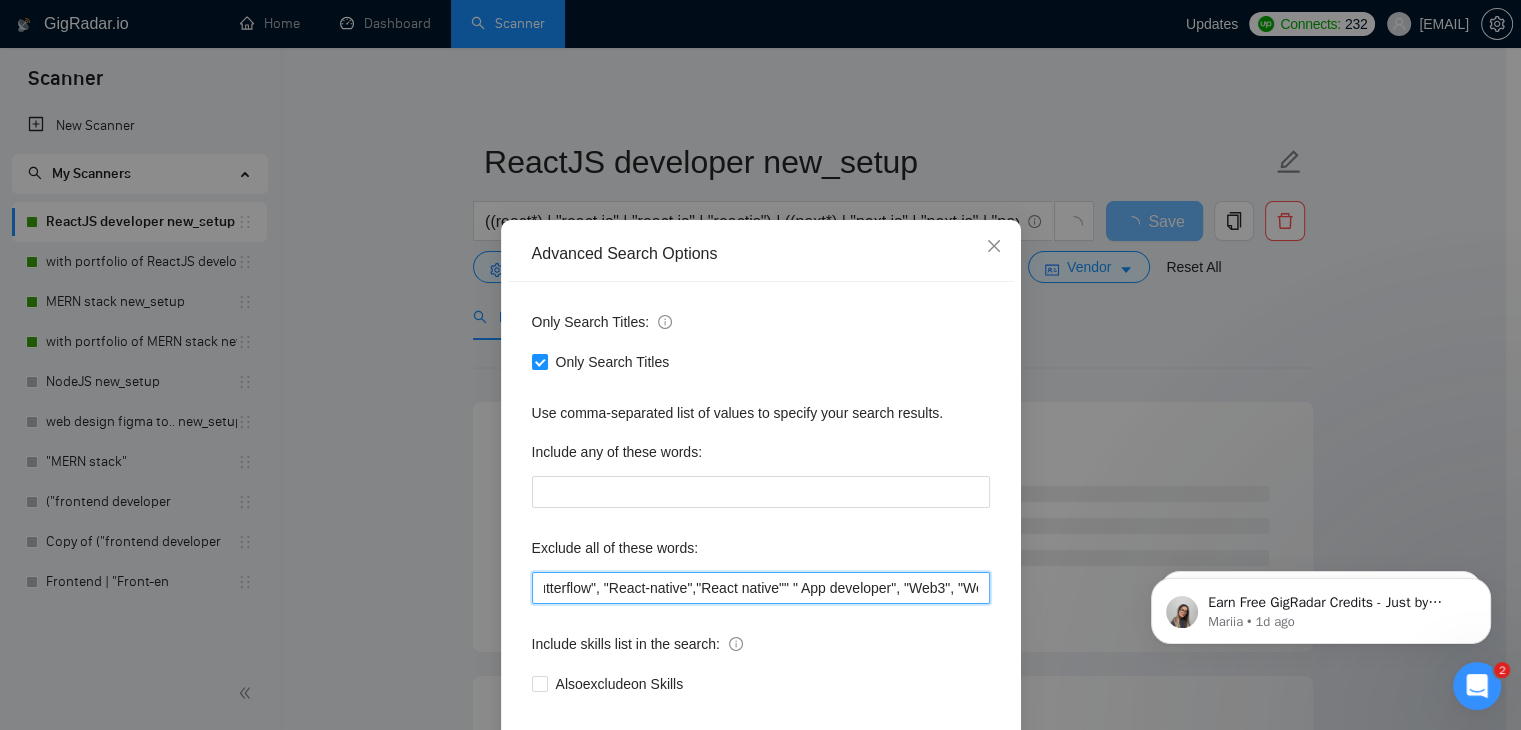 click on ""Fixed Price", "small task", "low budget", "quick fix", "low-code", "non-profit", ".NET", "WordPress", "shopify", "python", "vue*", "php", "laravel", "Flutterflow", "React-native","React native"" " App developer", "Web3", "Web 3", "QA", "rust", "Angular"" at bounding box center (761, 588) 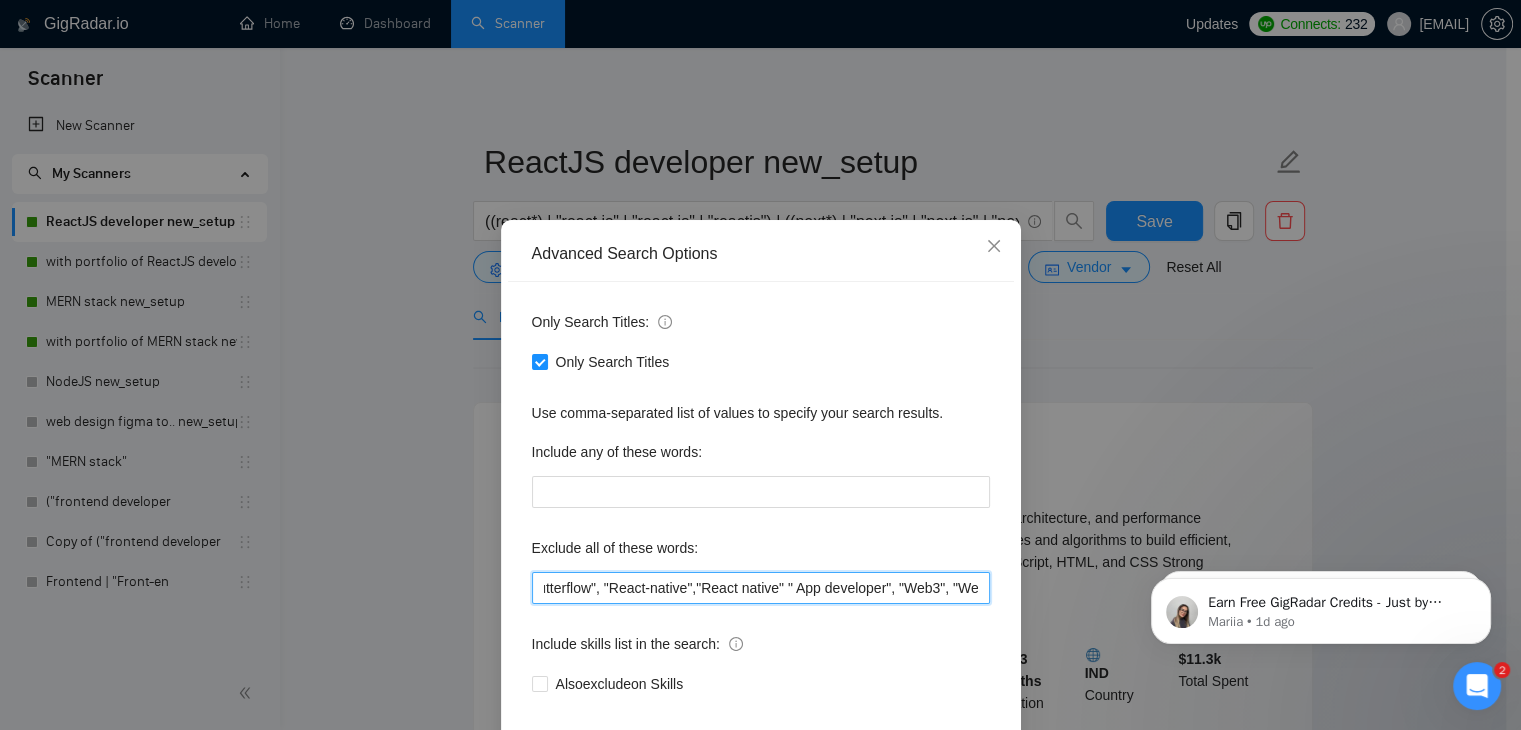 click on ""Fixed Price", "small task", "low budget", "quick fix", "low-code", "non-profit", ".NET", "WordPress", "shopify", "python", "vue*", "php", "laravel", "Flutterflow", "React-native","React native" " App developer", "Web3", "Web 3", "QA", "rust", "Angular"" at bounding box center [761, 588] 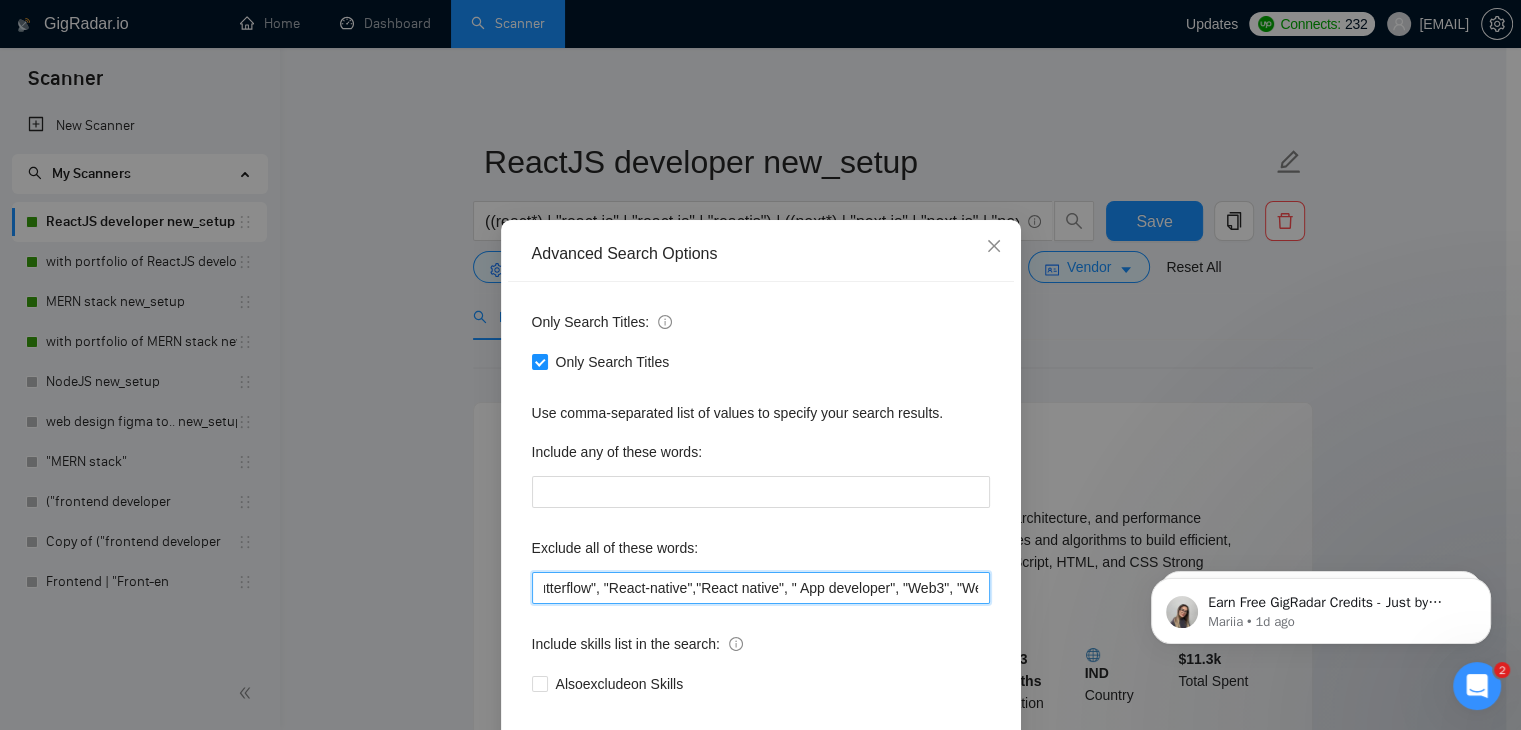 scroll, scrollTop: 102, scrollLeft: 0, axis: vertical 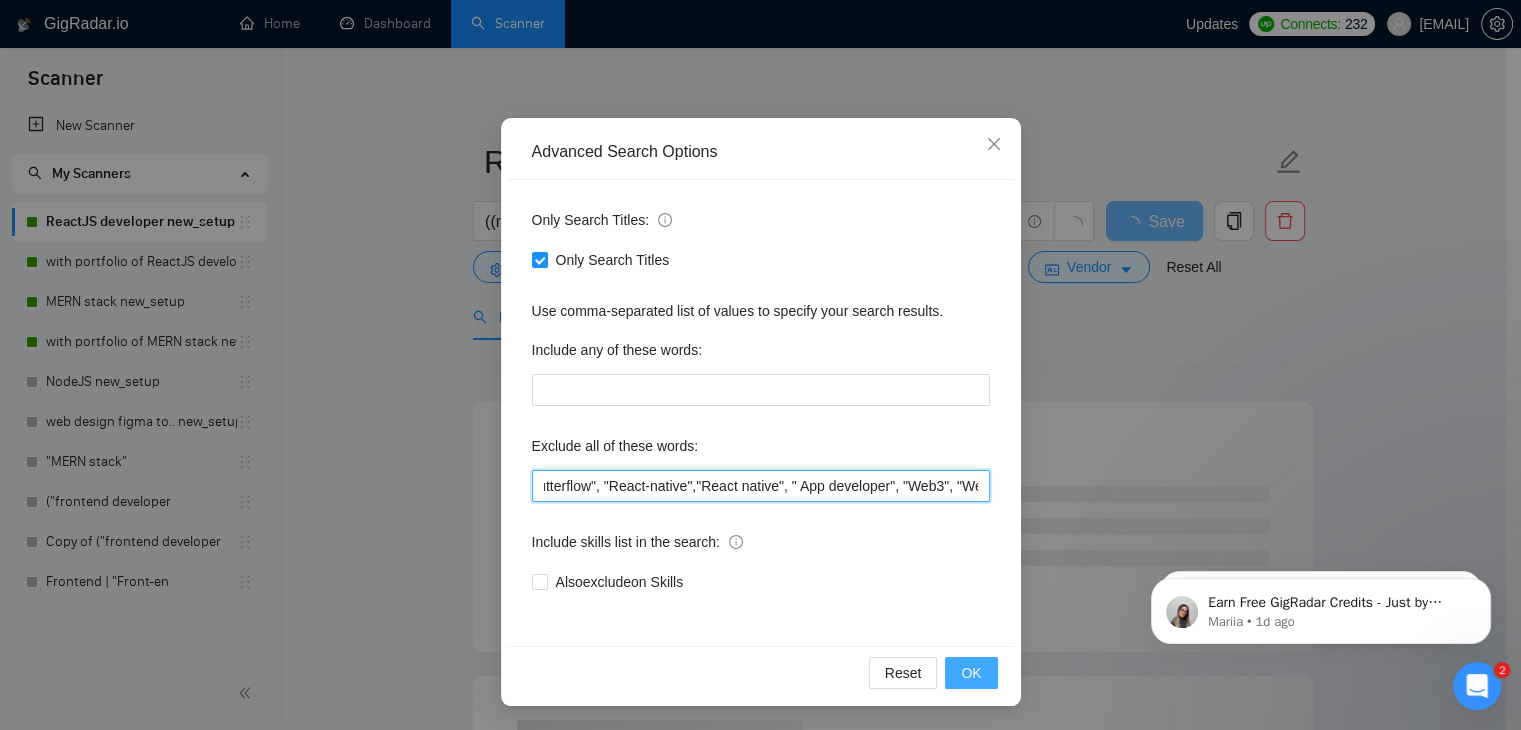 type on ""Fixed Price", "small task", "low budget", "quick fix", "low-code", "non-profit", ".NET", "WordPress", "shopify", "python", "vue*", "php", "laravel", "Flutterflow", "React-native","React native", " App developer", "Web3", "Web 3", "QA", "rust", "Angular"" 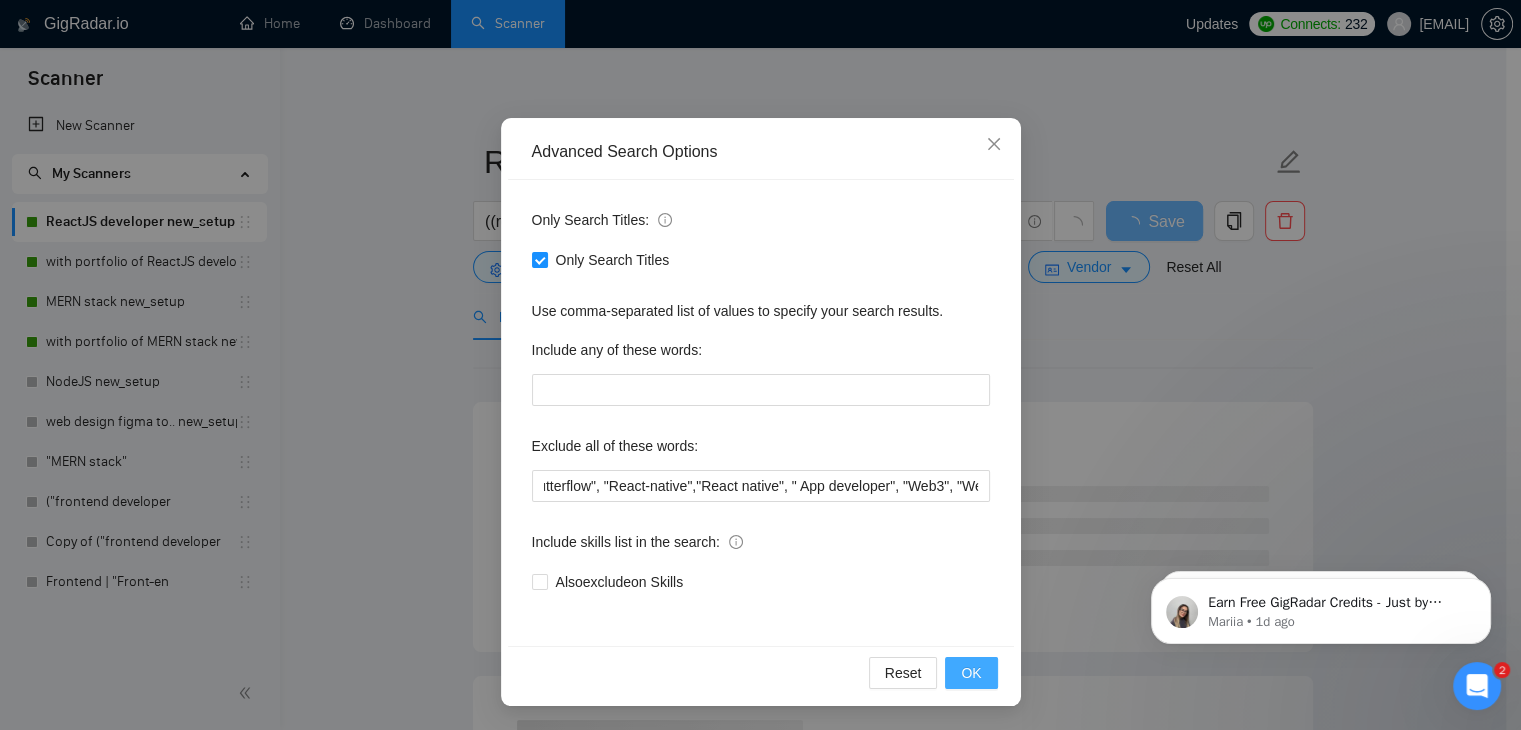 click on "OK" at bounding box center [971, 673] 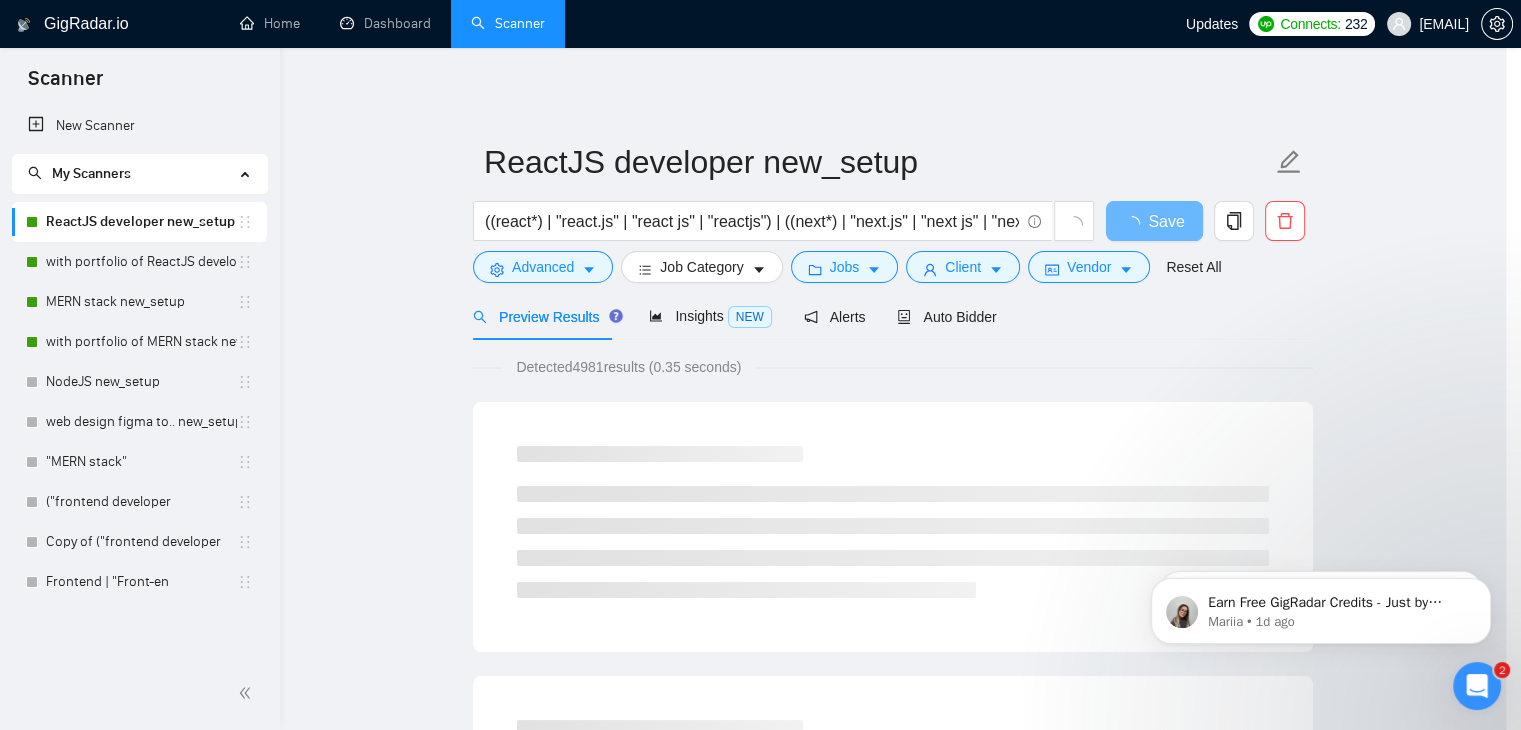 scroll, scrollTop: 2, scrollLeft: 0, axis: vertical 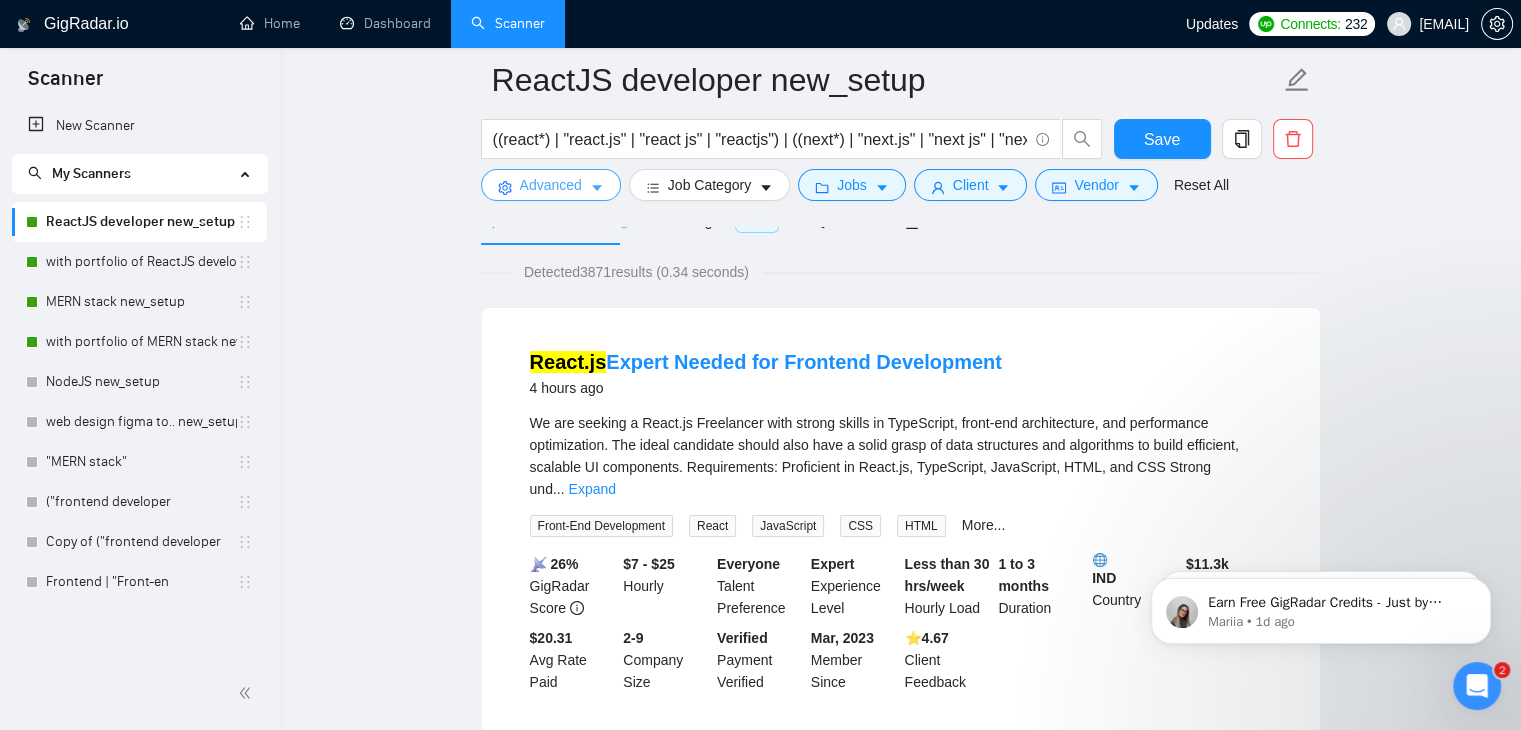 click on "Advanced" at bounding box center (551, 185) 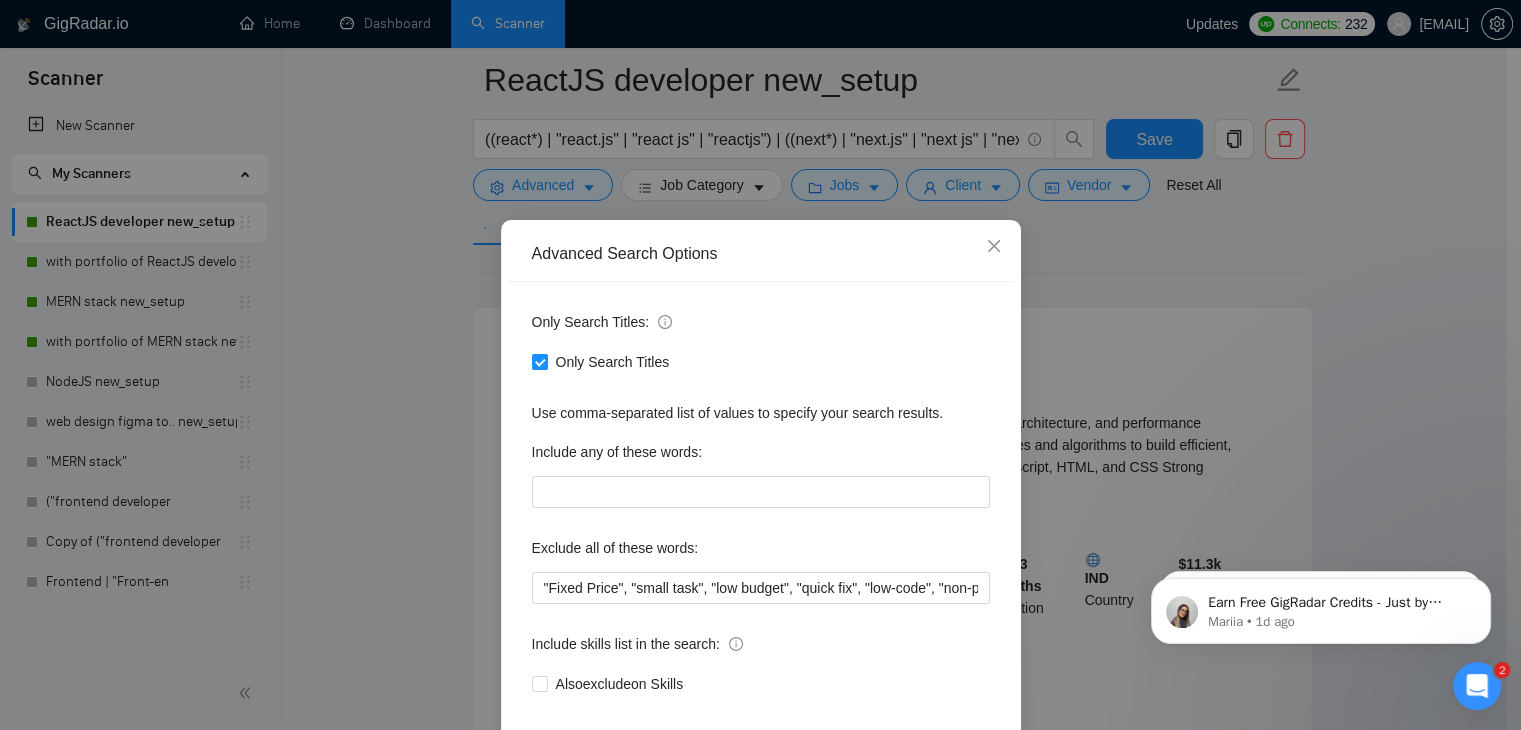 scroll, scrollTop: 102, scrollLeft: 0, axis: vertical 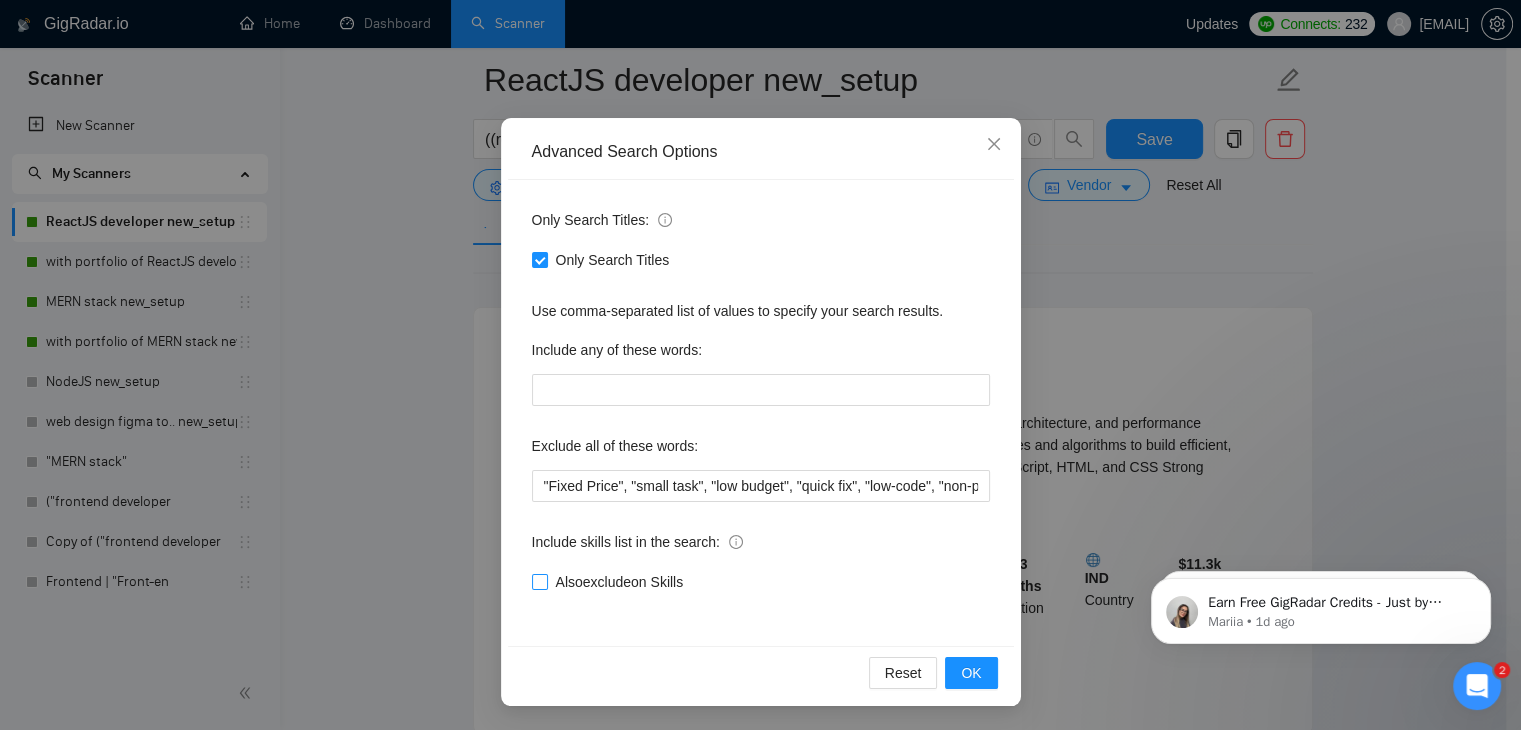 click on "Also  exclude  on Skills" at bounding box center [620, 582] 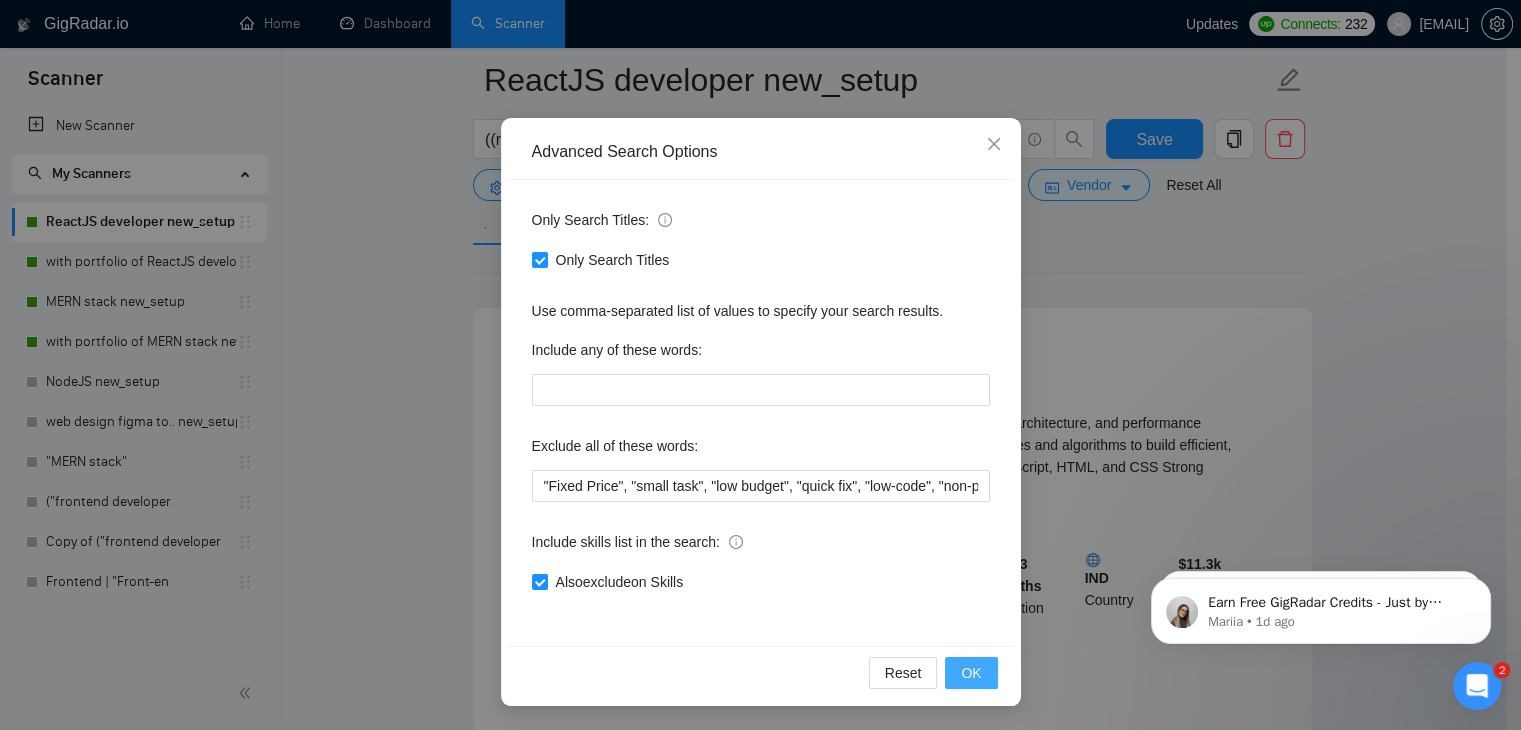 click on "OK" at bounding box center (971, 673) 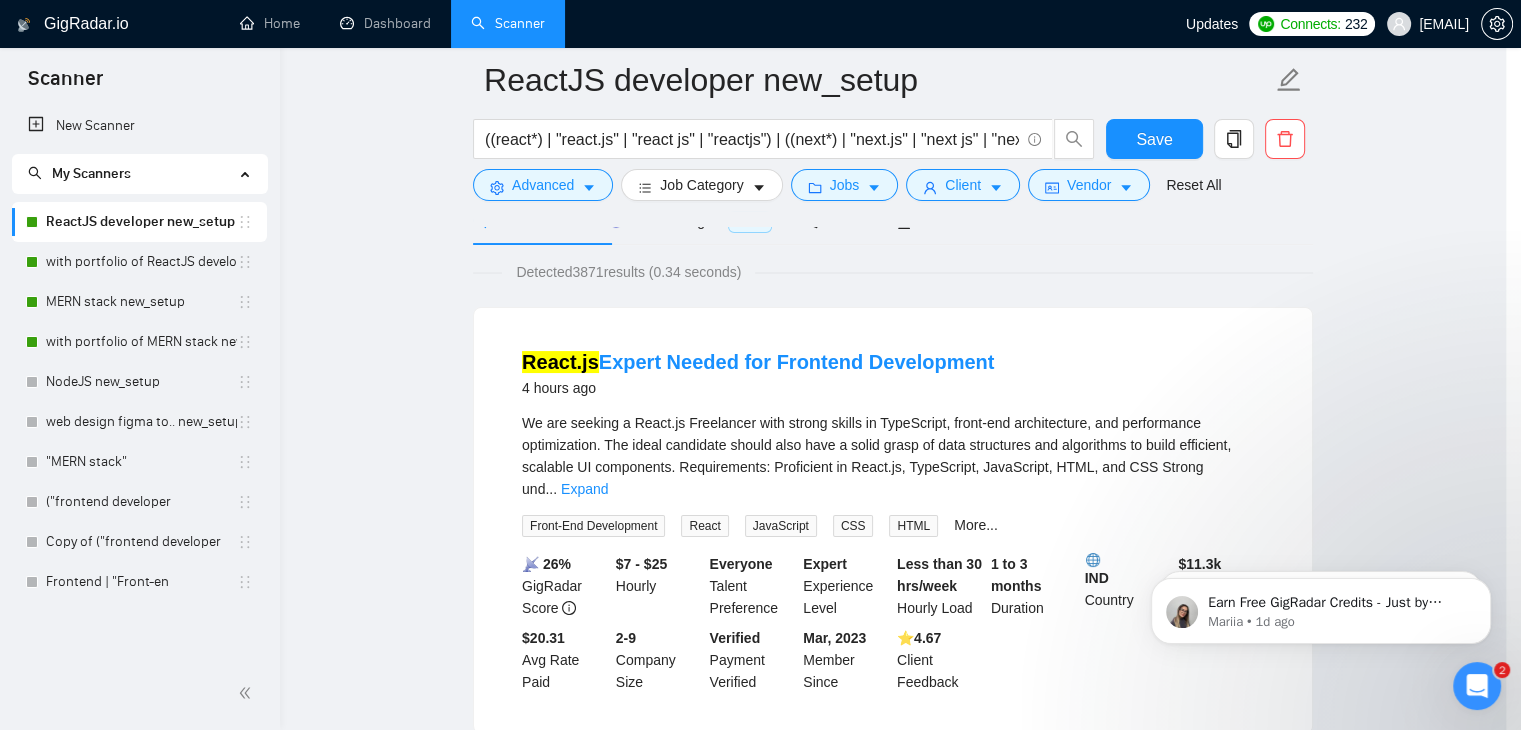 scroll, scrollTop: 2, scrollLeft: 0, axis: vertical 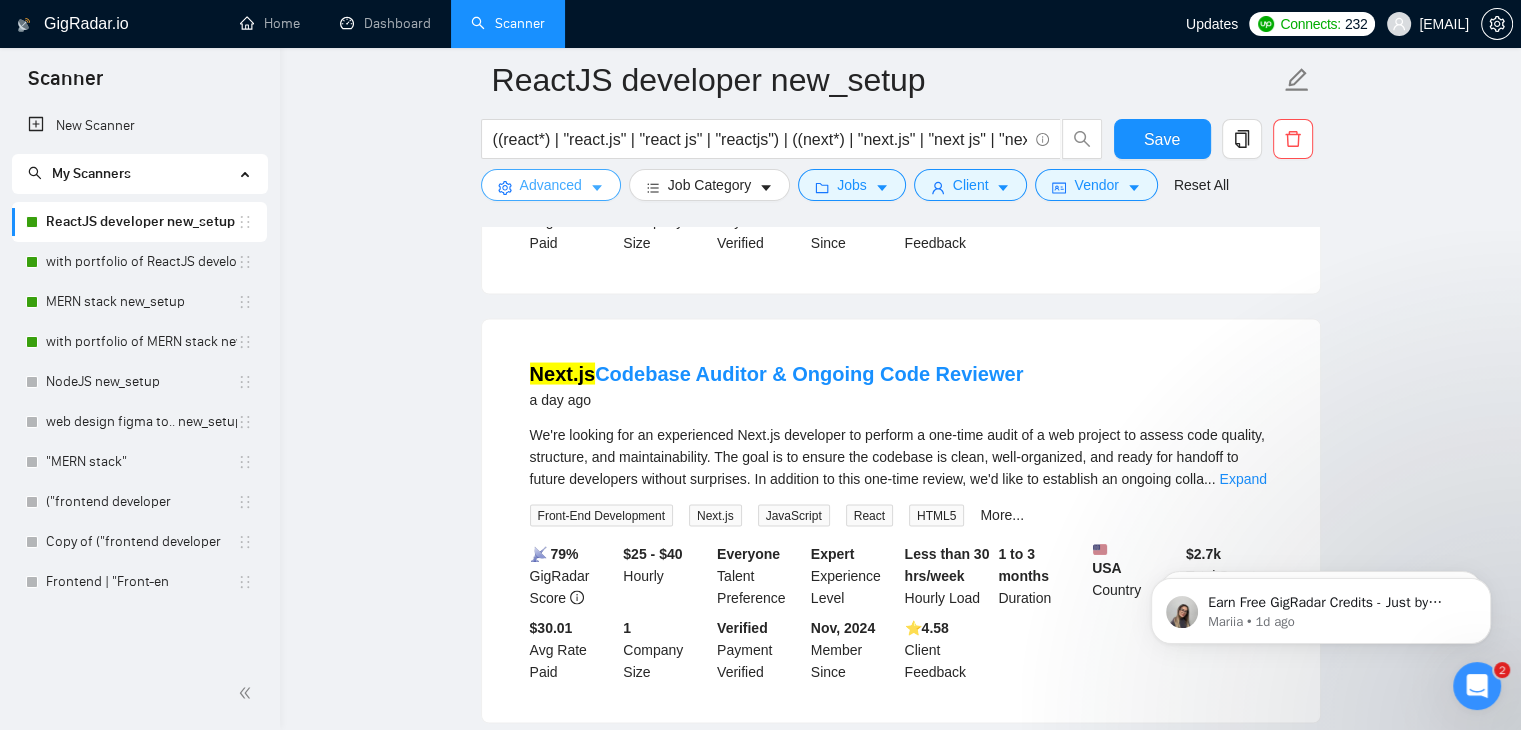 click on "Advanced" at bounding box center [551, 185] 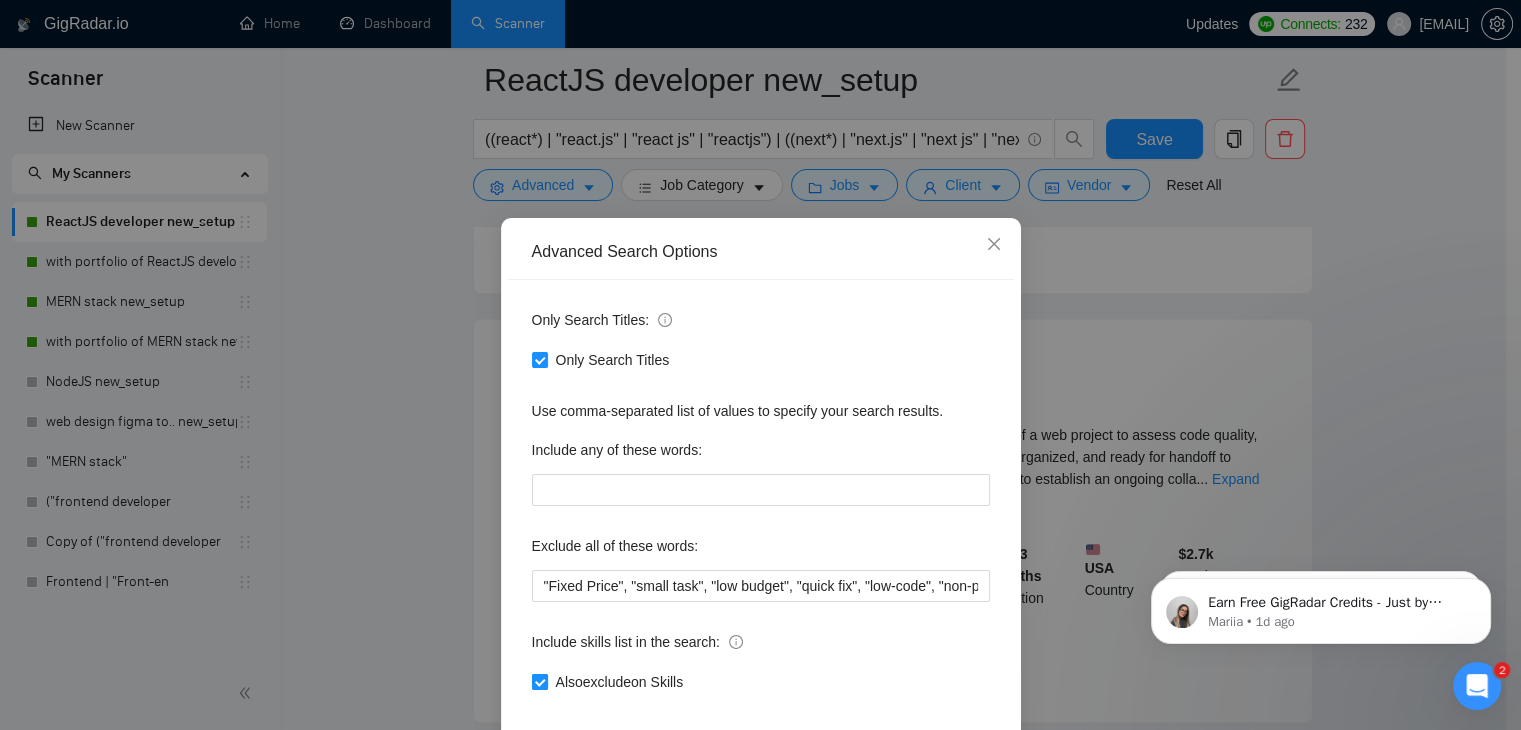 click on "Also  exclude  on Skills" at bounding box center (620, 682) 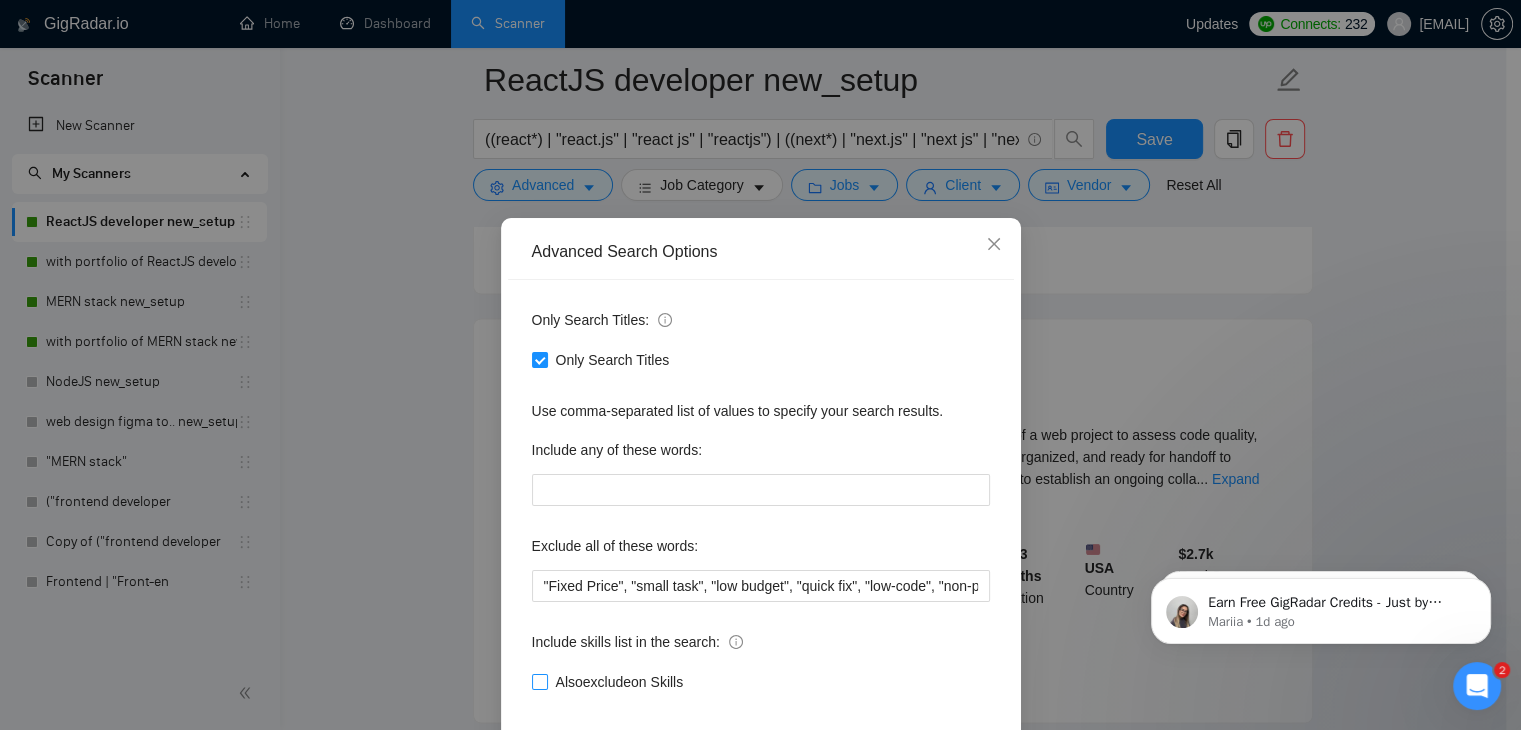 scroll, scrollTop: 102, scrollLeft: 0, axis: vertical 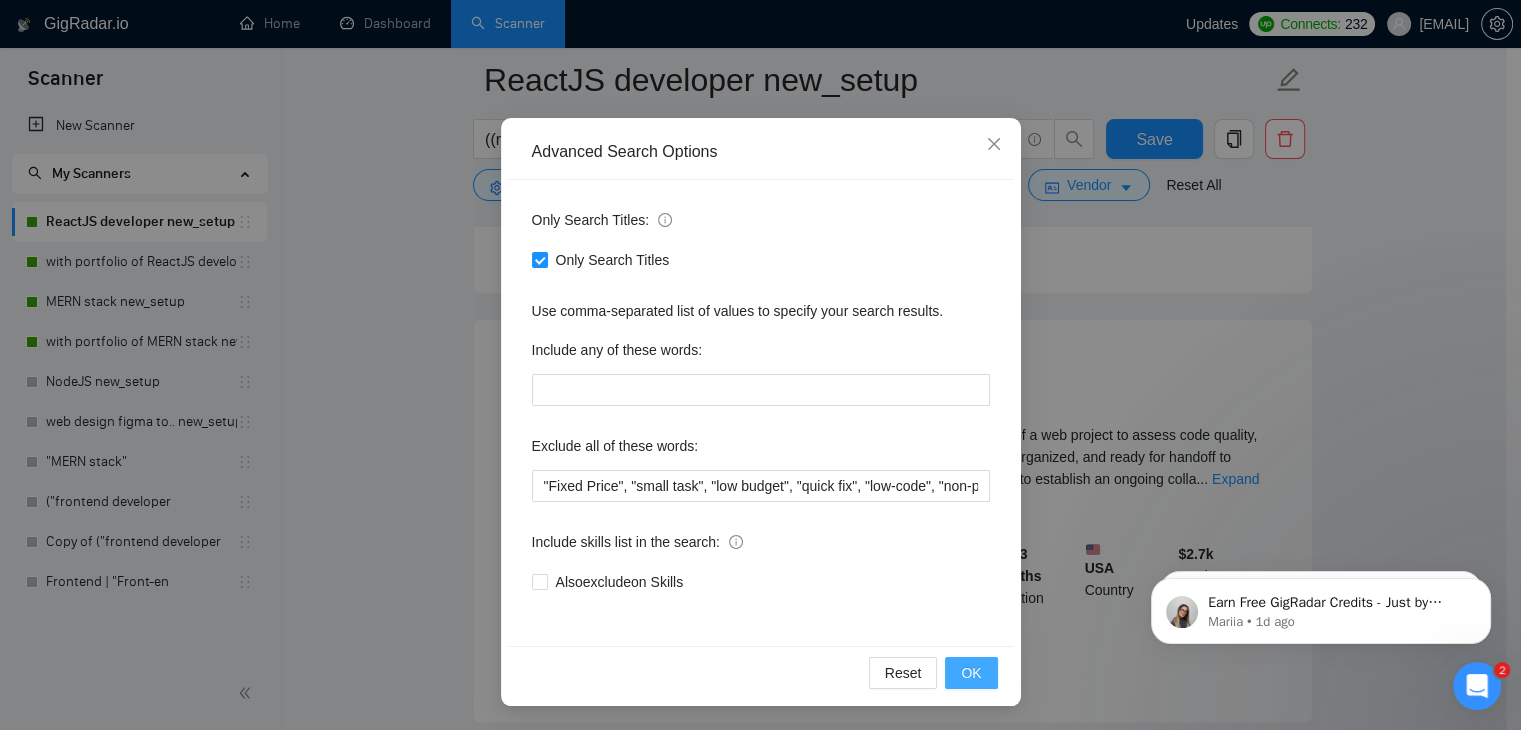 click on "OK" at bounding box center [971, 673] 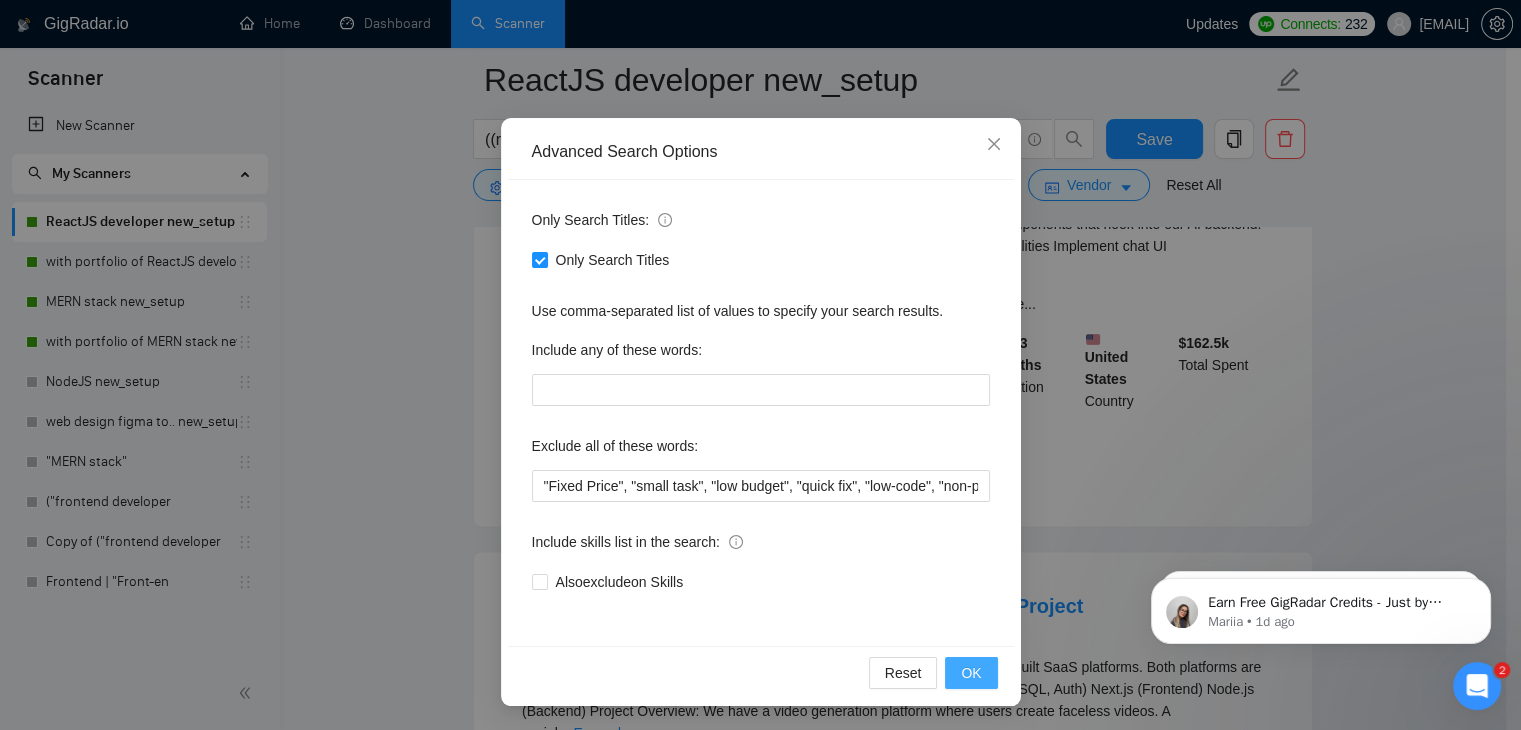 scroll, scrollTop: 2, scrollLeft: 0, axis: vertical 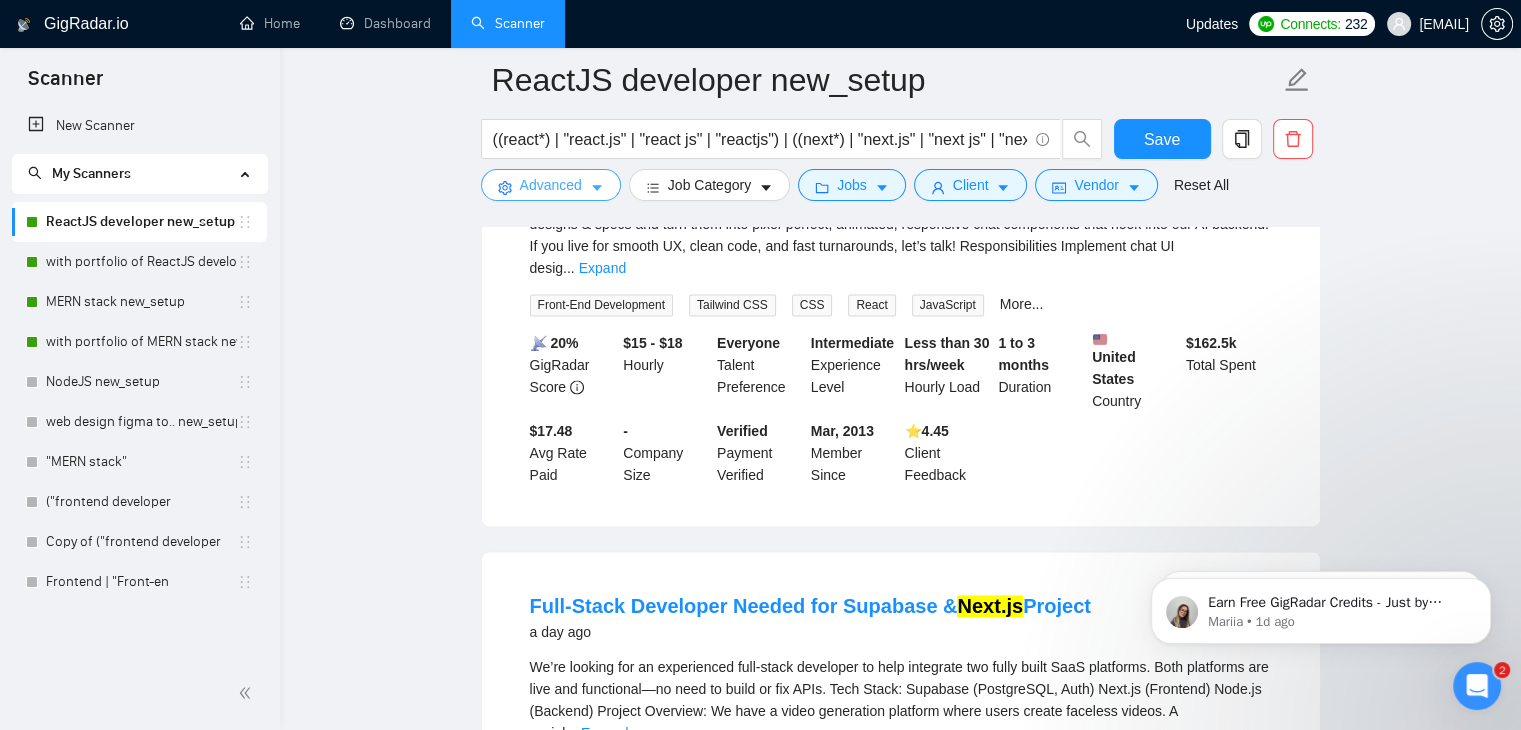 click on "Advanced" at bounding box center [551, 185] 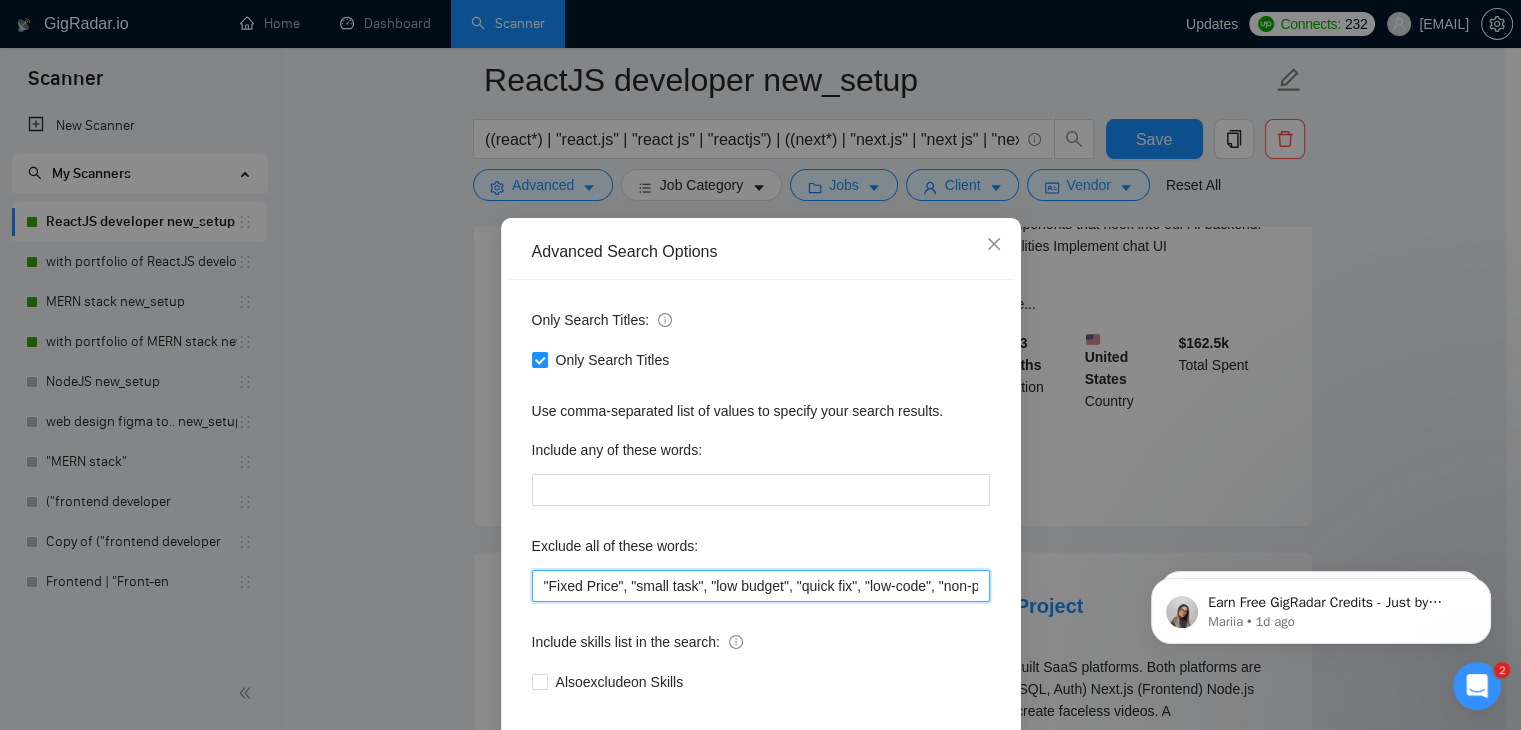 click on ""Fixed Price", "small task", "low budget", "quick fix", "low-code", "non-profit", ".NET", "WordPress", "shopify", "python", "vue*", "php", "laravel", "Flutterflow", "React-native","React native", " App developer", "Web3", "Web 3", "QA", "rust", "Angular"" at bounding box center (761, 586) 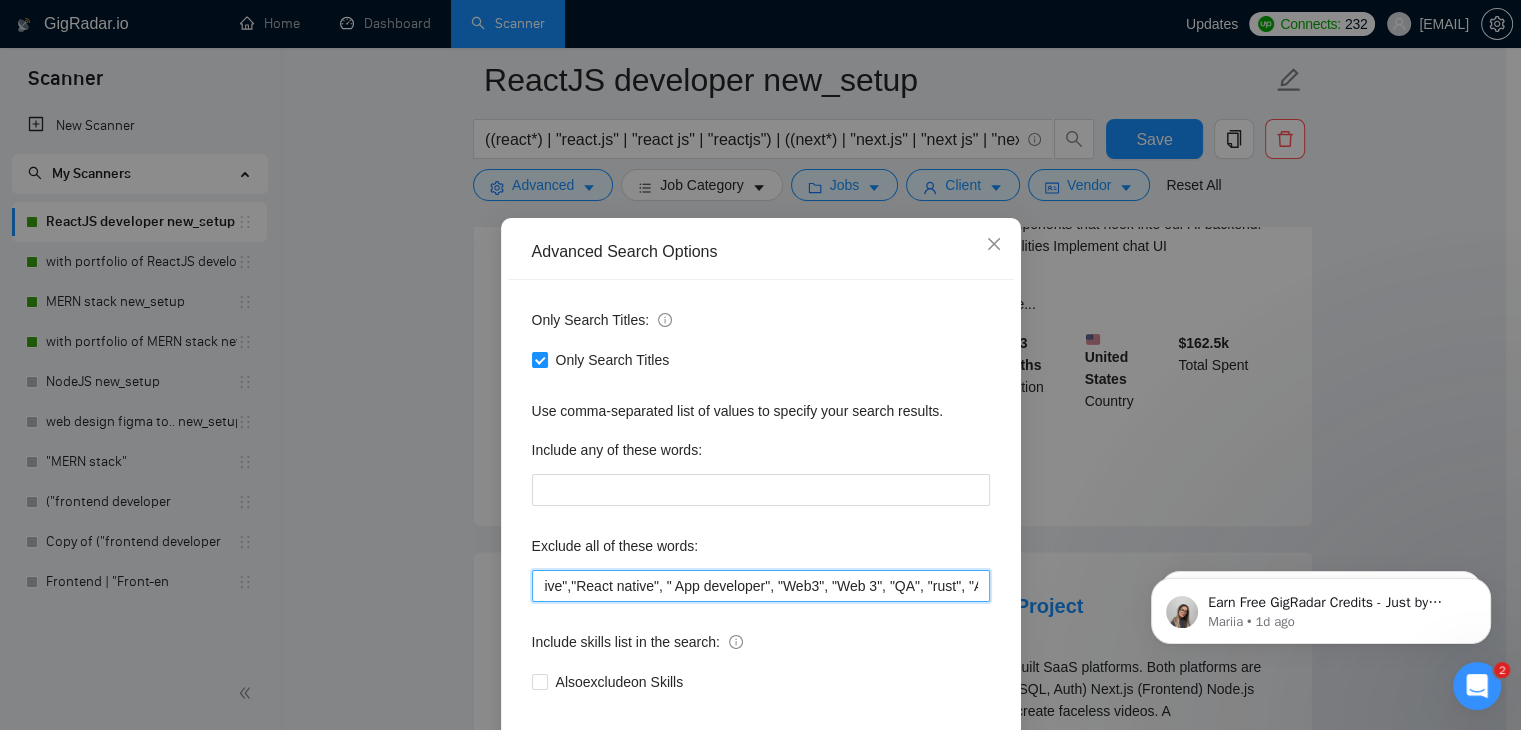 scroll, scrollTop: 0, scrollLeft: 1068, axis: horizontal 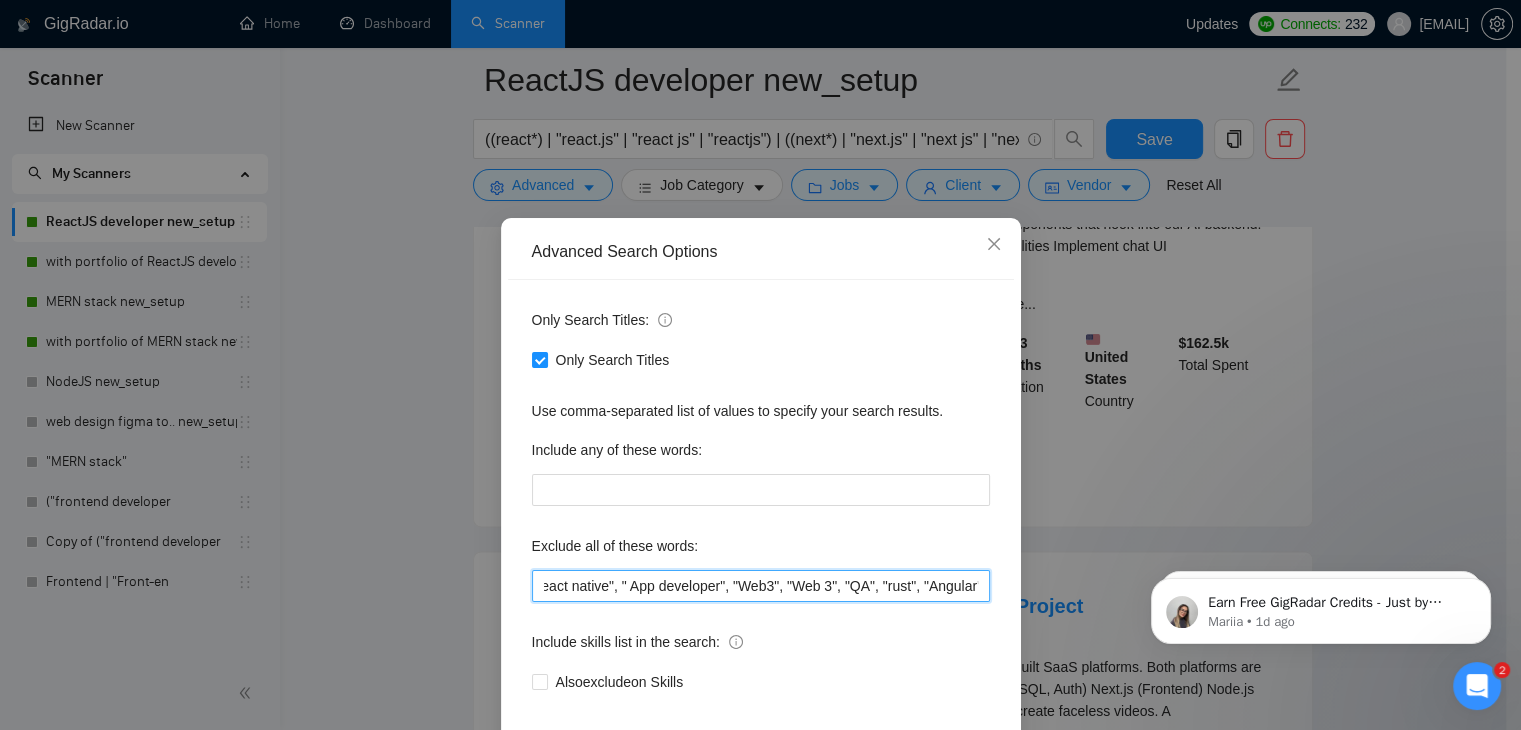 click on ""Fixed Price", "small task", "low budget", "quick fix", "low-code", "non-profit", ".NET", "WordPress", "shopify", "python", "vue*", "php", "laravel", "Flutterflow", "React-native","React native", " App developer", "Web3", "Web 3", "QA", "rust", "Angular"" at bounding box center [761, 586] 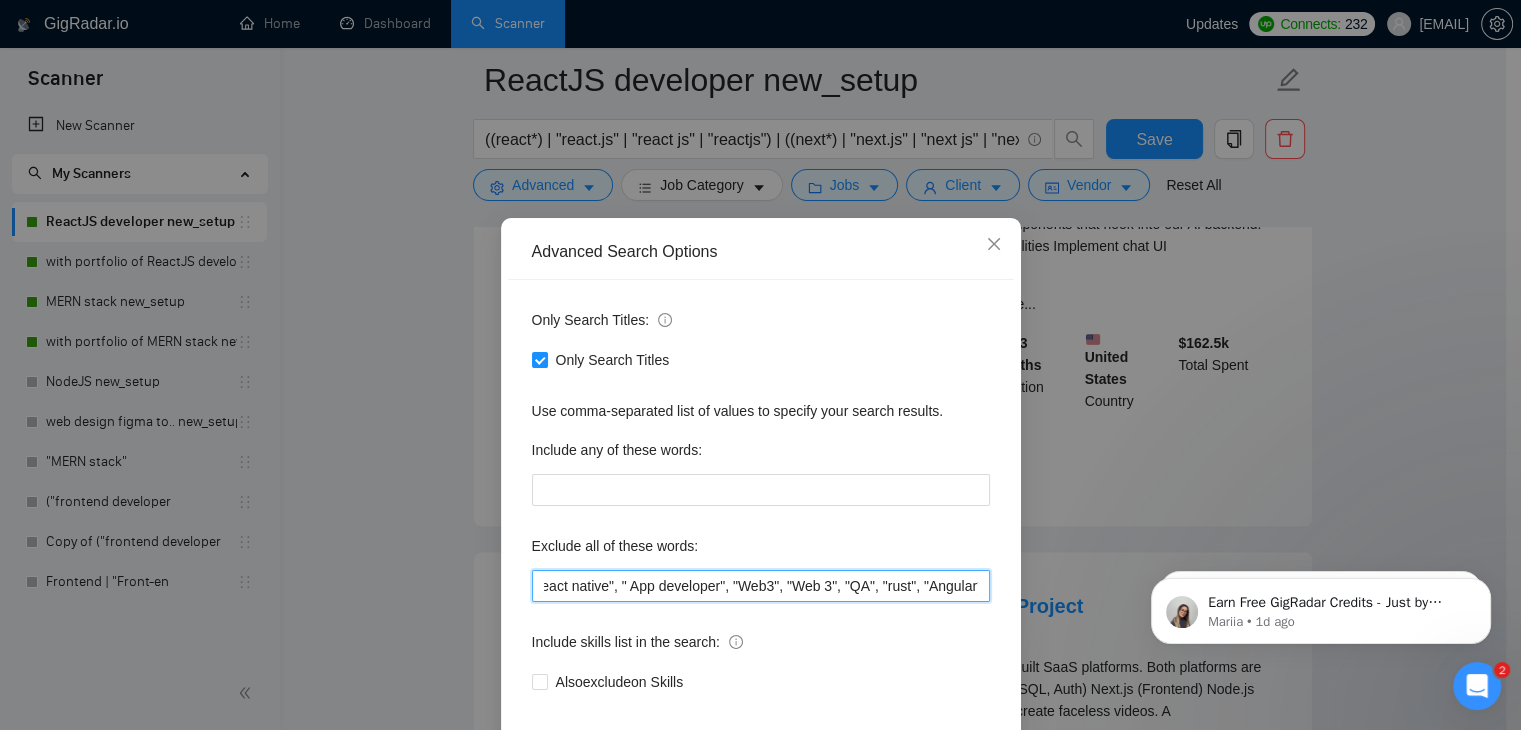 scroll, scrollTop: 0, scrollLeft: 1070, axis: horizontal 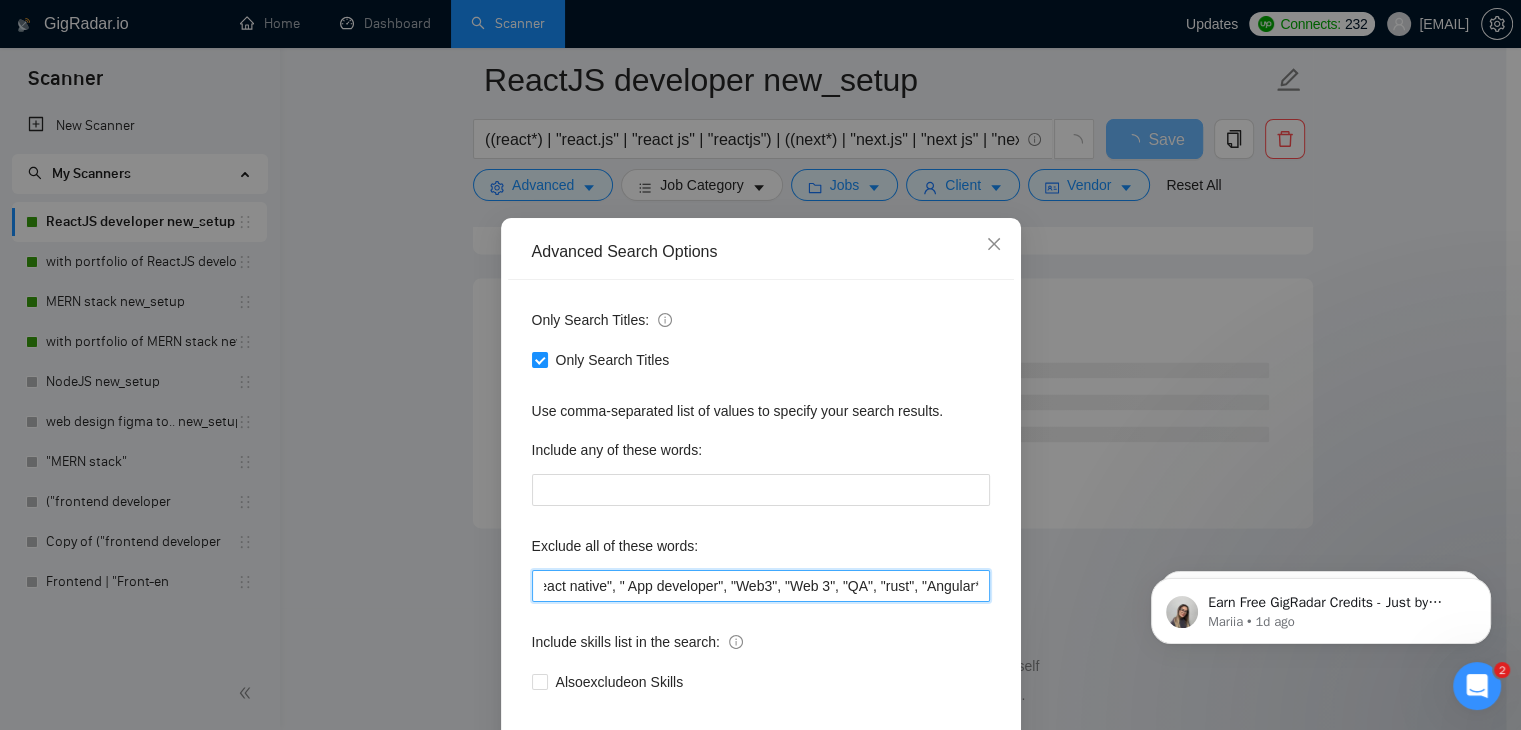 click on ""Fixed Price", "small task", "low budget", "quick fix", "low-code", "non-profit", ".NET", "WordPress", "shopify", "python", "vue*", "php", "laravel", "Flutterflow", "React-native","React native", " App developer", "Web3", "Web 3", "QA", "rust", "Angular*"" at bounding box center (761, 586) 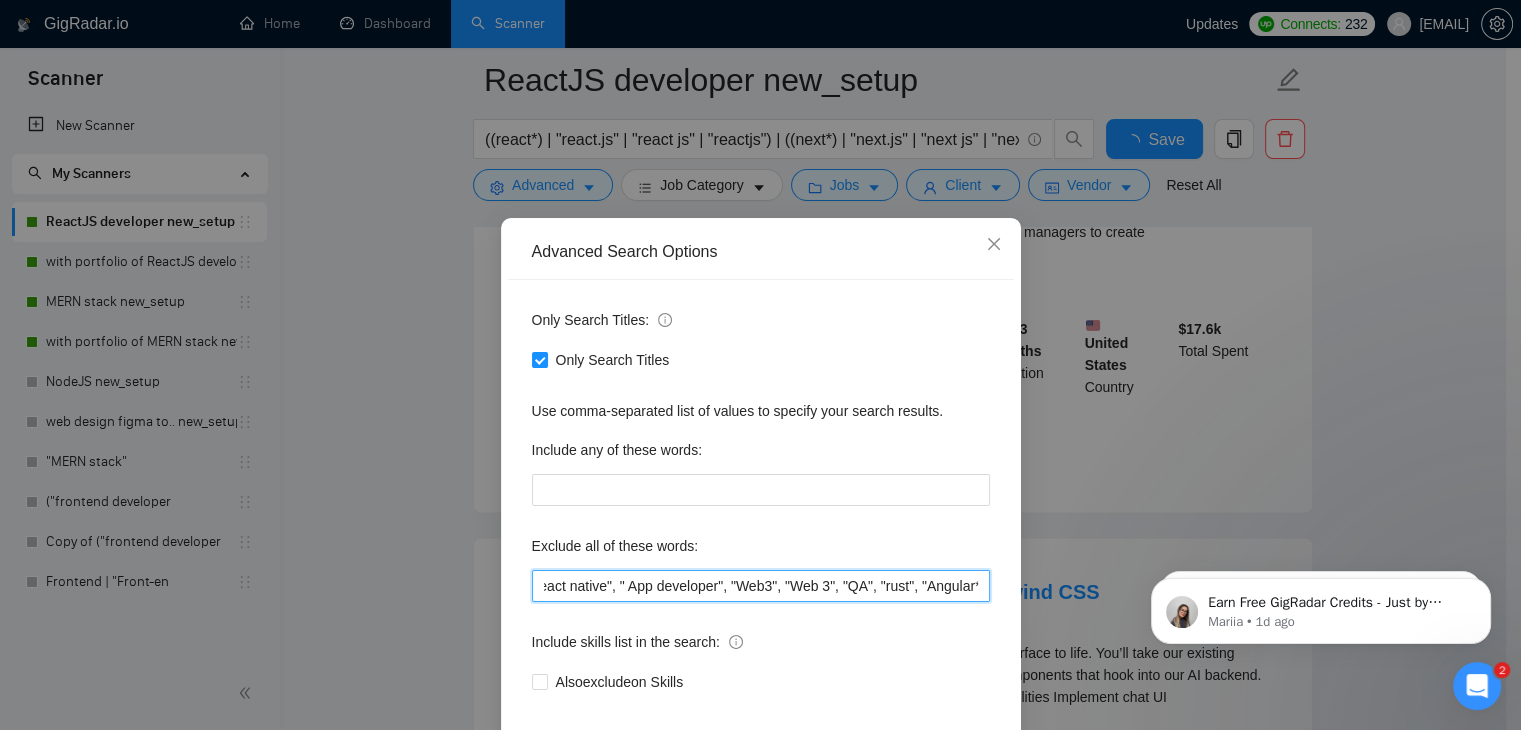 scroll, scrollTop: 0, scrollLeft: 1074, axis: horizontal 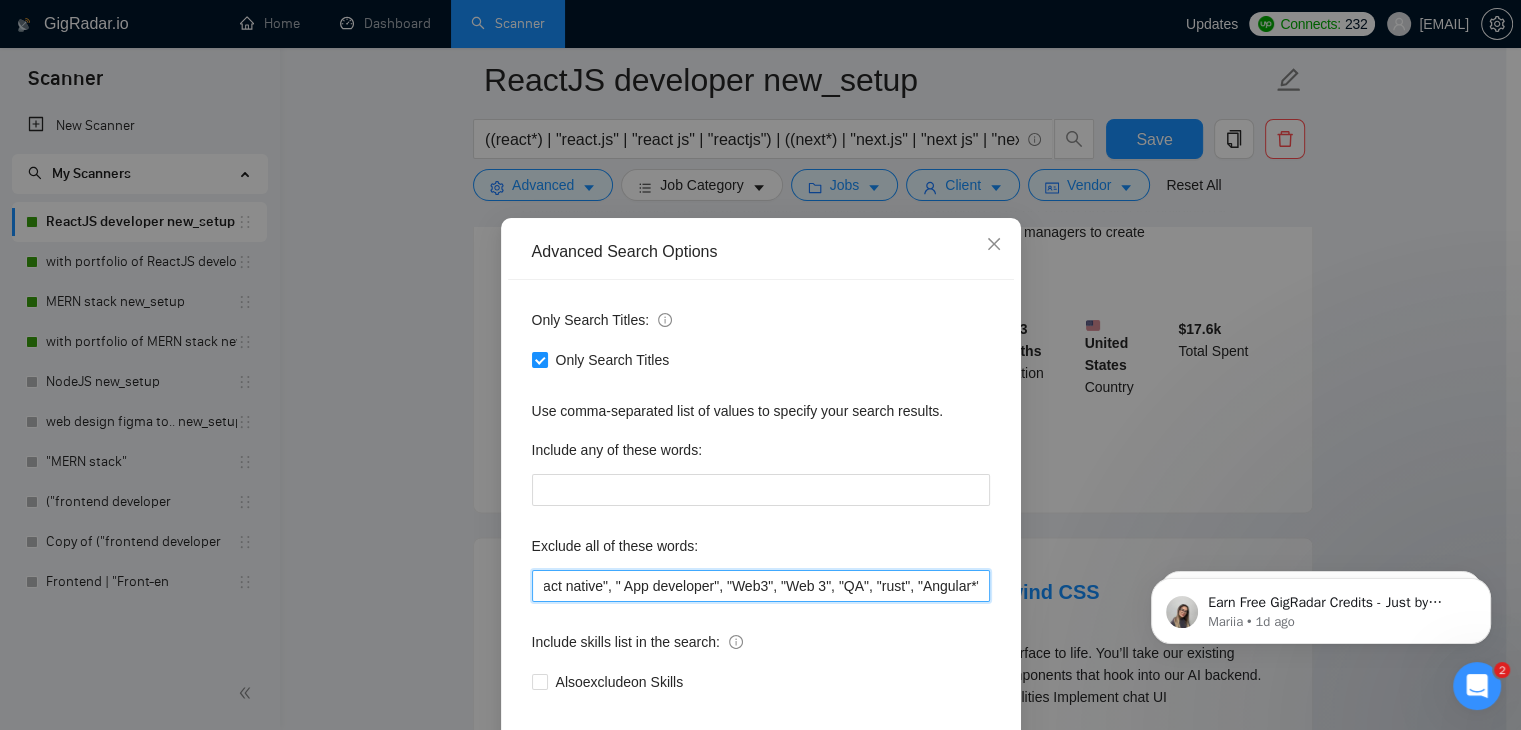 click on ""Fixed Price", "small task", "low budget", "quick fix", "low-code", "non-profit", ".NET", "WordPress", "shopify", "python", "vue*", "php", "laravel", "Flutterflow", "React-native","React native", " App developer", "Web3", "Web 3", "QA", "rust", "Angular*"" at bounding box center (761, 586) 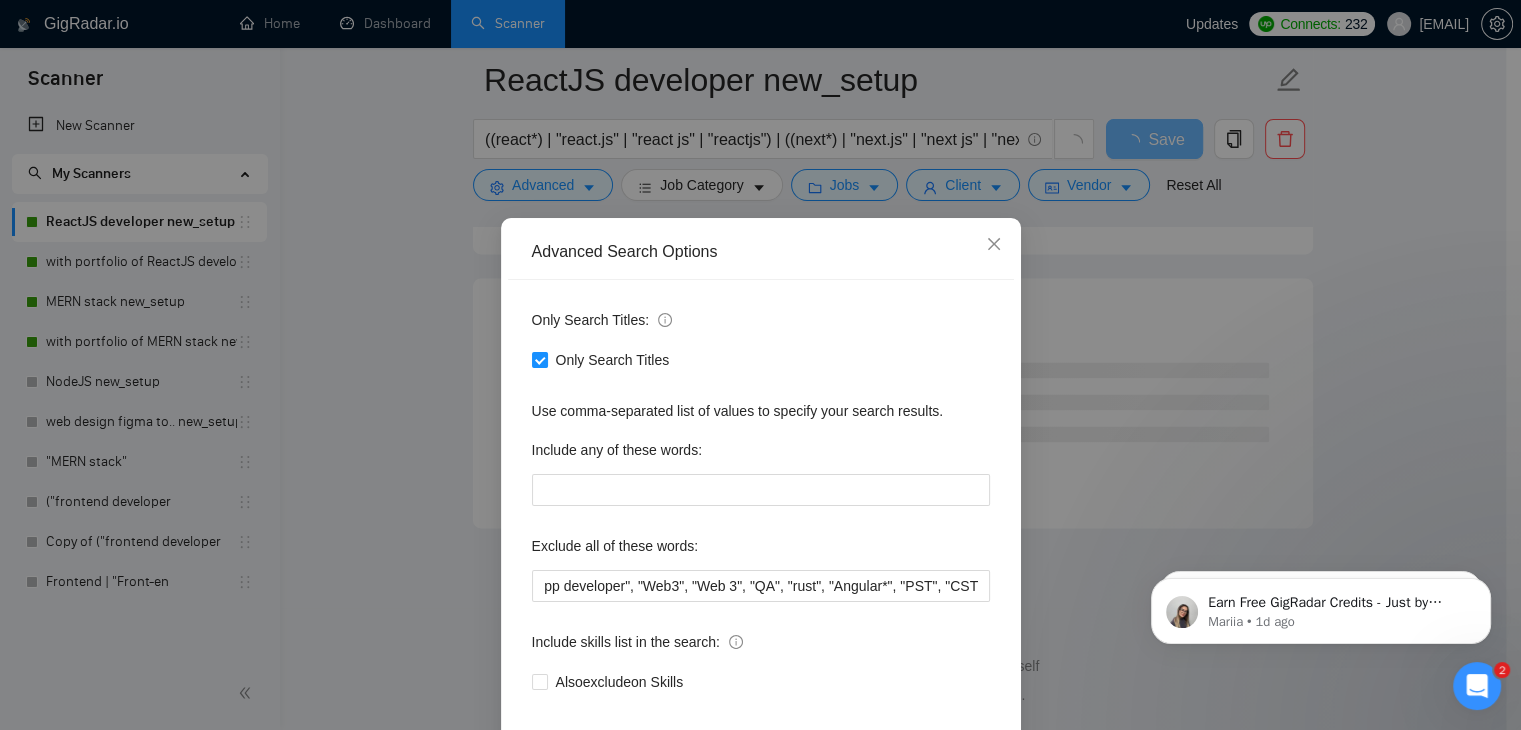 scroll, scrollTop: 0, scrollLeft: 0, axis: both 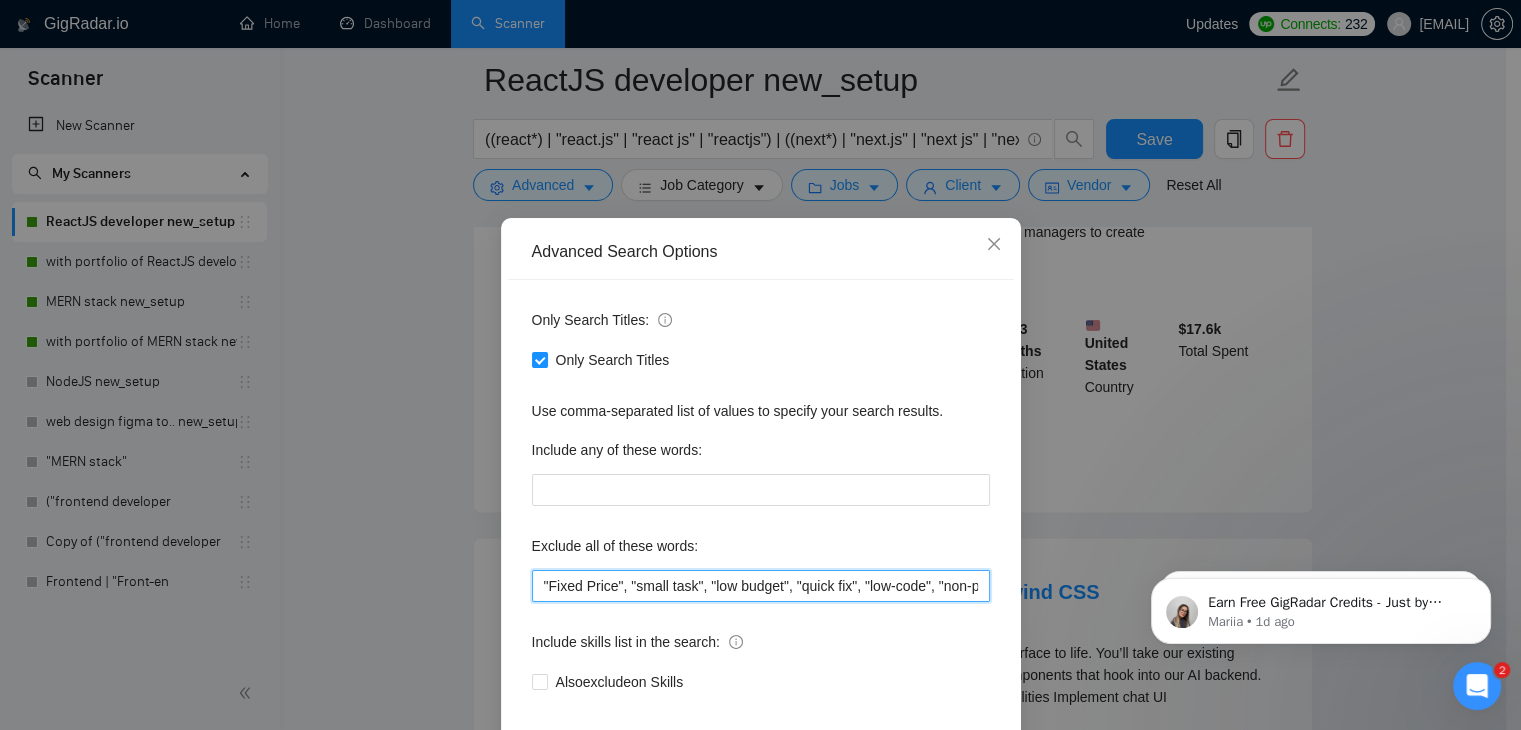 click on ""Fixed Price", "small task", "low budget", "quick fix", "low-code", "non-profit", ".NET", "WordPress", "shopify", "python", "vue*", "php", "laravel", "Flutterflow", "React-native","React native", " App developer", "Web3", "Web 3", "QA", "rust", "Angular*", "PST", "CST"," at bounding box center (761, 586) 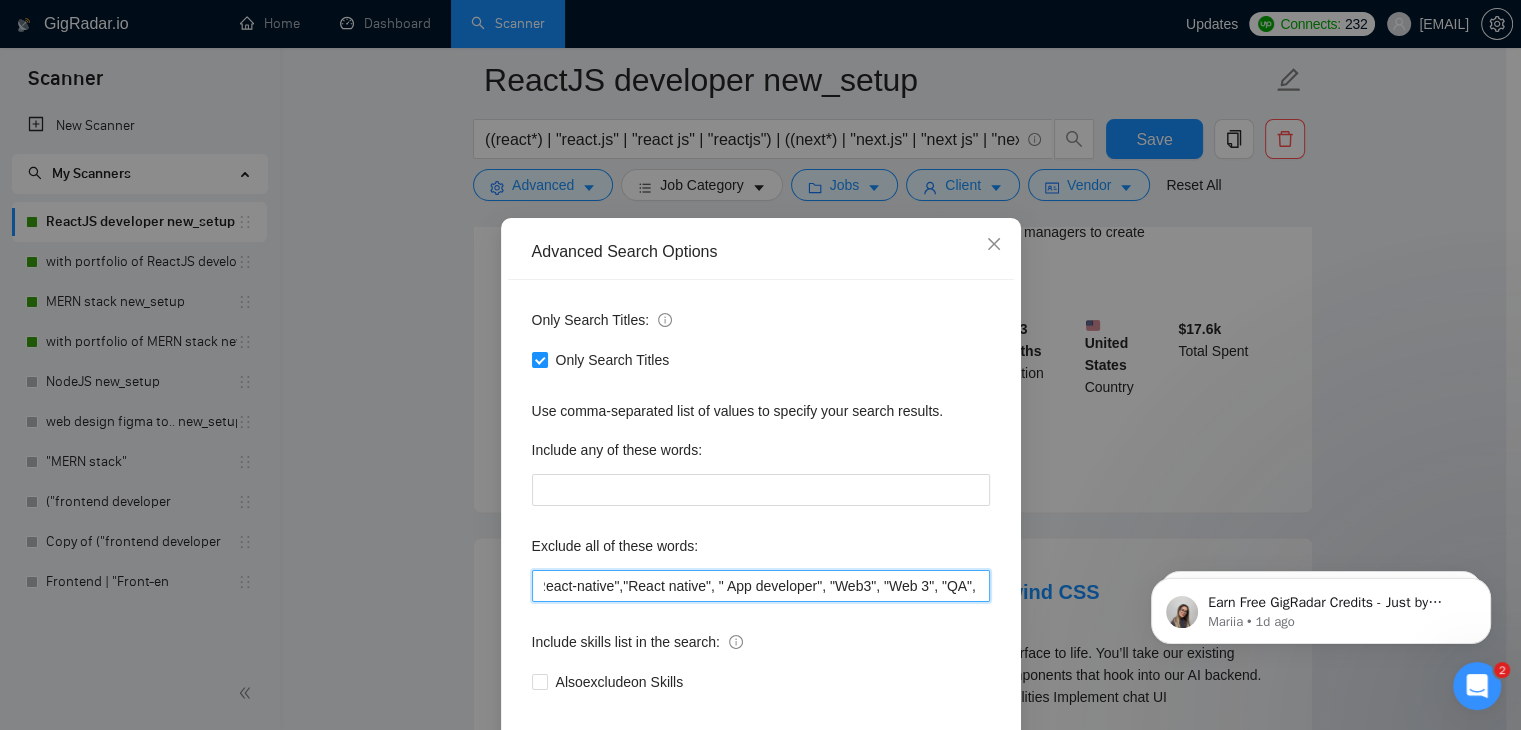 scroll, scrollTop: 0, scrollLeft: 1163, axis: horizontal 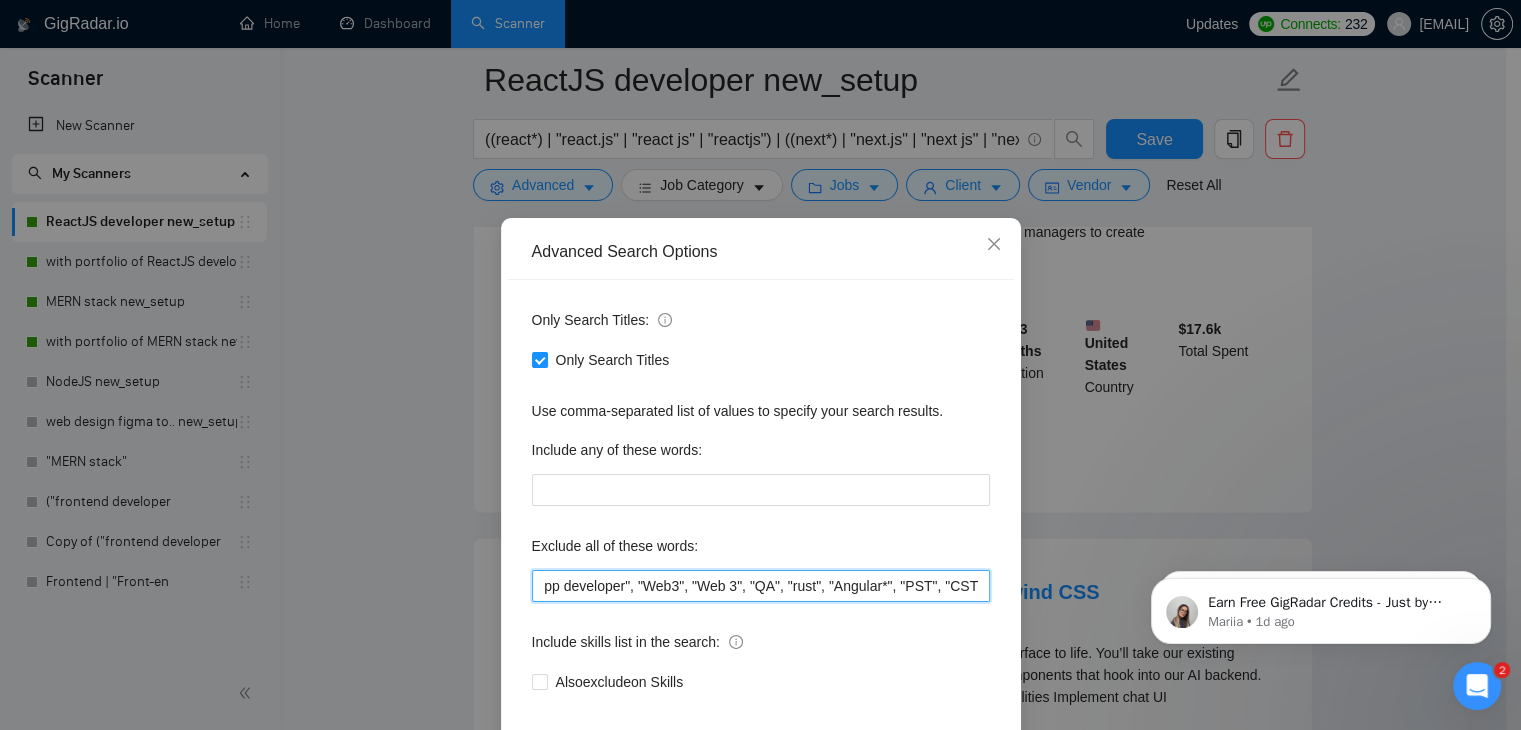 click on ""Fixed Price", "small task", "low budget", "quick fix", "low-code", "non-profit", ".NET", "WordPress", "shopify", "python", "vue*", "php", "laravel", "Flutterflow", "React-native","React native", " App developer", "Web3", "Web 3", "QA", "rust", "Angular*", "PST", "CST"," at bounding box center [761, 586] 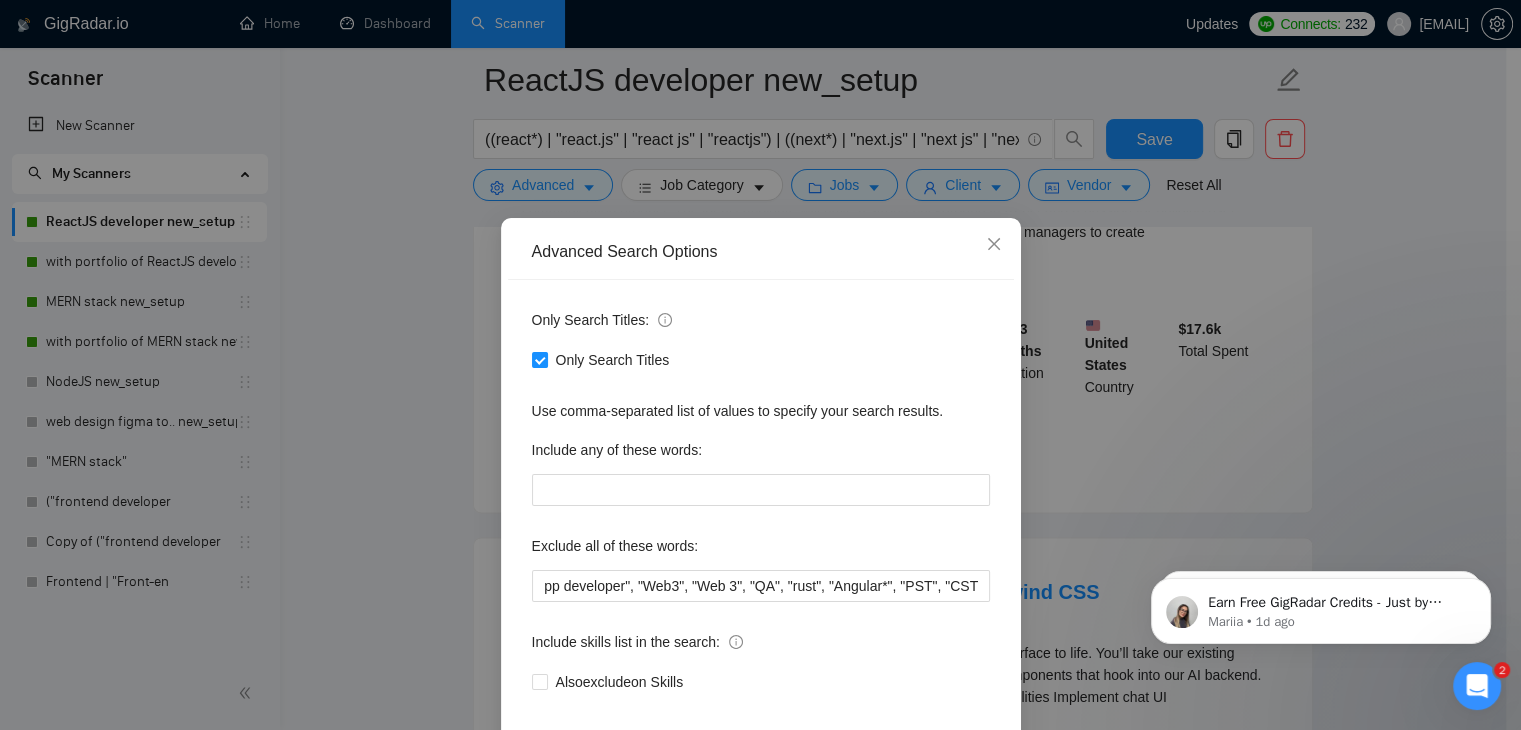 scroll, scrollTop: 0, scrollLeft: 0, axis: both 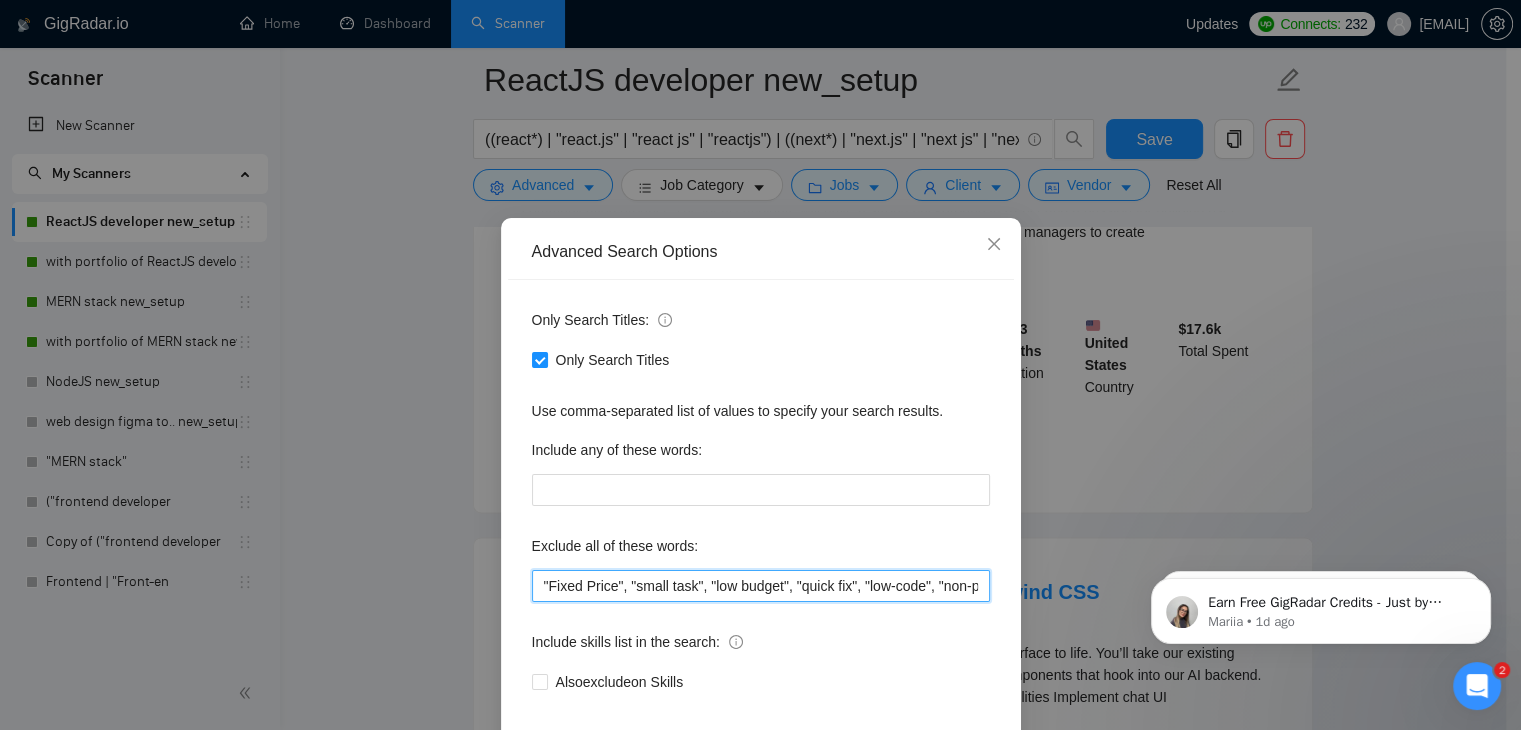 click on ""Fixed Price", "small task", "low budget", "quick fix", "low-code", "non-profit", ".NET", "WordPress", "shopify", "python", "vue*", "php", "laravel", "Flutterflow", "React-native","React native", " App developer", "Web3", "Web 3", "QA", "rust", "Angular*", "PST", "CST"," at bounding box center (761, 586) 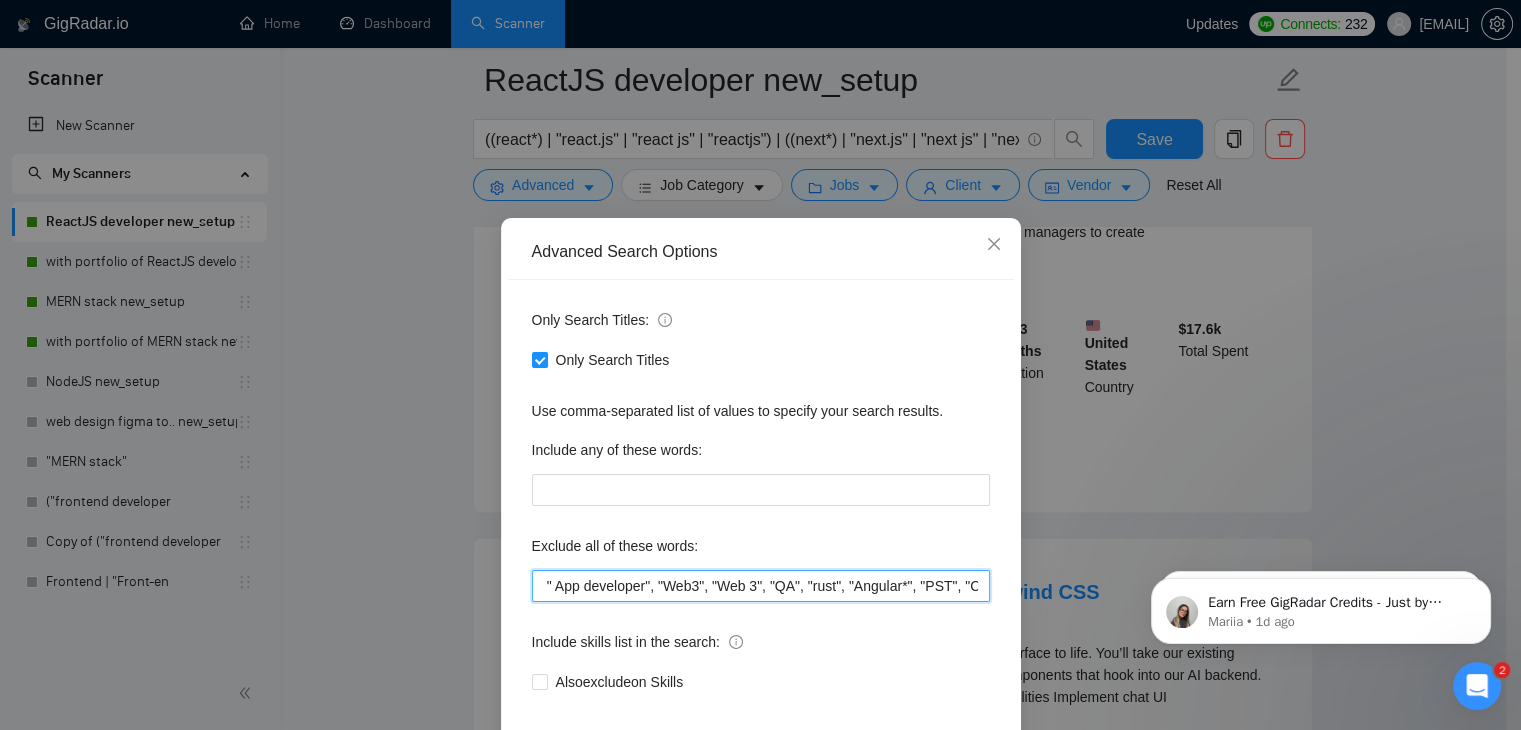 scroll, scrollTop: 0, scrollLeft: 1163, axis: horizontal 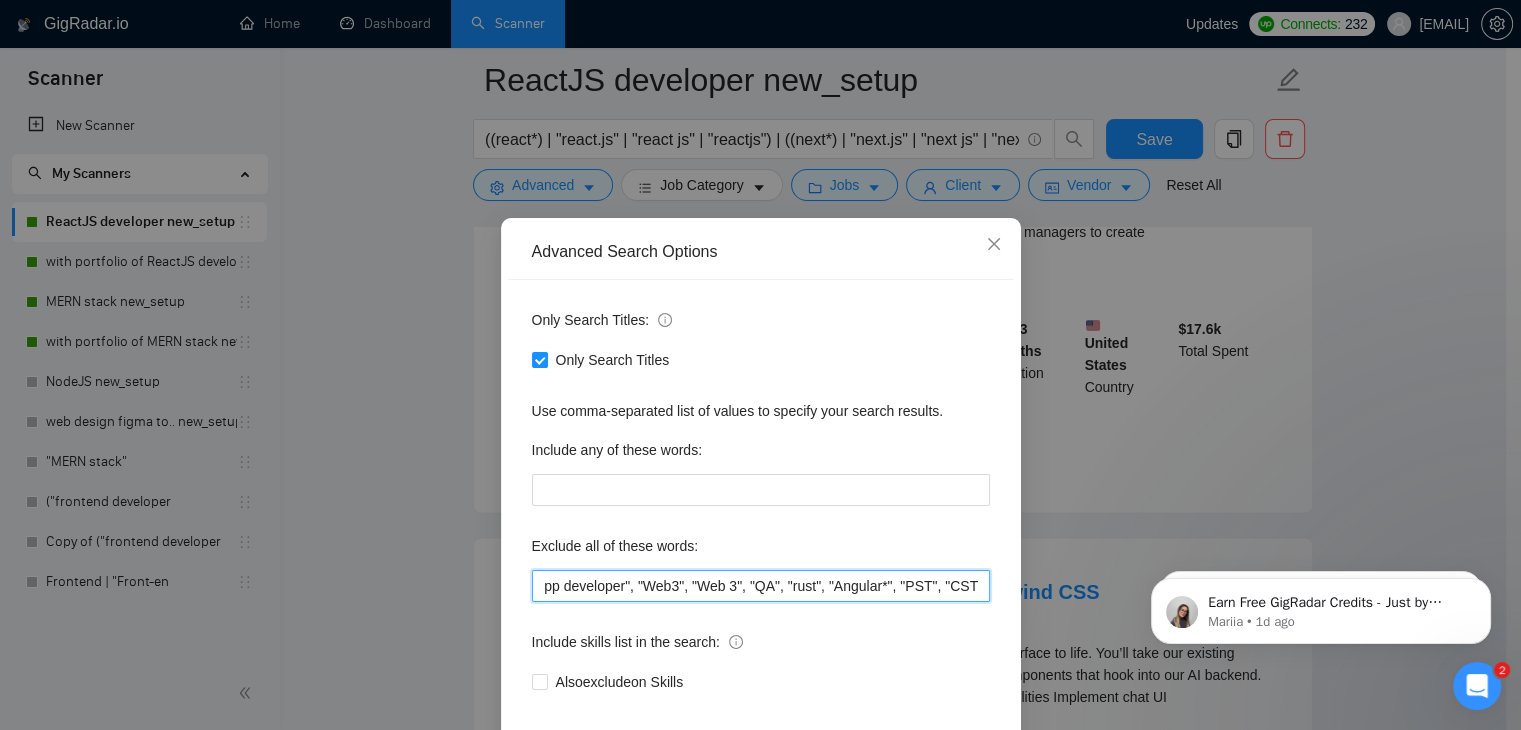 click on ""Fixed Price", "small task", "low budget", "quick fix", "low-code", "non-profit", ".NET", "WordPress", "shopify", "python", "vue*", "php", "laravel", "Flutterflow", "React-native","React native", " App developer", "Web3", "Web 3", "QA", "rust", "Angular*", "PST", "CST"," at bounding box center [761, 586] 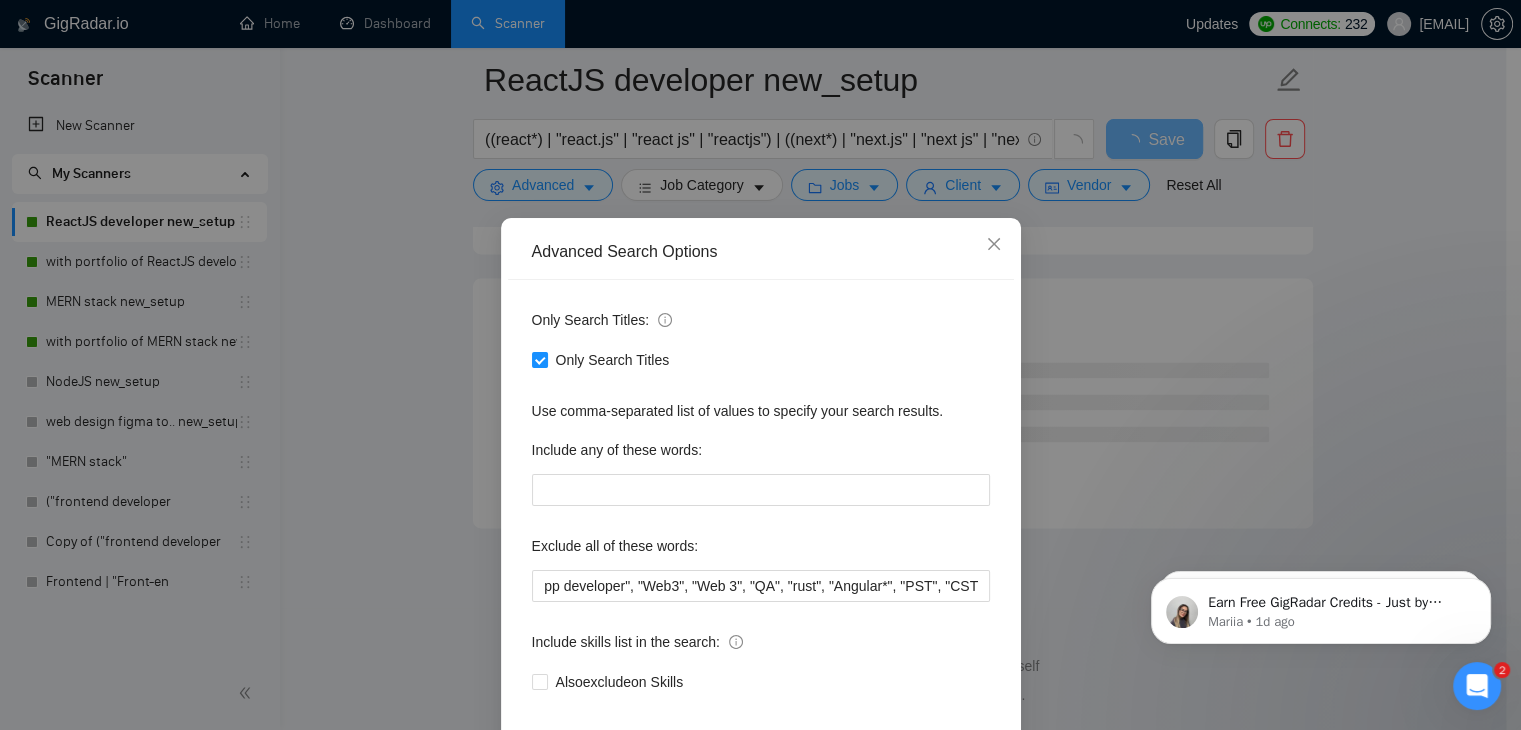 scroll, scrollTop: 0, scrollLeft: 0, axis: both 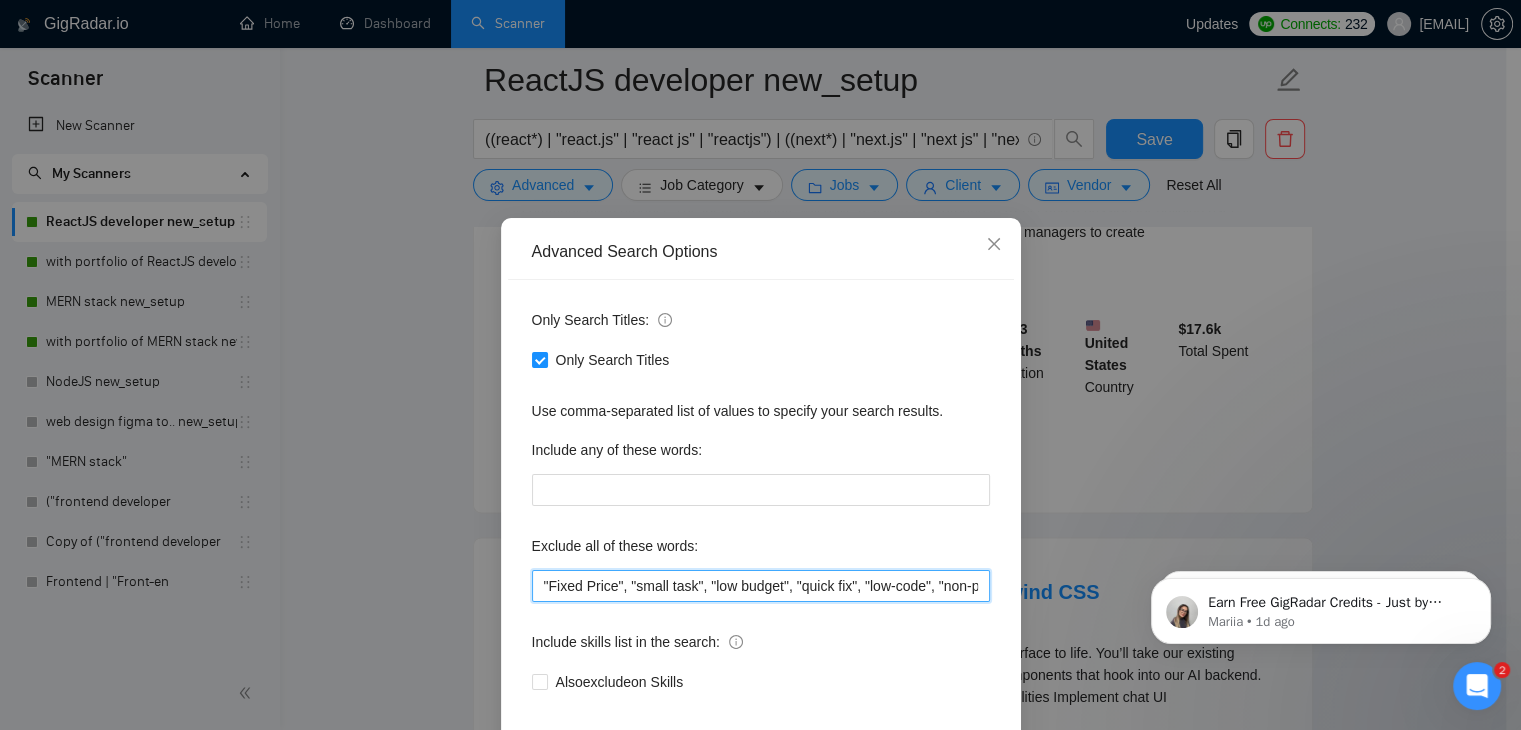 click on ""Fixed Price", "small task", "low budget", "quick fix", "low-code", "non-profit", ".NET", "WordPress", "shopify", "python", "vue*", "php", "laravel", "Flutterflow", "React-native","React native", " App developer", "Web3", "Web 3", "QA", "rust", "Angular*", "PST", "CST"," at bounding box center (761, 586) 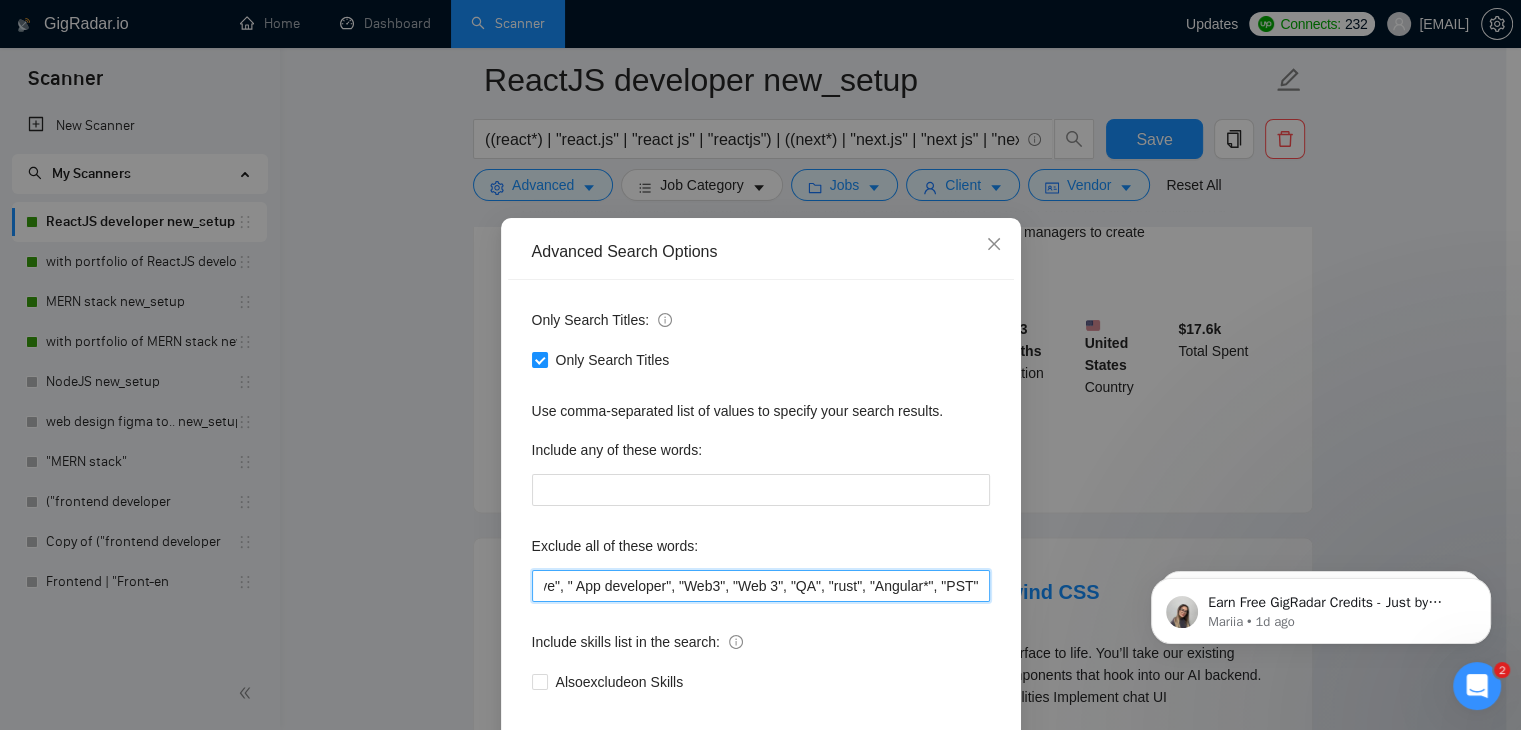 scroll, scrollTop: 0, scrollLeft: 1163, axis: horizontal 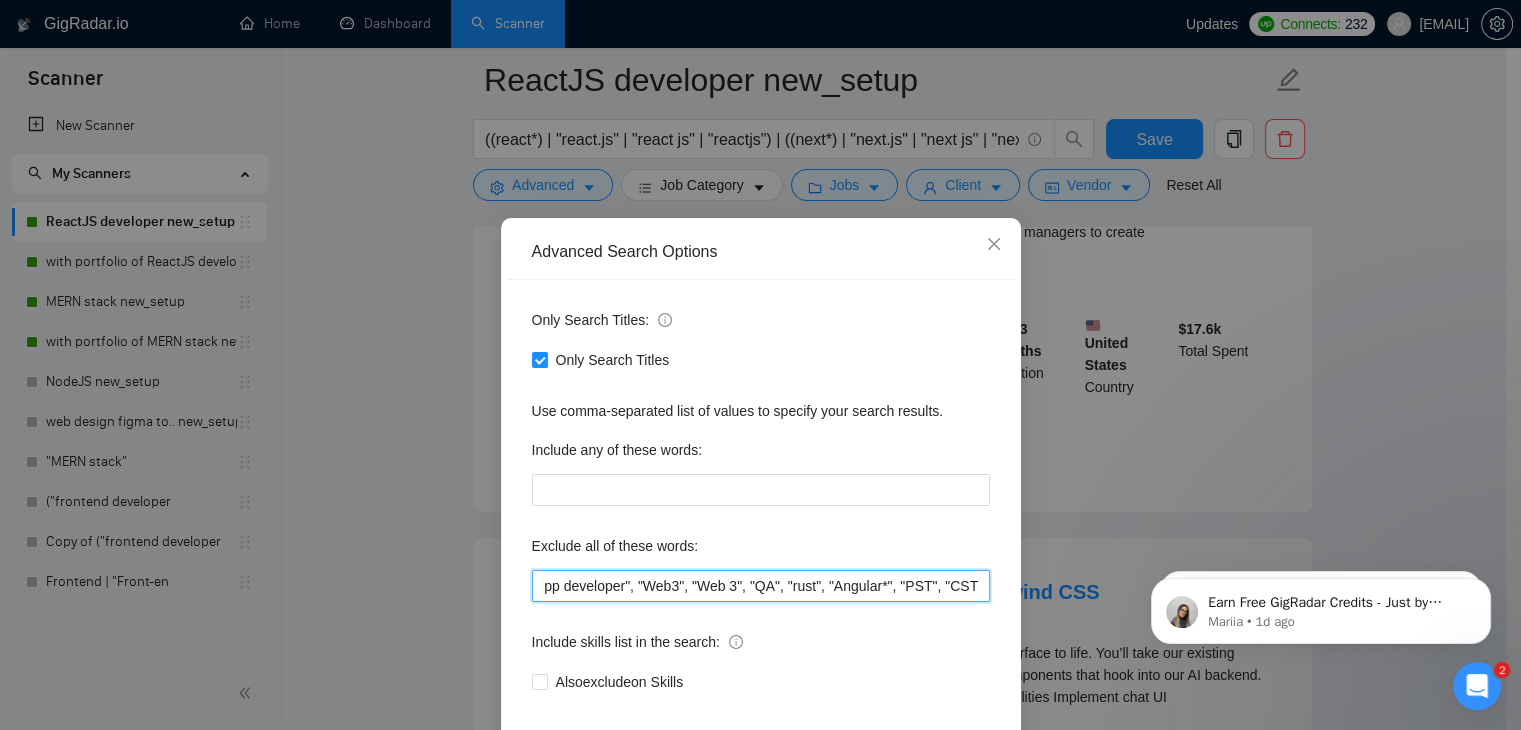 click on ""Fixed Price", "small task", "low budget", "quick fix", "low-code", "non-profit", ".NET", "WordPress", "shopify", "python", "vue*", "php", "laravel", "Flutterflow", "React-native","React native", " App developer", "Web3", "Web 3", "QA", "rust", "Angular*", "PST", "CST"," at bounding box center [761, 586] 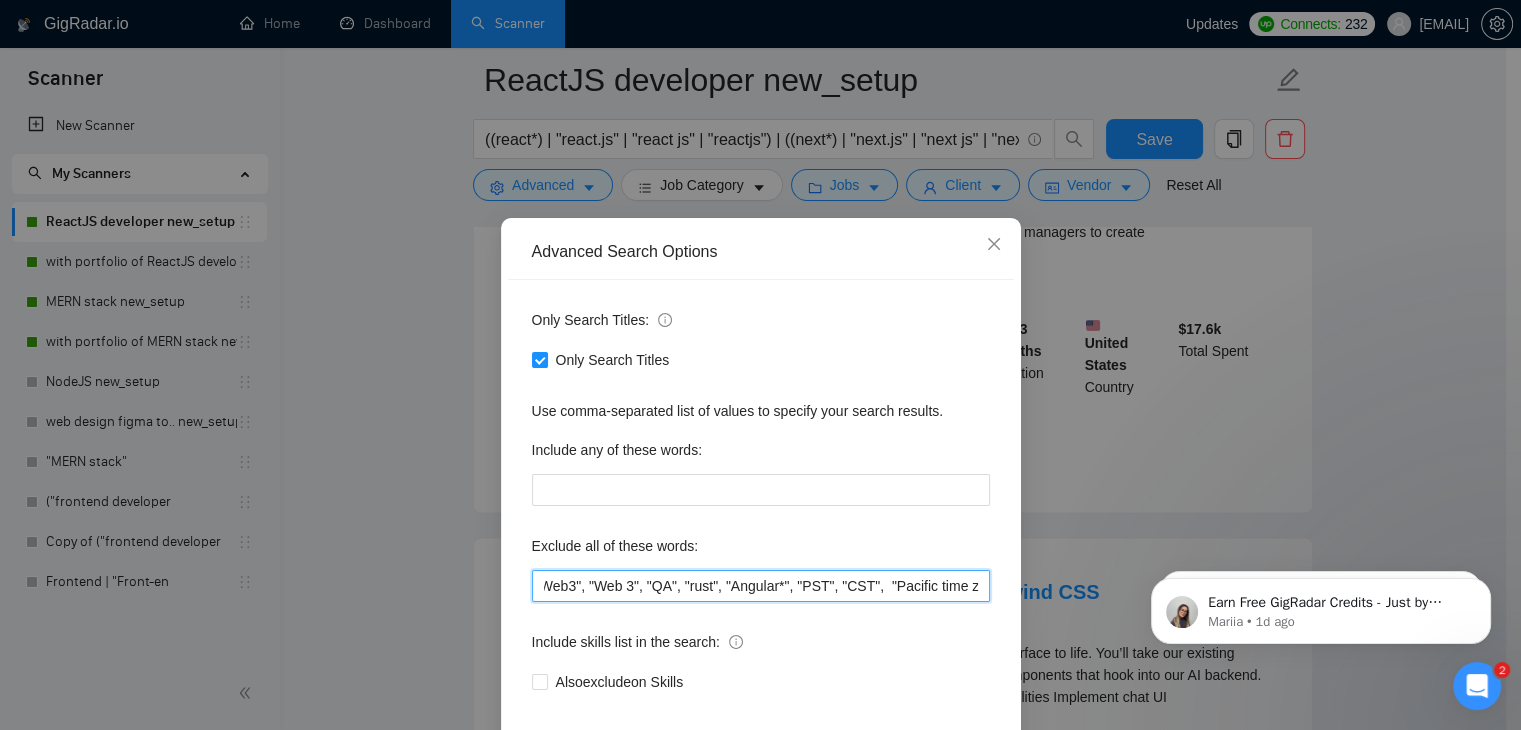 scroll, scrollTop: 0, scrollLeft: 1281, axis: horizontal 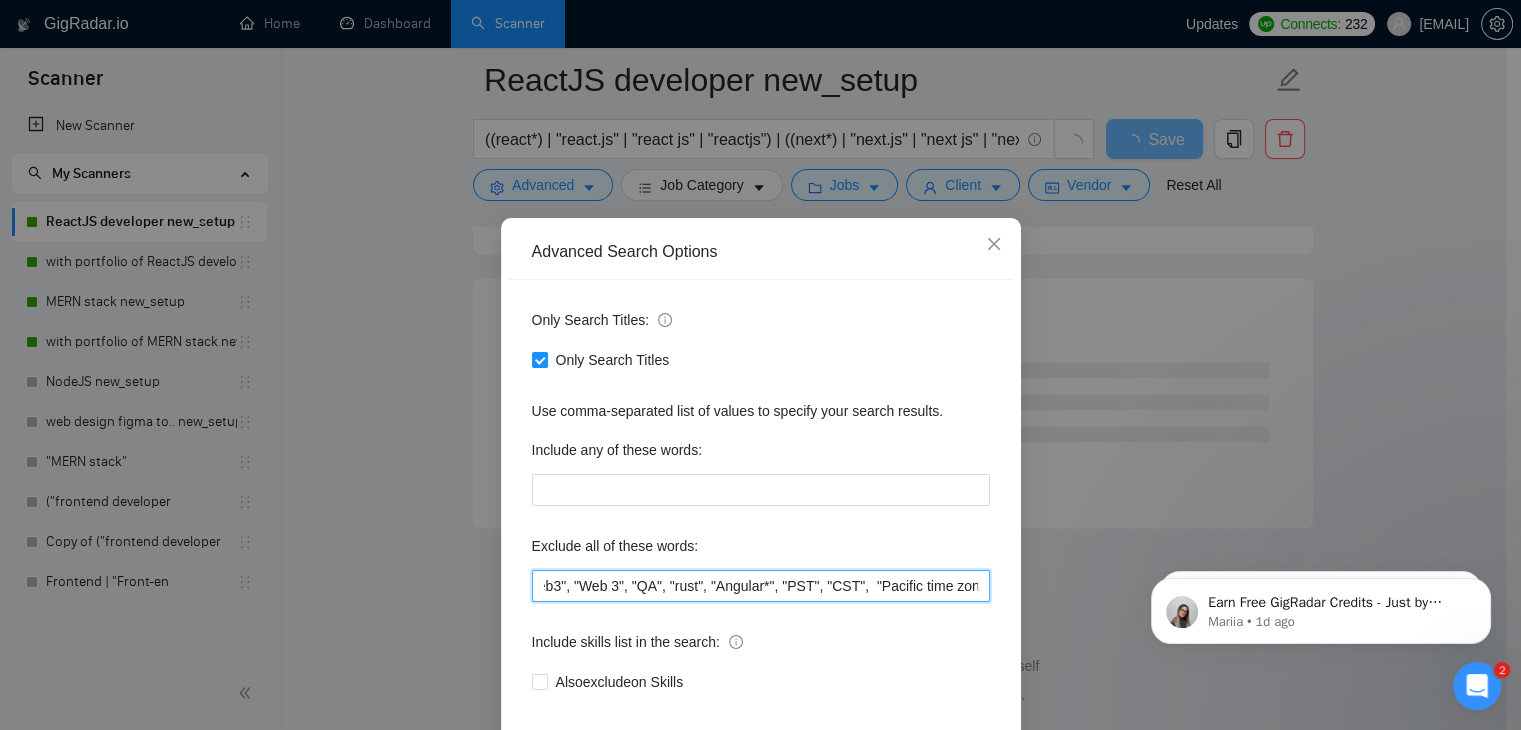 click on ""Fixed Price", "small task", "low budget", "quick fix", "low-code", "non-profit", ".NET", "WordPress", "shopify", "python", "vue*", "php", "laravel", "Flutterflow", "React-native","React native", " App developer", "Web3", "Web 3", "QA", "rust", "Angular*", "PST", "CST",  "Pacific time zone"" at bounding box center (761, 586) 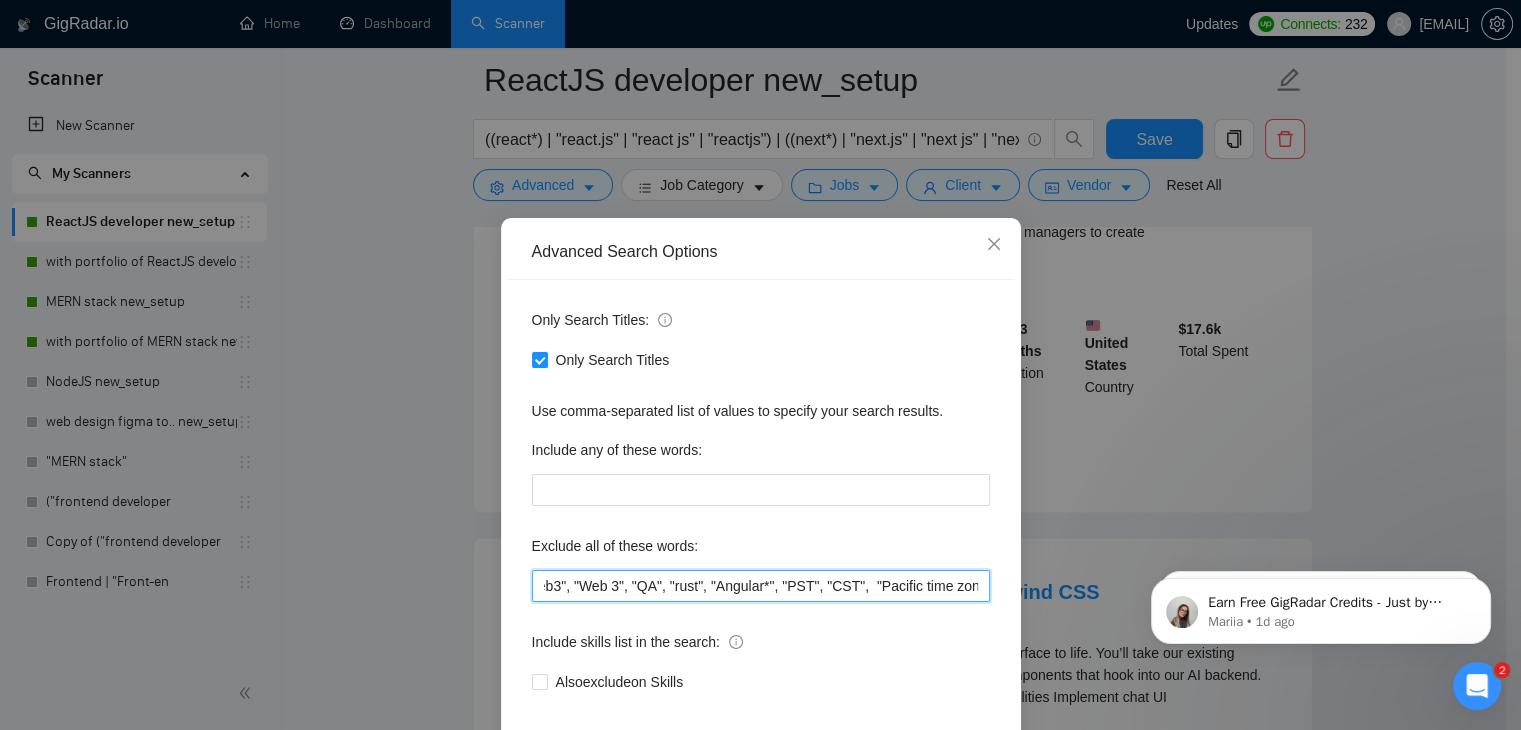 scroll, scrollTop: 0, scrollLeft: 0, axis: both 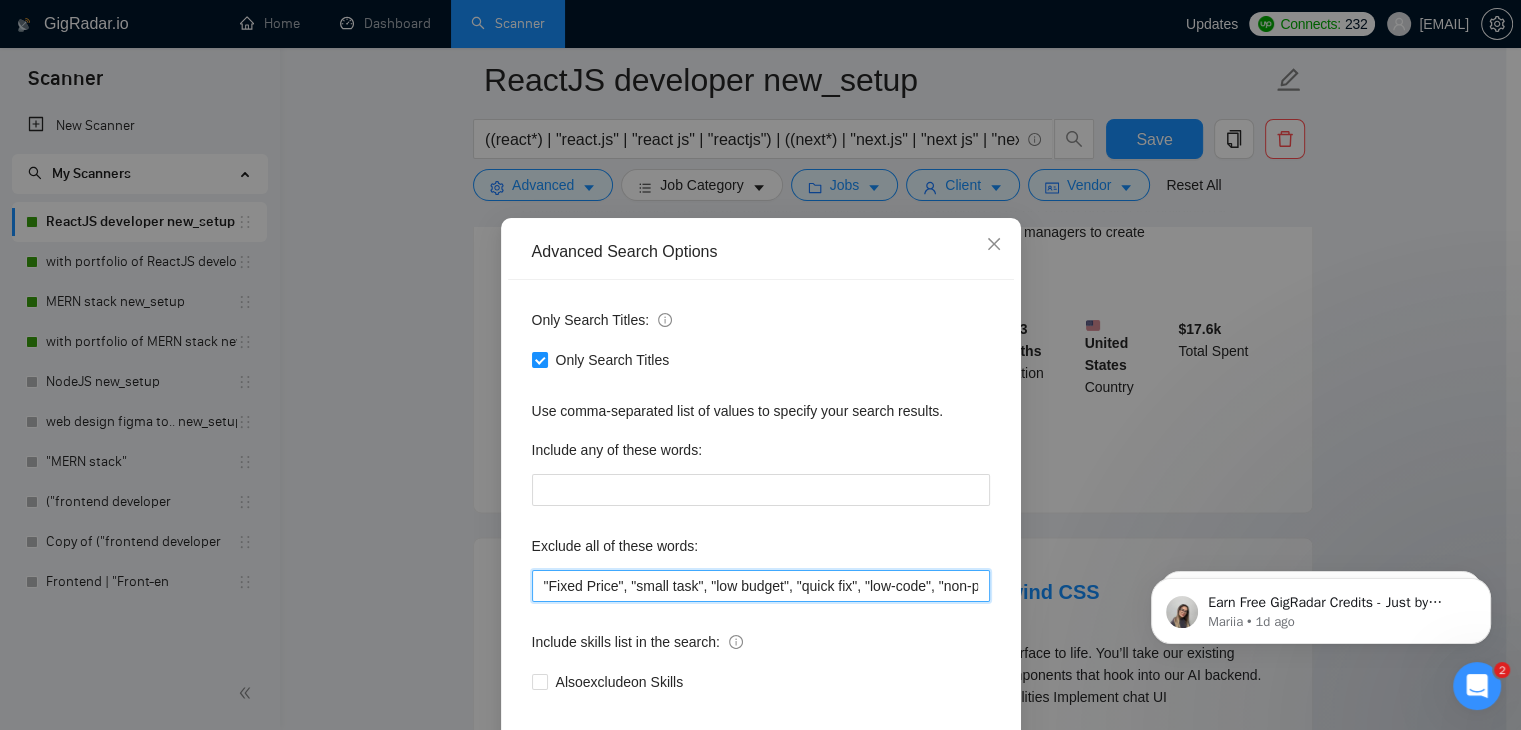 click on ""Fixed Price", "small task", "low budget", "quick fix", "low-code", "non-profit", ".NET", "WordPress", "shopify", "python", "vue*", "php", "laravel", "Flutterflow", "React-native","React native", " App developer", "Web3", "Web 3", "QA", "rust", "Angular*", "PST", "CST",  "Pacific time zone"" at bounding box center [761, 586] 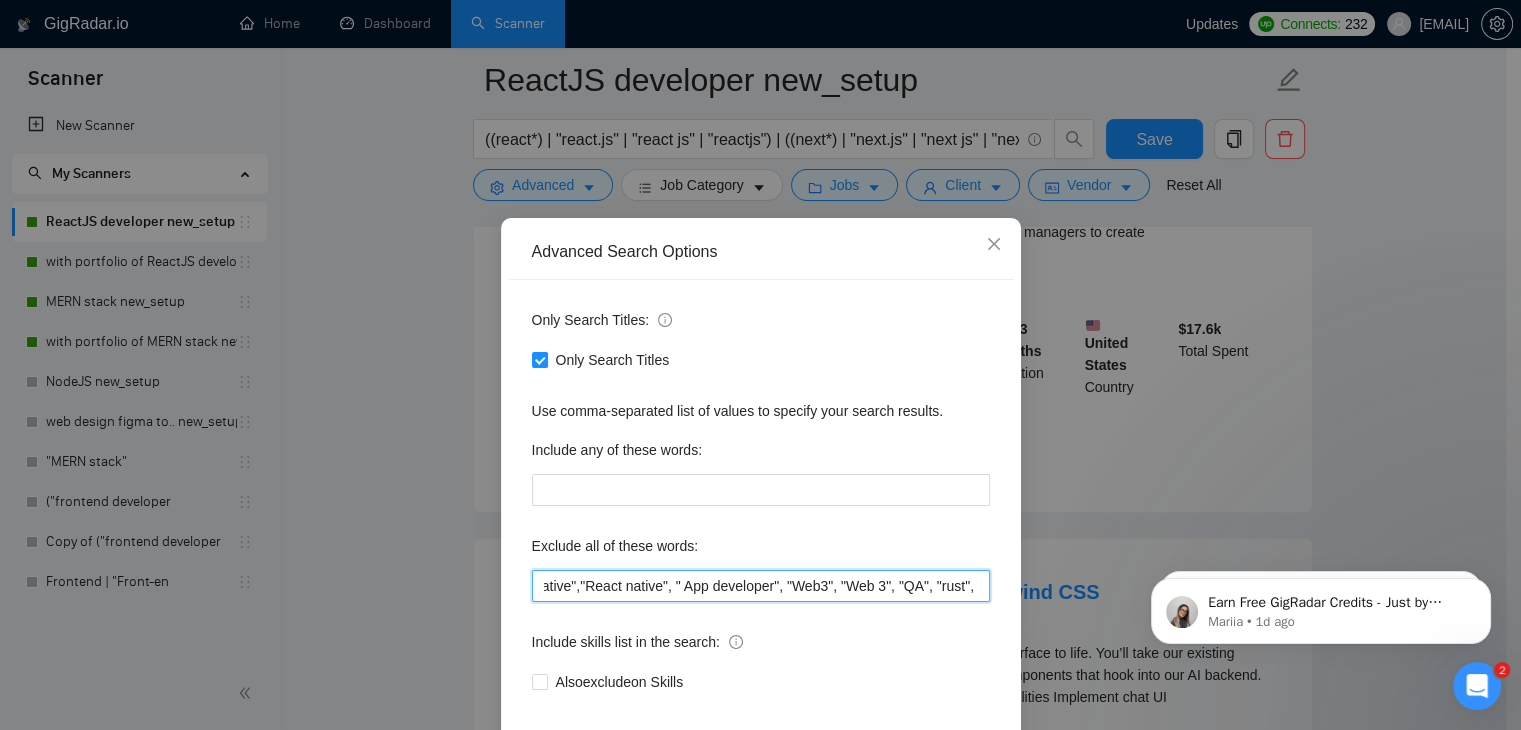scroll, scrollTop: 0, scrollLeft: 1285, axis: horizontal 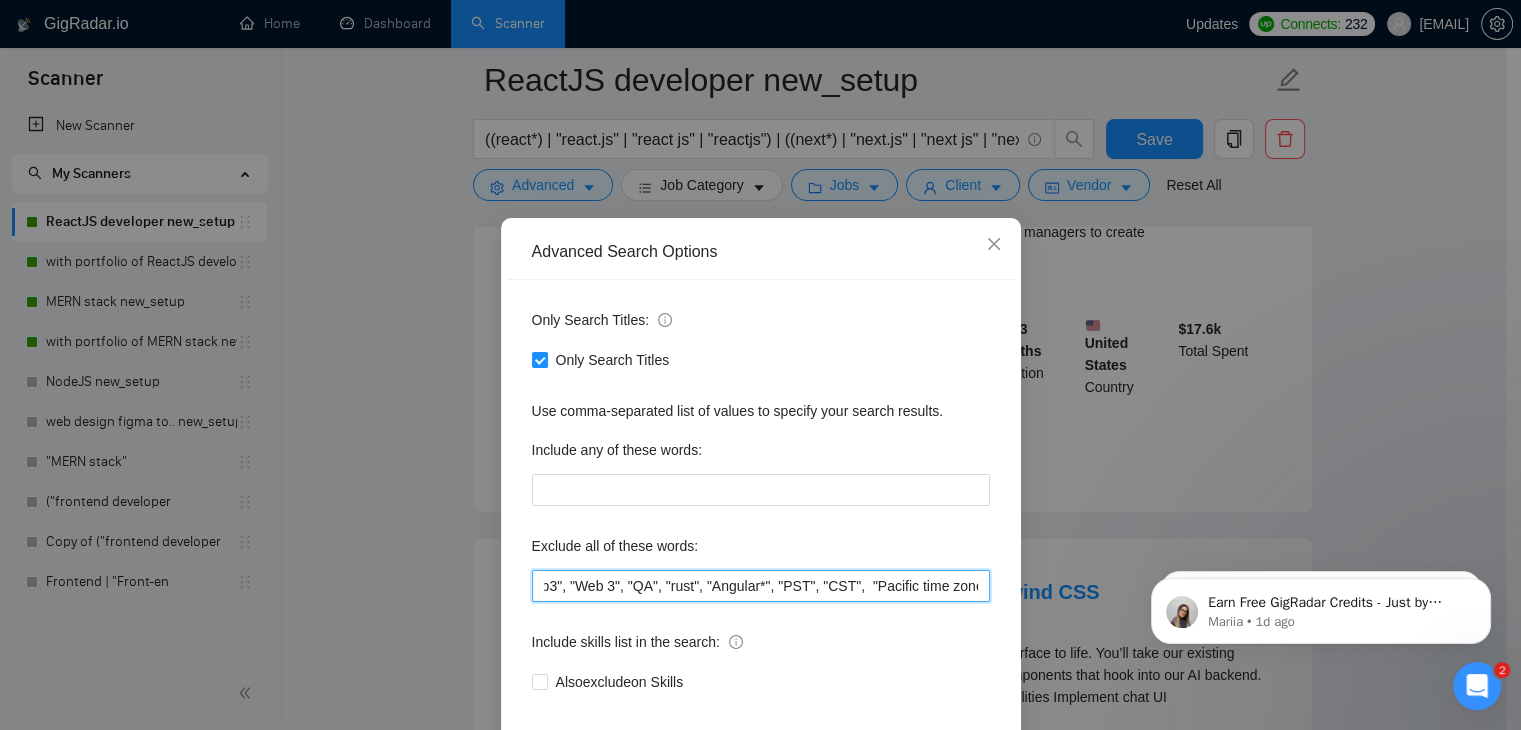 click on ""Fixed Price", "small task", "low budget", "quick fix", "low-code", "non-profit", ".NET", "WordPress", "shopify", "python", "vue*", "php", "laravel", "Flutterflow", "React-native","React native", " App developer", "Web3", "Web 3", "QA", "rust", "Angular*", "PST", "CST",  "Pacific time zone"" at bounding box center [761, 586] 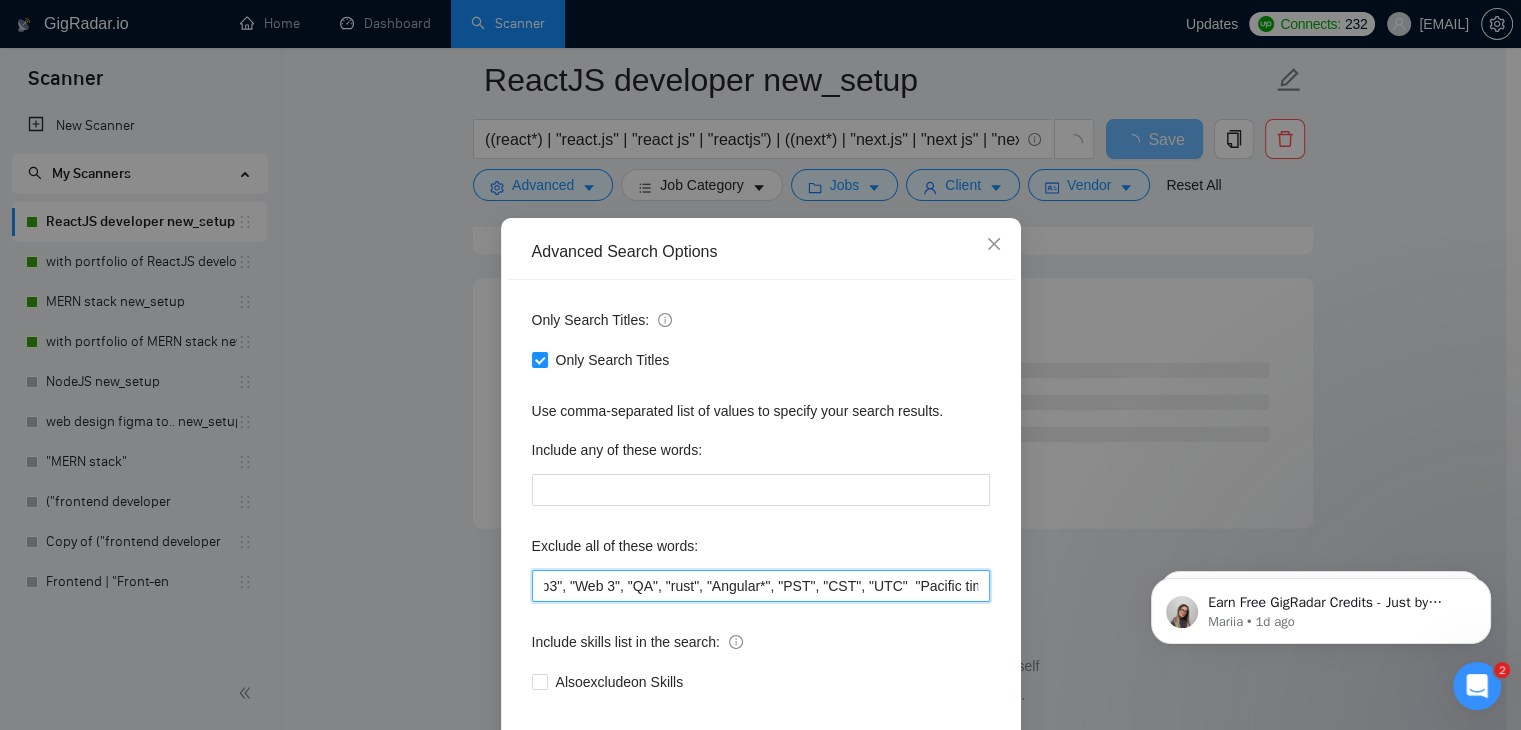 click on ""Fixed Price", "small task", "low budget", "quick fix", "low-code", "non-profit", ".NET", "WordPress", "shopify", "python", "vue*", "php", "laravel", "Flutterflow", "React-native","React native", " App developer", "Web3", "Web 3", "QA", "rust", "Angular*", "PST", "CST", "UTC"  "Pacific time zone"" at bounding box center [761, 586] 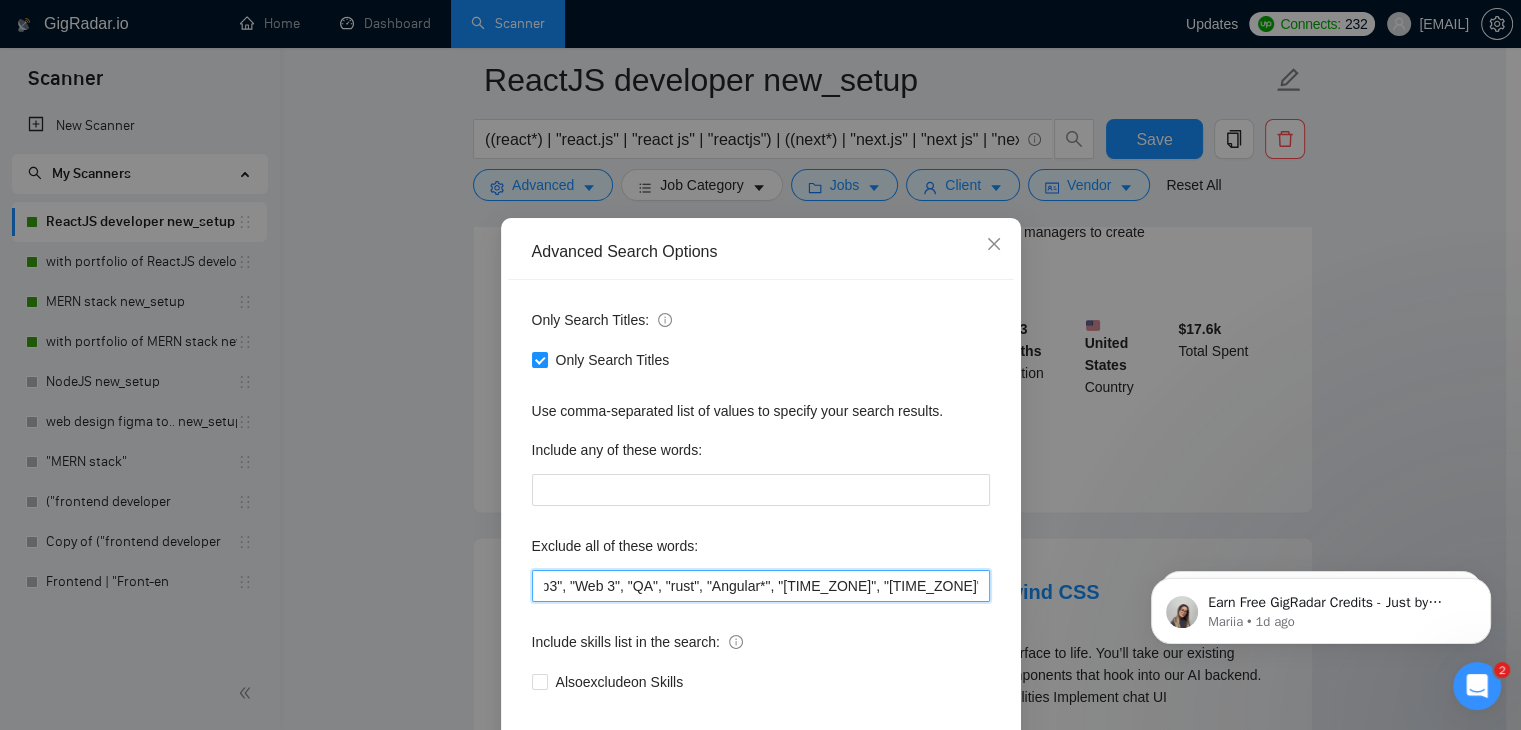 click on ""Fixed Price", "small task", "low budget", "quick fix", "low-code", "non-profit", ".NET", "WordPress", "shopify", "python", "vue*", "php", "laravel", "Flutterflow", "React-native","React native", " App developer", "Web3", "Web 3", "QA", "rust", "Angular*", "[TIME_ZONE]", "[TIME_ZONE]", "[TIME_ZONE]" , "pasafic time zo"" at bounding box center (761, 586) 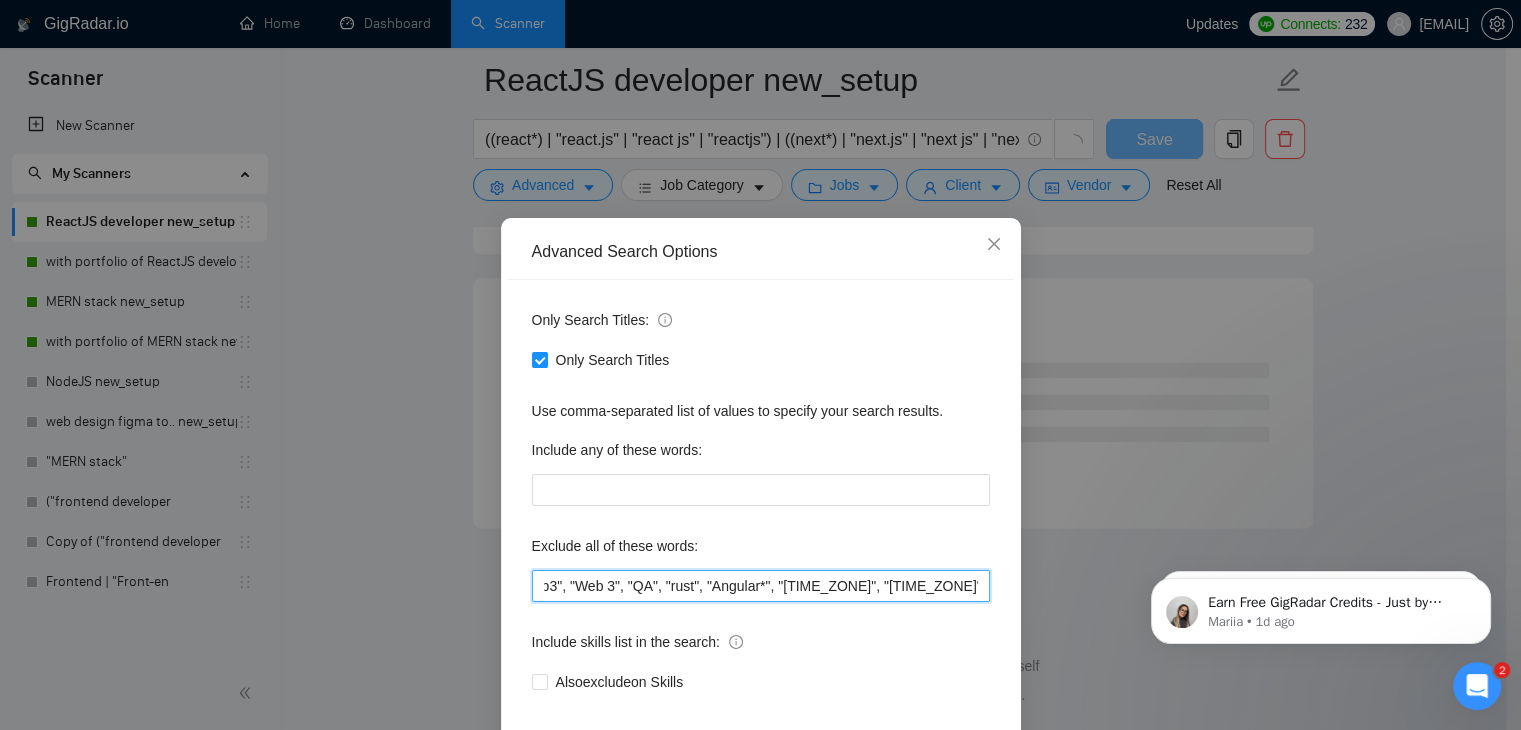 click on ""Fixed Price", "small task", "low budget", "quick fix", "low-code", "non-profit", ".NET", "WordPress", "shopify", "python", "vue*", "php", "laravel", "Flutterflow", "React-native","React native", " App developer", "Web3", "Web 3", "QA", "rust", "Angular*", "[TIME_ZONE]", "[TIME_ZONE]", "[TIME_ZONE]" , "pasafic time zo"" at bounding box center [761, 586] 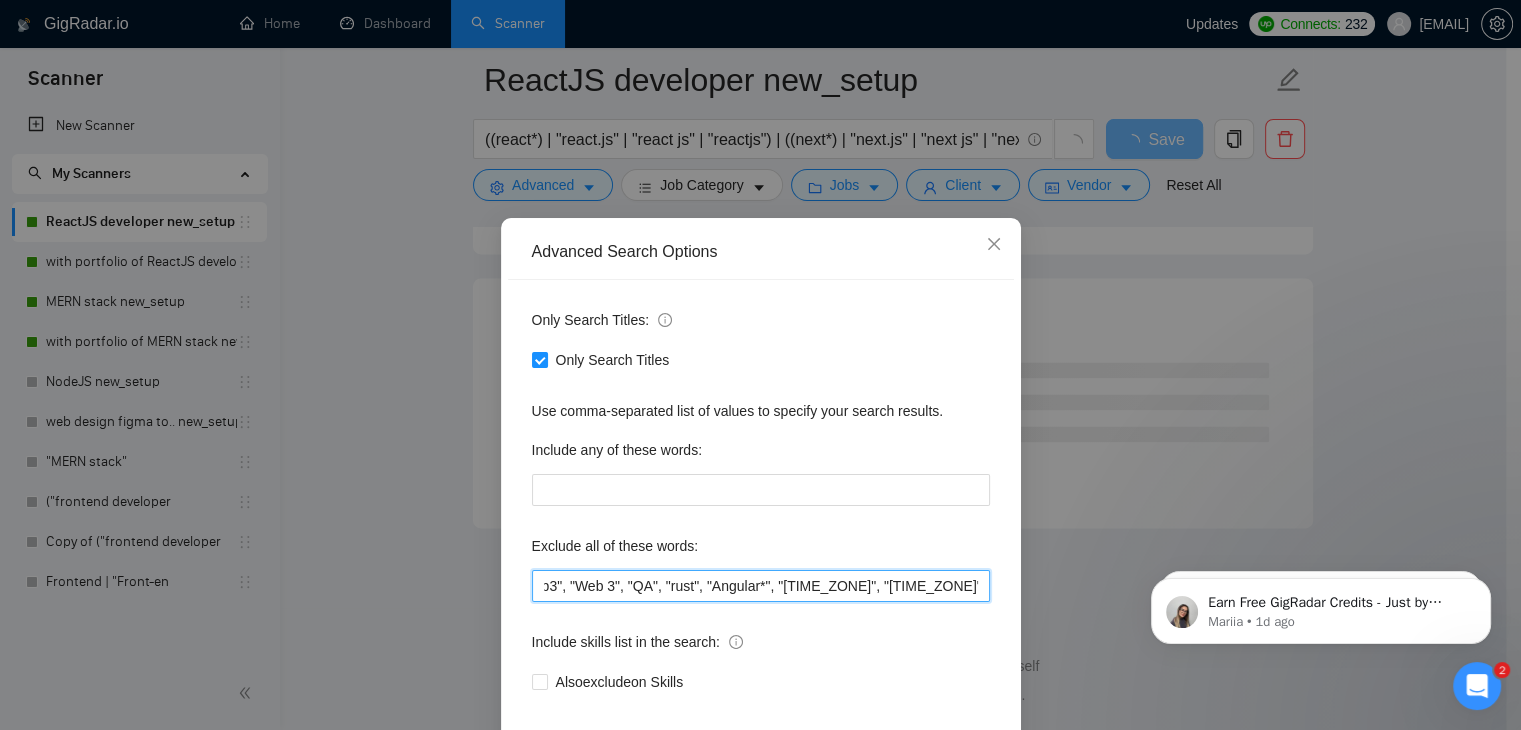 paste on "[TIMEZONE]" 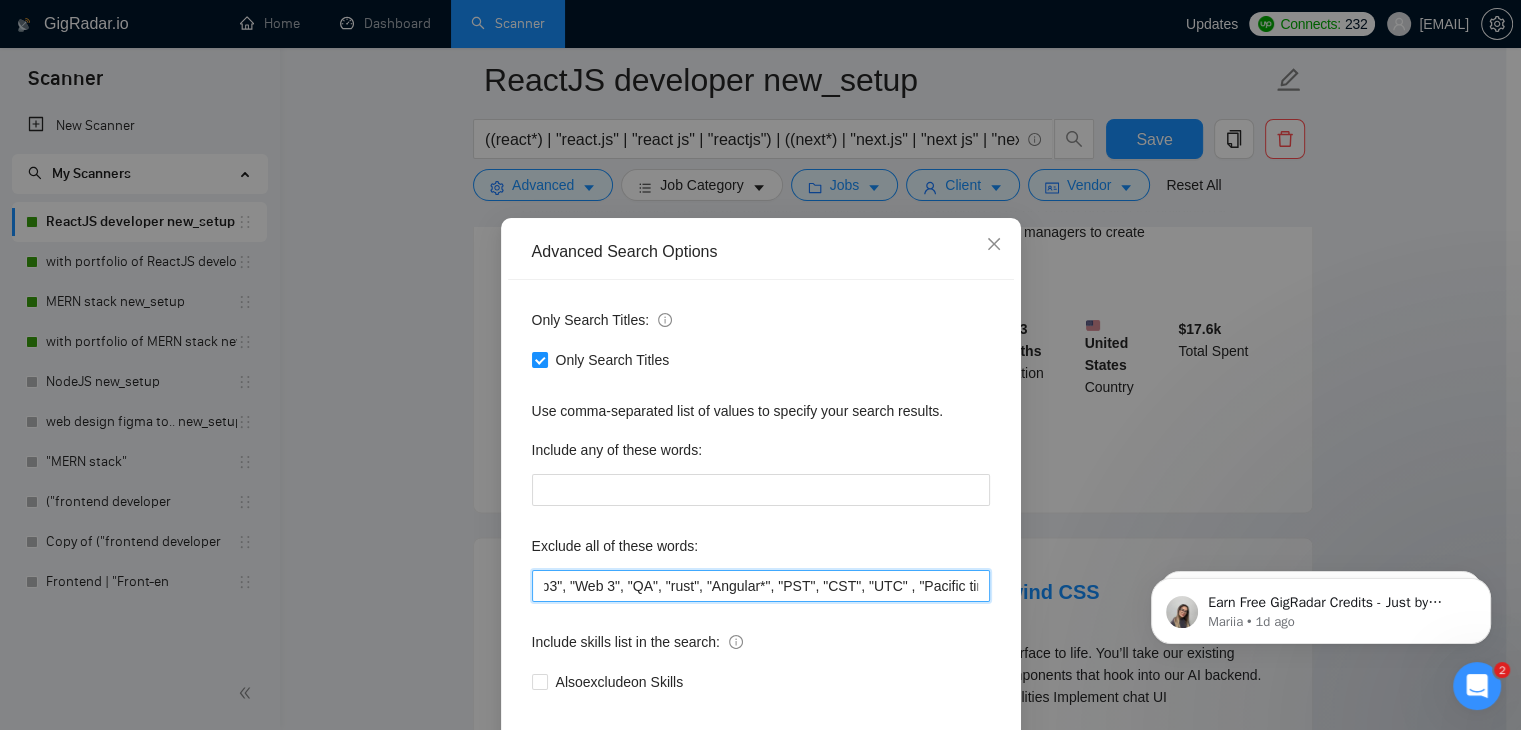 click on ""Fixed Price", "small task", "low budget", "quick fix", "low-code", "non-profit", ".NET", "WordPress", "shopify", "python", "vue*", "php", "laravel", "Flutterflow", "React-native","React native", " App developer", "Web3", "Web 3", "QA", "rust", "Angular*", "PST", "CST", "UTC" , "Pacific time zone"" at bounding box center (761, 586) 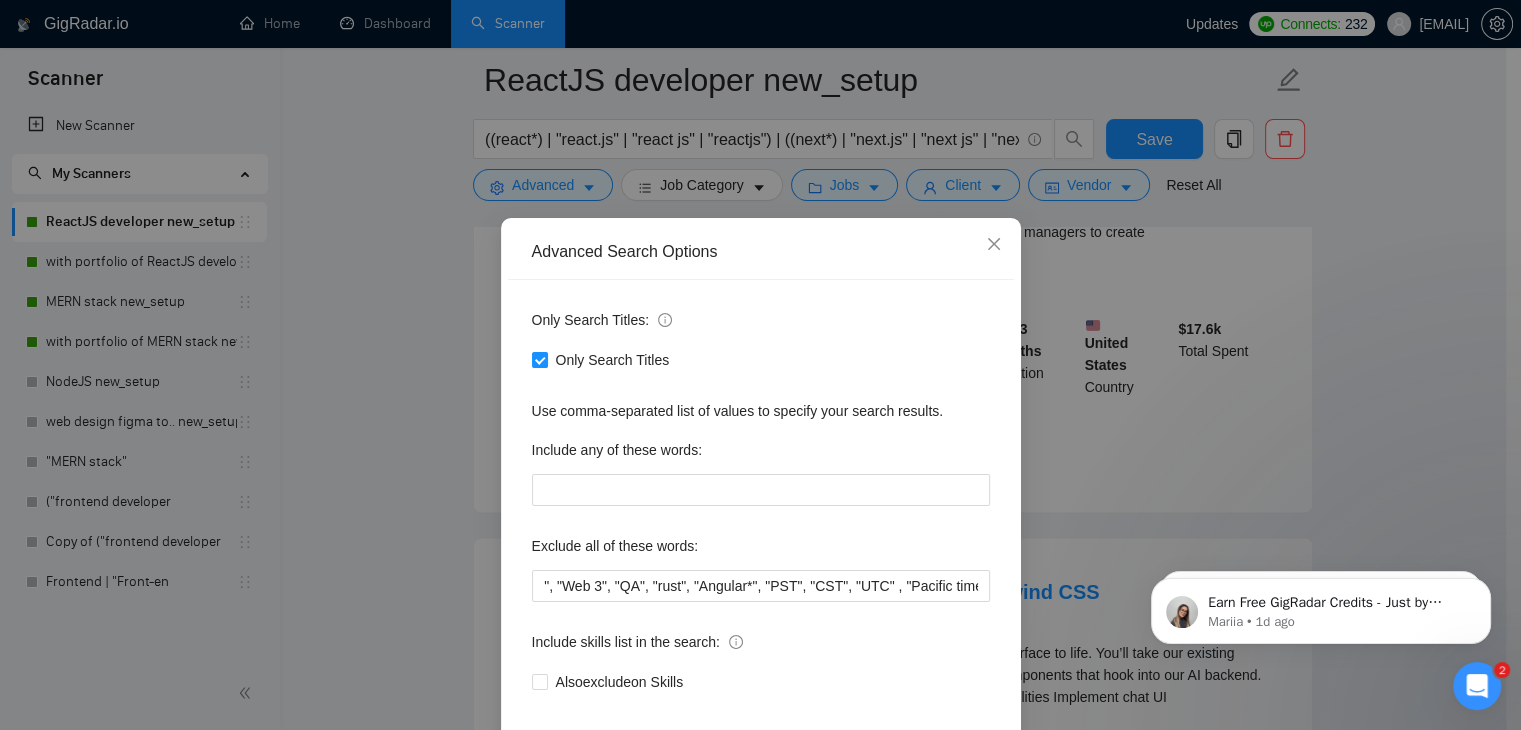 scroll, scrollTop: 0, scrollLeft: 0, axis: both 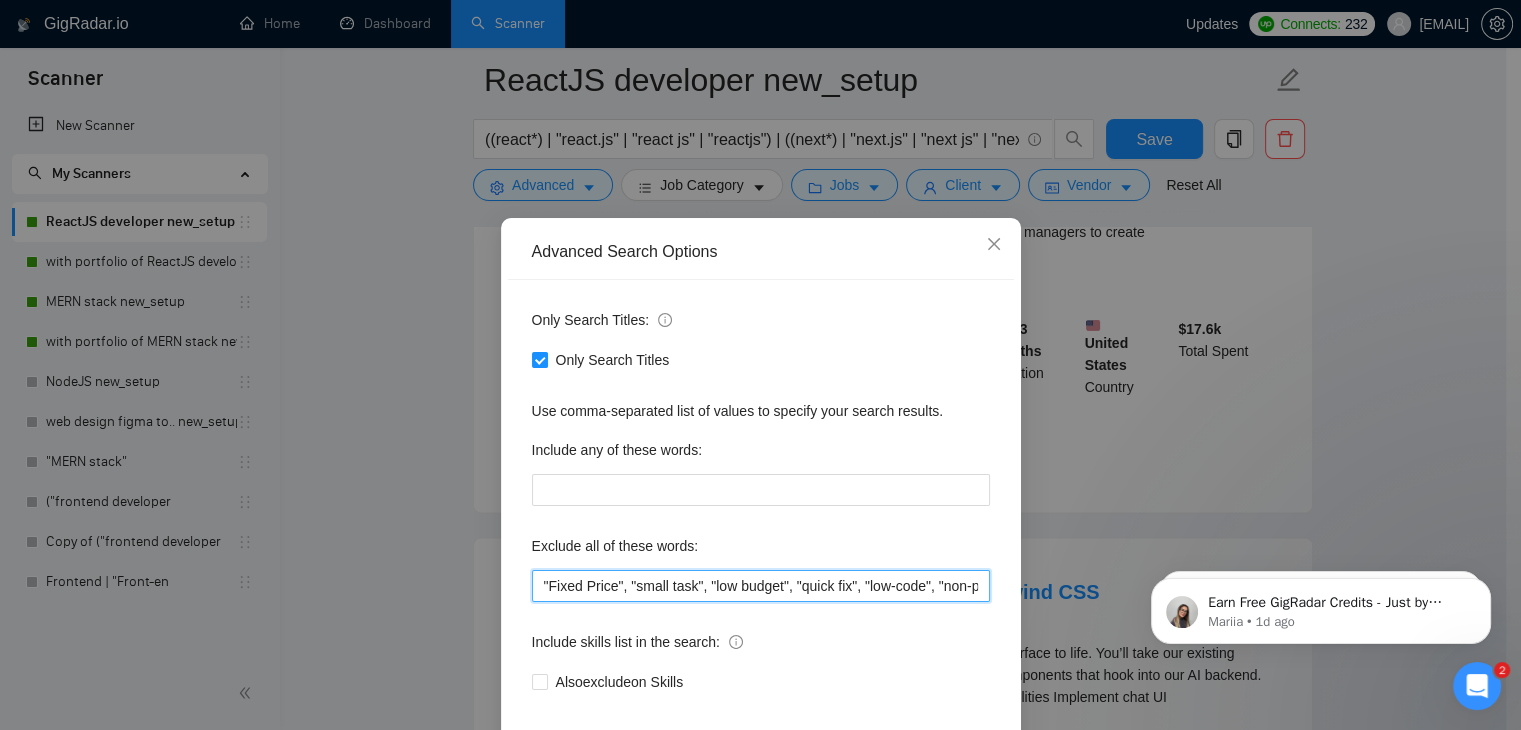 click on ""Fixed Price", "small task", "low budget", "quick fix", "low-code", "non-profit", ".NET", "WordPress", "shopify", "python", "vue*", "php", "laravel", "Flutterflow", "React-native","React native", " App developer", "Web3", "Web 3", "QA", "rust", "Angular*", "PST", "CST", "UTC" , "Pacific time",  zone"" at bounding box center (761, 586) 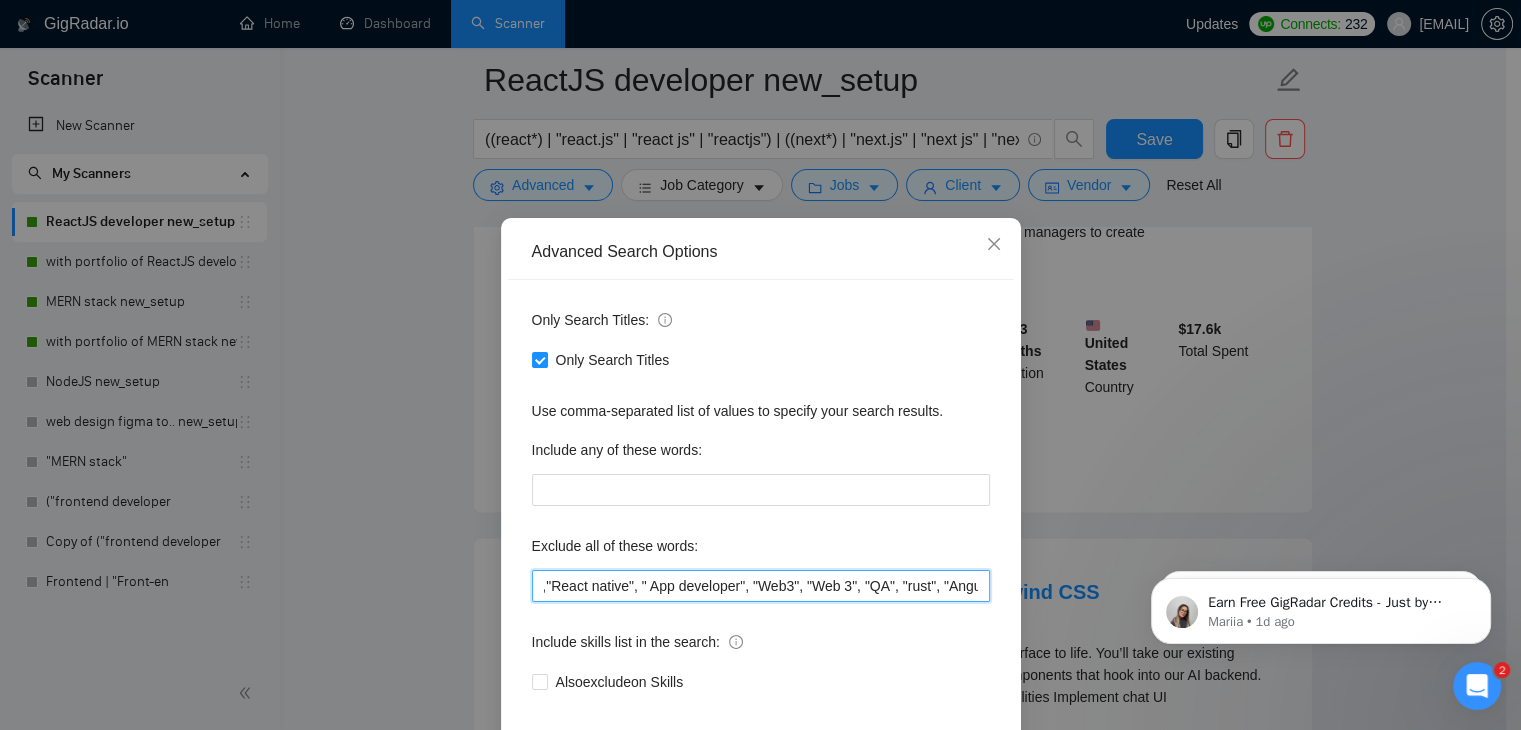 scroll, scrollTop: 0, scrollLeft: 1336, axis: horizontal 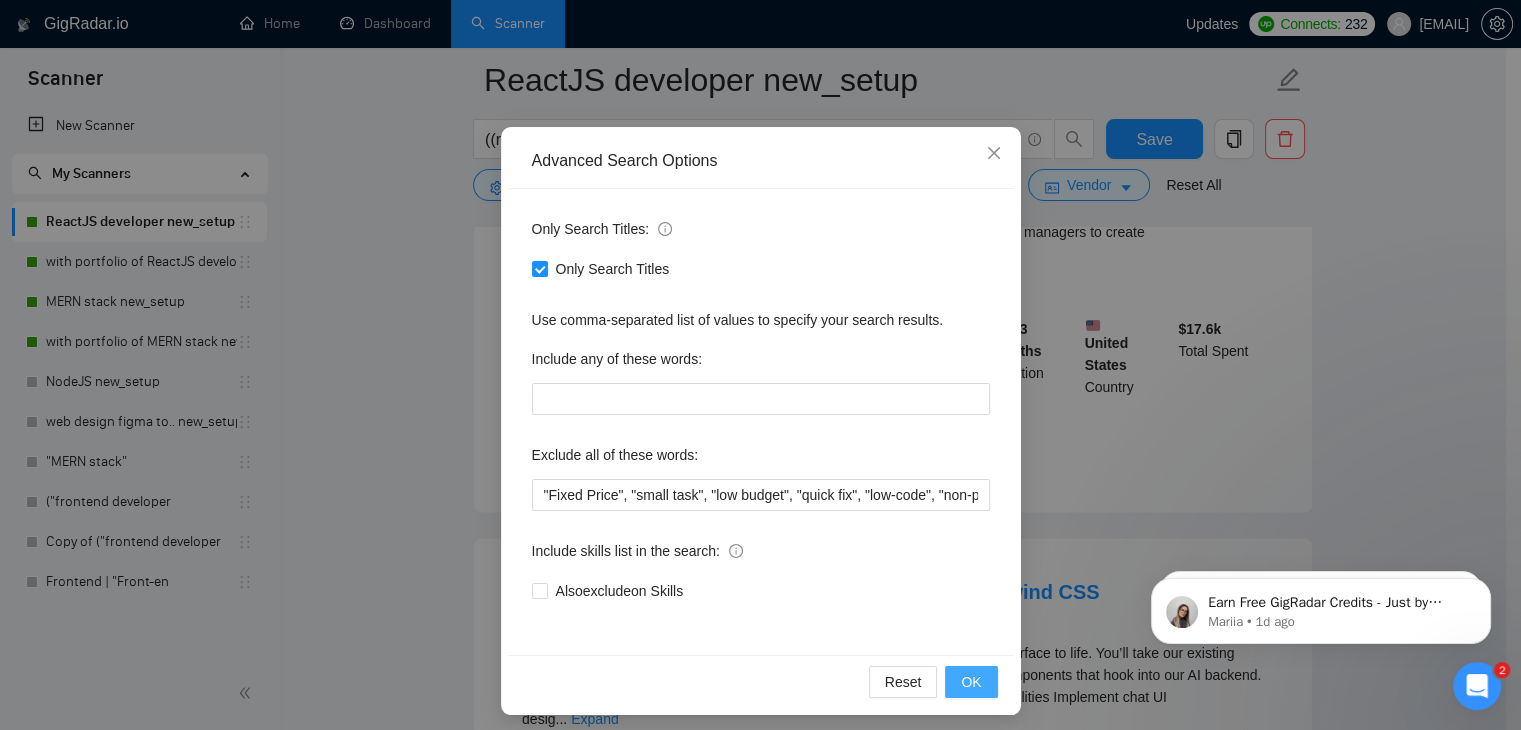 click on "OK" at bounding box center [971, 682] 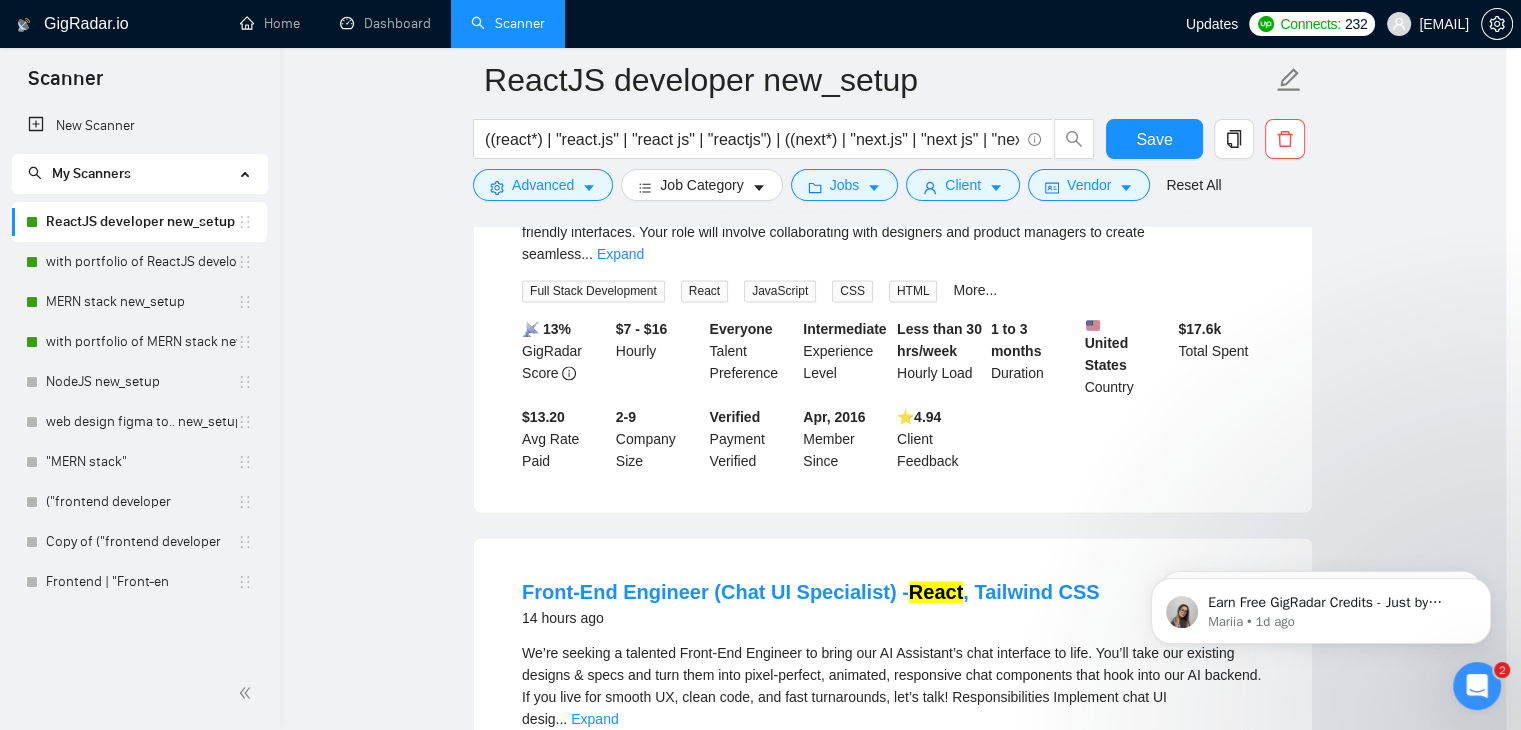 scroll, scrollTop: 2, scrollLeft: 0, axis: vertical 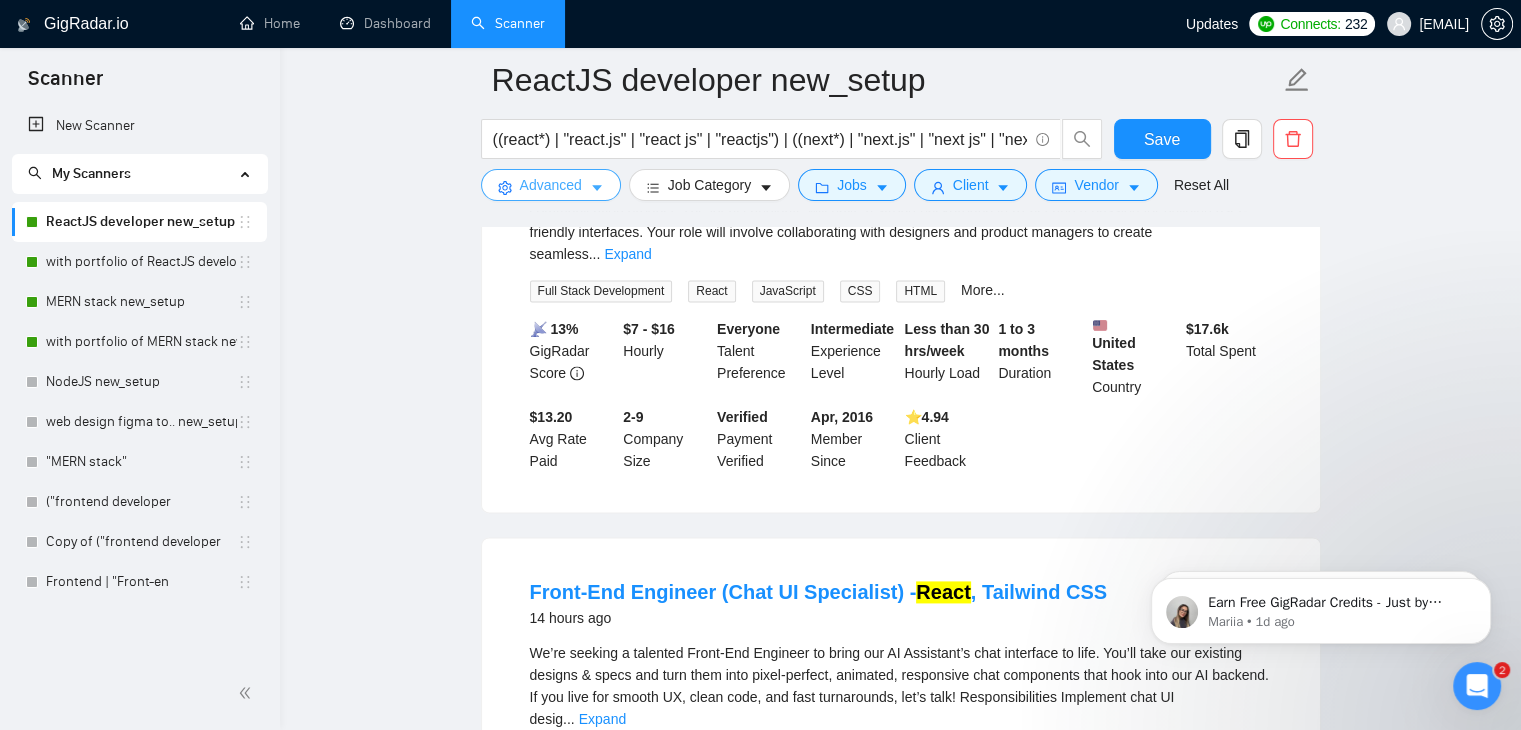 click on "Advanced" at bounding box center [551, 185] 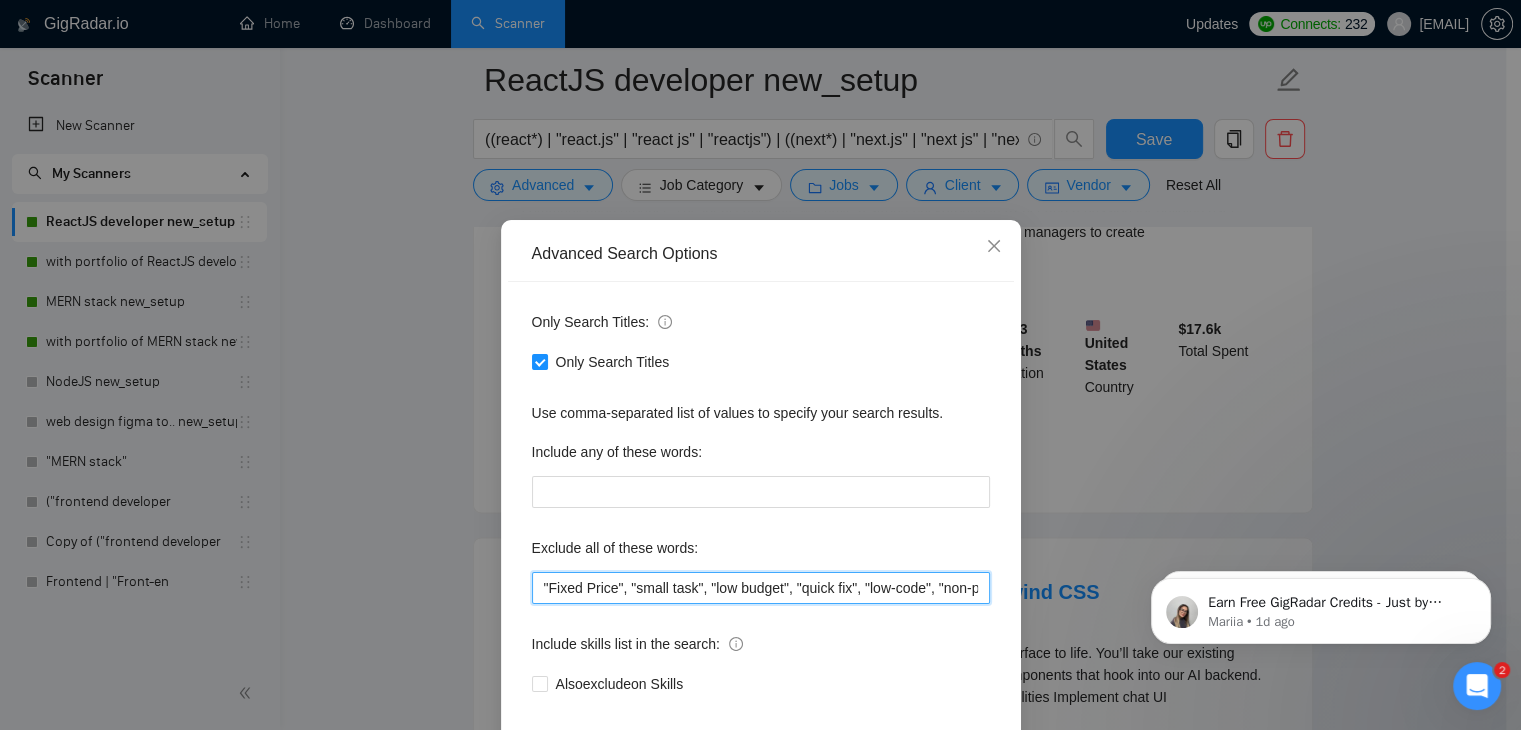 click on ""Fixed Price", "small task", "low budget", "quick fix", "low-code", "non-profit", ".NET", "WordPress", "shopify", "python", "vue*", "php", "laravel", "Flutterflow", "React-native","React native", " App developer", "Web3", "Web 3", "QA", "rust", "Angular*", "PST", "CST", "UTC" , "Pacific time",  zone"" at bounding box center [761, 588] 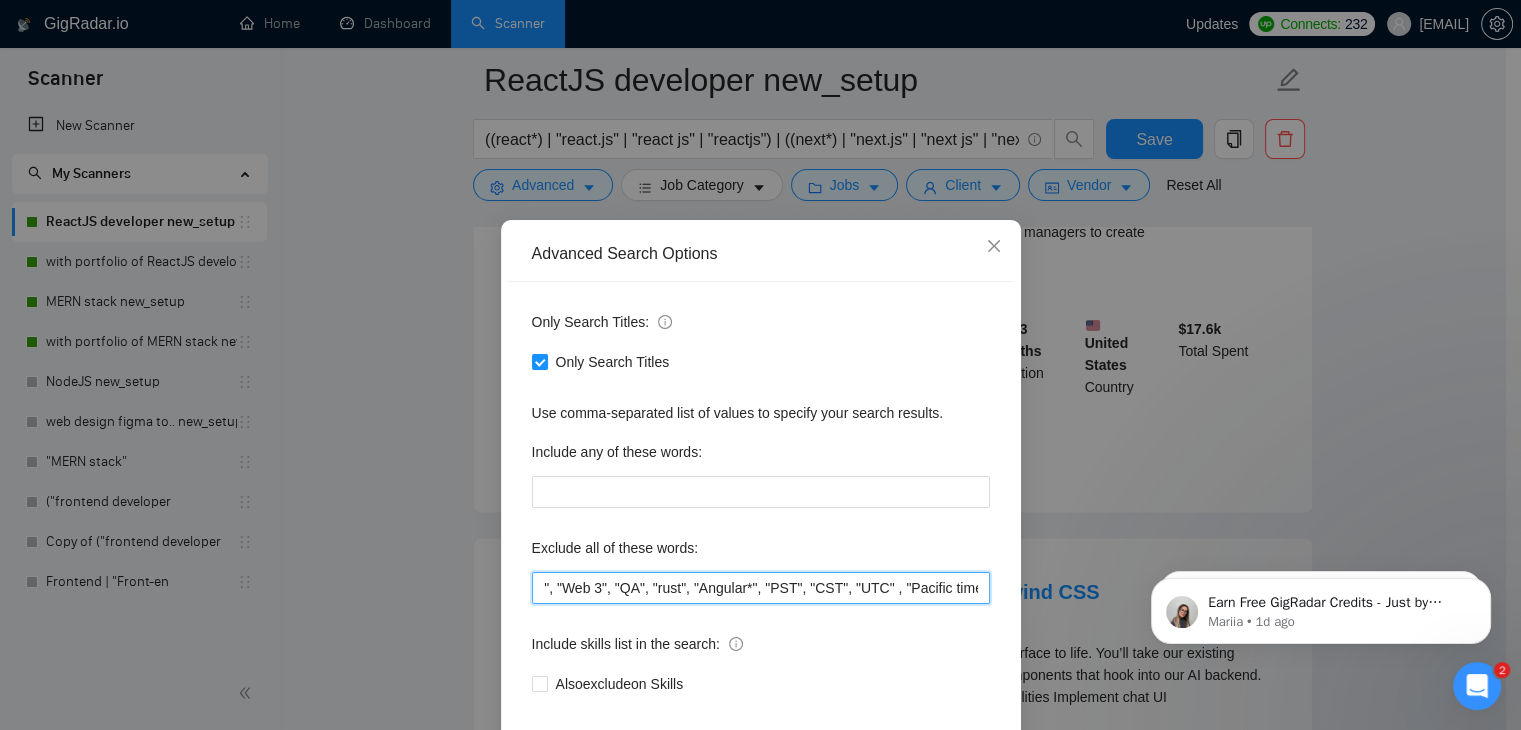 scroll, scrollTop: 0, scrollLeft: 1336, axis: horizontal 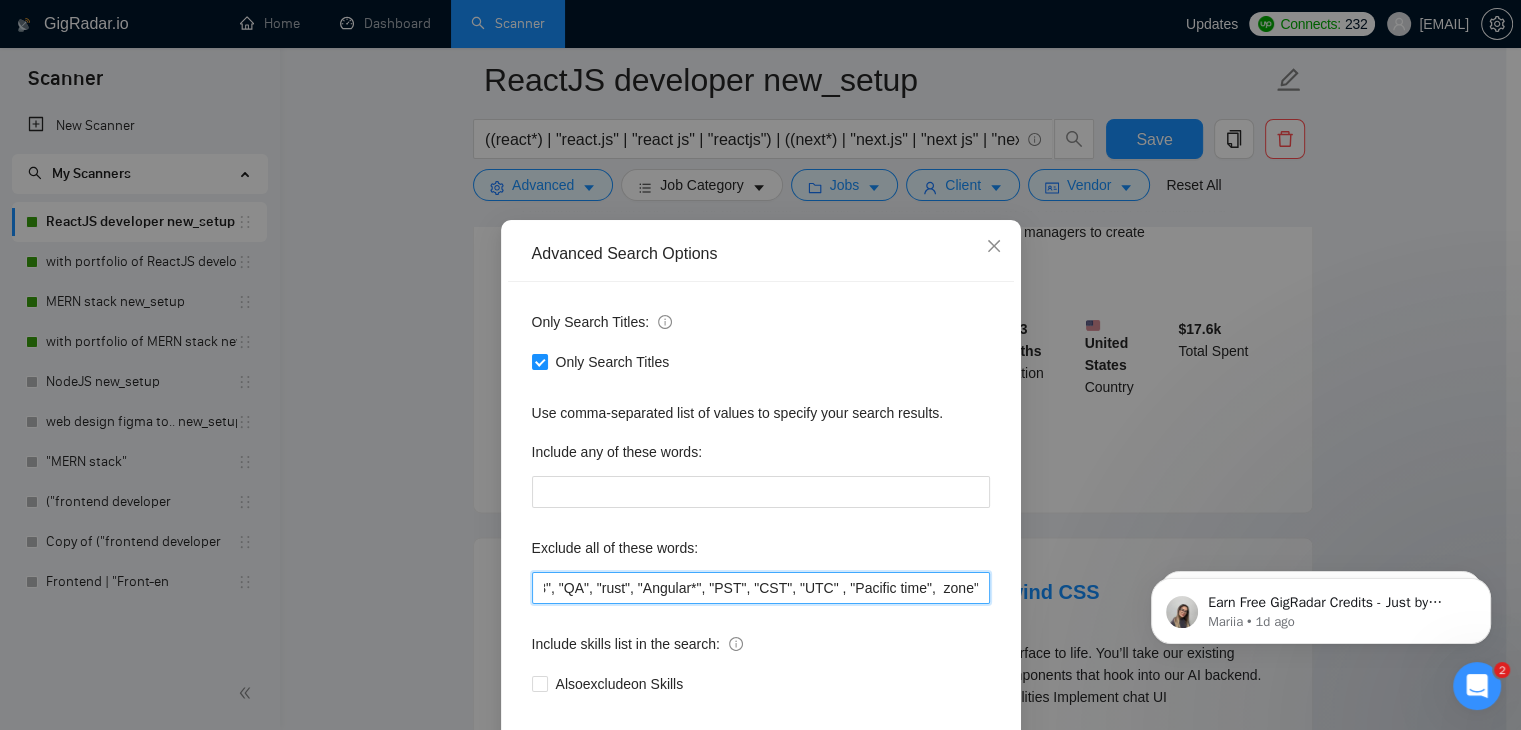 paste on "Spanish" 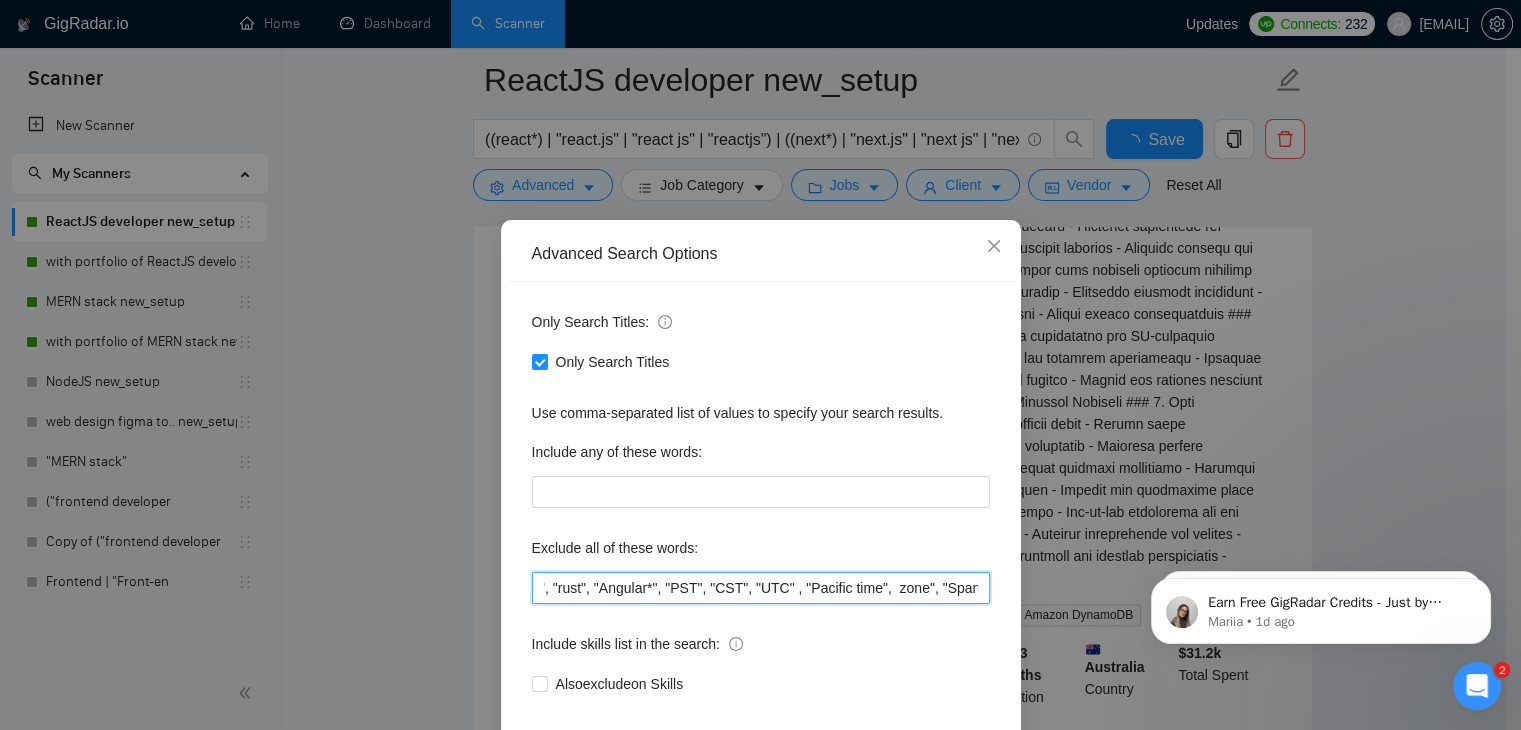 scroll, scrollTop: 0, scrollLeft: 0, axis: both 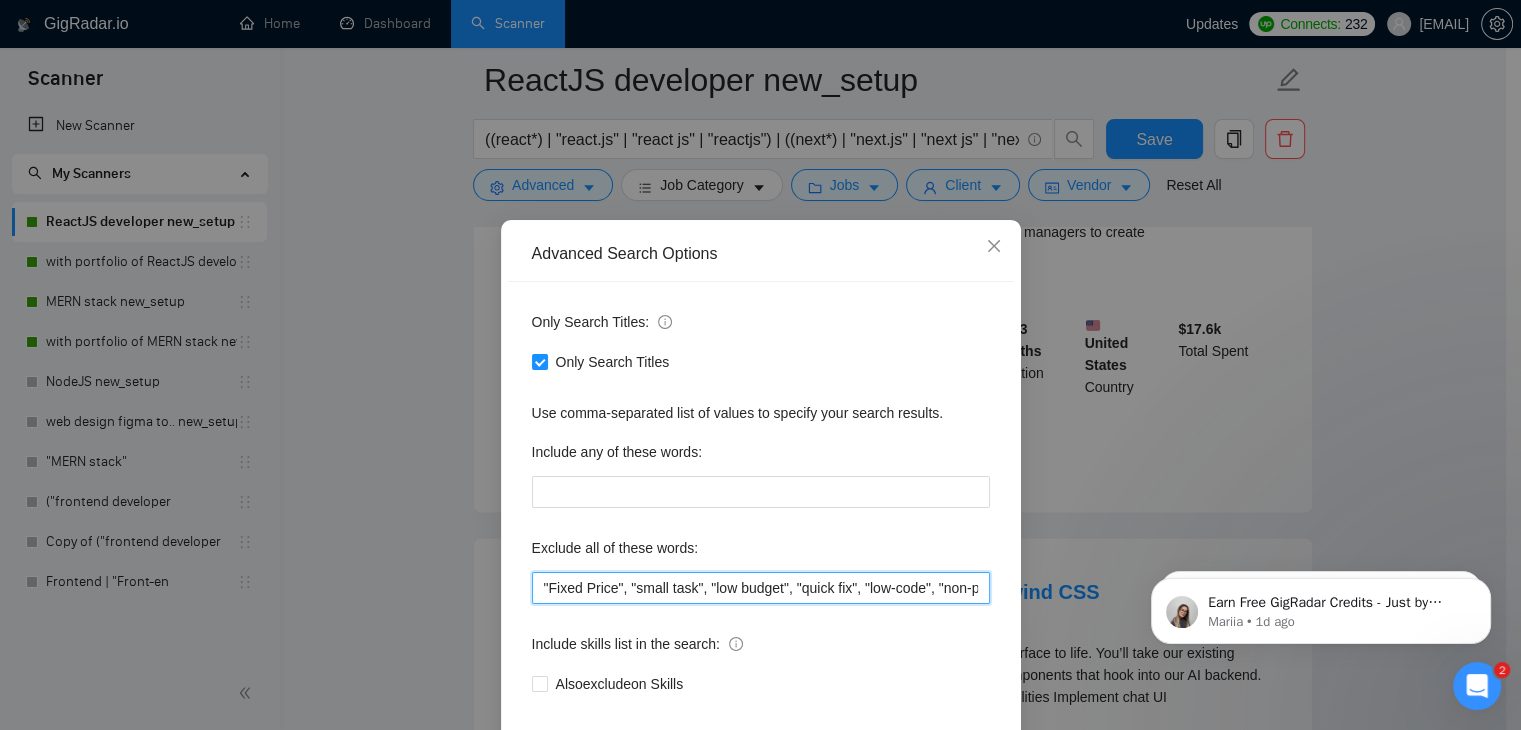 click on ""Fixed Price", "small task", "low budget", "quick fix", "low-code", "non-profit", ".NET", "WordPress", "shopify", "python", "vue*", "php", "laravel", "Flutterflow", "React-native","React native", " App developer", "Web3", "Web 3", "QA", "rust", "Angular*", "PST", "CST", "UTC" , "Pacific time",  zone", "Spanish"" at bounding box center [761, 588] 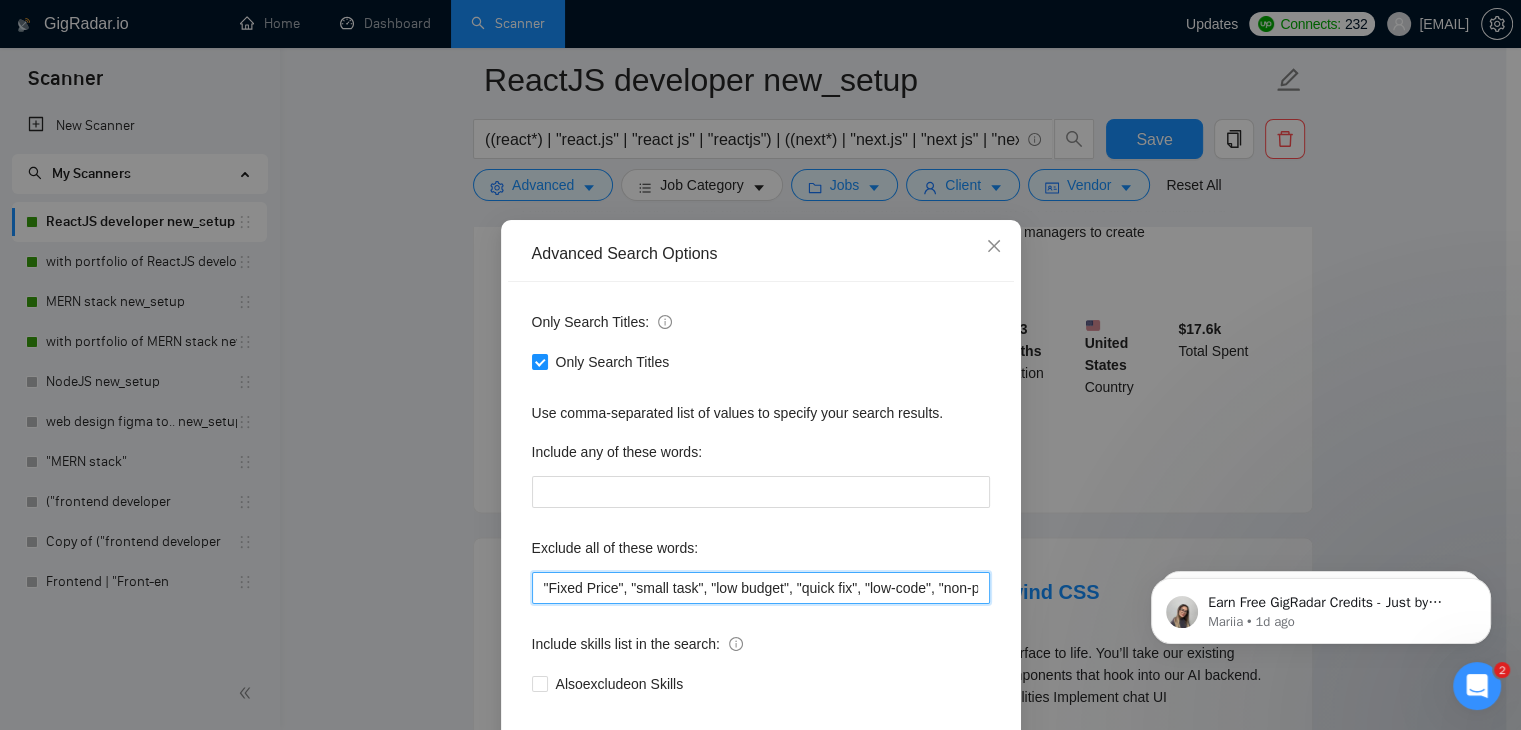 click on ""Fixed Price", "small task", "low budget", "quick fix", "low-code", "non-profit", ".NET", "WordPress", "shopify", "python", "vue*", "php", "laravel", "Flutterflow", "React-native","React native", " App developer", "Web3", "Web 3", "QA", "rust", "Angular*", "PST", "CST", "UTC" , "Pacific time",  zone", "Spanish"" at bounding box center (761, 588) 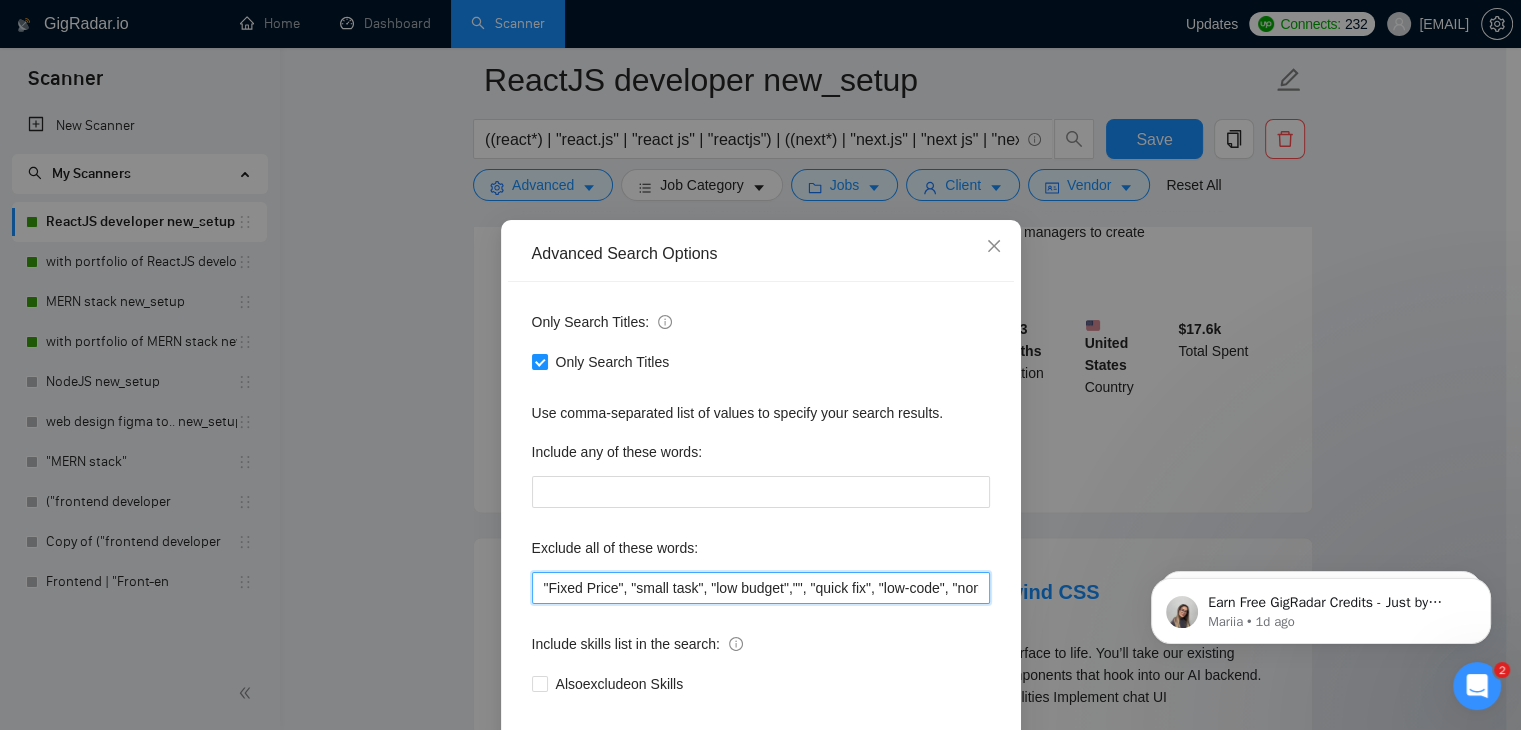 paste on "No-Code" 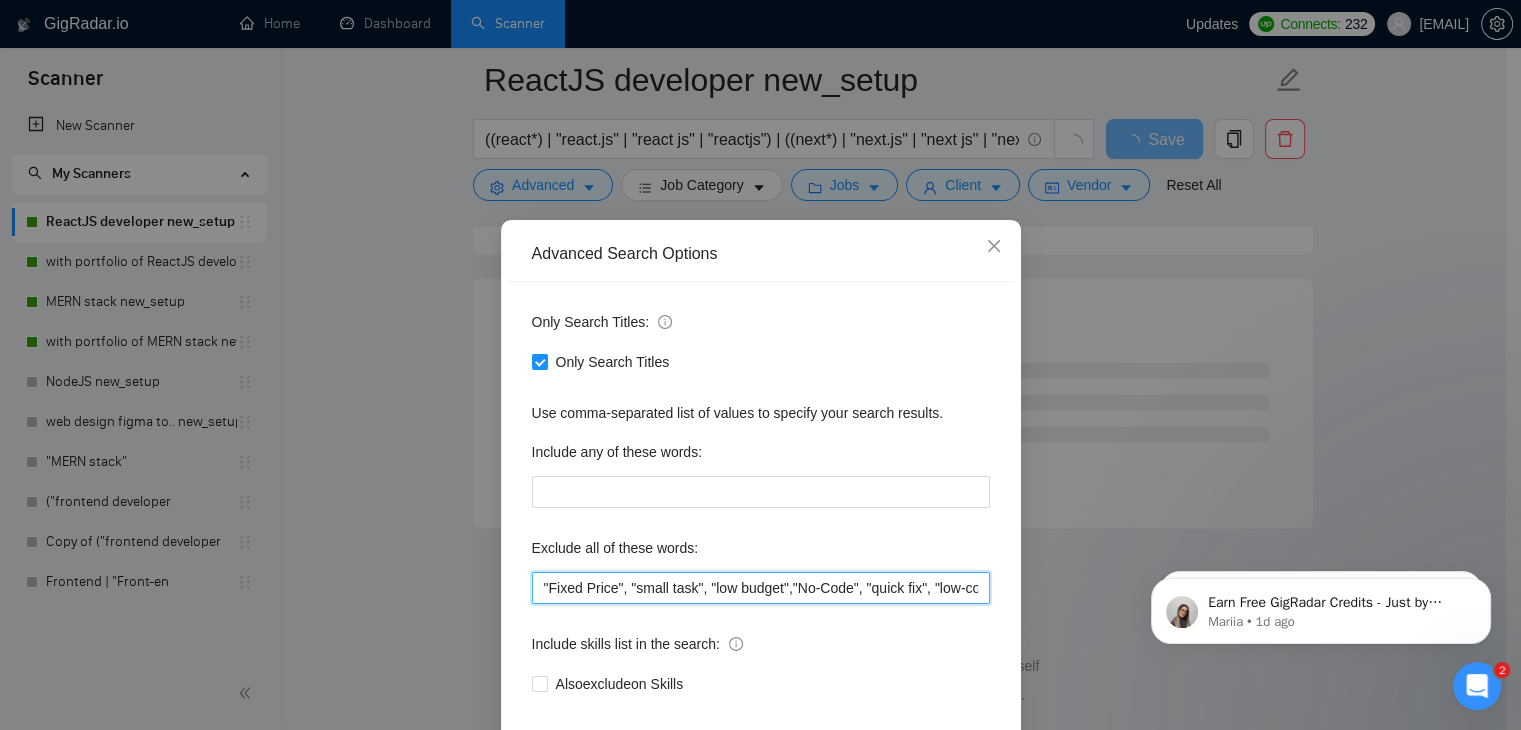 click on ""Fixed Price", "small task", "low budget","No-Code", "quick fix", "low-code", "non-profit", ".NET", "WordPress", "shopify", "python", "vue*", "php", "laravel", "Flutterflow", "React-native","React native", " App developer", "Web3", "Web 3", "QA", "rust", "Angular*", "PST", "CST", "UTC" , "Pacific time",  zone", "Spanish"" at bounding box center (761, 588) 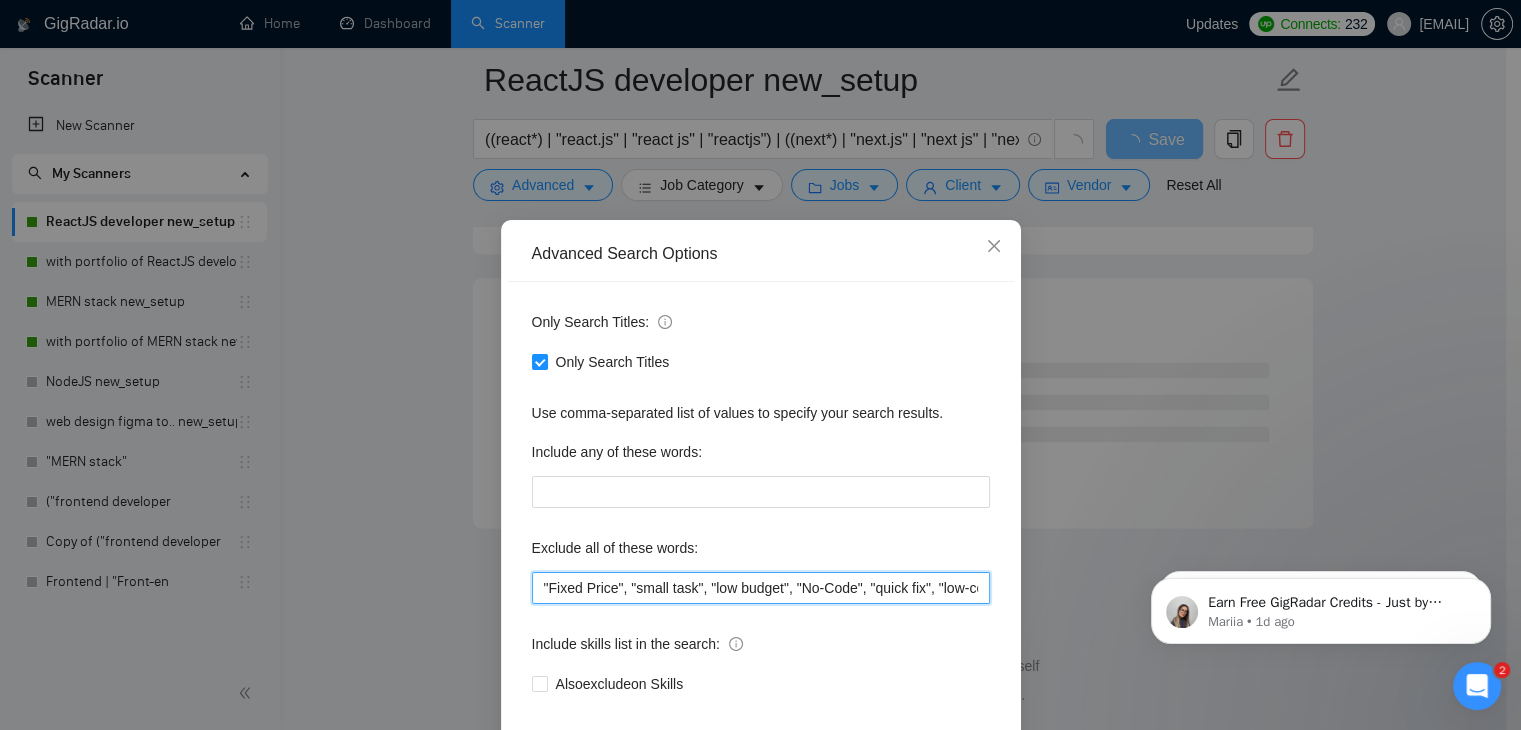 scroll, scrollTop: 102, scrollLeft: 0, axis: vertical 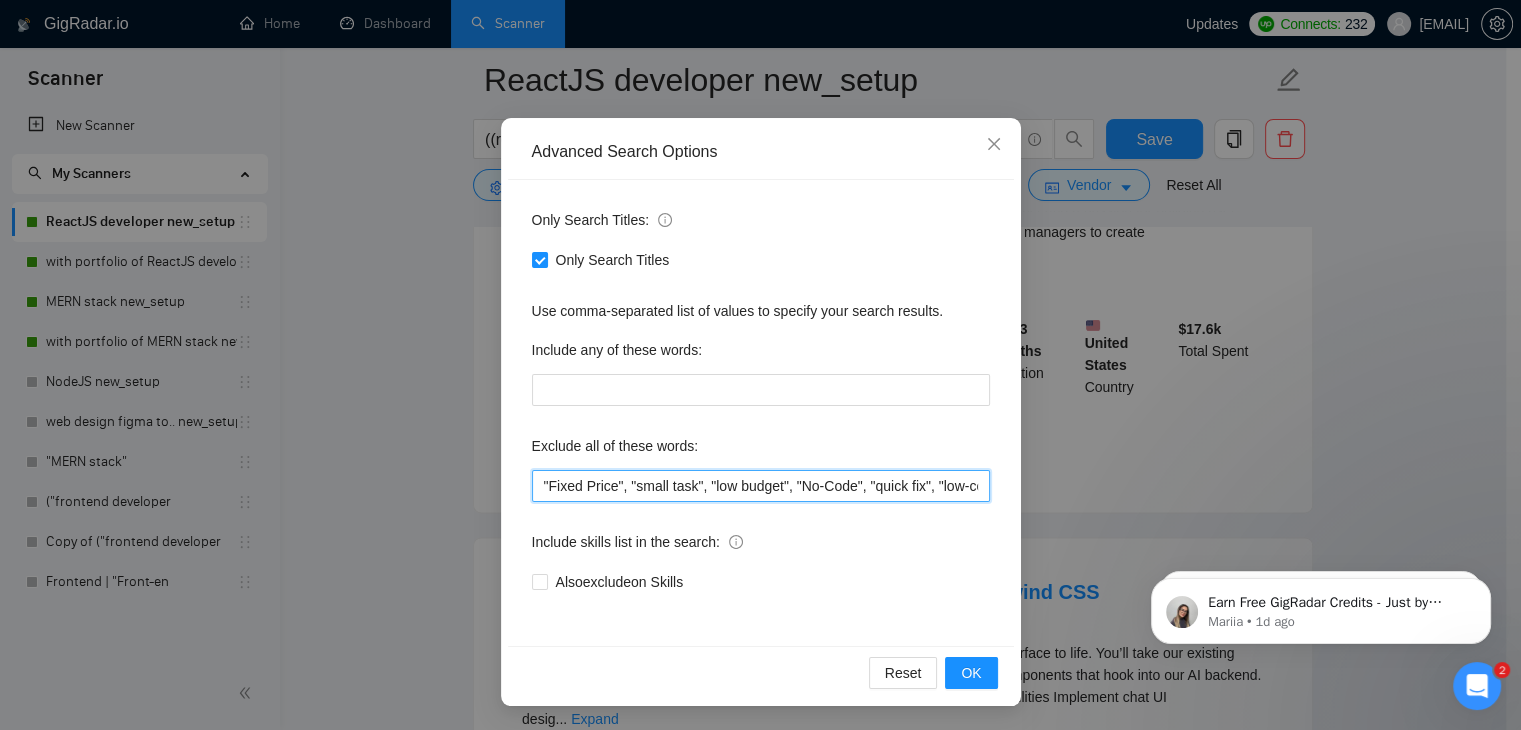 click on ""Fixed Price", "small task", "low budget", "No-Code", "quick fix", "low-code", "non-profit", ".NET", "WordPress", "shopify", "python", "vue*", "php", "laravel", "Flutterflow", "React-native","React native", " App developer", "Web3", "Web 3", "QA", "rust", "Angular*", "[TIME_ZONE]", "[TIME_ZONE]", "[TIME_ZONE]" , "[TIME_ZONE]",  "[TIME_ZONE]", "Spanish"" at bounding box center (761, 486) 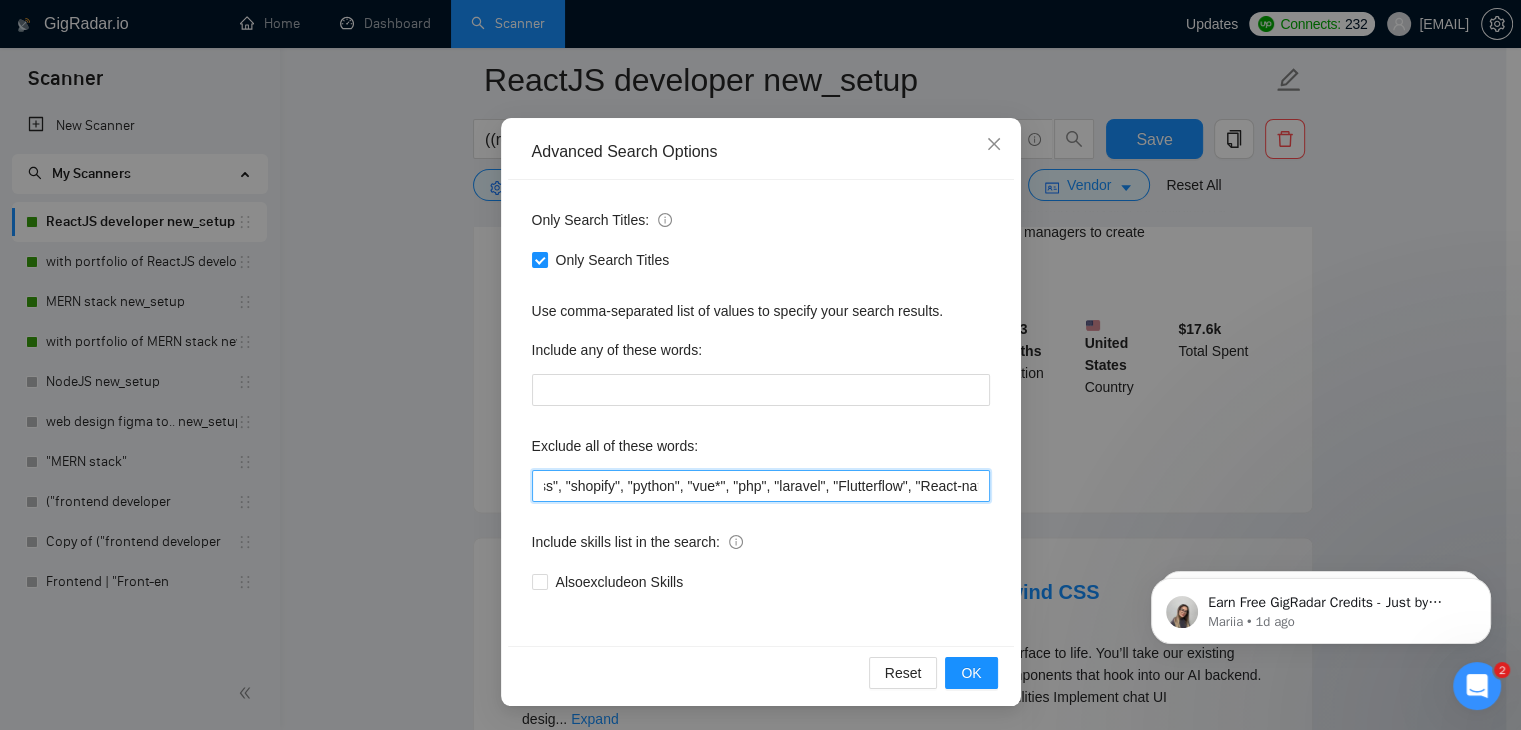 scroll, scrollTop: 0, scrollLeft: 712, axis: horizontal 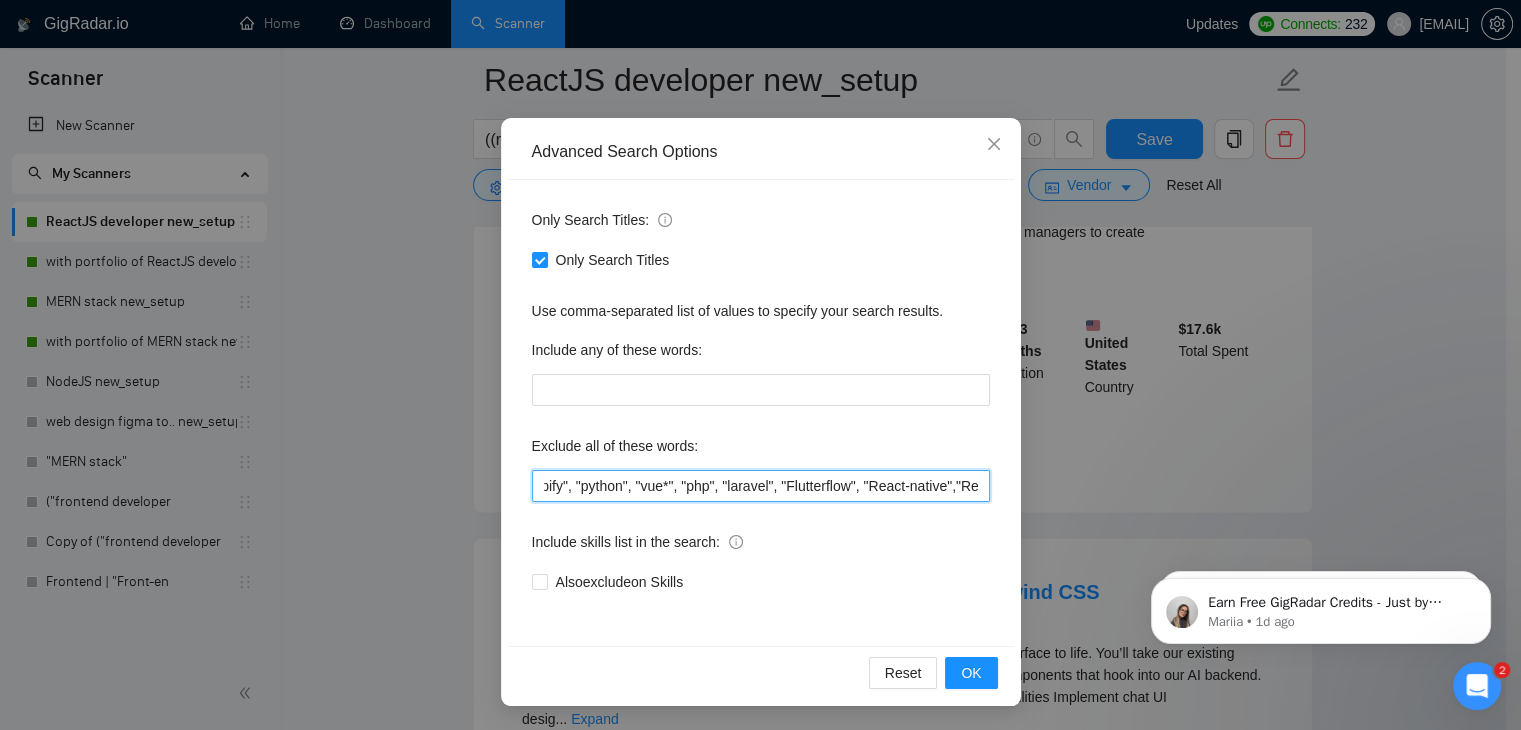 click on ""Fixed Price", "small task", "low budget", "No-Code", "quick fix", "low-code", "non-profit", ".NET", "WordPress", "shopify", "python", "vue*", "php", "laravel", "Flutterflow", "React-native","React native", " App developer", "Web3", "Web 3", "QA", "rust", "Angular*", "[TIME_ZONE]", "[TIME_ZONE]", "[TIME_ZONE]" , "[TIME_ZONE]",  "[TIME_ZONE]", "Spanish"" at bounding box center (761, 486) 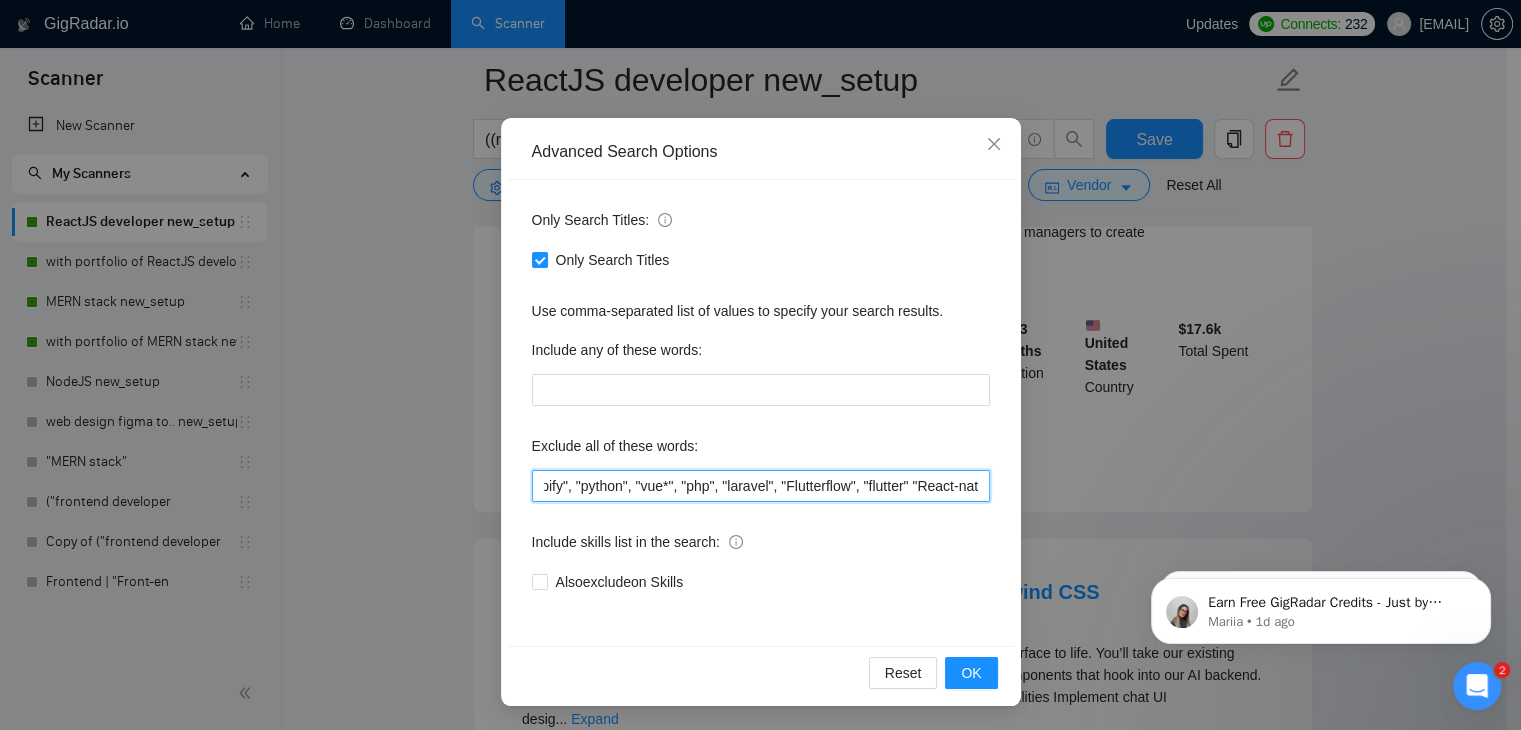 scroll, scrollTop: 0, scrollLeft: 0, axis: both 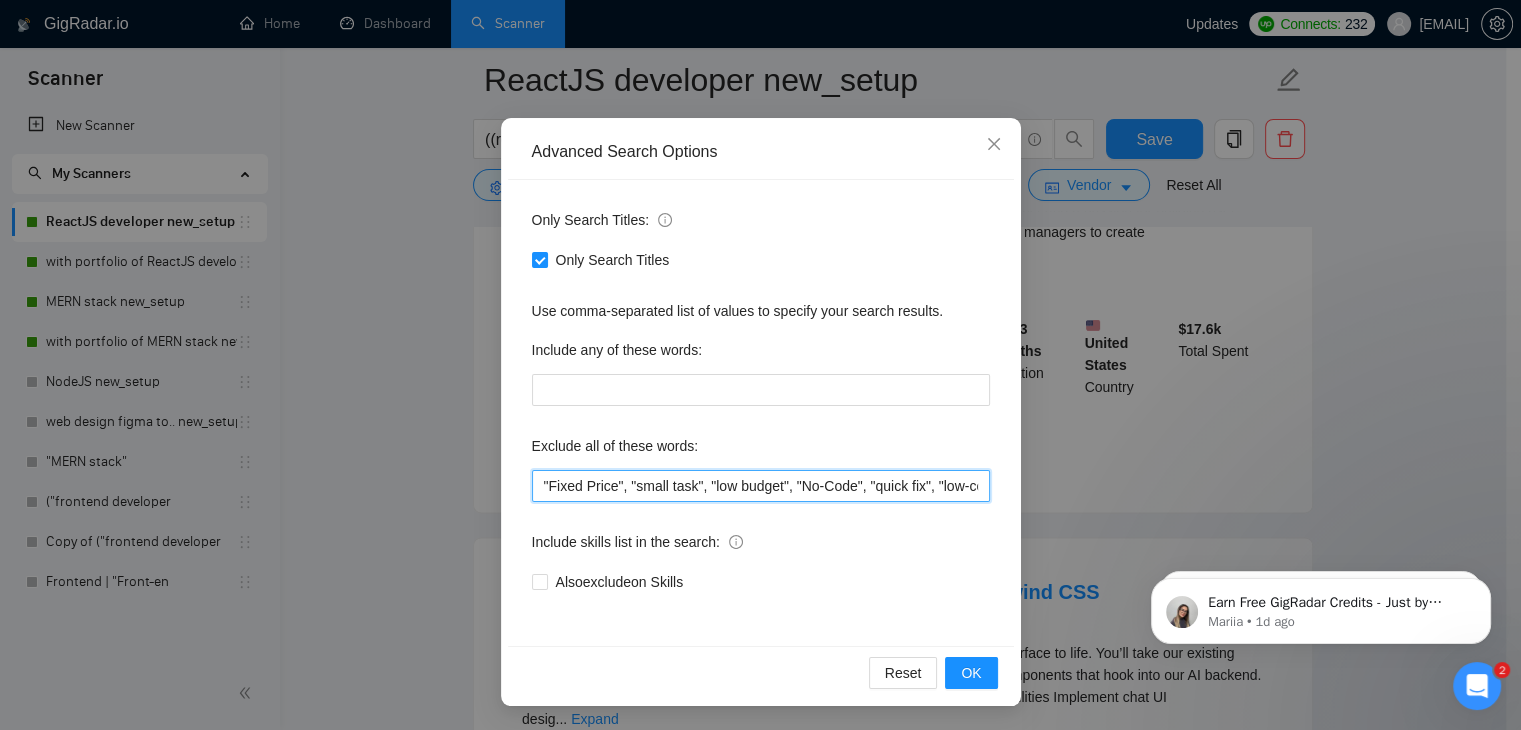 click on ""Fixed Price", "small task", "low budget", "No-Code", "quick fix", "low-code", "non-profit", ".NET", "WordPress", "shopify", "python", "vue*", "php", "laravel", "Flutterflow", "flutter" "React-native","React native", " App developer", "Web3", "Web 3", "QA", "rust", "Angular*", "PST", "CST", "UTC" , "Pacific time",  zone", "Spanish"" at bounding box center (761, 486) 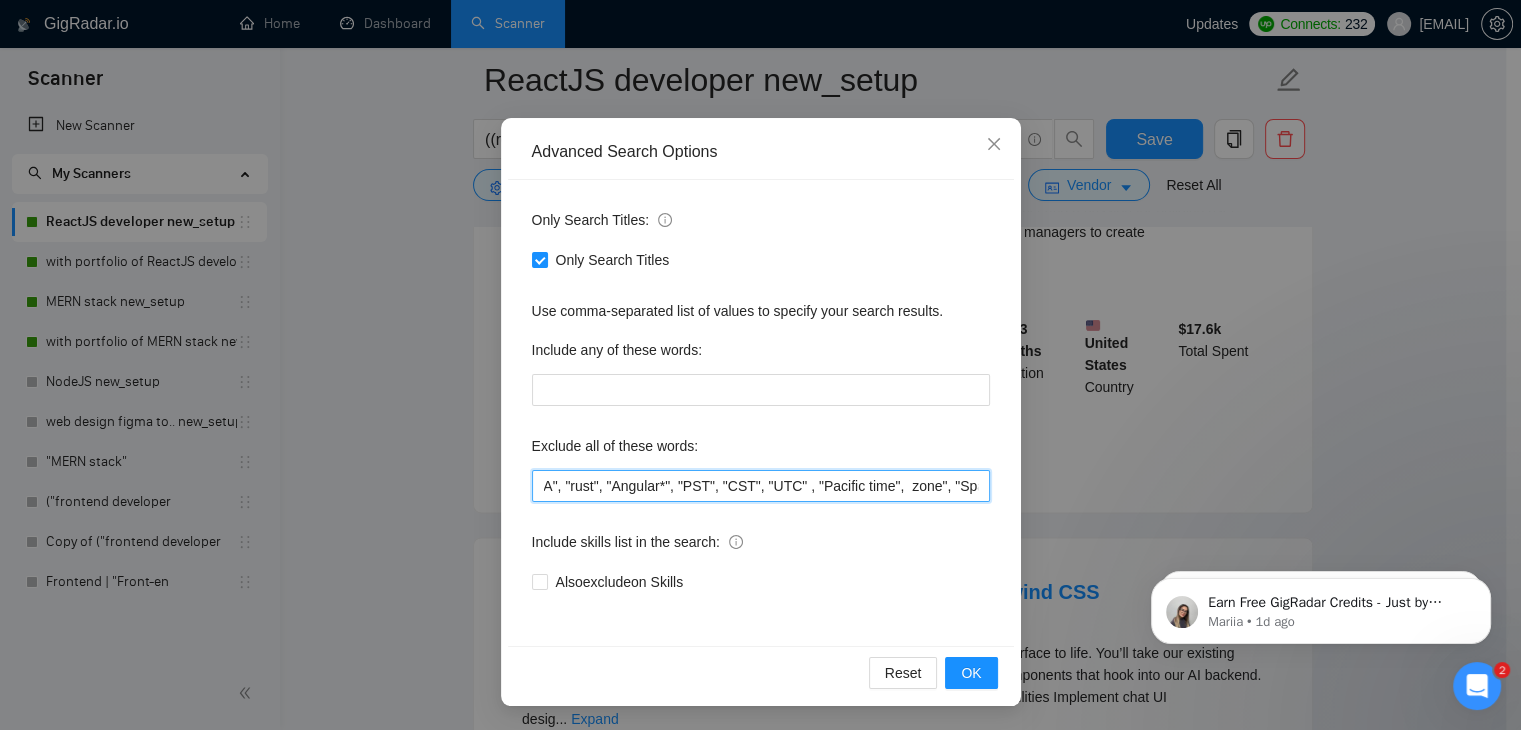 scroll, scrollTop: 0, scrollLeft: 1529, axis: horizontal 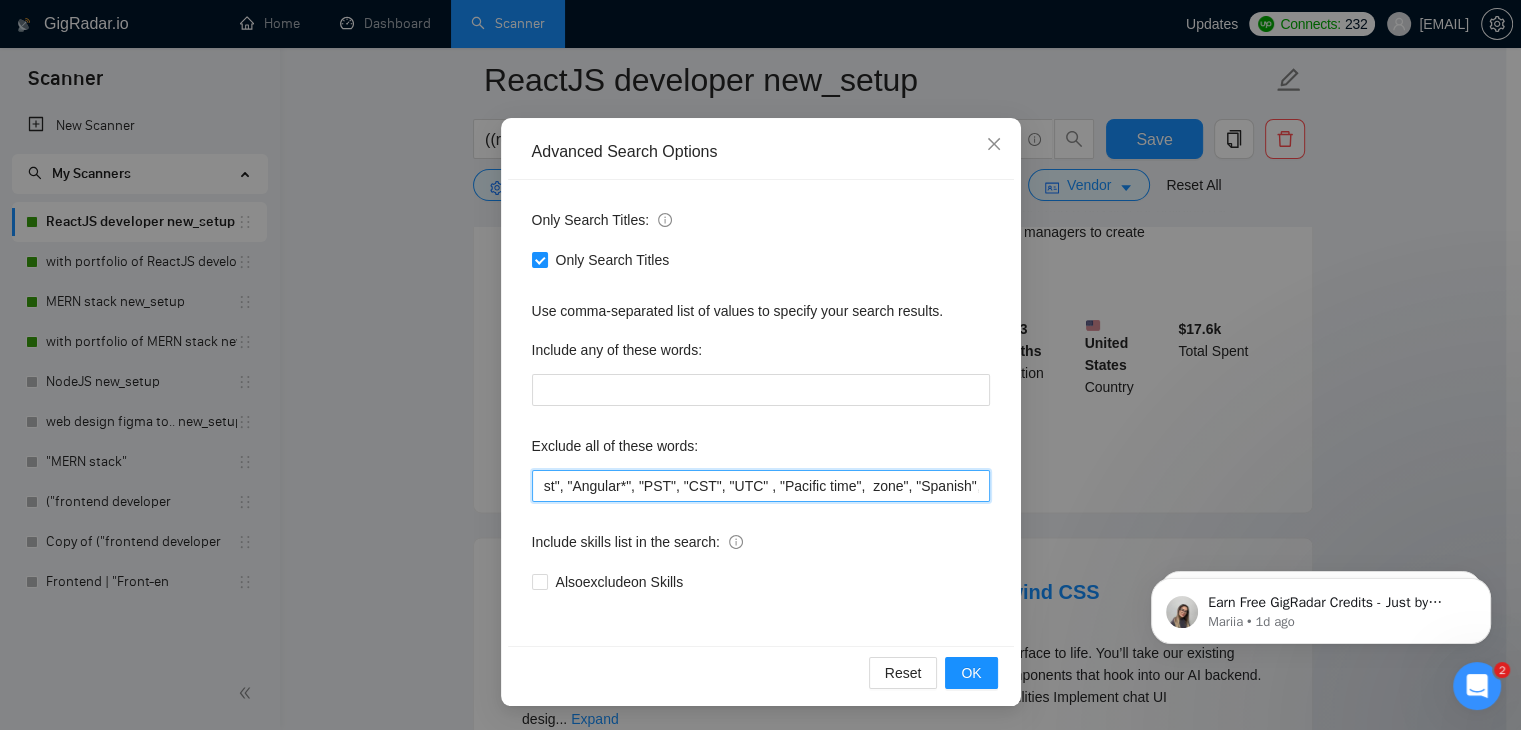paste on "10+ years experience" 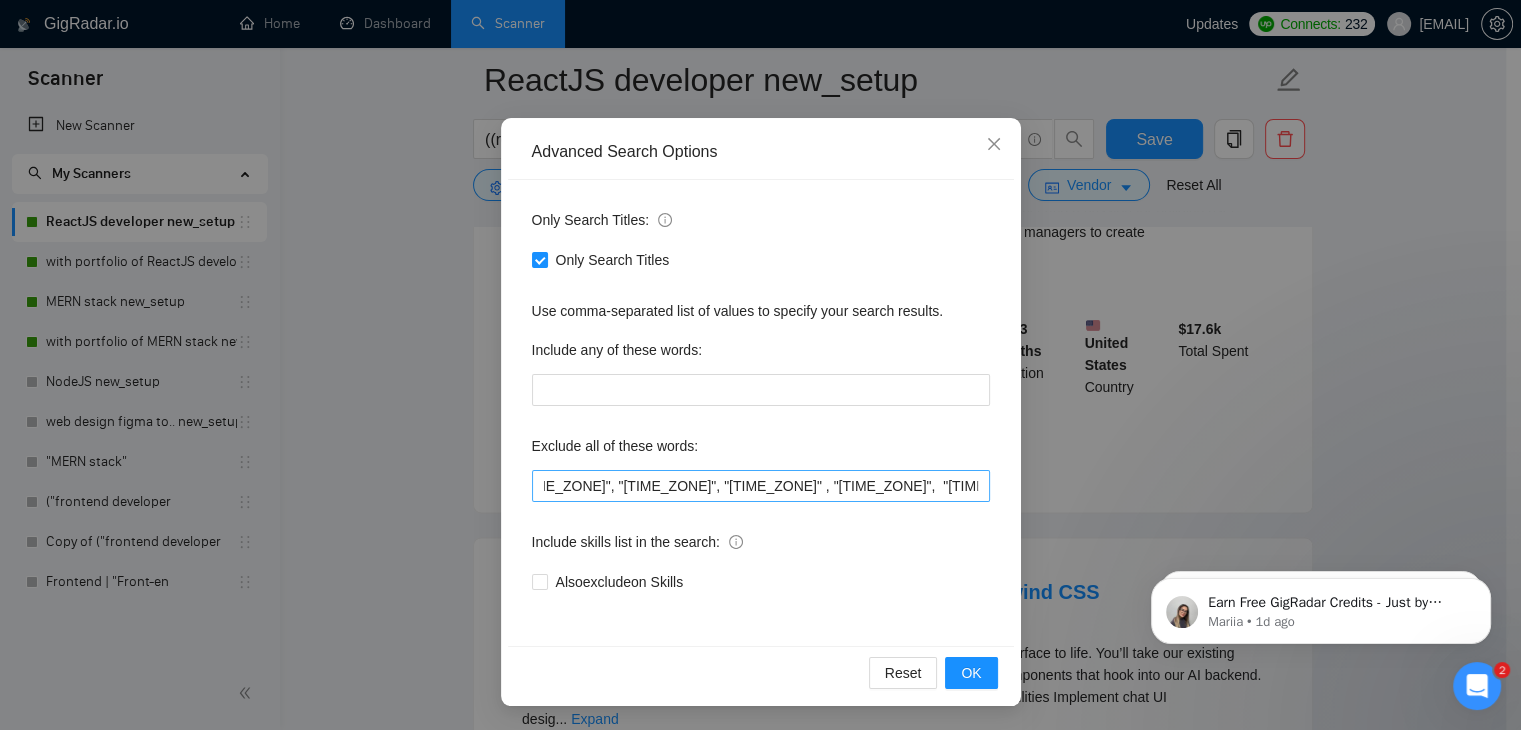 scroll, scrollTop: 0, scrollLeft: 0, axis: both 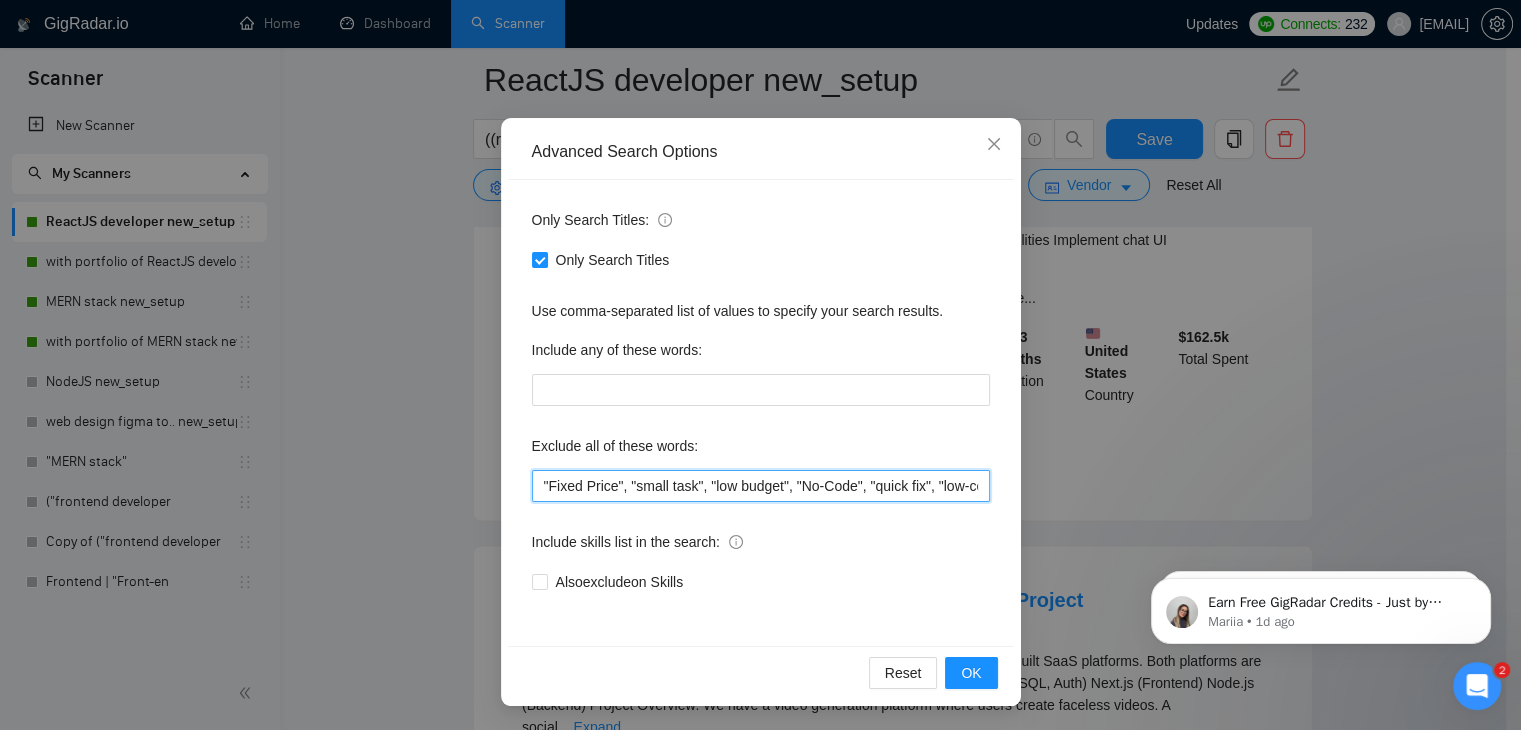 click on ""Fixed Price", "small task", "low budget", "No-Code", "quick fix", "low-code", "non-profit", ".NET", "WordPress", "shopify", "python", "vue*", "php", "laravel", "Flutterflow", "flutter" "React-native","React native", " App developer", "Web3", "Web 3", "QA", "rust", "Angular*", "[TIME_ZONE]", "[TIME_ZONE]", "[TIME_ZONE]" , "[TIME_ZONE]",  "[TIME_ZONE]", "Spanish", "10+ years experience"" at bounding box center [761, 486] 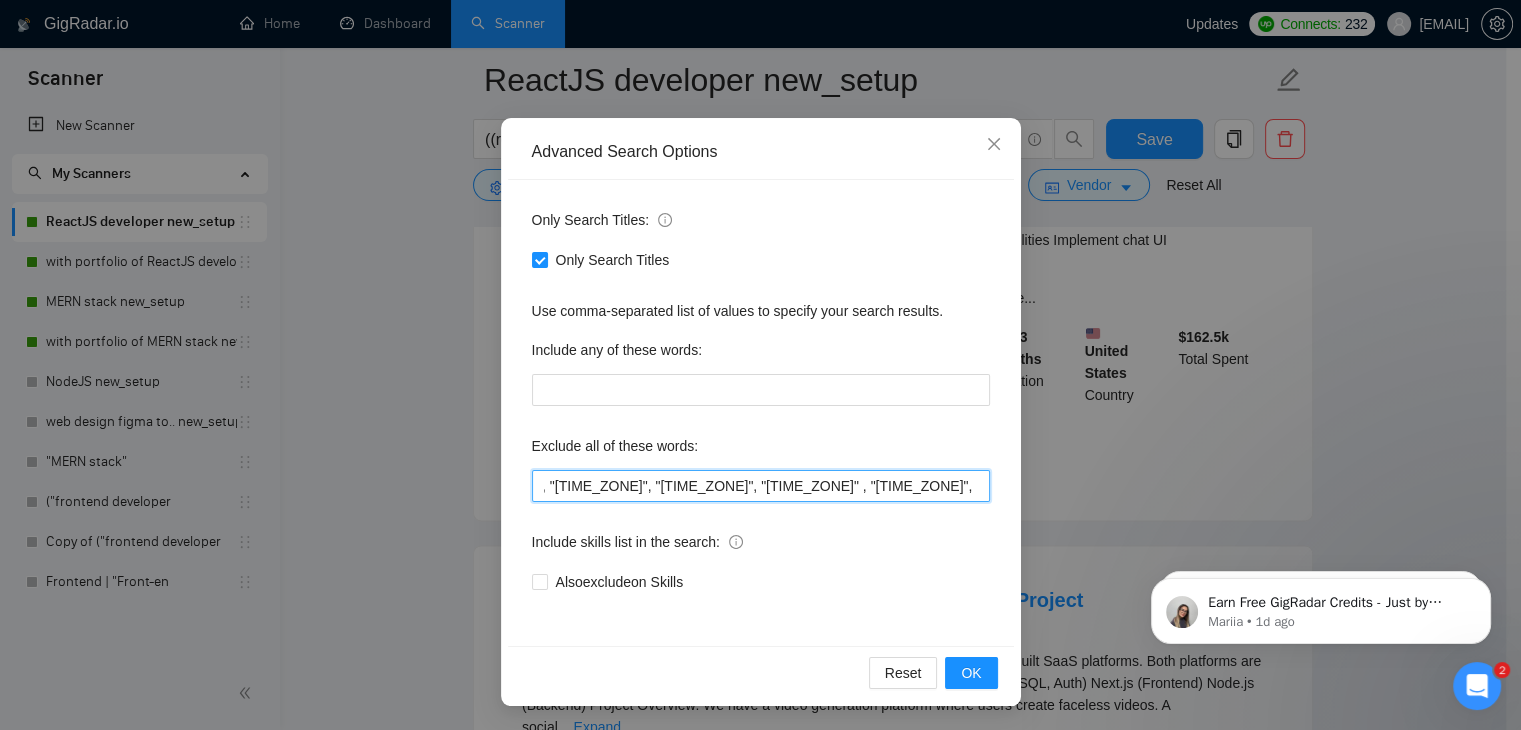 scroll, scrollTop: 0, scrollLeft: 1678, axis: horizontal 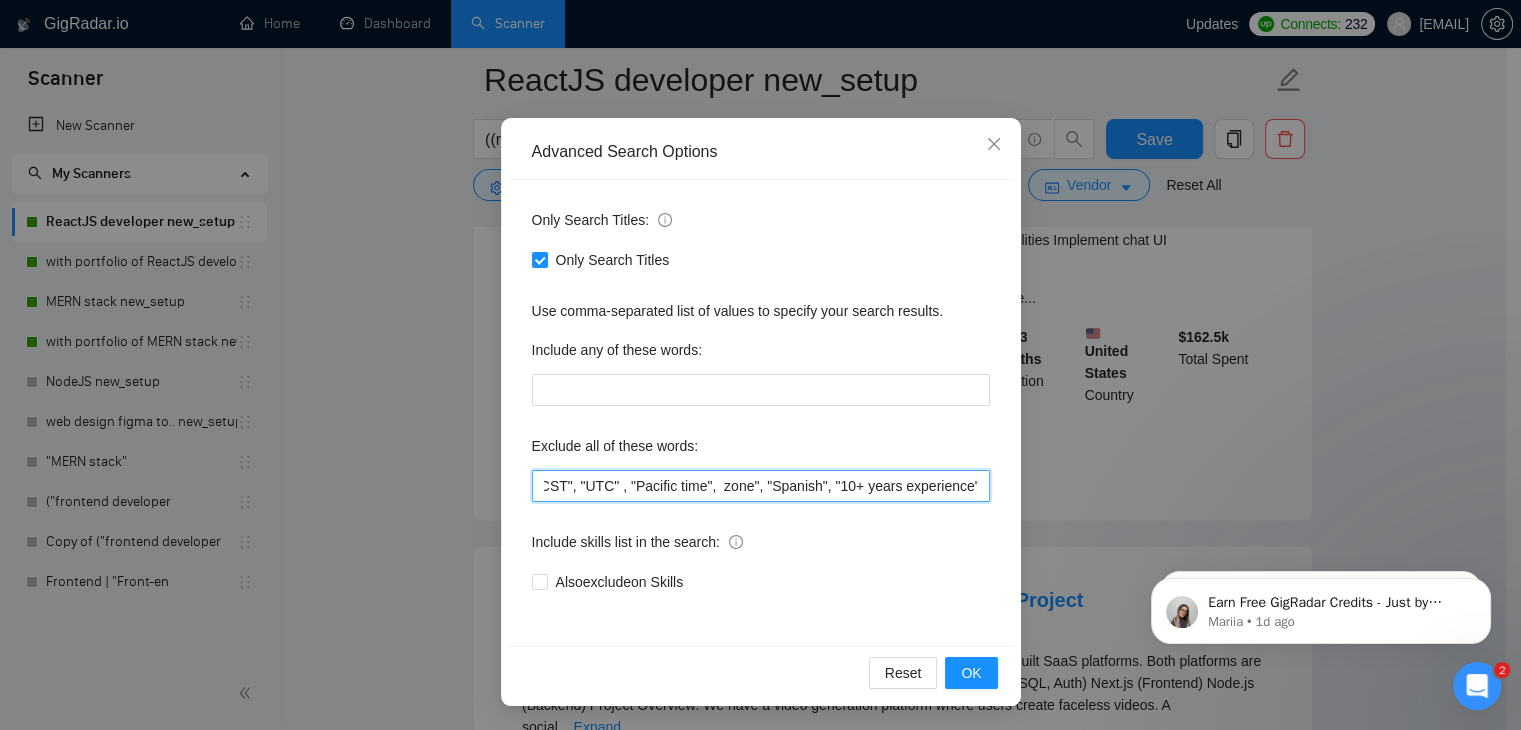 paste on "6$/h" 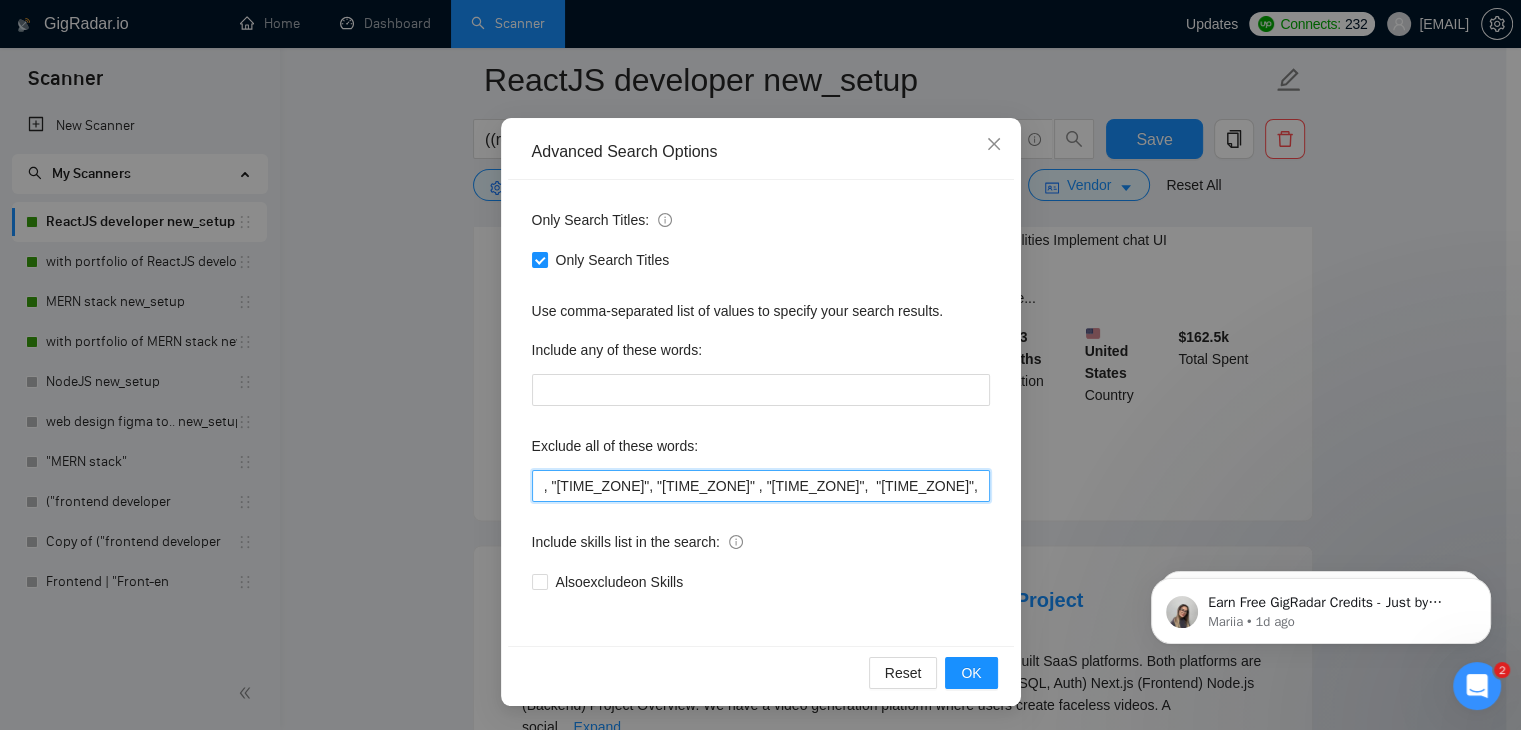 scroll, scrollTop: 0, scrollLeft: 1746, axis: horizontal 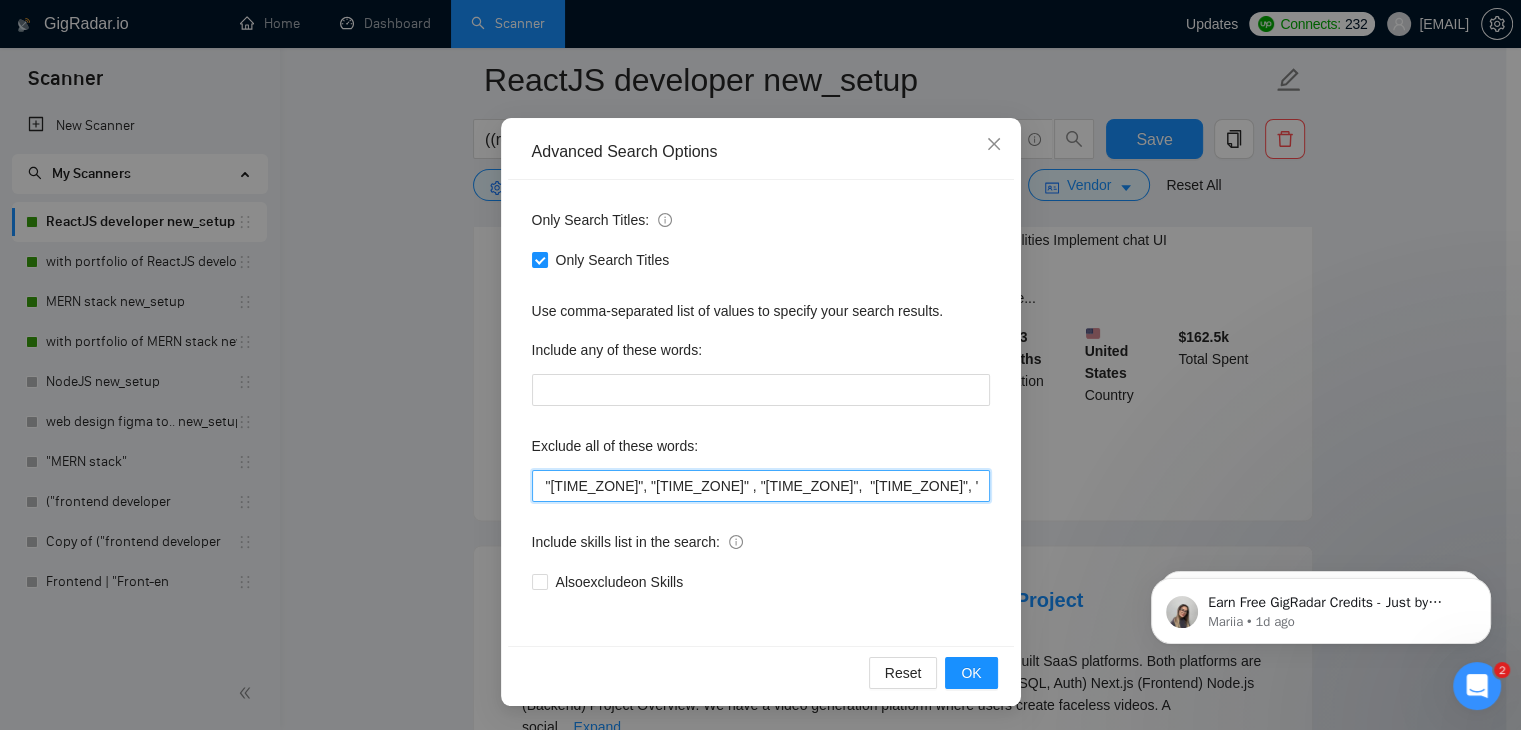 paste on "6$/h" 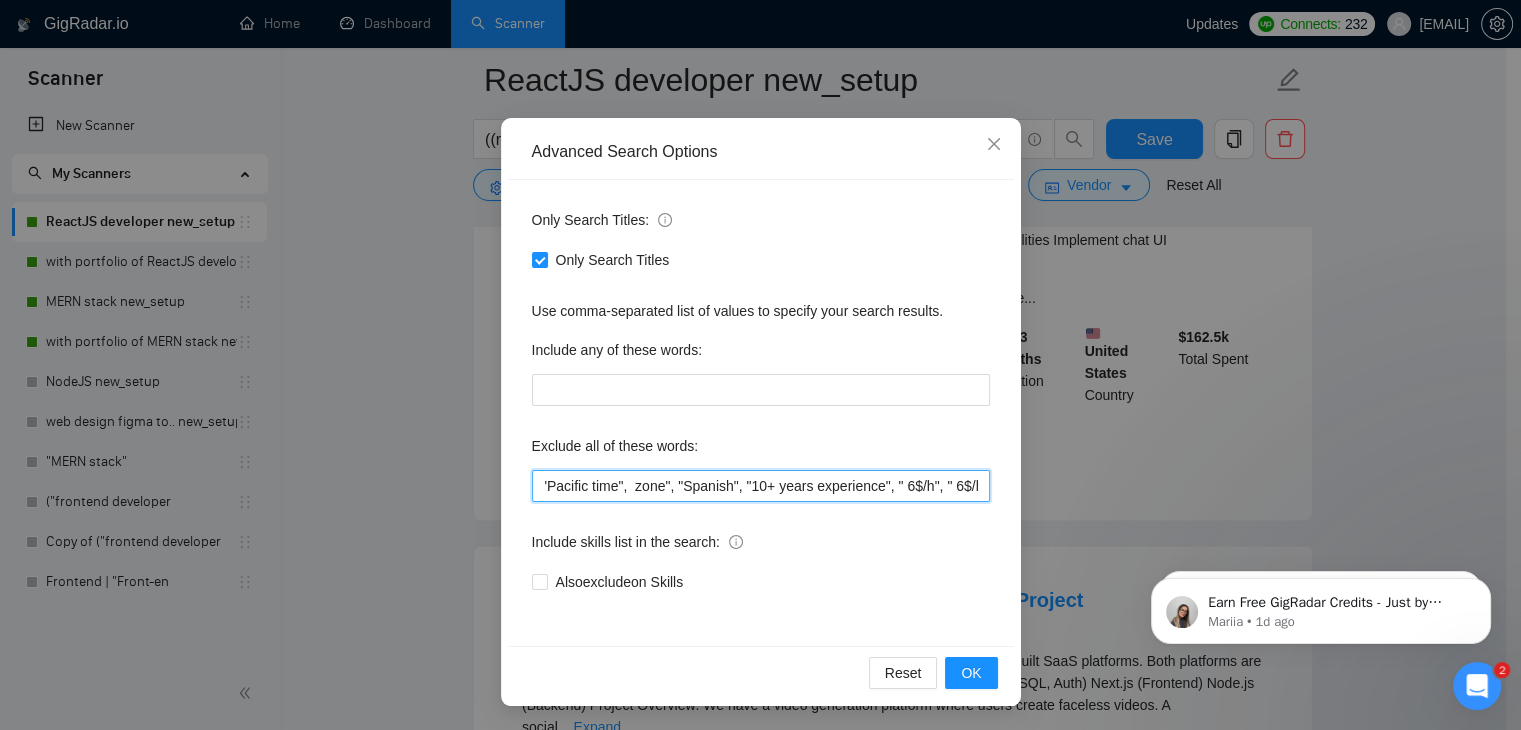 scroll, scrollTop: 0, scrollLeft: 1796, axis: horizontal 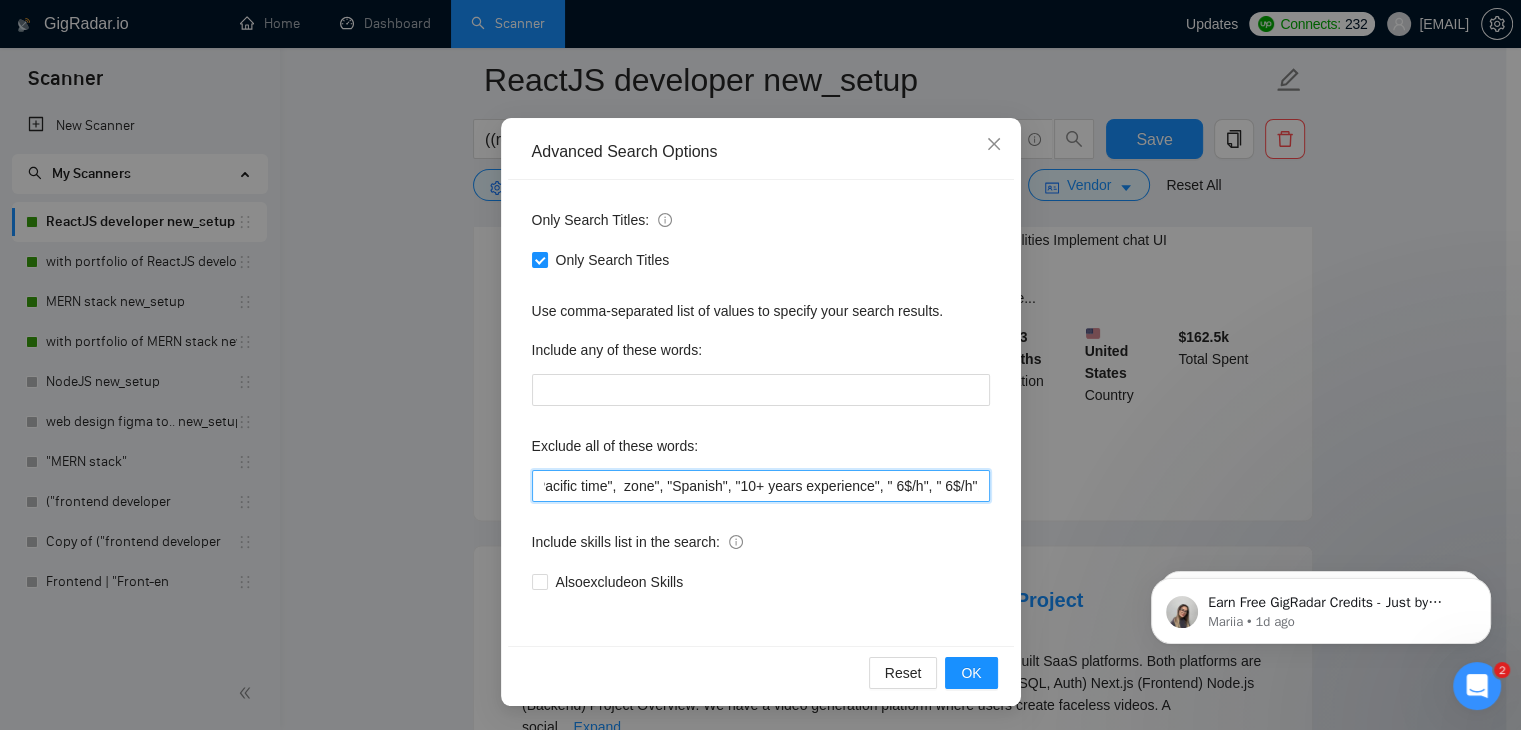 paste on "6$/h" 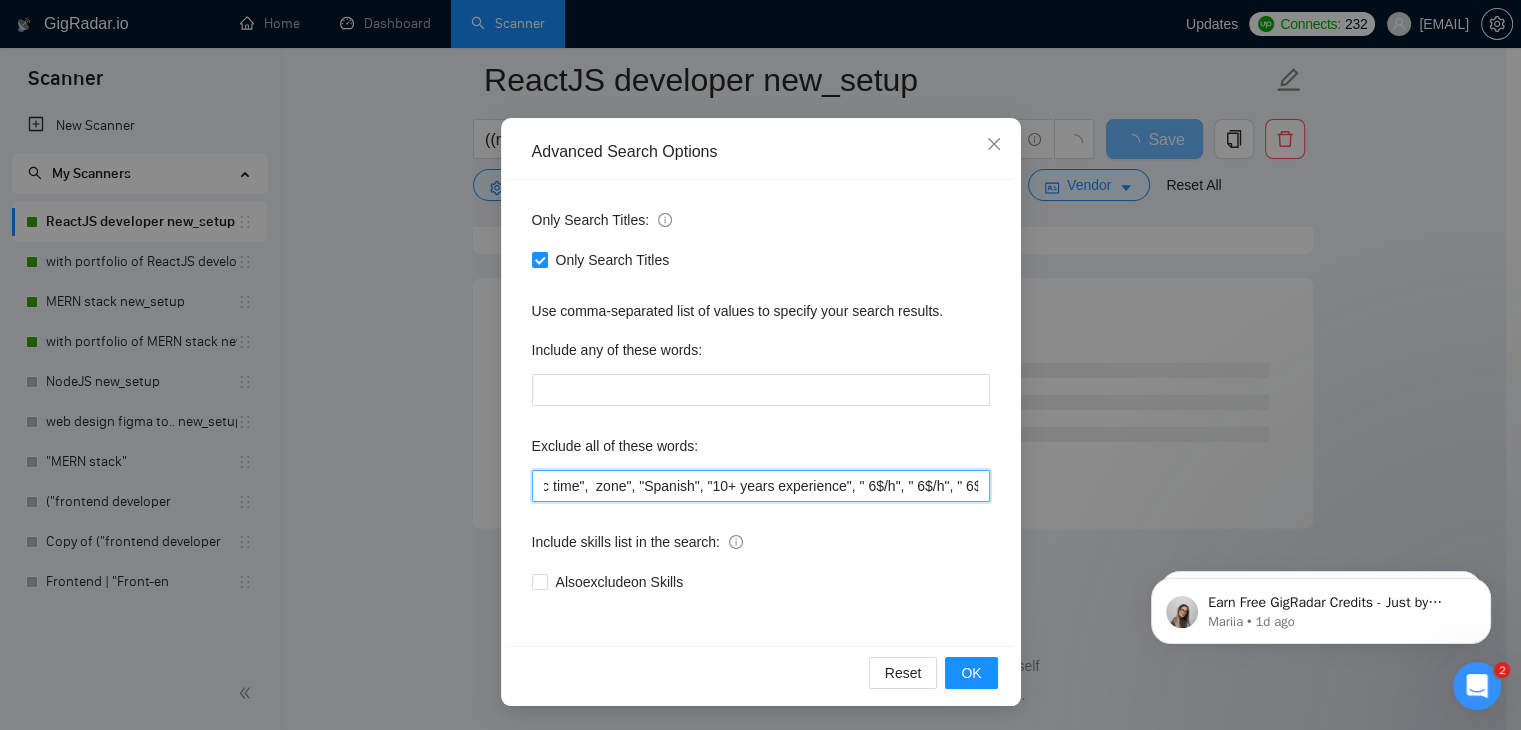 click on ""Fixed Price", "small task", "low budget", "No-Code", "quick fix", "low-code", "non-profit", ".NET", "WordPress", "shopify", "python", "vue*", "php", "laravel", "Flutterflow", "flutter" "React-native","React native", " App developer", "Web3", "Web 3", "QA", "rust", "Angular*", "PST", "CST", "UTC" , "Pacific time",  zone", "Spanish", "10+ years experience", " 6$/h", " 6$/h", " 6$/h"" at bounding box center [761, 486] 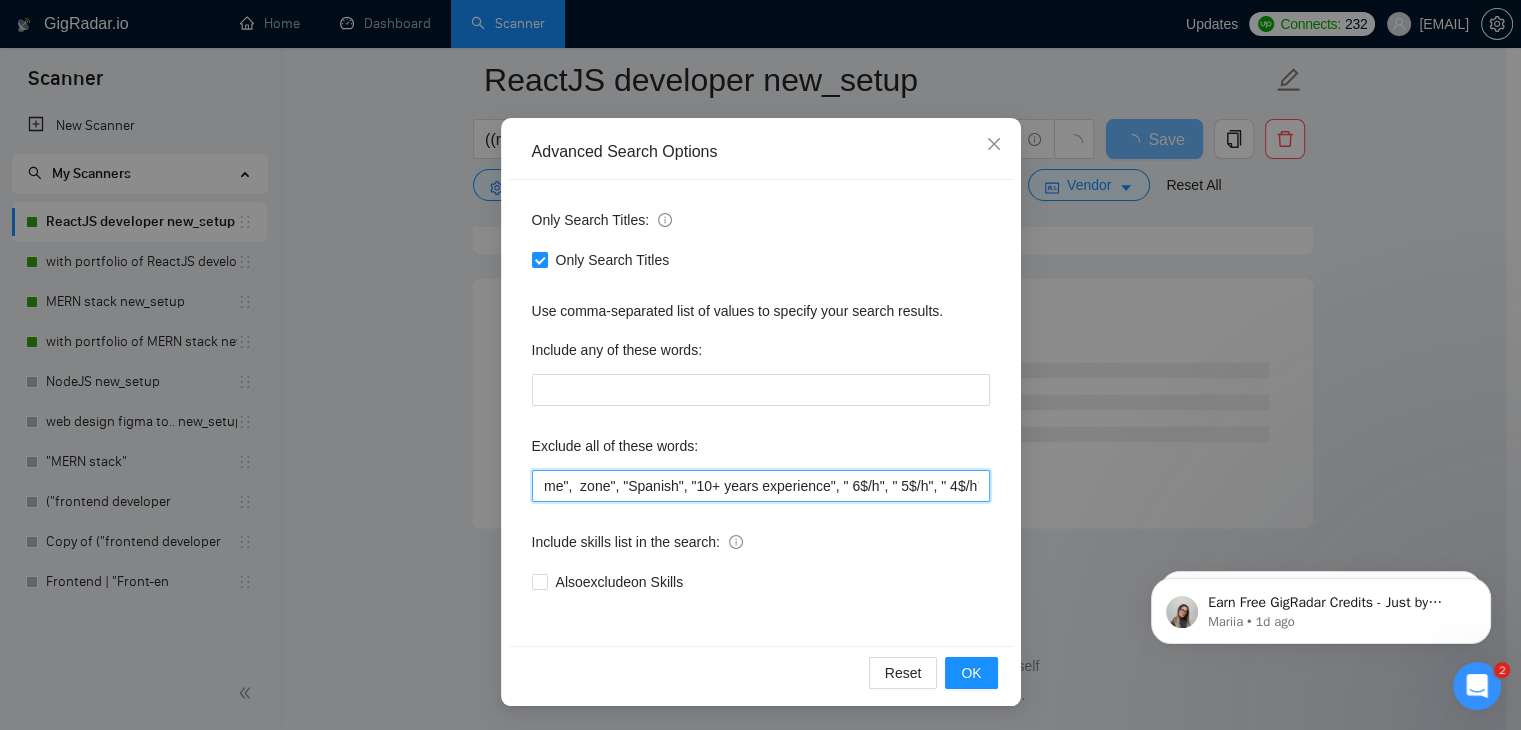 scroll, scrollTop: 0, scrollLeft: 1846, axis: horizontal 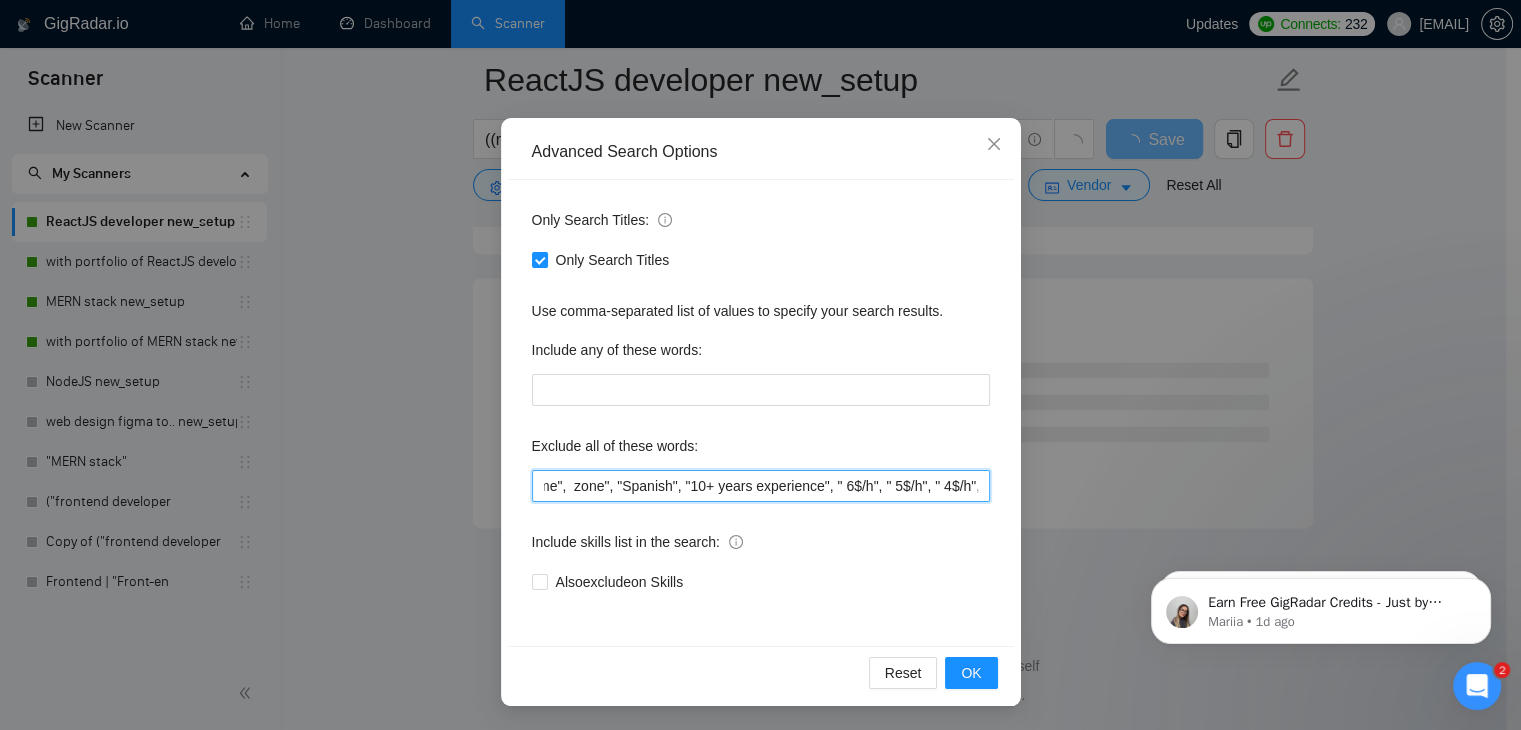 paste on "6$/h" 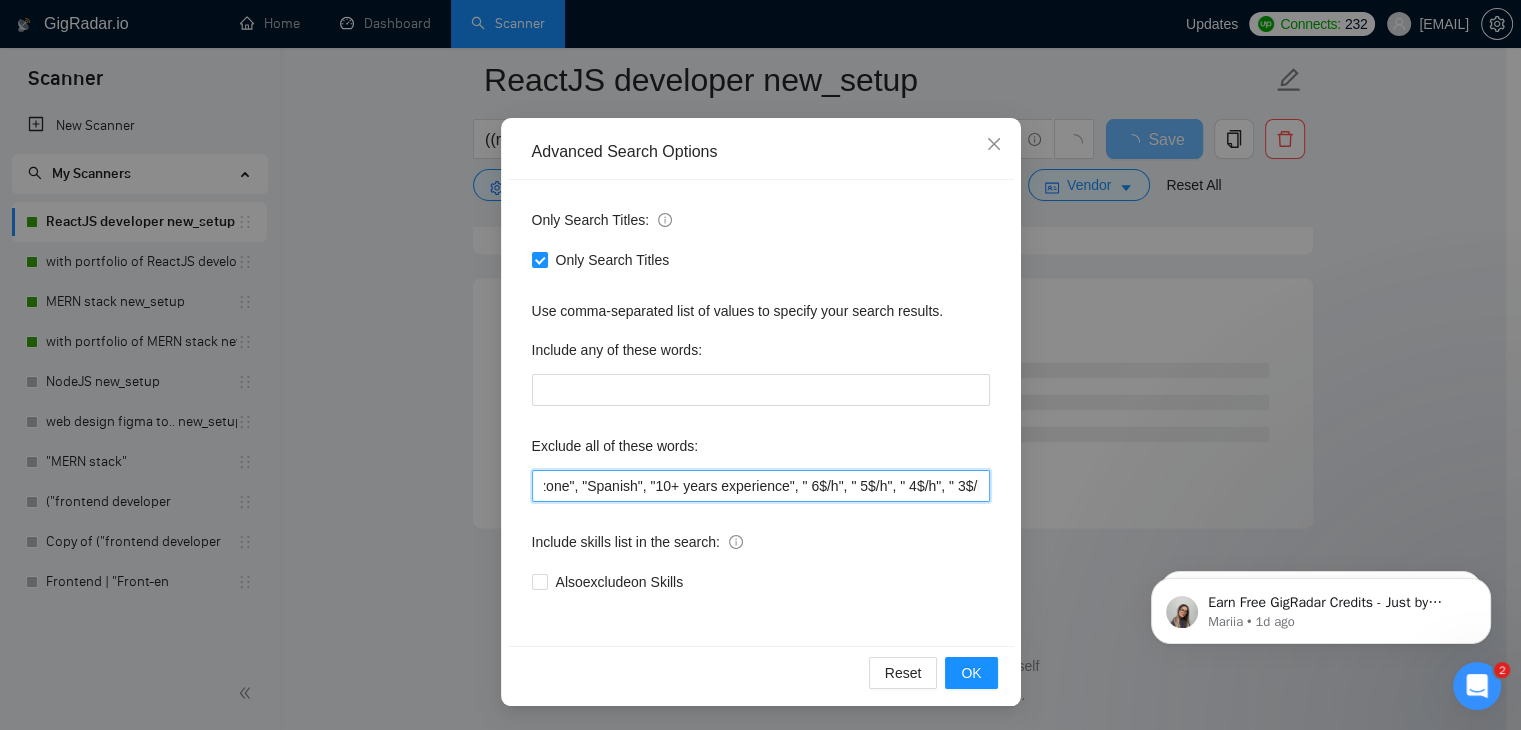 scroll, scrollTop: 0, scrollLeft: 1885, axis: horizontal 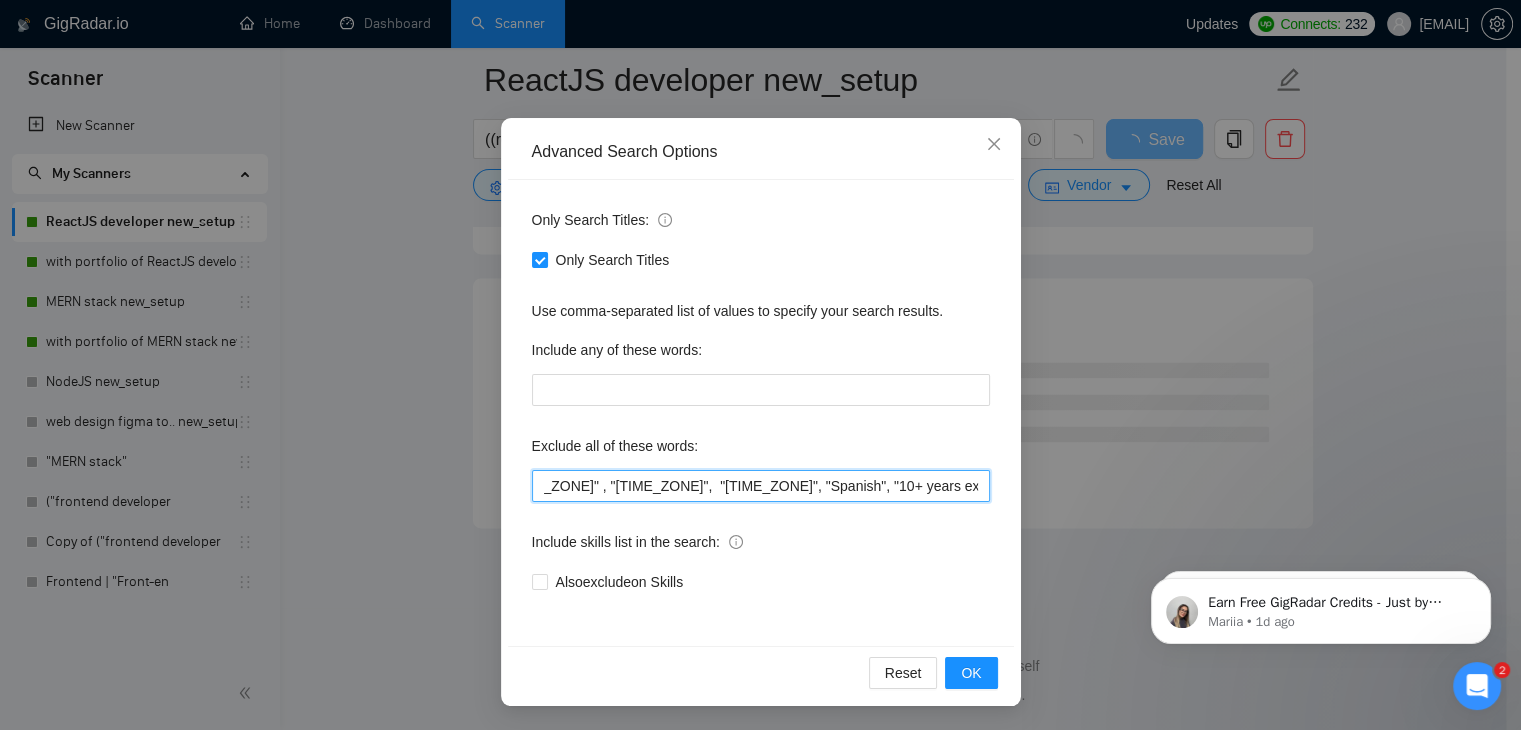 paste on "6$/h" 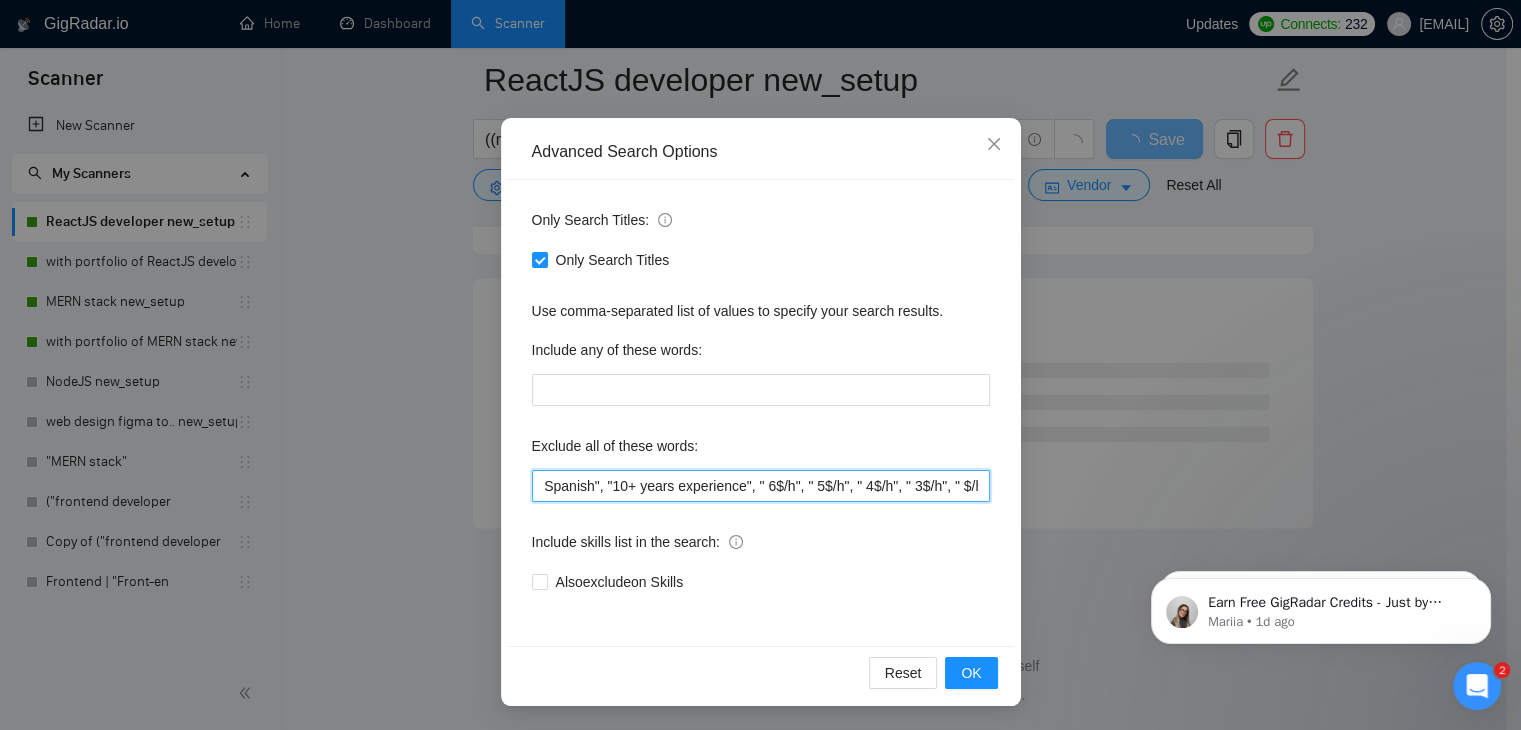 scroll, scrollTop: 0, scrollLeft: 1921, axis: horizontal 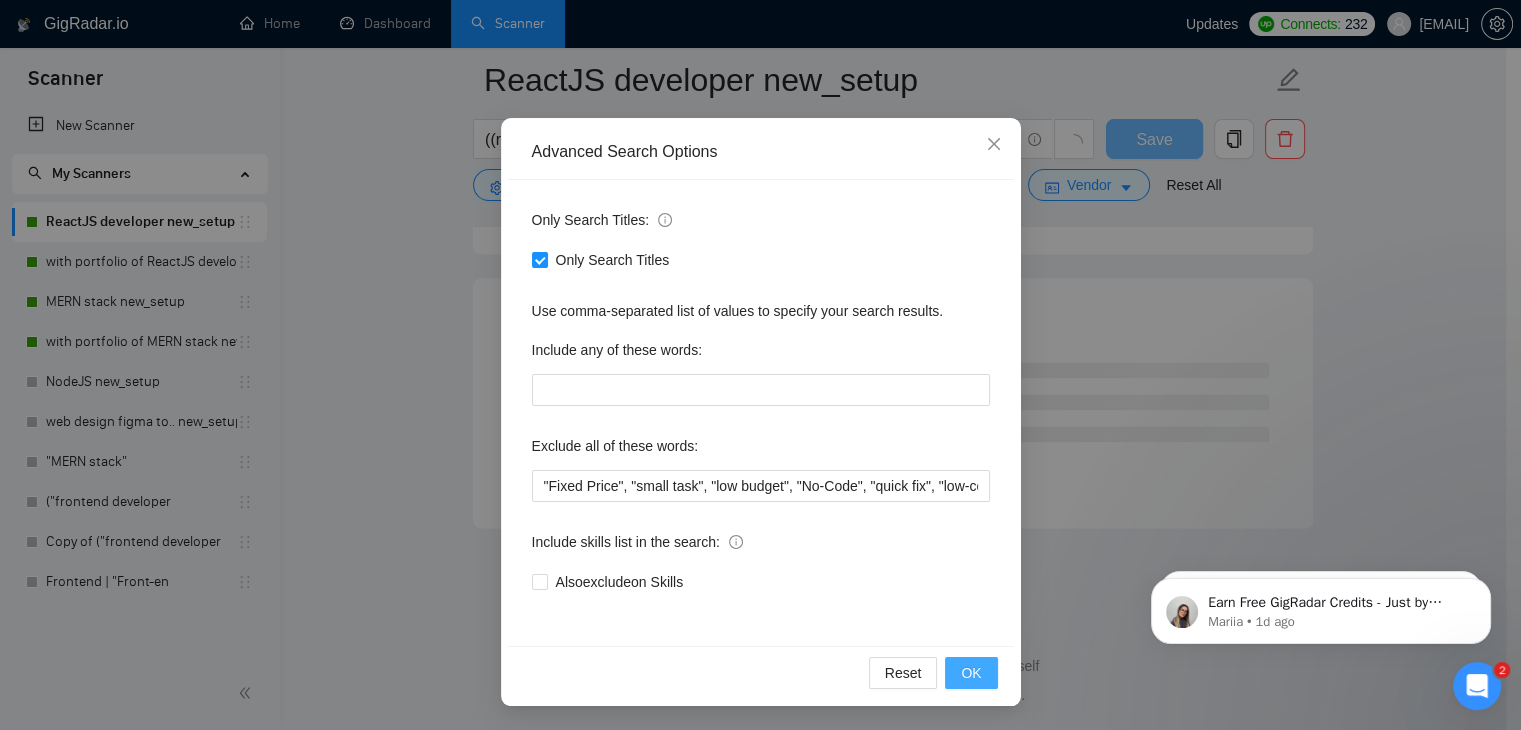 click on "OK" at bounding box center (971, 673) 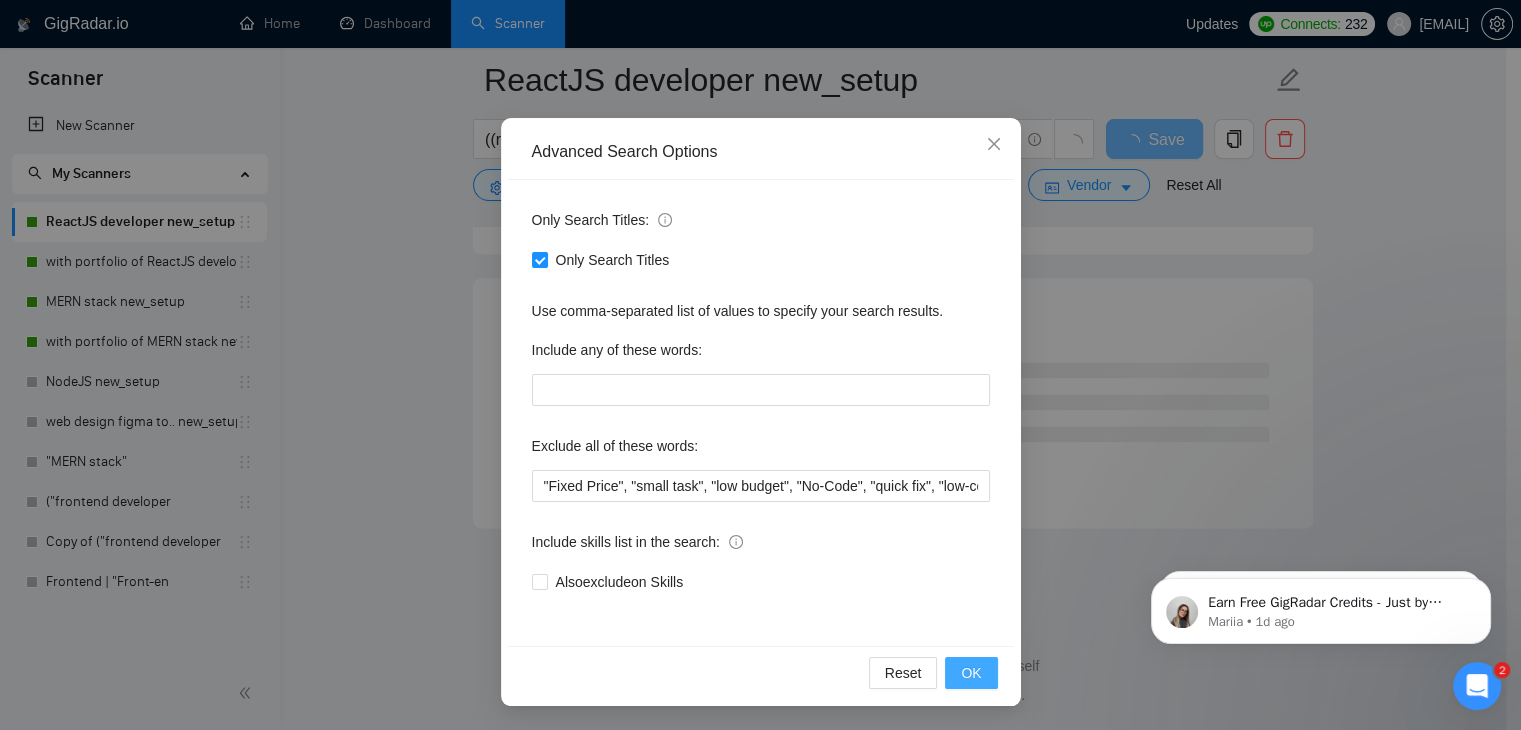 scroll, scrollTop: 2, scrollLeft: 0, axis: vertical 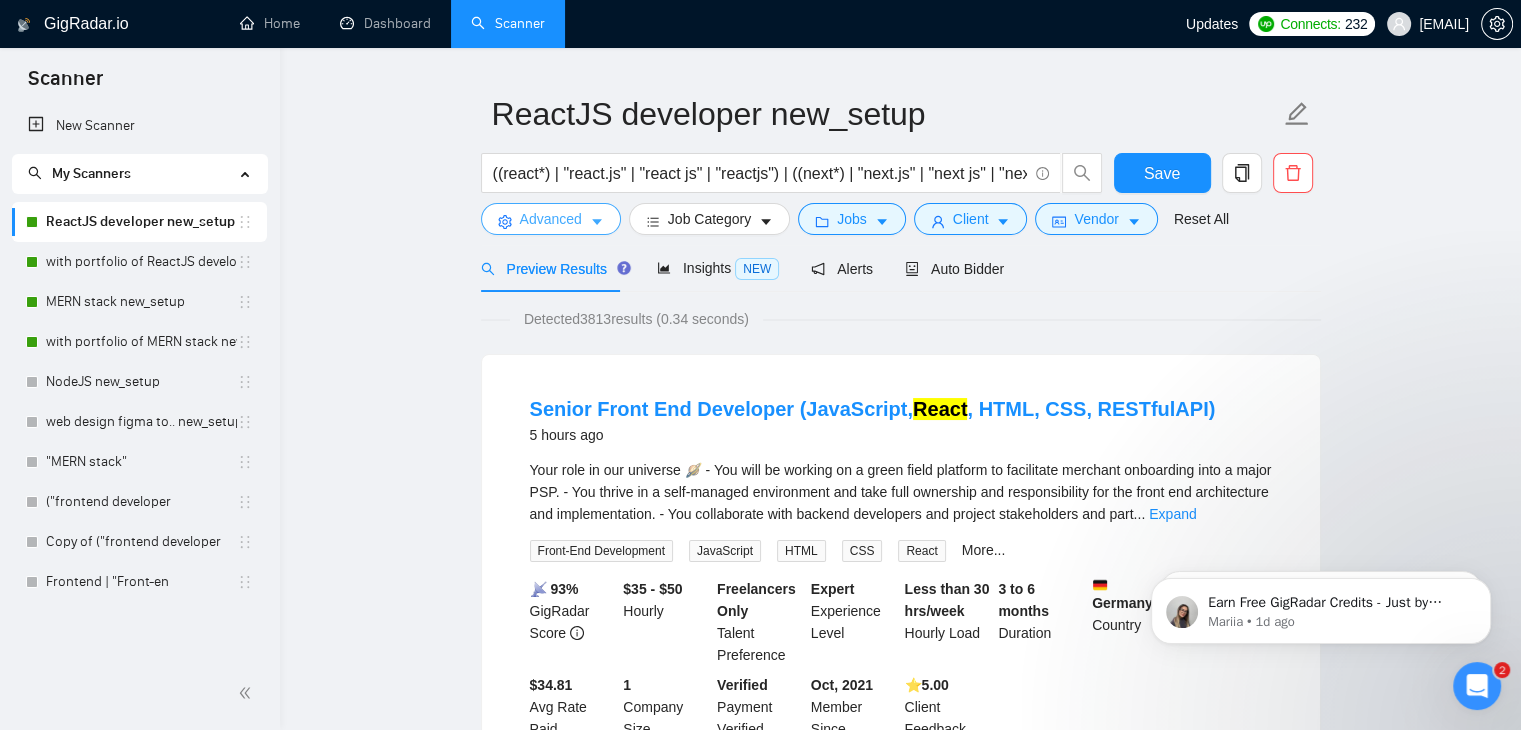click on "Advanced" at bounding box center [551, 219] 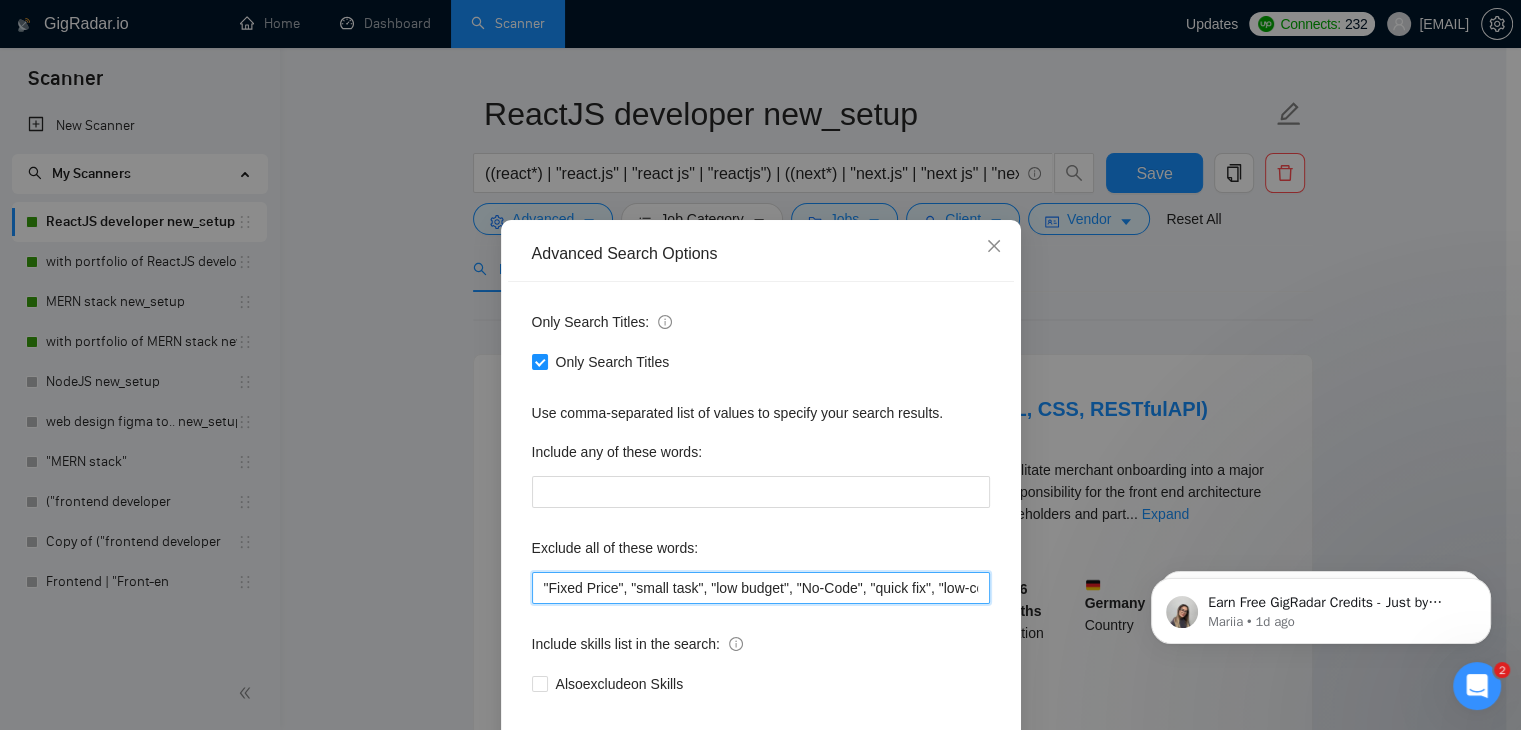 click on ""Fixed Price", "small task", "low budget", "No-Code", "quick fix", "low-code", "non-profit", ".NET", "WordPress", "shopify", "python", "vue*", "php", "laravel", "Flutterflow", "flutter" "React-native","React native", " App developer", "Web3", "Web 3", "QA", "rust", "Angular*", "PST", "CST", "UTC" , "Pacific time",  zone", "Spanish", "10+ years experience", " 6$/h", " 5$/h", " 4$/h", " 3$/h", " 2$/h"" at bounding box center (761, 588) 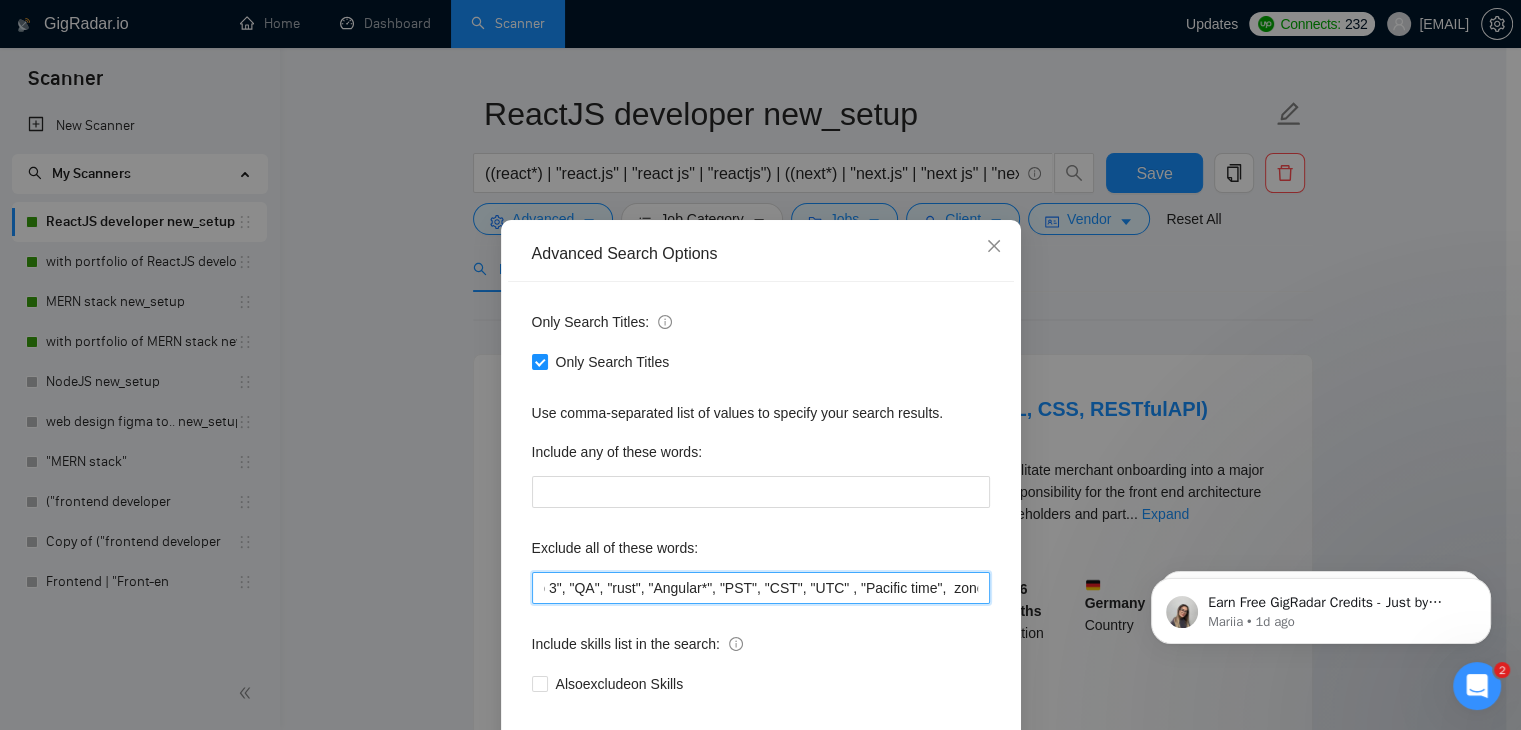 scroll, scrollTop: 0, scrollLeft: 1928, axis: horizontal 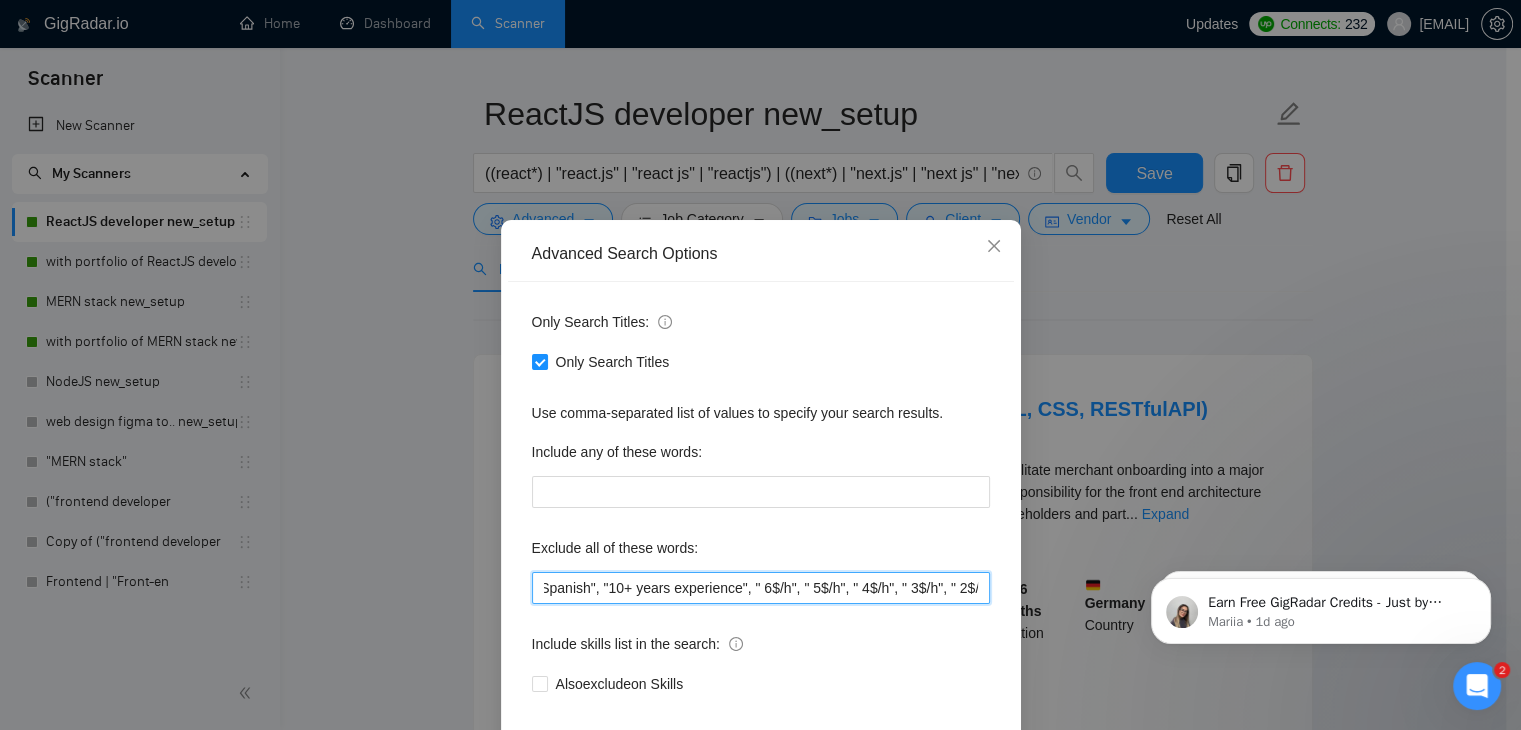 click on ""Fixed Price", "small task", "low budget", "No-Code", "quick fix", "low-code", "non-profit", ".NET", "WordPress", "shopify", "python", "vue*", "php", "laravel", "Flutterflow", "flutter" "React-native","React native", " App developer", "Web3", "Web 3", "QA", "rust", "Angular*", "PST", "CST", "UTC" , "Pacific time",  zone", "Spanish", "10+ years experience", " 6$/h", " 5$/h", " 4$/h", " 3$/h", " 2$/h"" at bounding box center [761, 588] 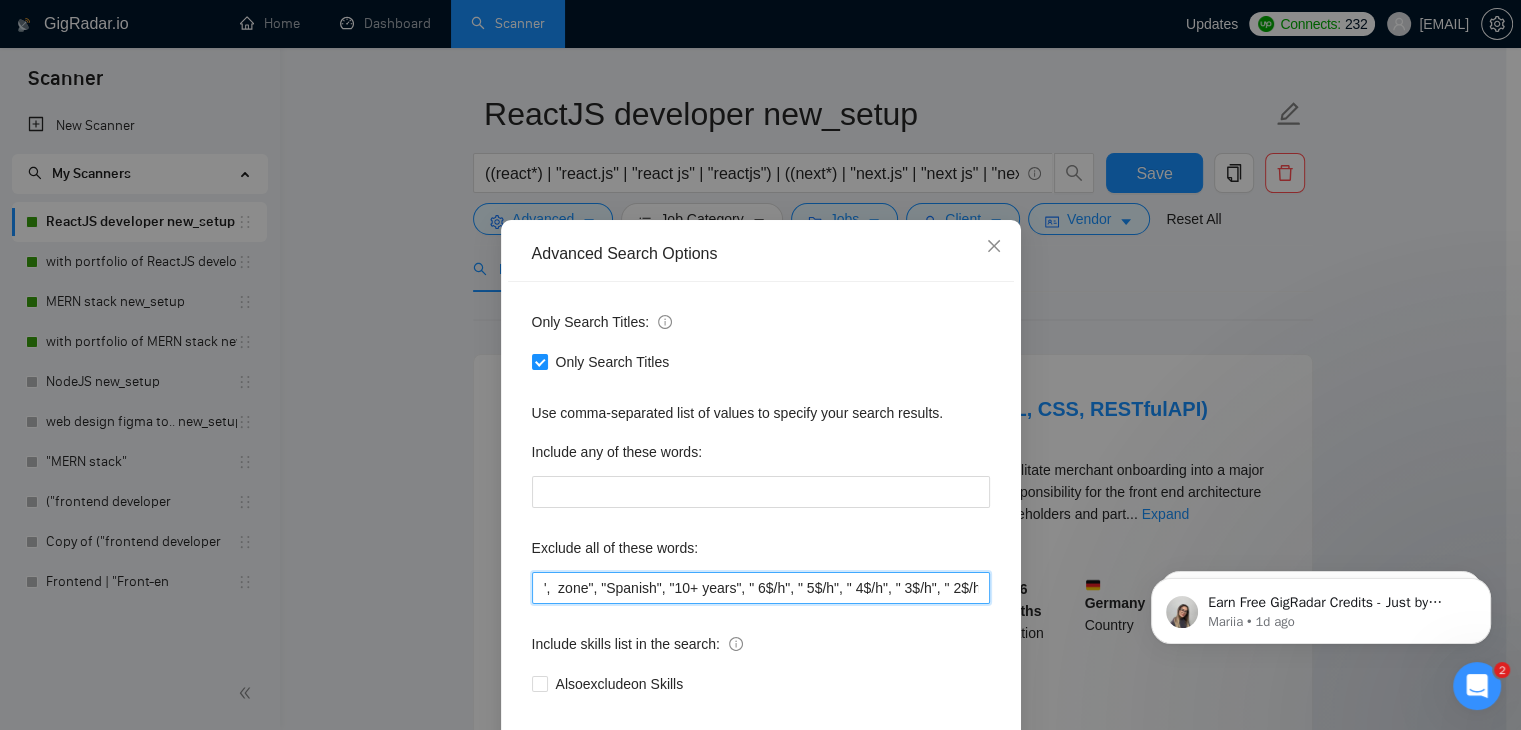 scroll, scrollTop: 0, scrollLeft: 1858, axis: horizontal 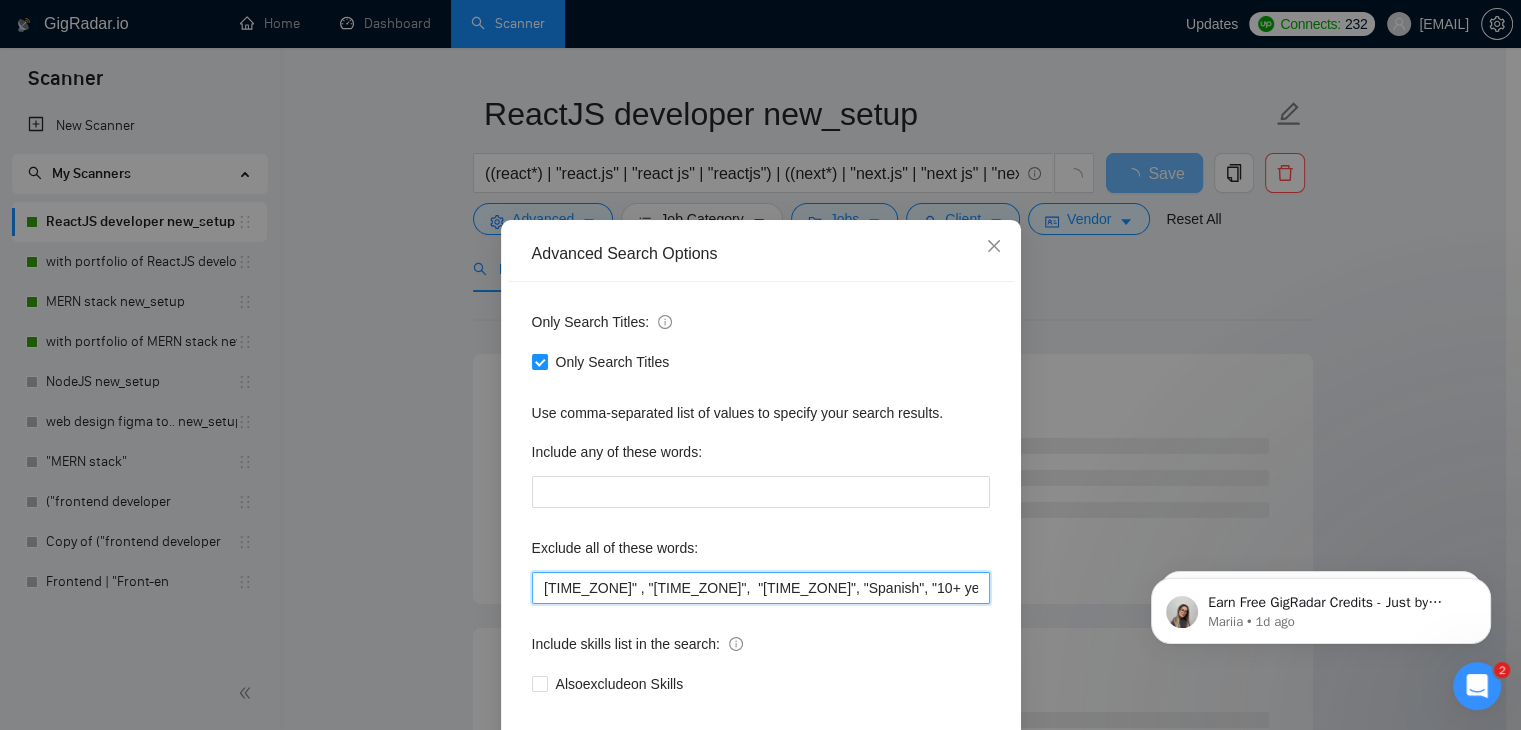 paste on "8+ years" 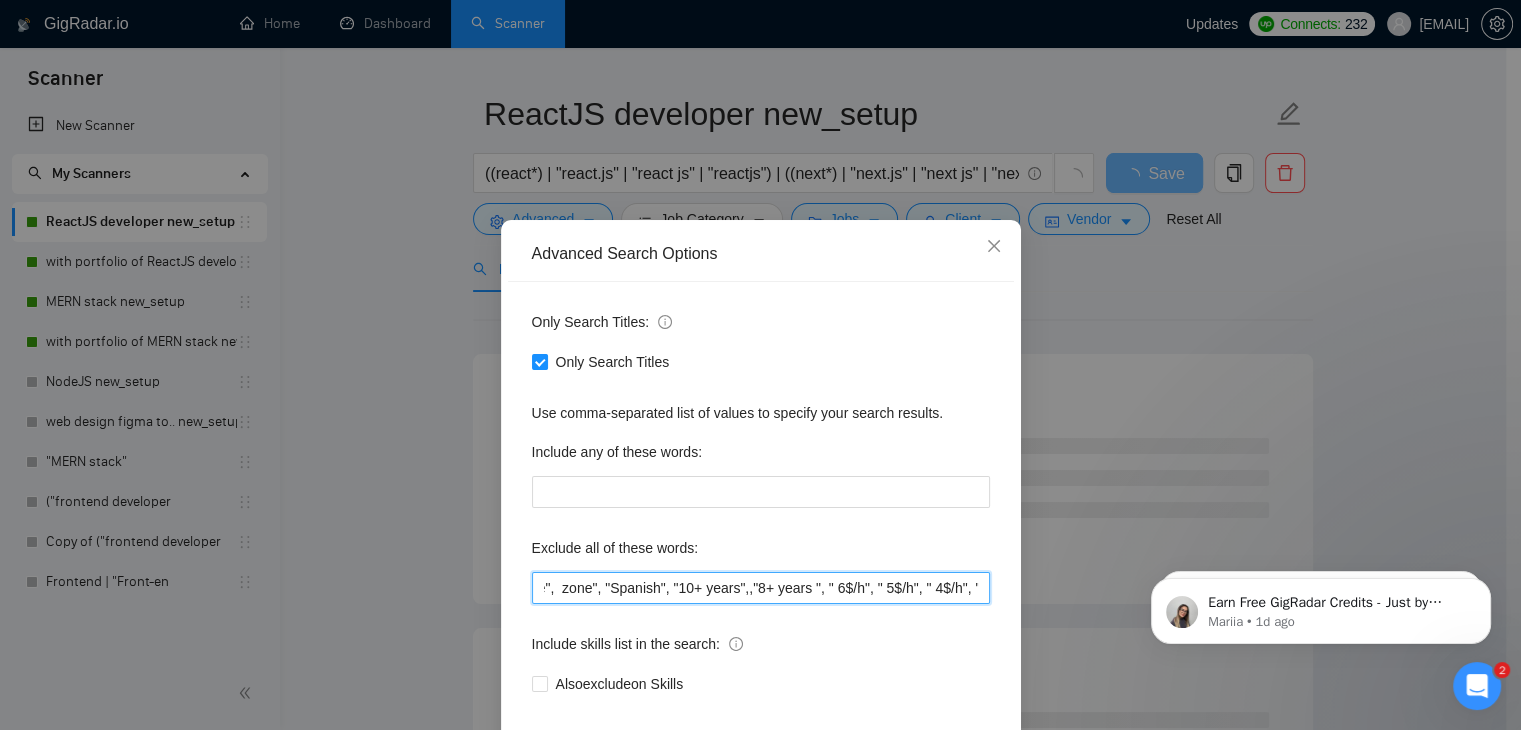 click on ""Fixed Price", "small task", "low budget", "No-Code", "quick fix", "low-code", "non-profit", ".NET", "WordPress", "shopify", "python", "vue*", "php", "laravel", "Flutterflow", "flutter" "React-native","React native", " App developer", "Web3", "Web 3", "QA", "rust", "Angular*", "PST", "CST", "UTC" , "Pacific time",  zone", "Spanish", "10+ years",,"8+ years ", " 6$/h", " 5$/h", " 4$/h", " 3$/h", " 2$/h"" at bounding box center [761, 588] 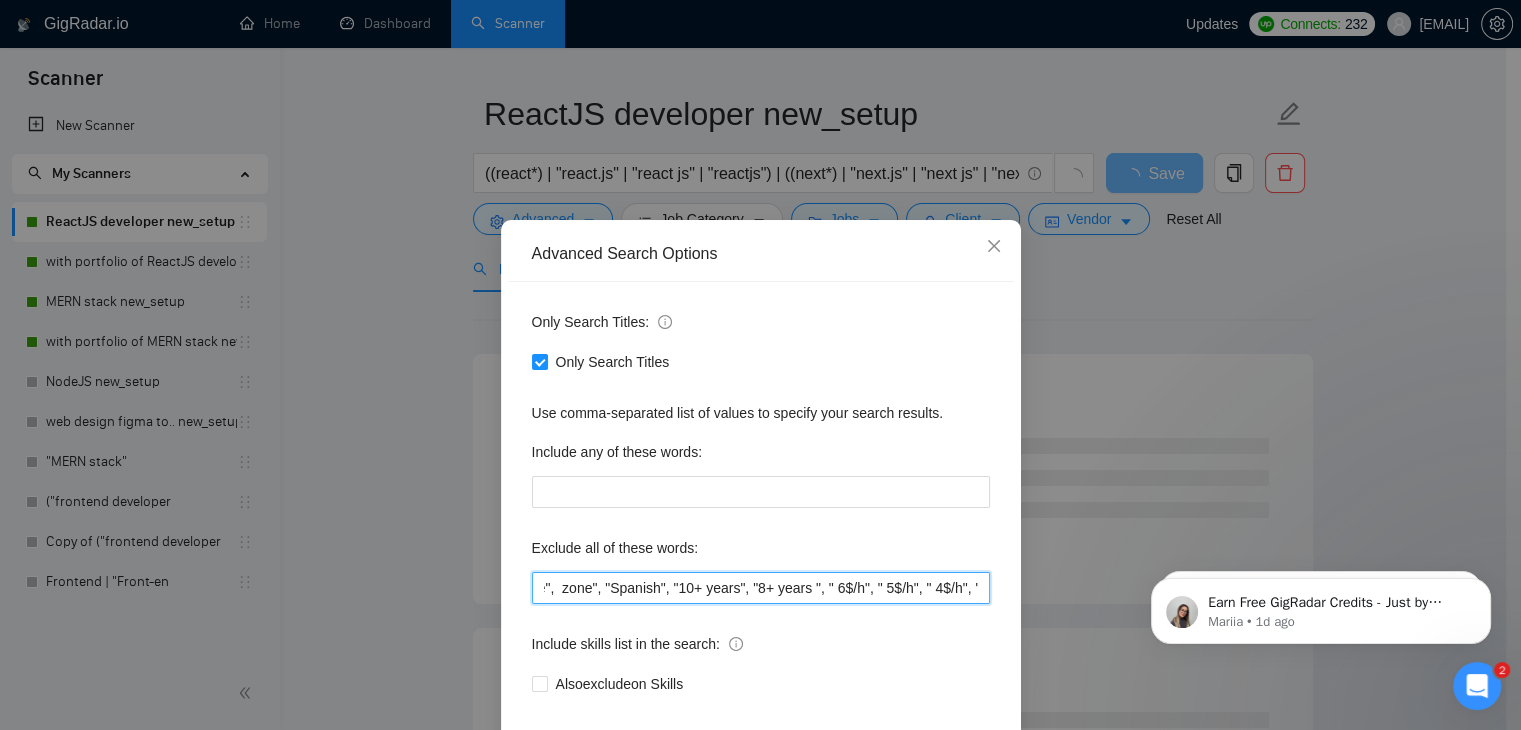 scroll, scrollTop: 102, scrollLeft: 0, axis: vertical 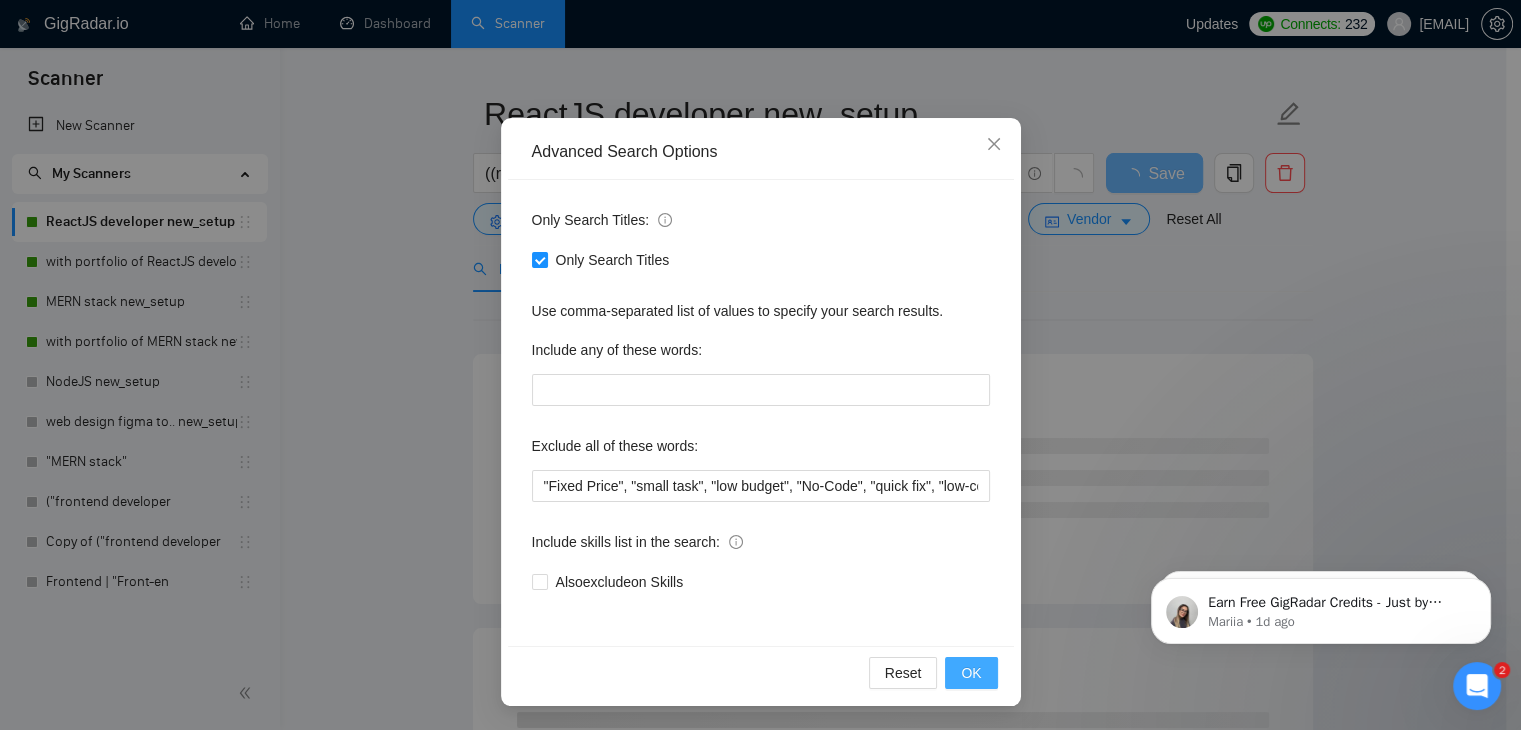 click on "OK" at bounding box center [971, 673] 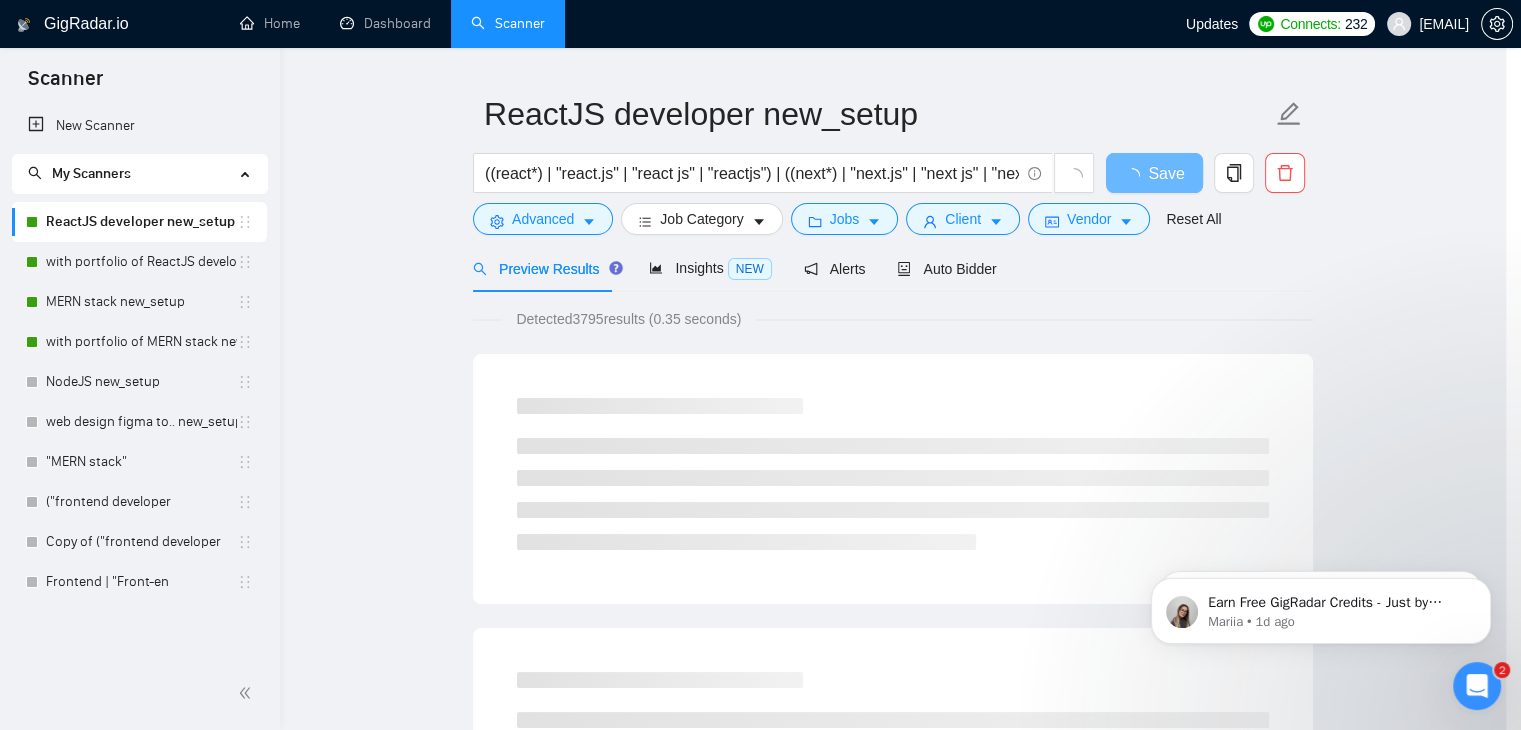 scroll, scrollTop: 2, scrollLeft: 0, axis: vertical 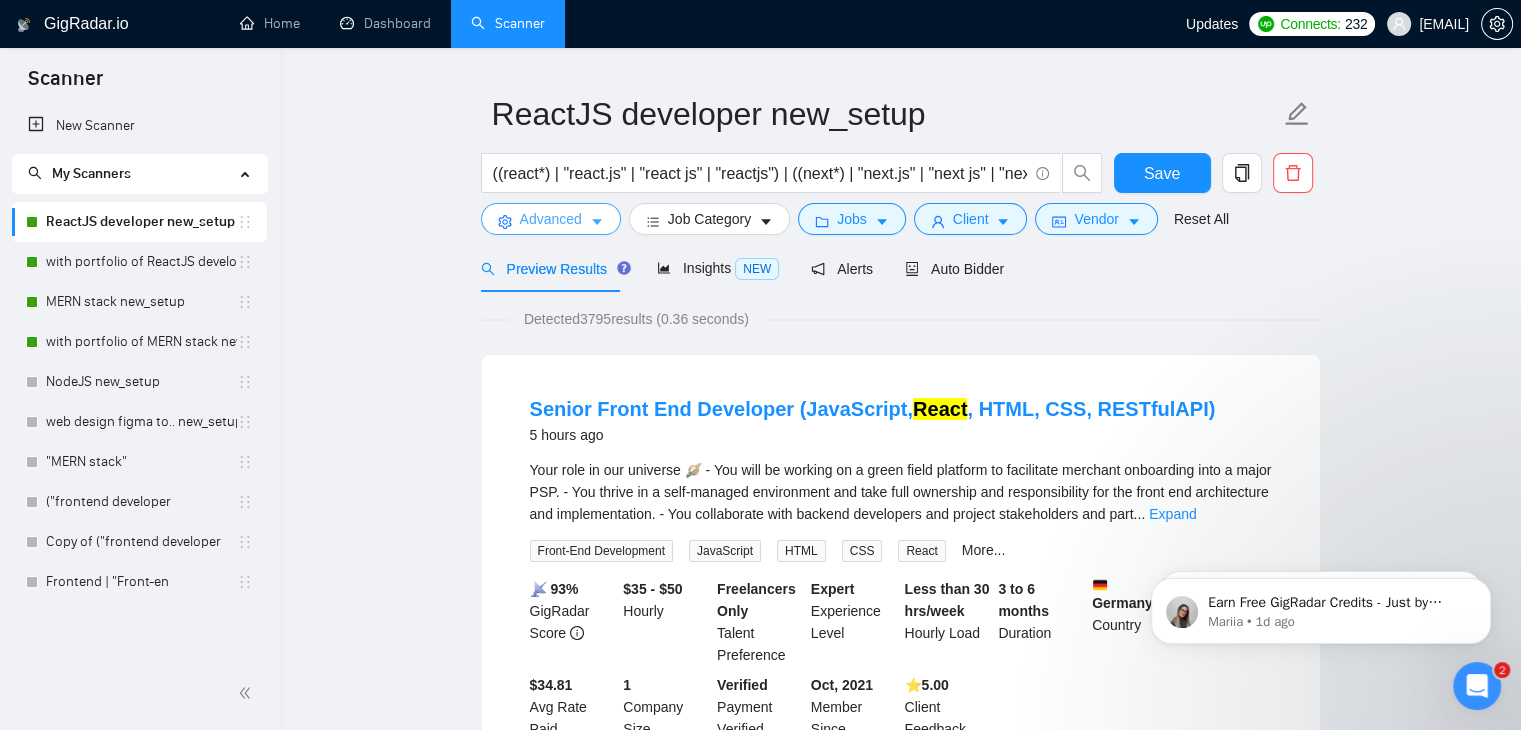 click on "Advanced" at bounding box center [551, 219] 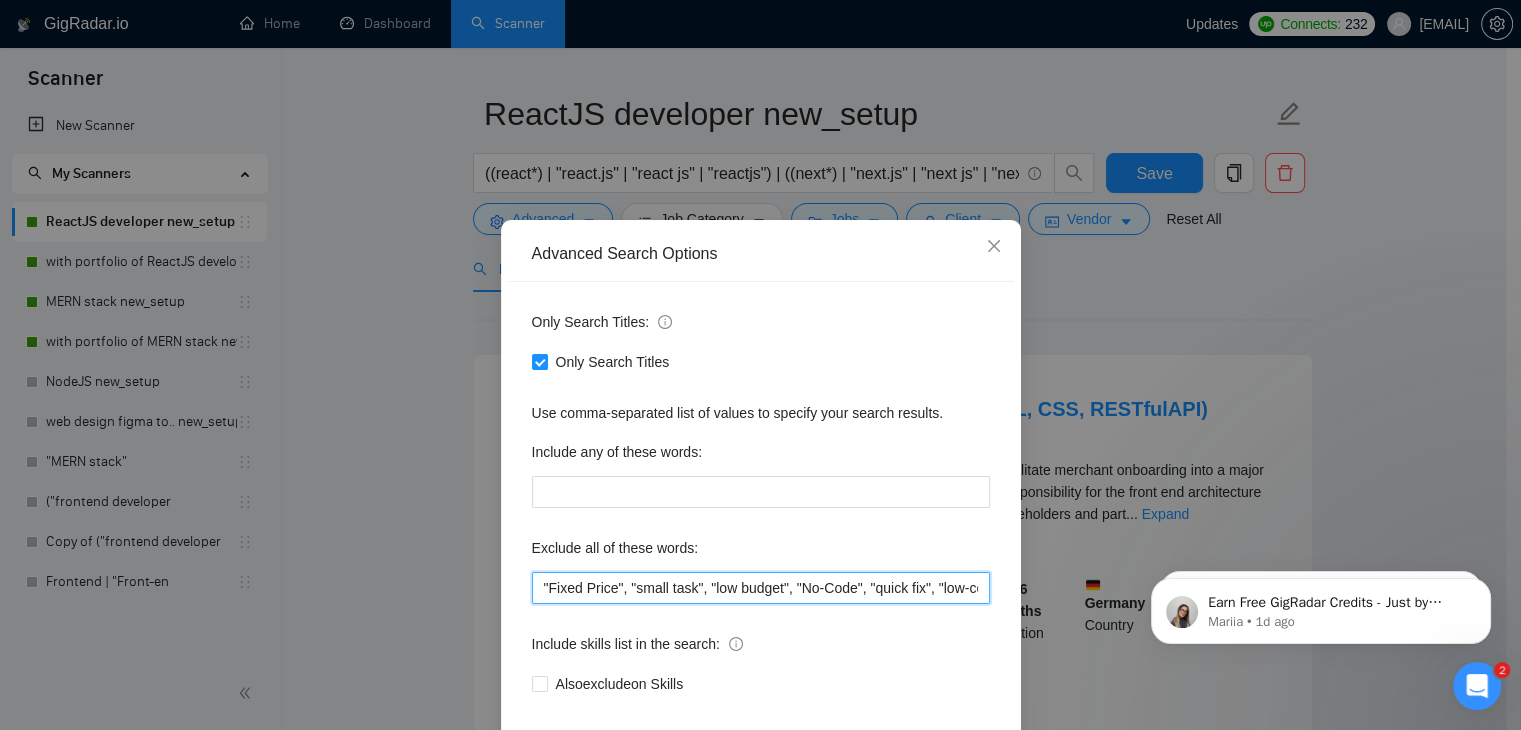 click on ""Fixed Price", "small task", "low budget", "No-Code", "quick fix", "low-code", "non-profit", ".NET", "WordPress", "shopify", "python", "vue*", "php", "laravel", "Flutterflow", "flutter" "React-native","React native", " App developer", "Web3", "Web 3", "QA", "rust", "Angular*", "PST", "CST", "UTC" , "Pacific time",  zone", "Spanish", "10+ years", "8+ years ", " 6$/h", " 5$/h", " 4$/h", " 3$/h", " 2$/h"" at bounding box center (761, 588) 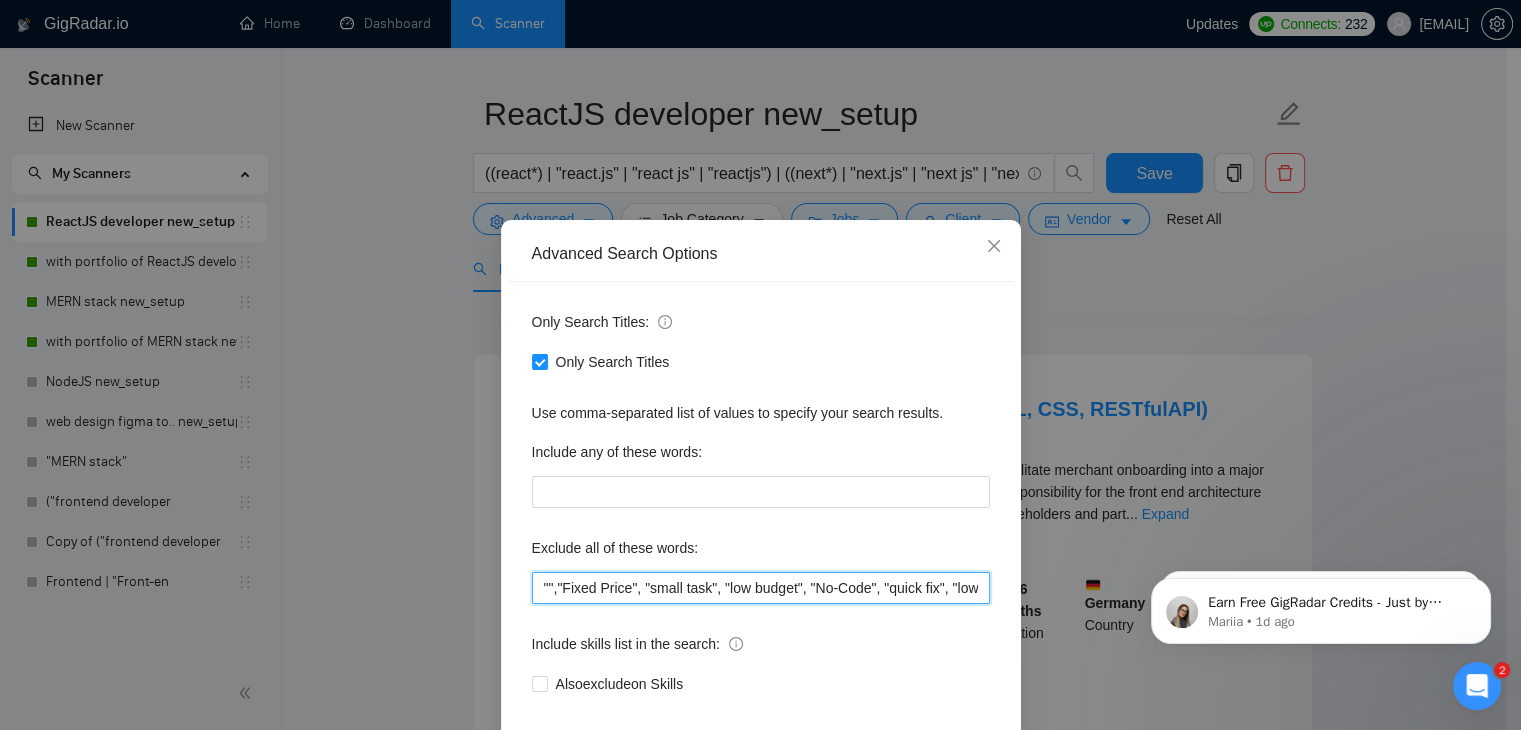paste on "fixed budget" 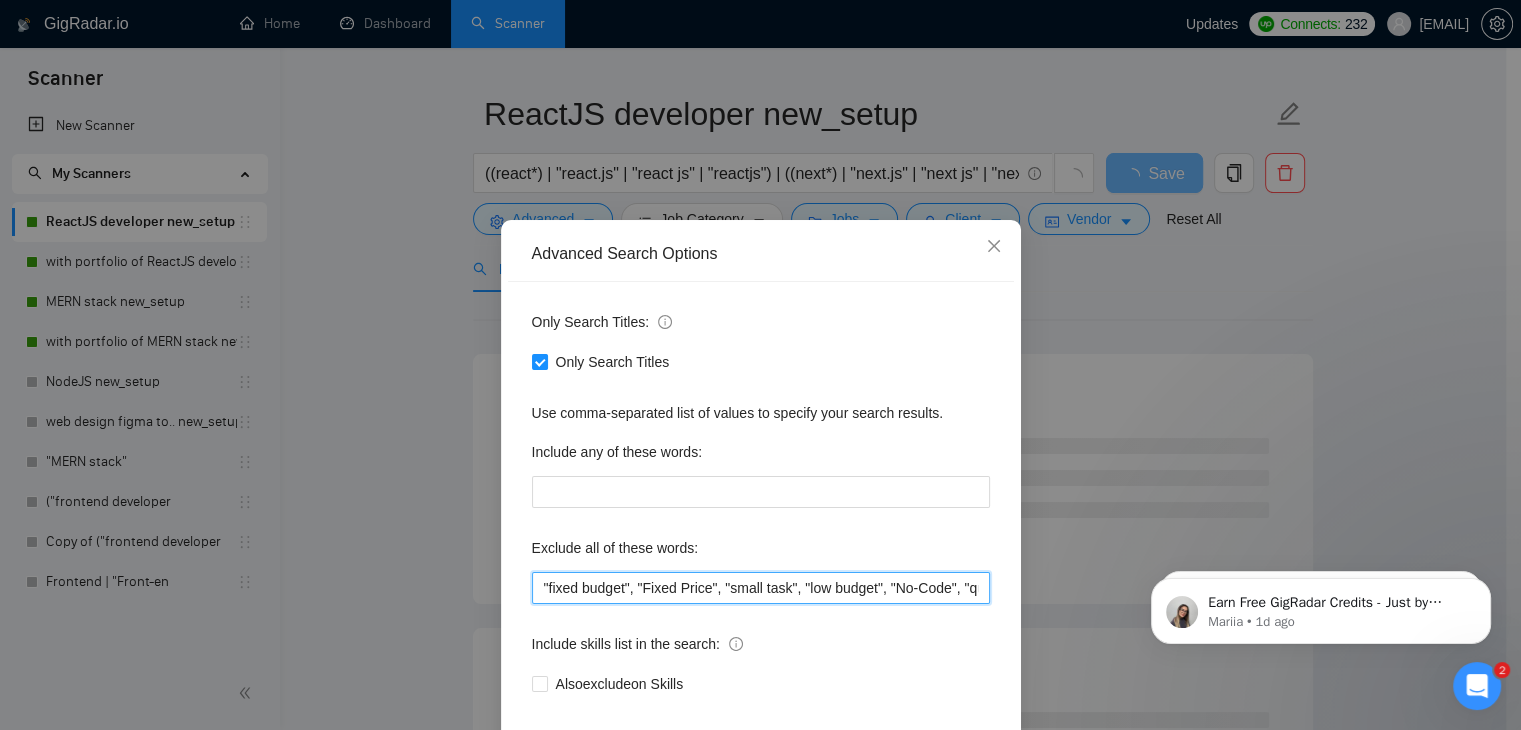 scroll, scrollTop: 102, scrollLeft: 0, axis: vertical 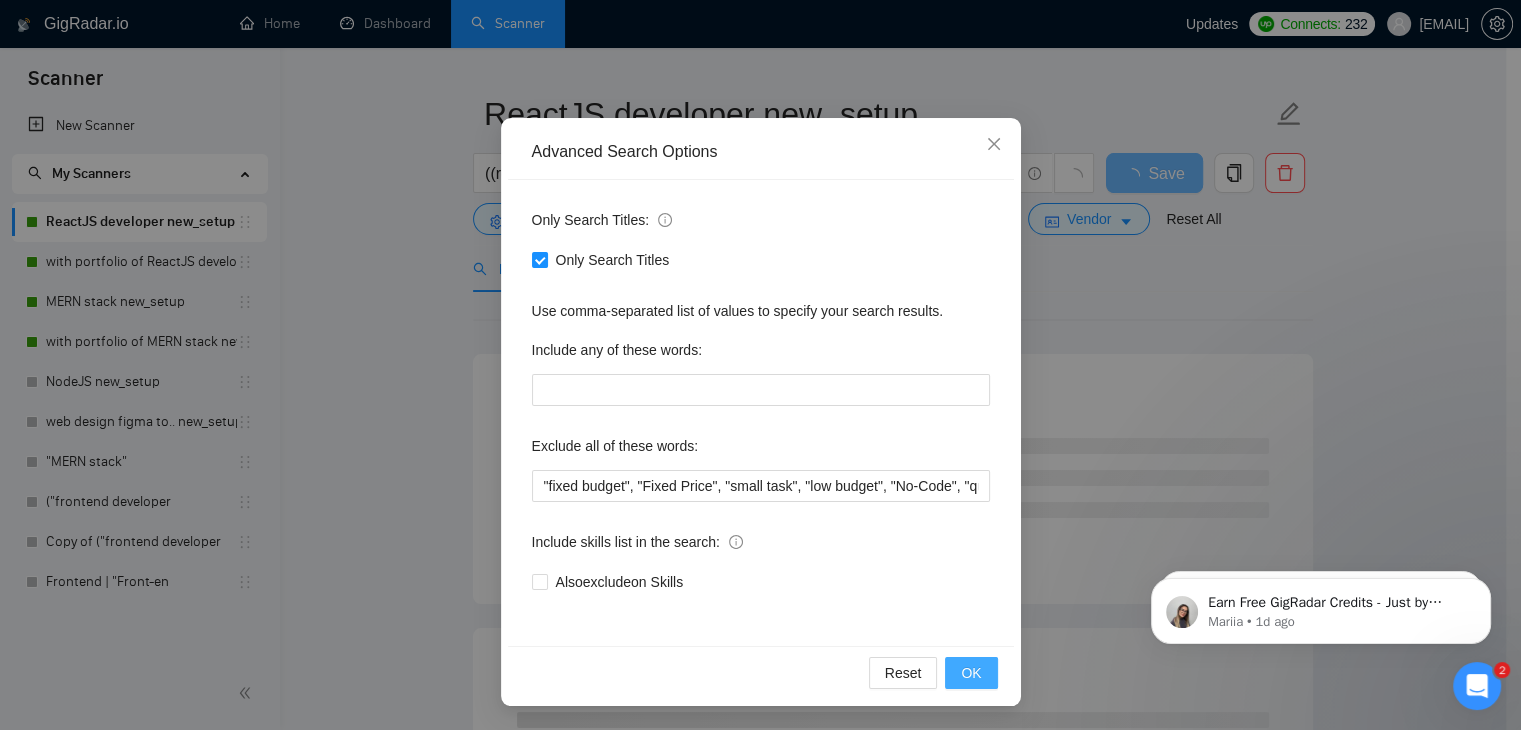click on "OK" at bounding box center (971, 673) 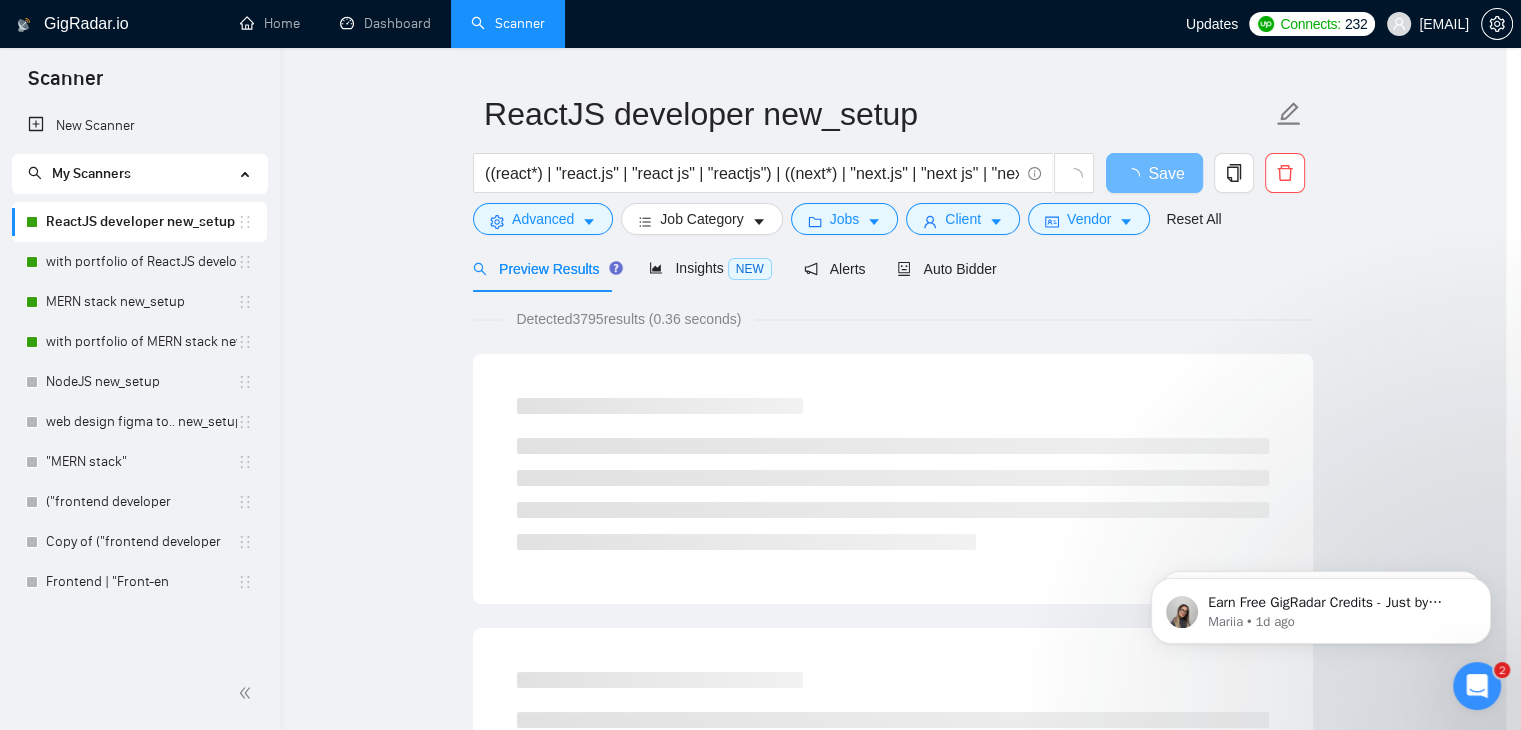 scroll, scrollTop: 2, scrollLeft: 0, axis: vertical 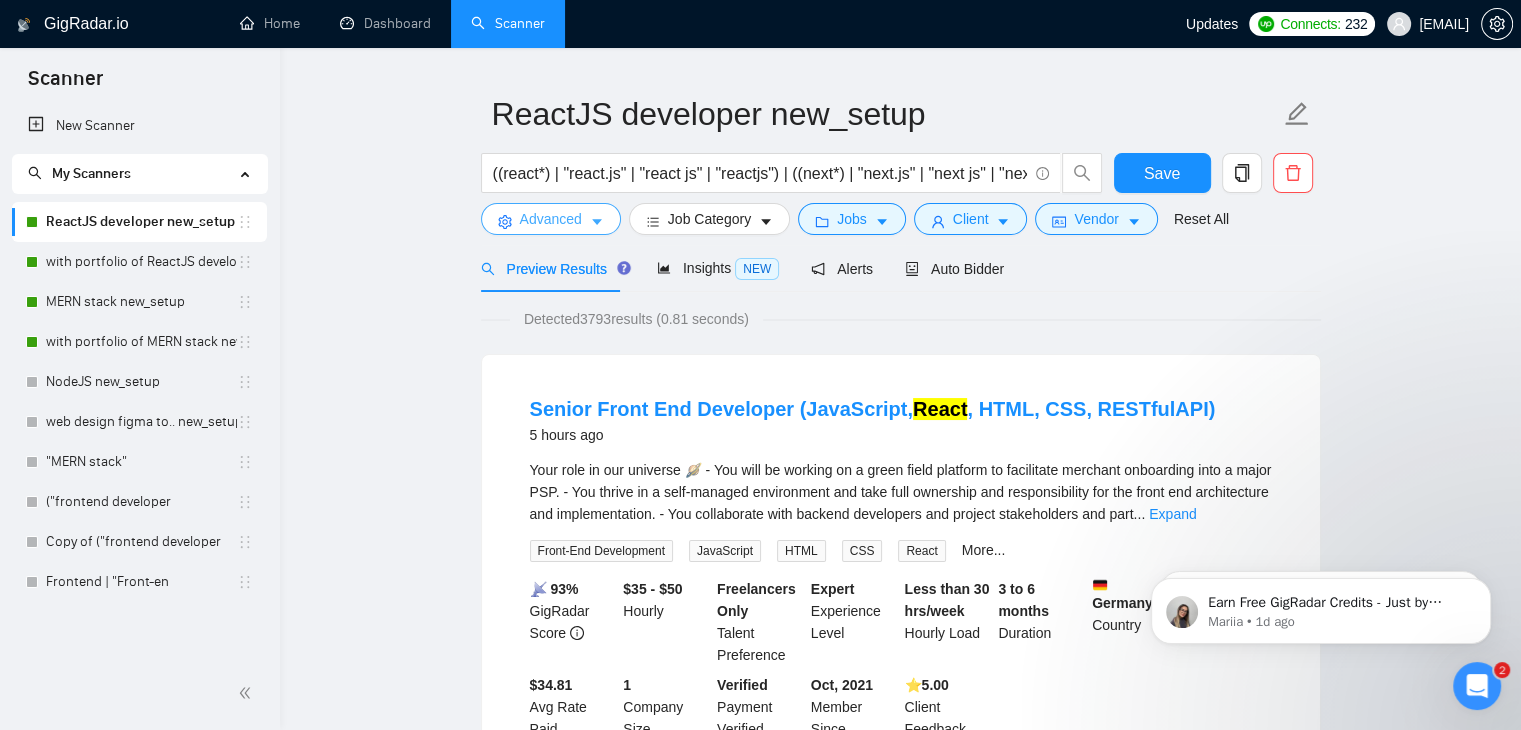 click on "Advanced" at bounding box center (551, 219) 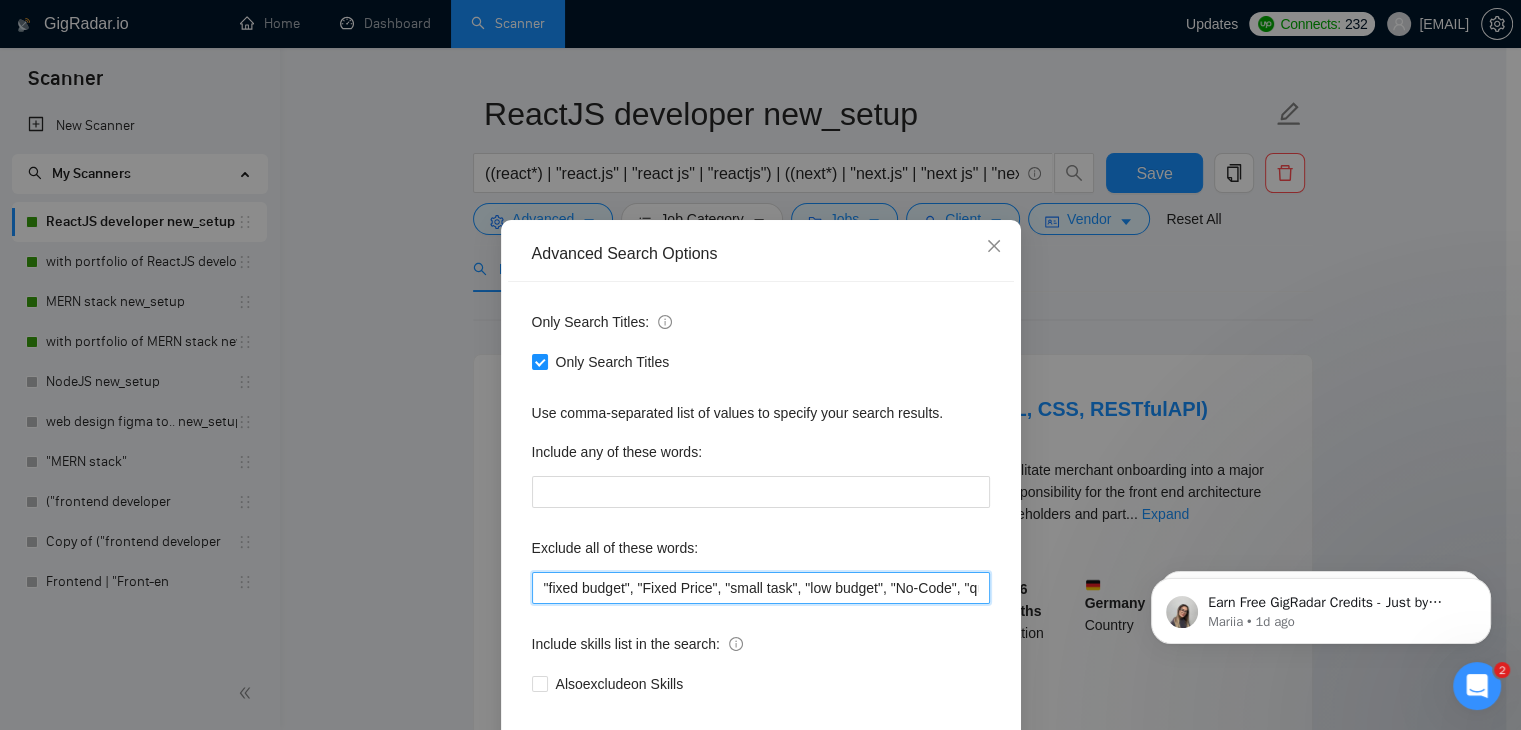 click on ""fixed budget", "Fixed Price", "small task", "low budget", "No-Code", "quick fix", "low-code", "non-profit", ".NET", "WordPress", "shopify", "python", "vue*", "php", "laravel", "Flutterflow", "flutter" "React-native","React native", " App developer", "Web3", "Web 3", "QA", "rust", "Angular*", "PST", "CST", "UTC" , "Pacific time",  zone", "Spanish", "10+ years", "8+ years ", " 6$/h", " 5$/h", " 4$/h", " 3$/h", " 2$/h"" at bounding box center (761, 588) 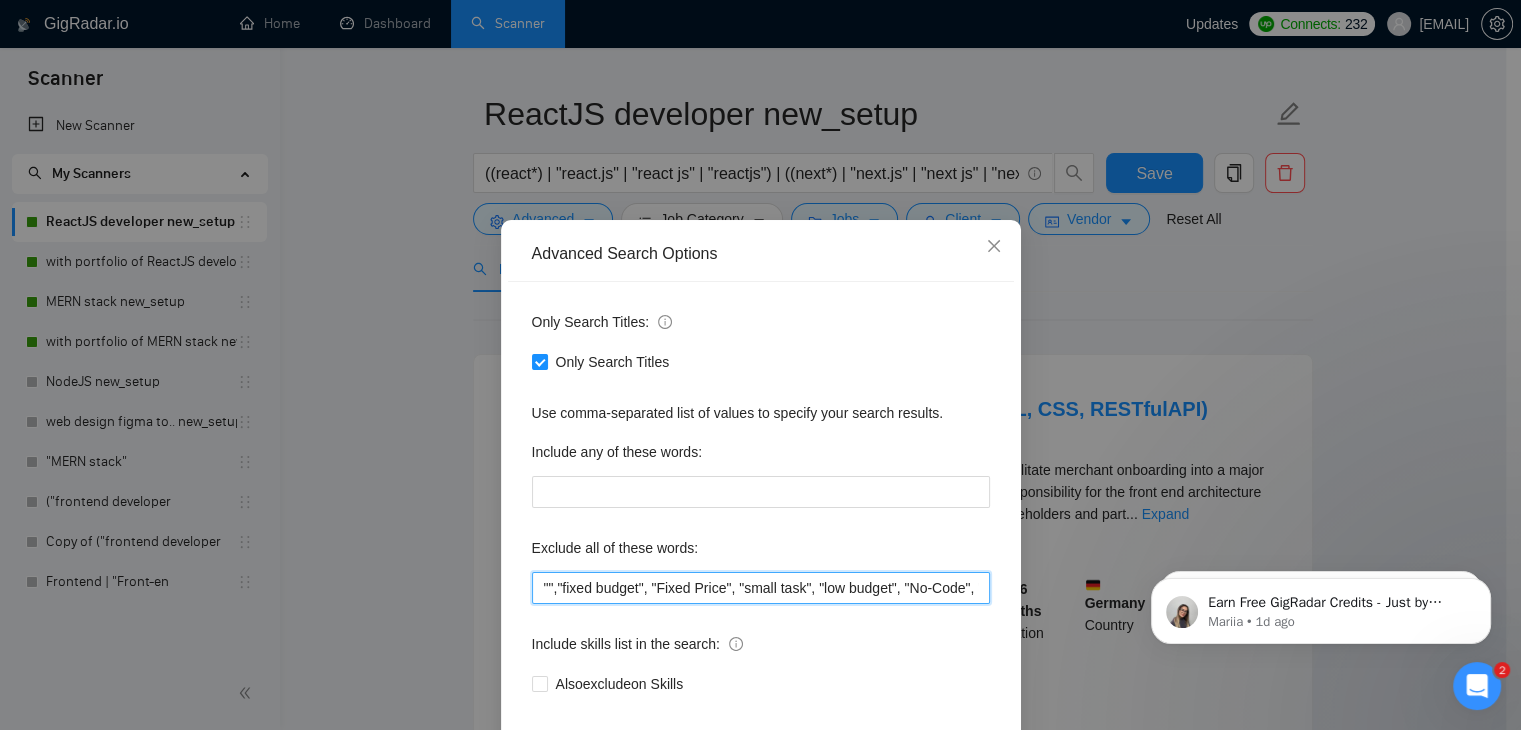 paste on "completed in 1–2 days." 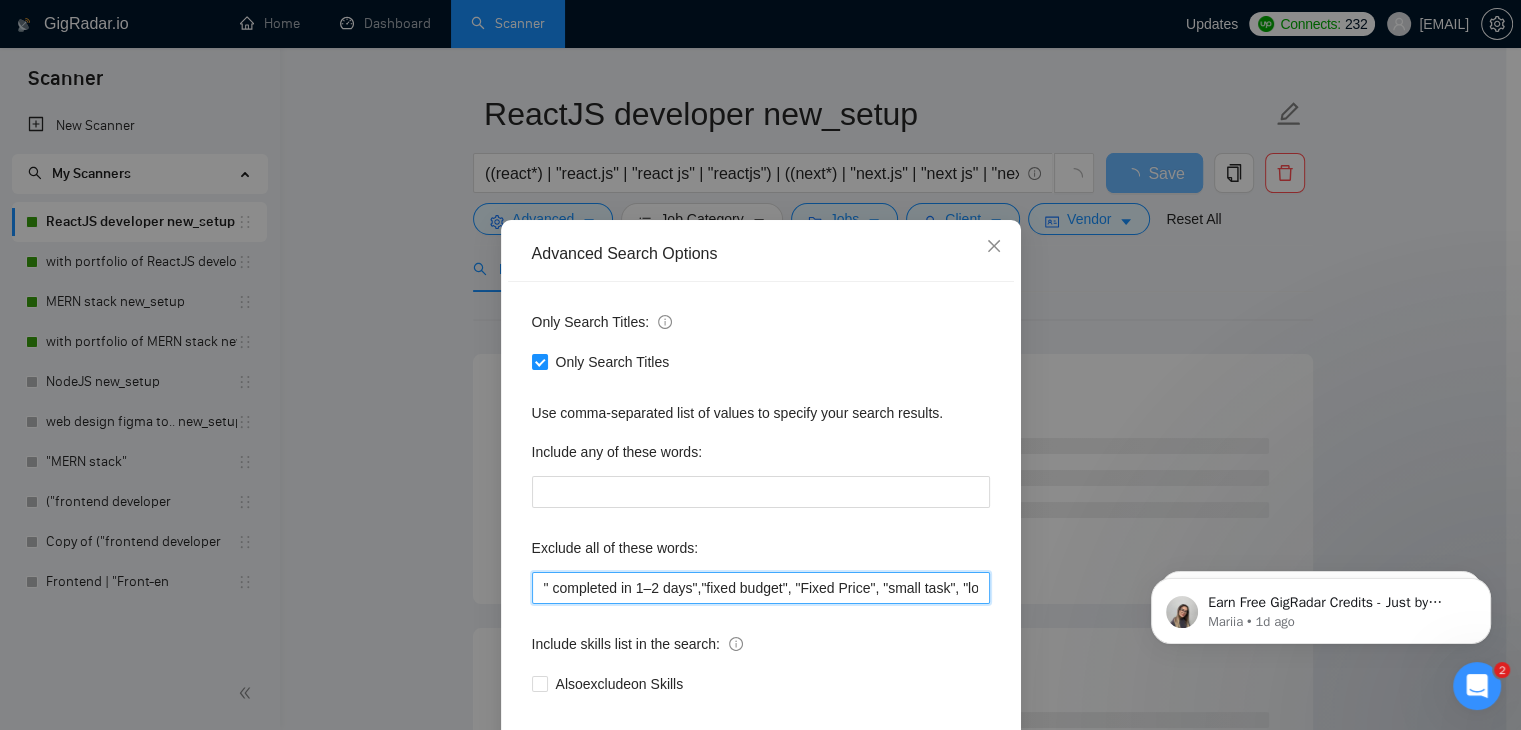 click on "" completed in 1–2 days","fixed budget", "Fixed Price", "small task", "low budget", "No-Code", "quick fix", "low-code", "non-profit", ".NET", "WordPress", "shopify", "python", "vue*", "php", "laravel", "Flutterflow", "flutter" "React-native","React native", " App developer", "Web3", "Web 3", "QA", "rust", "Angular*", "PST", "CST", "UTC" , "Pacific time",  zone", "Spanish", "10+ years", "8+ years ", " 6$/h", " 5$/h", " 4$/h", " 3$/h", " 2$/h"" at bounding box center (761, 588) 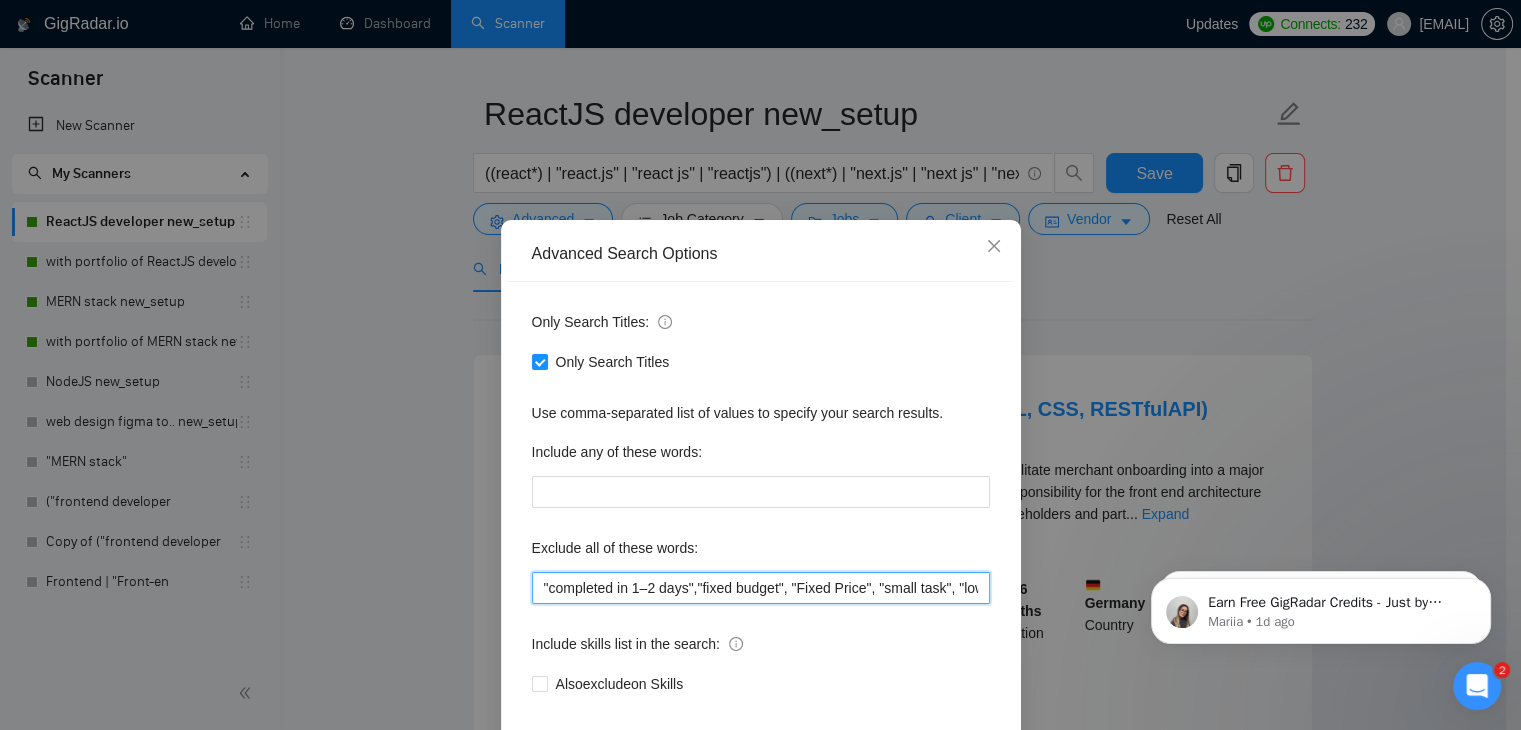 click on ""completed in 1–2 days","fixed budget", "Fixed Price", "small task", "low budget", "No-Code", "quick fix", "low-code", "non-profit", ".NET", "WordPress", "shopify", "python", "vue*", "php", "laravel", "Flutterflow", "flutter" "React-native","React native", " App developer", "Web3", "Web 3", "QA", "rust", "Angular*", "[TIME_ZONE]", "[TIME_ZONE]", "[TIME_ZONE]" , "[TIME_ZONE]",  "[TIME_ZONE]", "Spanish", "10+ years", "8+ years ", " 6$/h", " 5$/h", " 4$/h", " 3$/h", " 2$/h"" at bounding box center (761, 588) 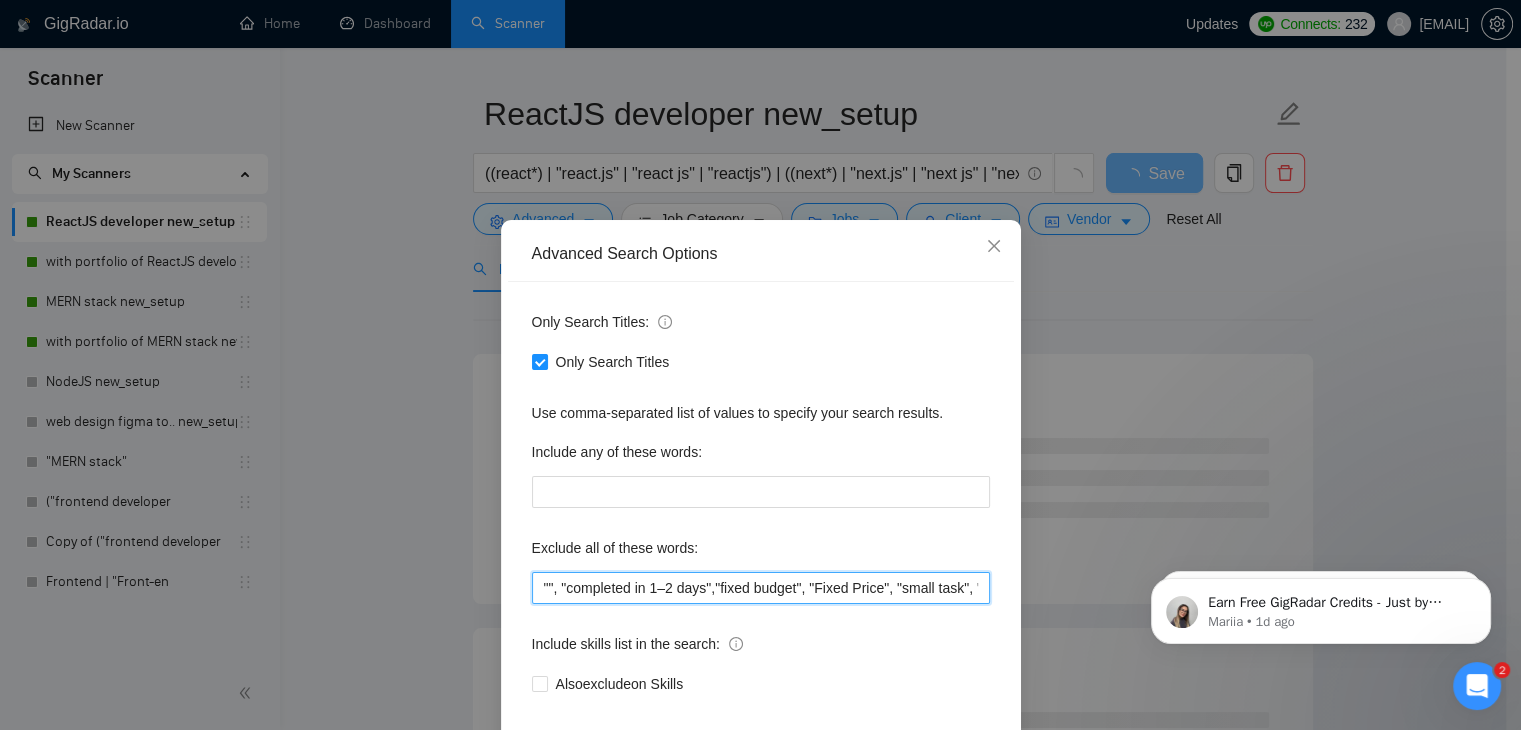 paste on "within [TIME]" 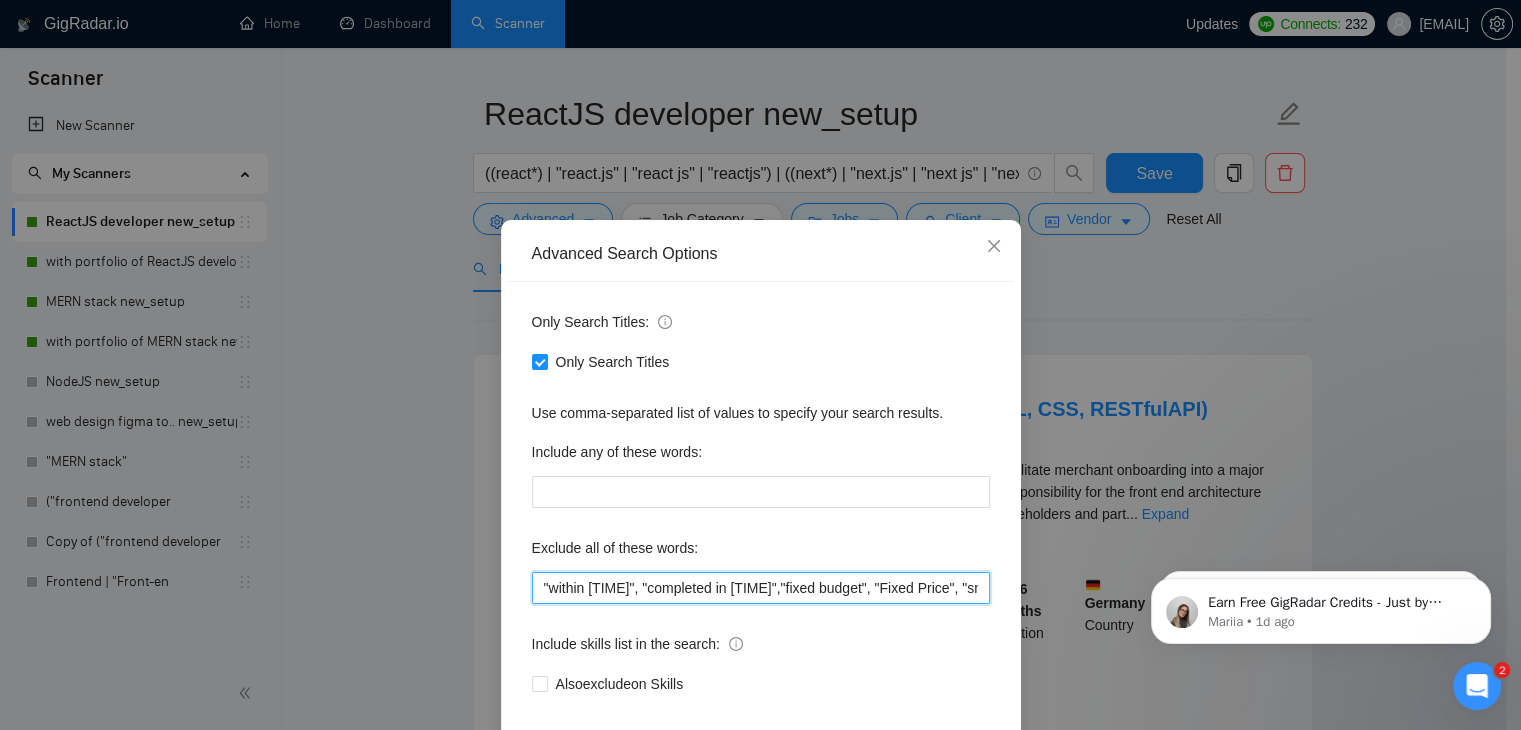 type on ""within [TIME]", "completed in [TIME]","fixed budget", "Fixed Price", "small task", "low budget", "No-Code", "quick fix", "low-code", "non-profit", ".NET", "WordPress", "shopify", "python", "vue*", "php", "laravel", "Flutterflow", "flutter" "React-native","React native", " App developer", "Web3", "Web 3", "QA", "rust", "Angular*", "PST", "CST", "UTC" , "Pacific time",  zone", "Spanish", "10+ years", "8+ years ", " 6$/h", " 5$/h", " 4$/h", " 3$/h", " 2$/h"" 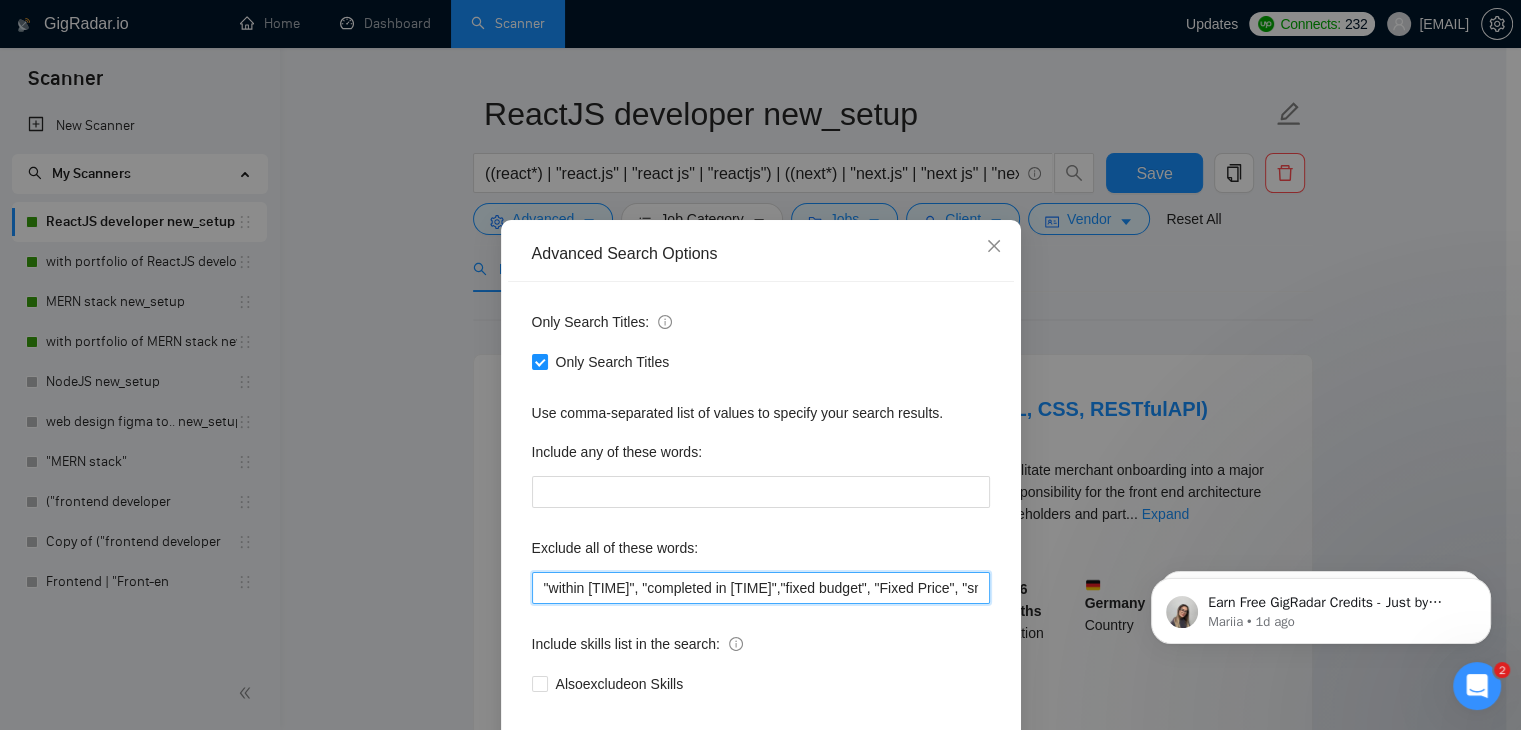scroll, scrollTop: 102, scrollLeft: 0, axis: vertical 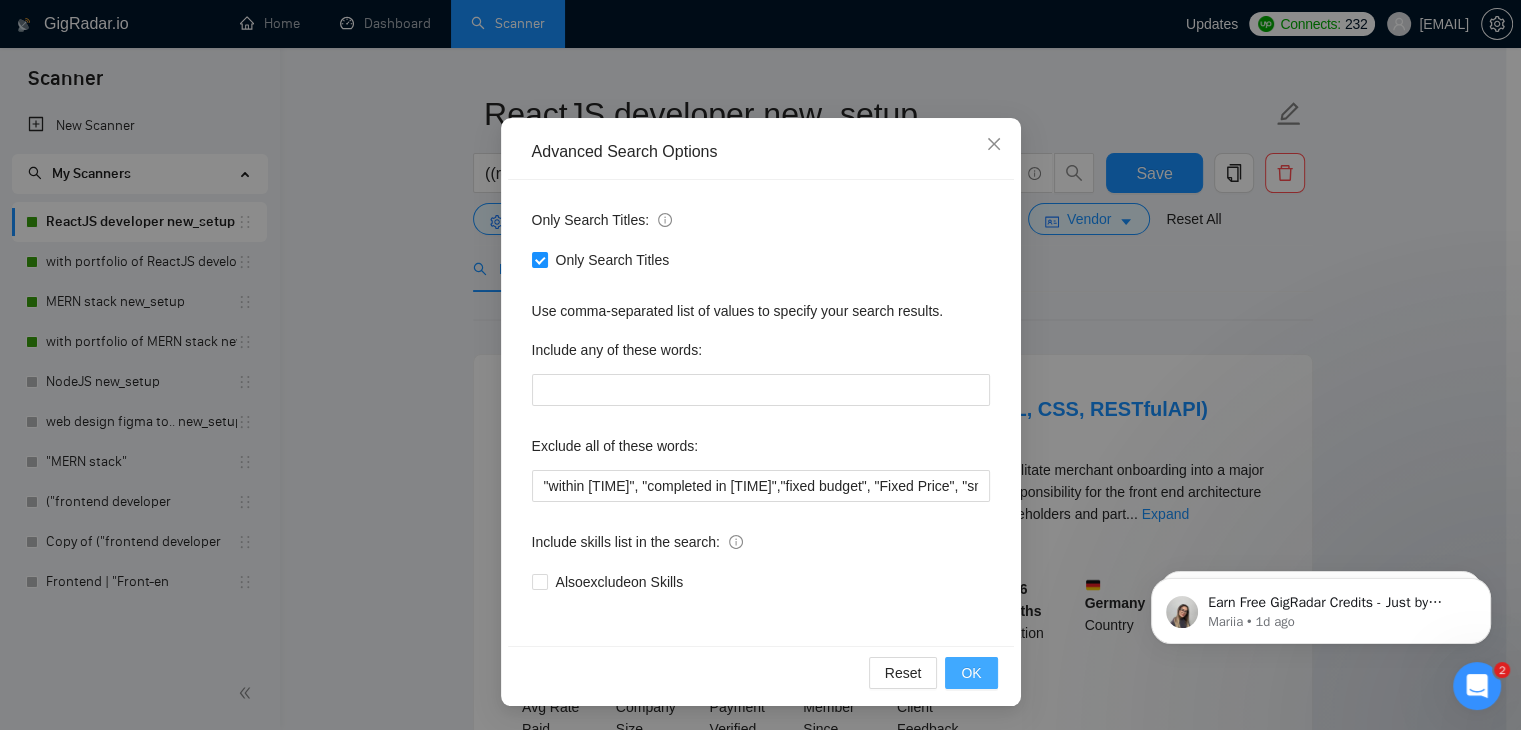 click on "OK" at bounding box center [971, 673] 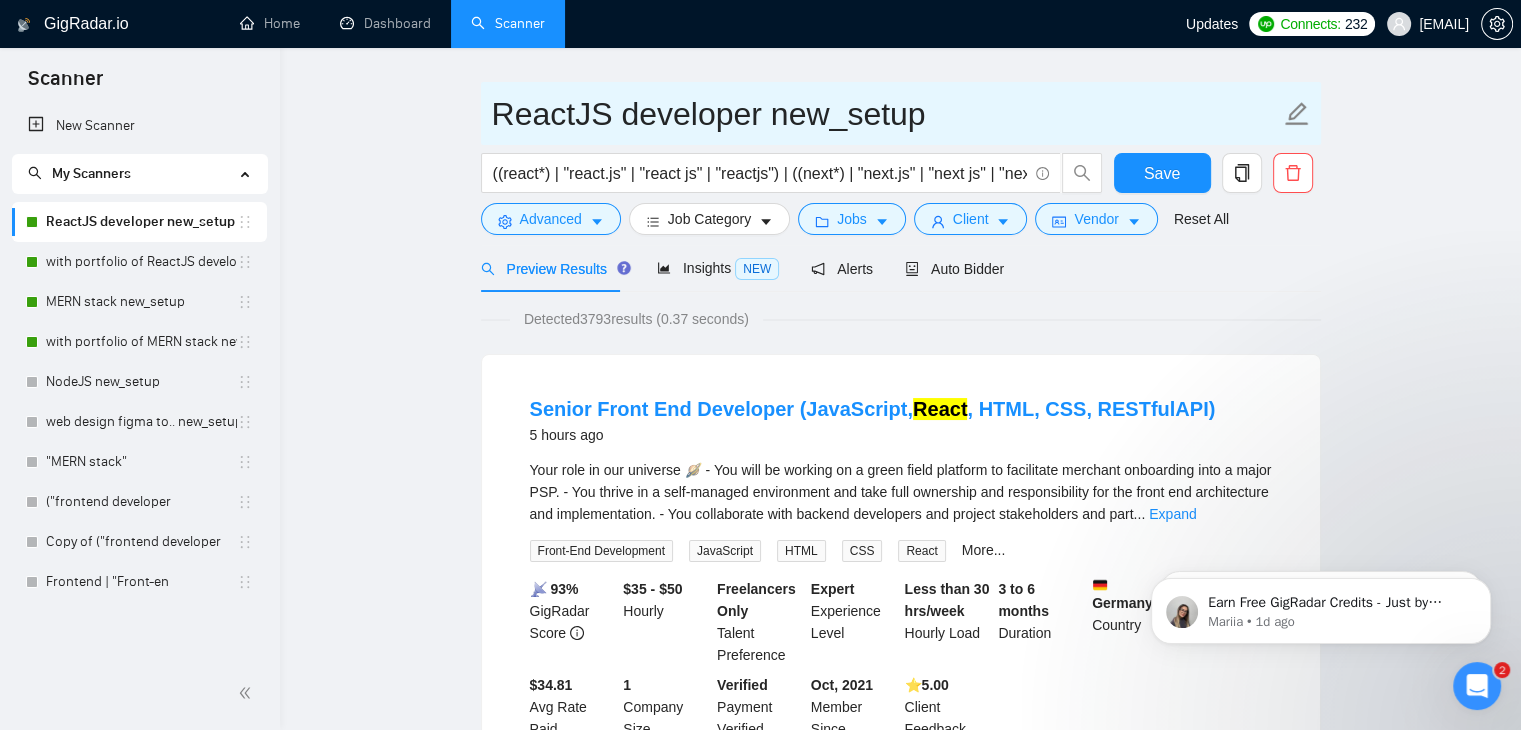 drag, startPoint x: 486, startPoint y: 116, endPoint x: 927, endPoint y: 118, distance: 441.00455 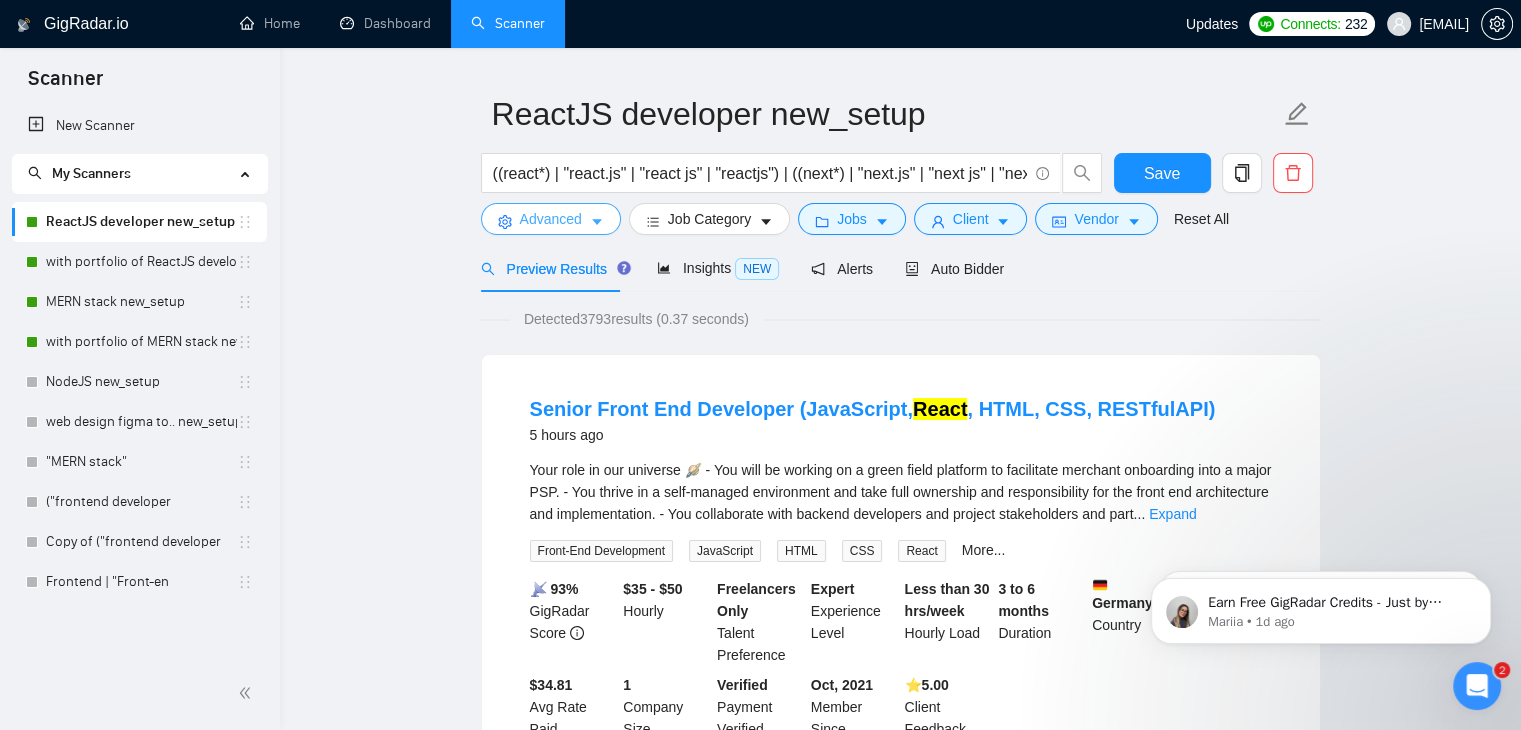 click 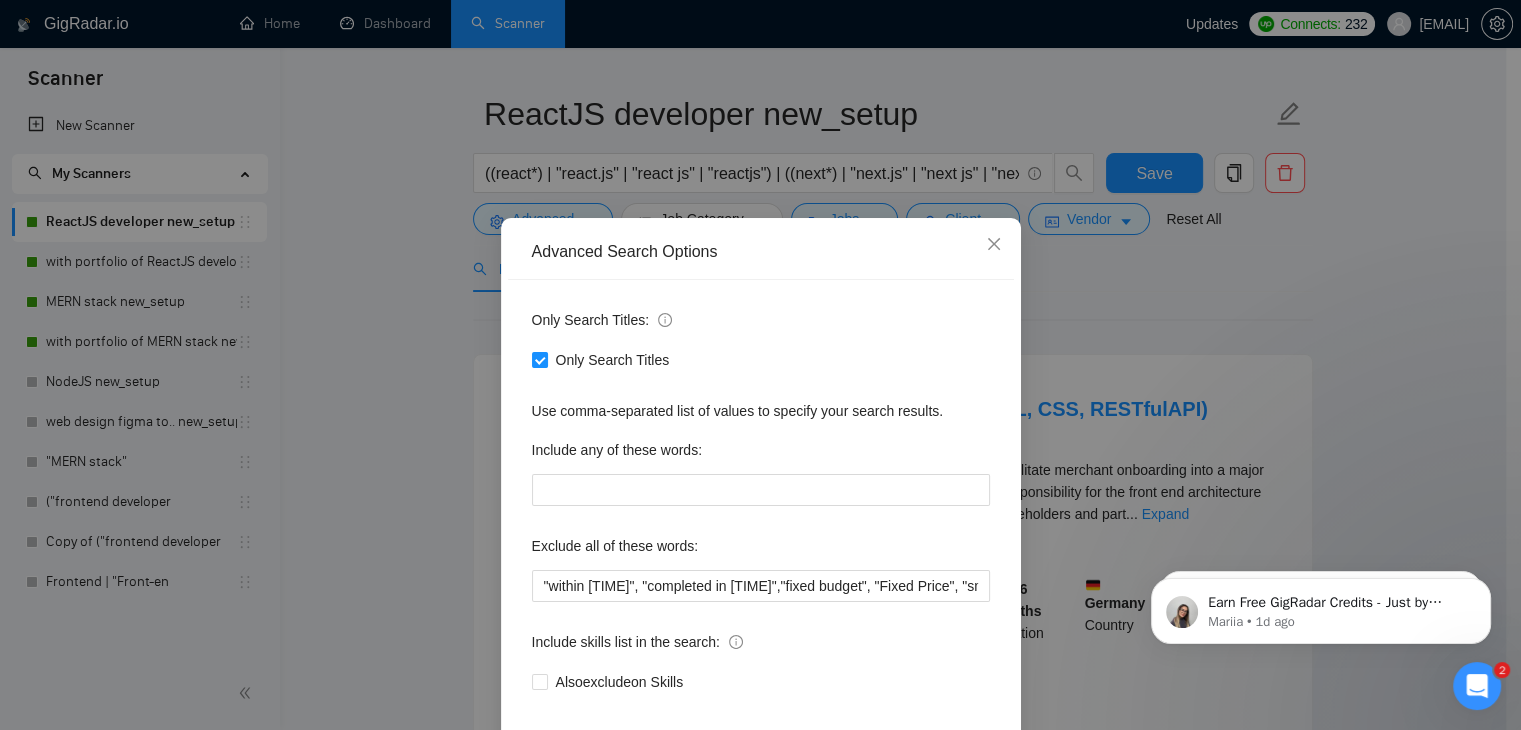 scroll, scrollTop: 102, scrollLeft: 0, axis: vertical 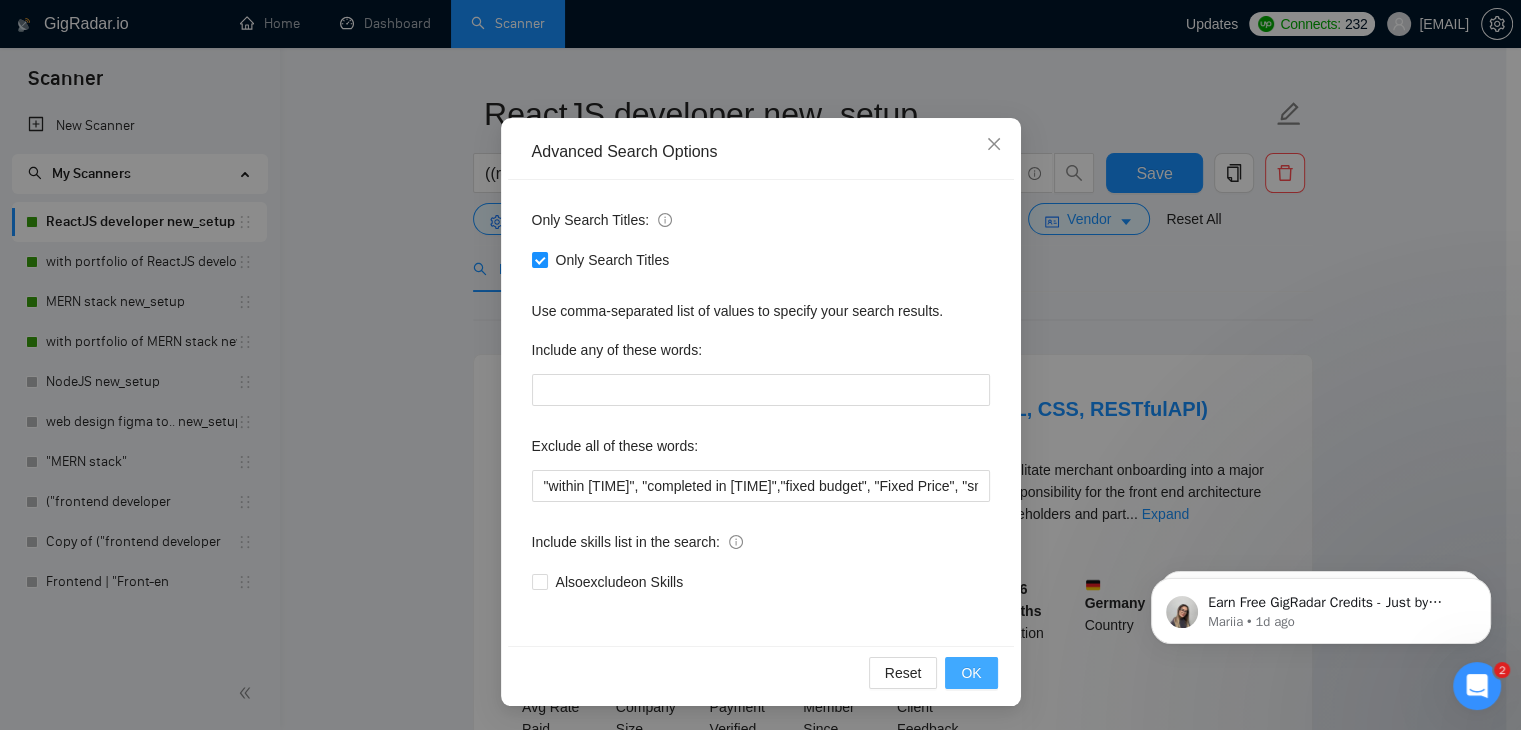 click on "OK" at bounding box center [971, 673] 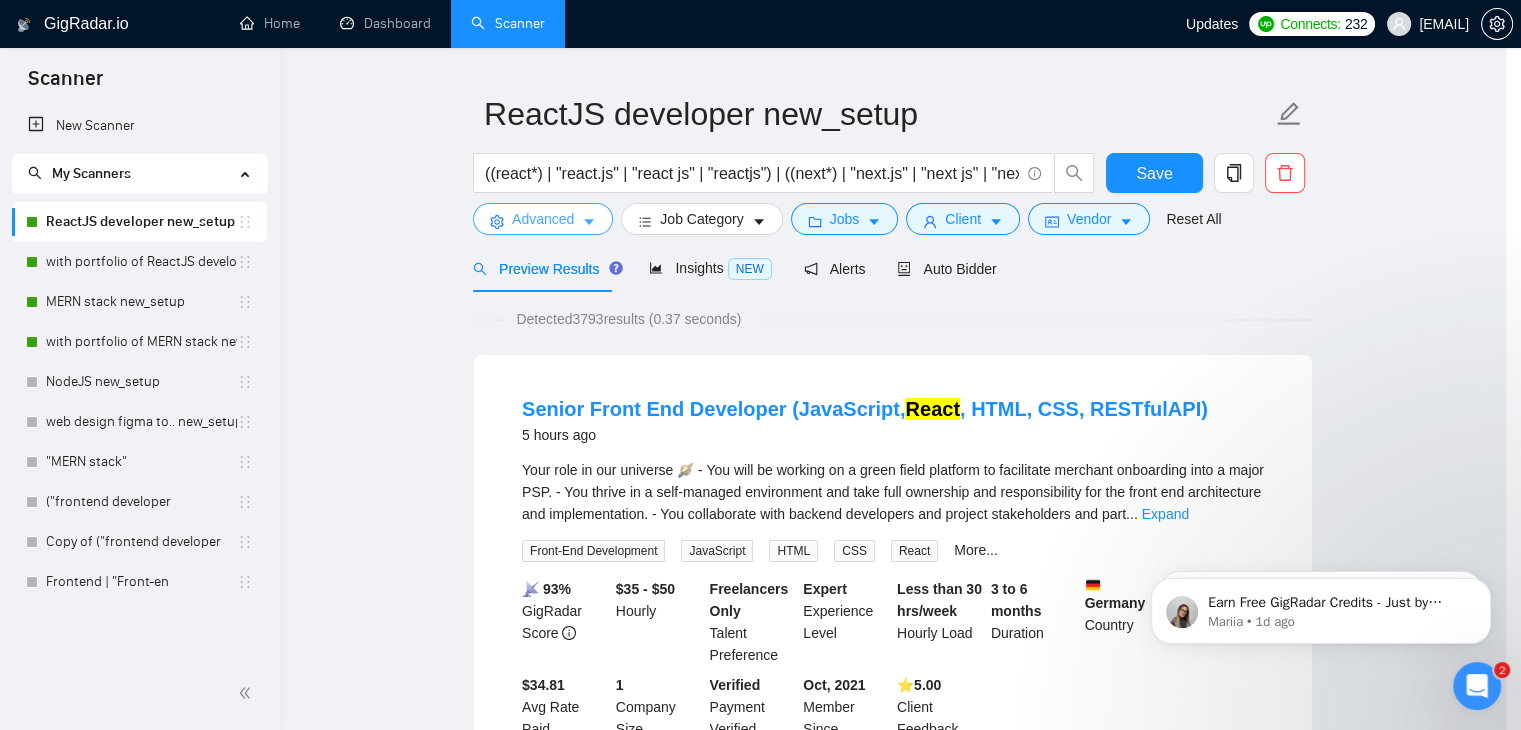 scroll, scrollTop: 0, scrollLeft: 0, axis: both 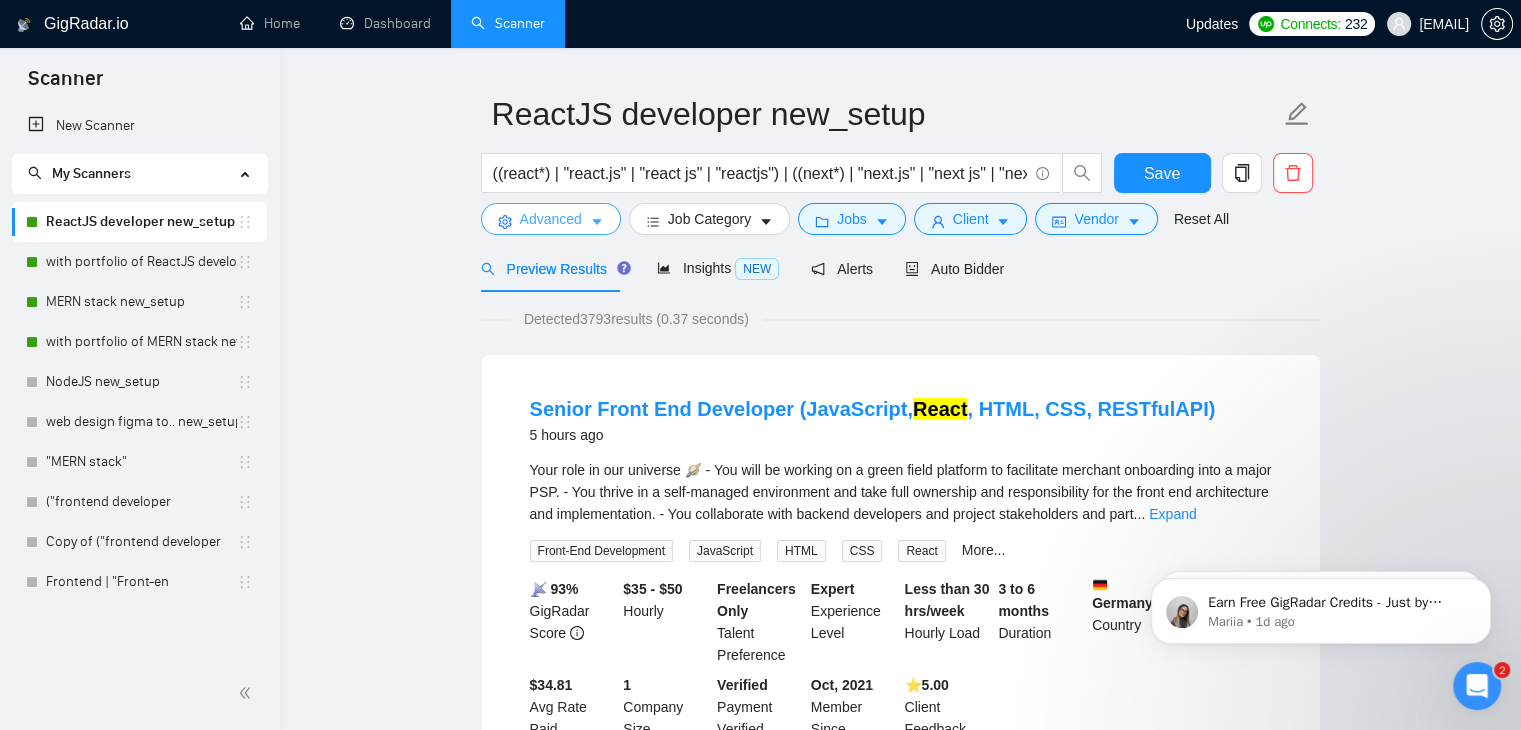 click on "Advanced" at bounding box center (551, 219) 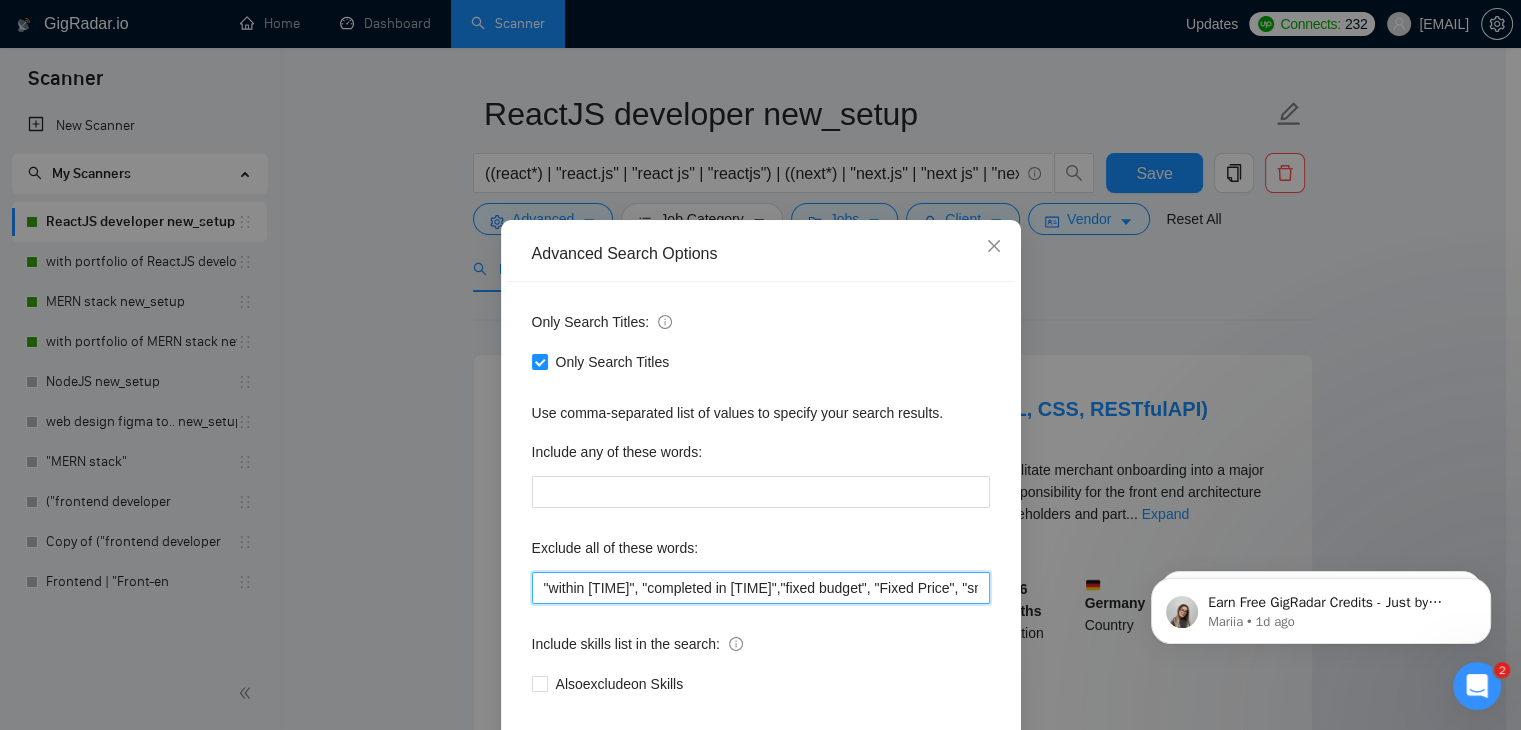 click on ""within [TIME]", "completed in [TIME]","fixed budget", "Fixed Price", "small task", "low budget", "No-Code", "quick fix", "low-code", "non-profit", ".NET", "WordPress", "shopify", "python", "vue*", "php", "laravel", "Flutterflow", "flutter" "React-native","React native", " App developer", "Web3", "Web 3", "QA", "rust", "Angular*", "PST", "CST", "UTC" , "Pacific time",  zone", "Spanish", "10+ years", "8+ years ", " 6$/h", " 5$/h", " 4$/h", " 3$/h", " 2$/h"" at bounding box center [761, 588] 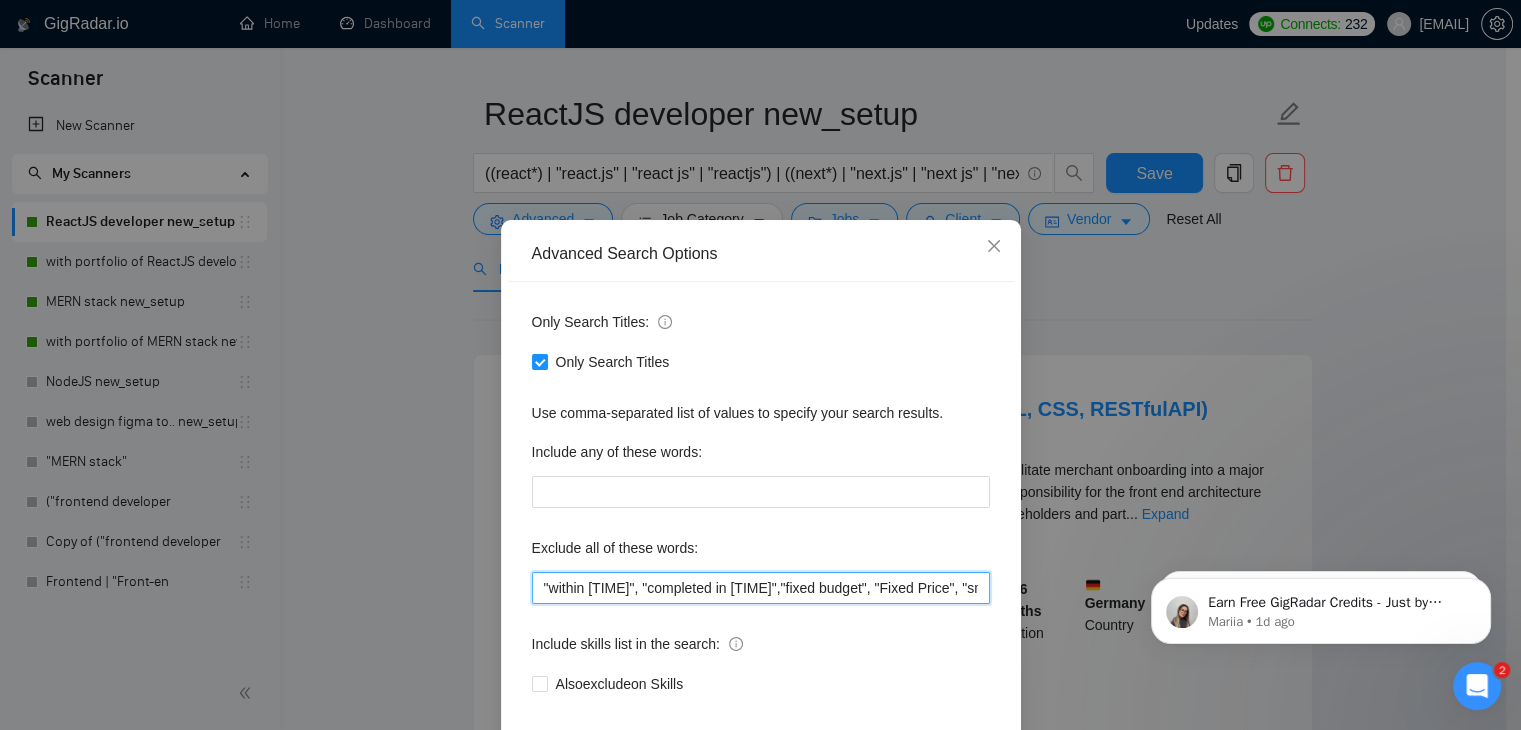 click on ""within [TIME]", "completed in [TIME]","fixed budget", "Fixed Price", "small task", "low budget", "No-Code", "quick fix", "low-code", "non-profit", ".NET", "WordPress", "shopify", "python", "vue*", "php", "laravel", "Flutterflow", "flutter" "React-native","React native", " App developer", "Web3", "Web 3", "QA", "rust", "Angular*", "PST", "CST", "UTC" , "Pacific time",  zone", "Spanish", "10+ years", "8+ years ", " 6$/h", " 5$/h", " 4$/h", " 3$/h", " 2$/h"" at bounding box center (761, 588) 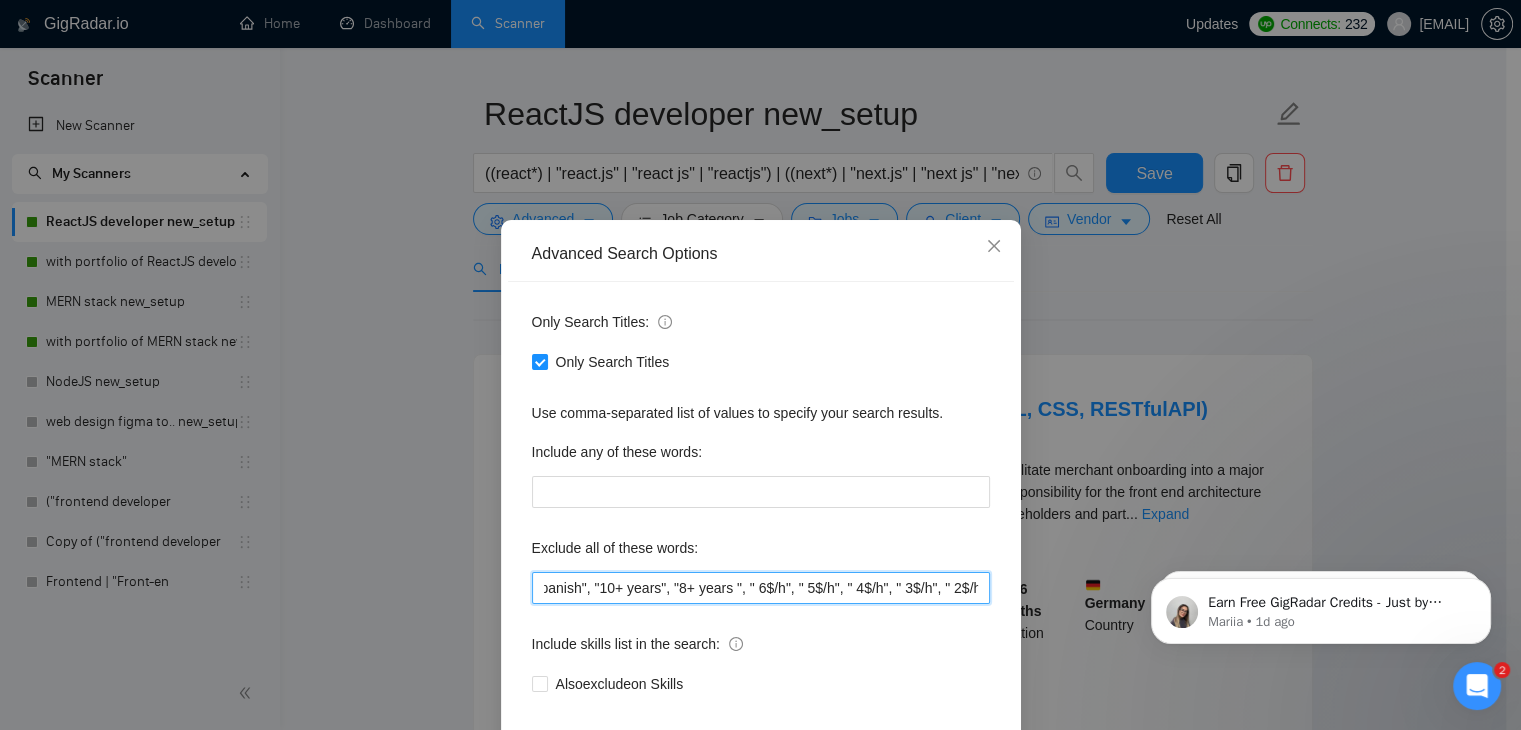 scroll, scrollTop: 0, scrollLeft: 2286, axis: horizontal 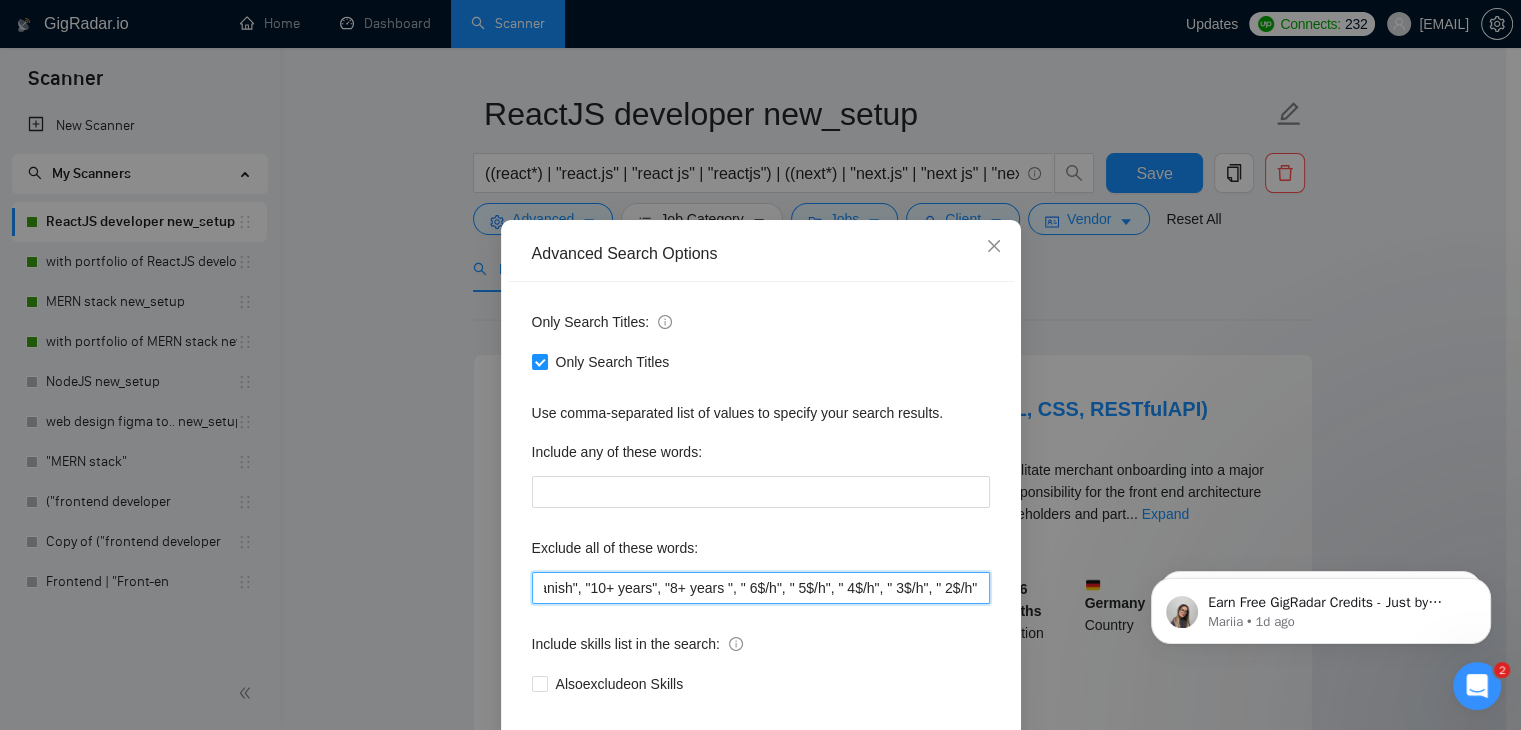 click on ""within [TIME]", "completed in [TIME]","fixed budget", "Fixed Price", "small task", "low budget", "No-Code", "quick fix", "low-code", "non-profit", ".NET", "WordPress", "shopify", "python", "vue*", "php", "laravel", "Flutterflow", "flutter" "React-native","React native", " App developer", "Web3", "Web 3", "QA", "rust", "Angular*", "PST", "CST", "UTC" , "Pacific time",  zone", "Spanish", "10+ years", "8+ years ", " 6$/h", " 5$/h", " 4$/h", " 3$/h", " 2$/h"" at bounding box center [761, 588] 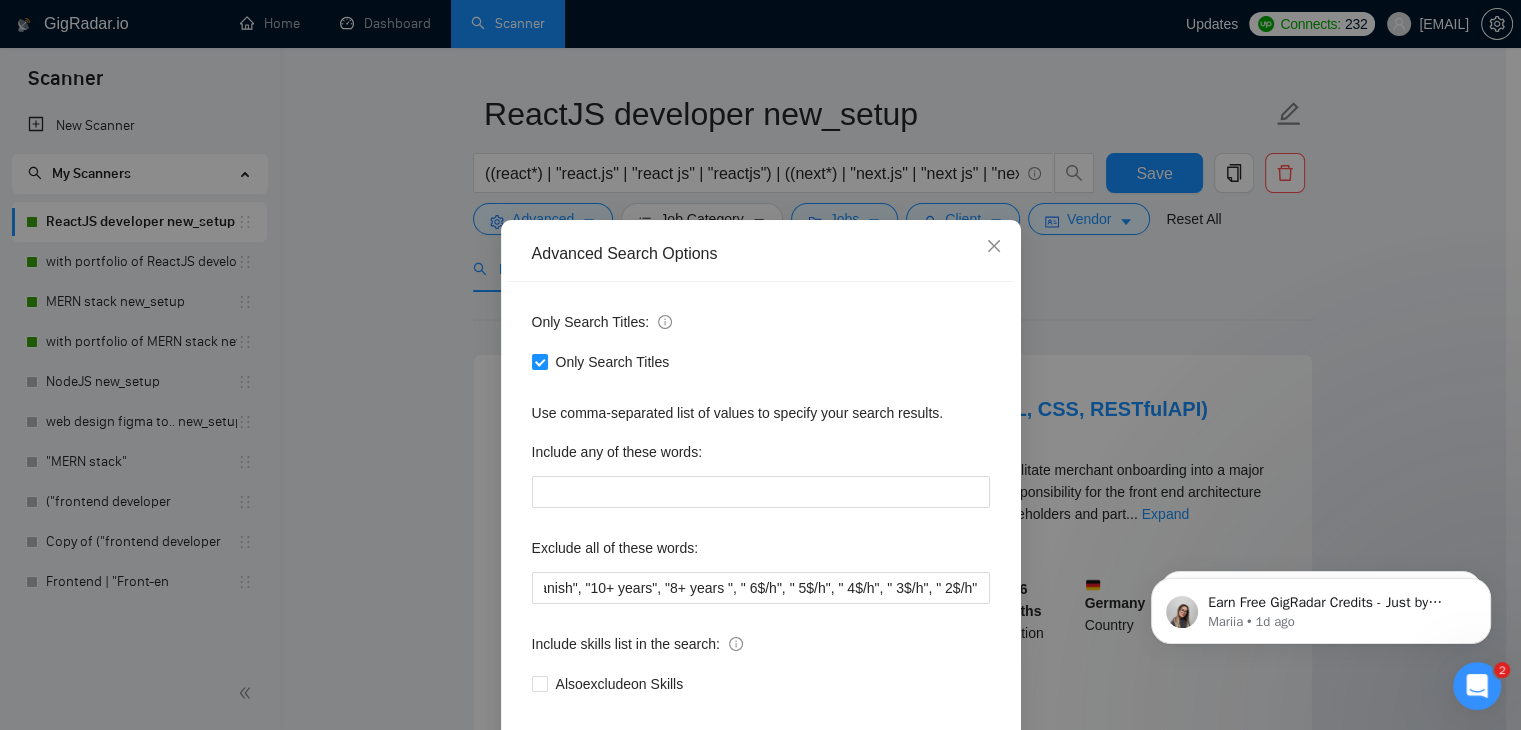 scroll, scrollTop: 0, scrollLeft: 0, axis: both 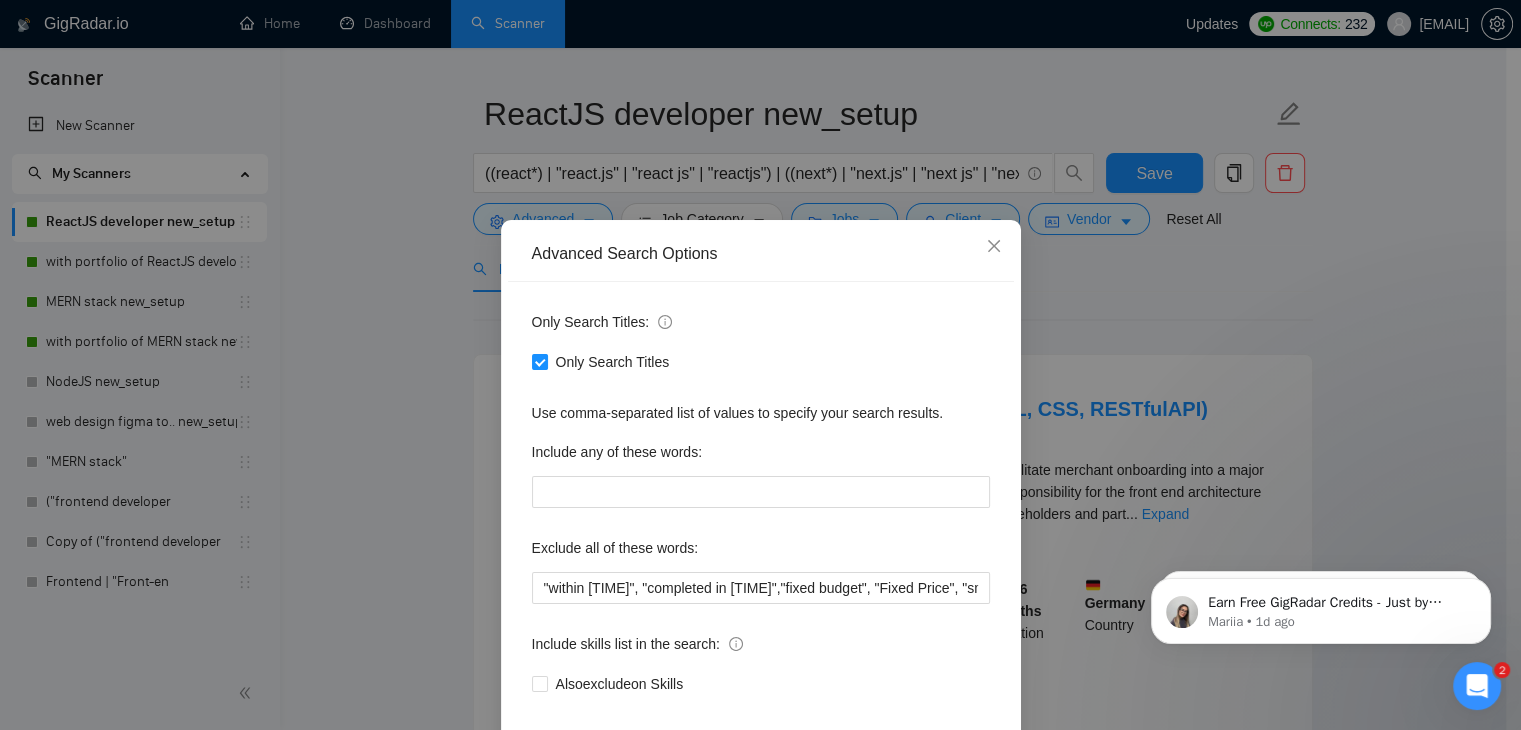click on "Advanced Search Options Only Search Titles:   Only Search Titles Use comma-separated list of values to specify your search results. Include any of these words: Exclude all of these words: "within 24–48h", "completed in 1–2 days","fixed budget", "Fixed Price", "small task", "low budget", "No-Code", "quick fix", "low-code", "non-profit", ".NET", "WordPress", "shopify", "python", "vue*", "php", "laravel", "Flutterflow", "flutter" "React-native","React native", " App developer", "Web3", "Web 3", "QA", "rust", "Angular*", "PST", "CST", "UTC" , "Pacific time",  zone", "Spanish", "10+ years", "8+ years ", " 6$/h", " 5$/h", " 4$/h", " 3$/h", " 2$/h" Include skills list in the search:   Also  exclude  on Skills Reset OK" at bounding box center (760, 365) 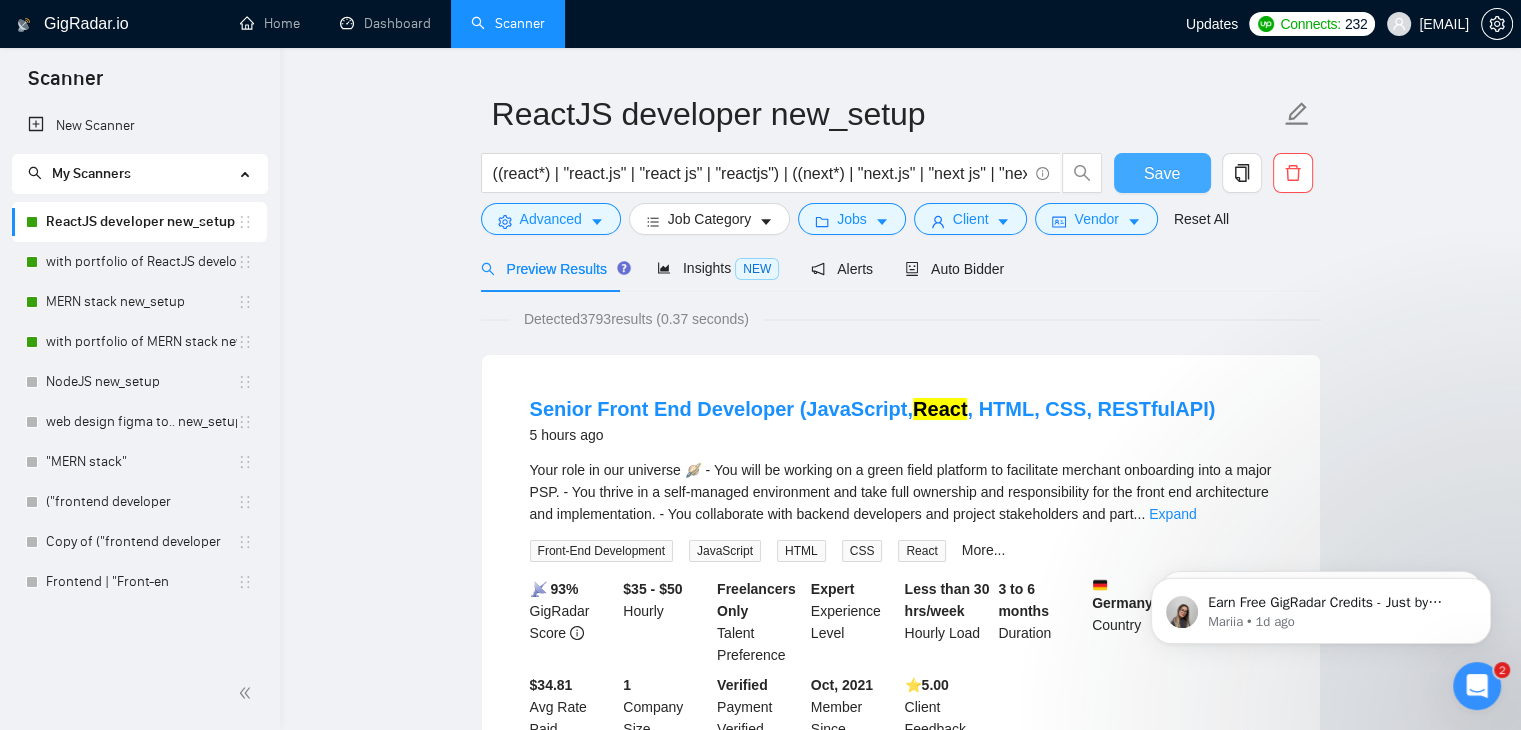 click on "Save" at bounding box center (1162, 173) 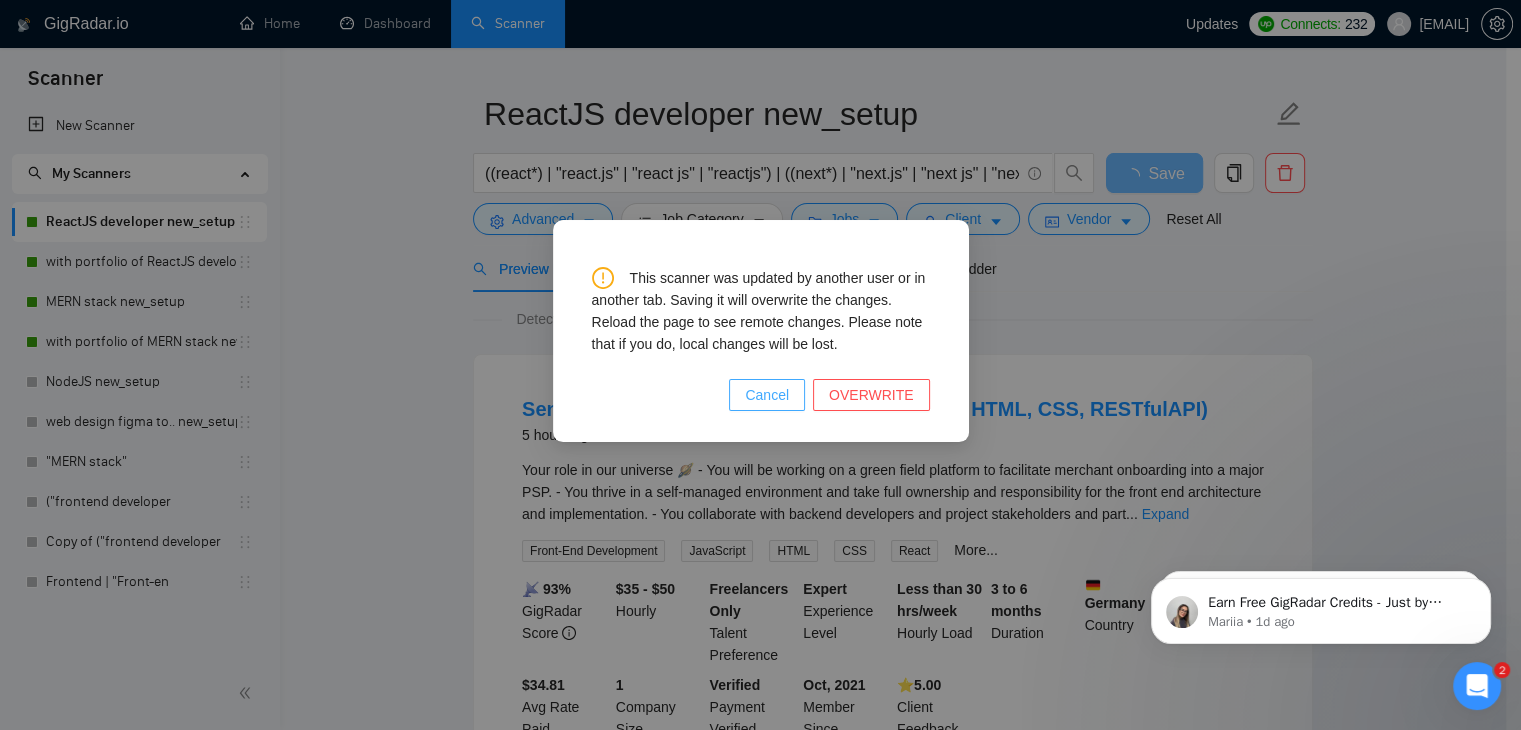 click on "Cancel" at bounding box center [767, 395] 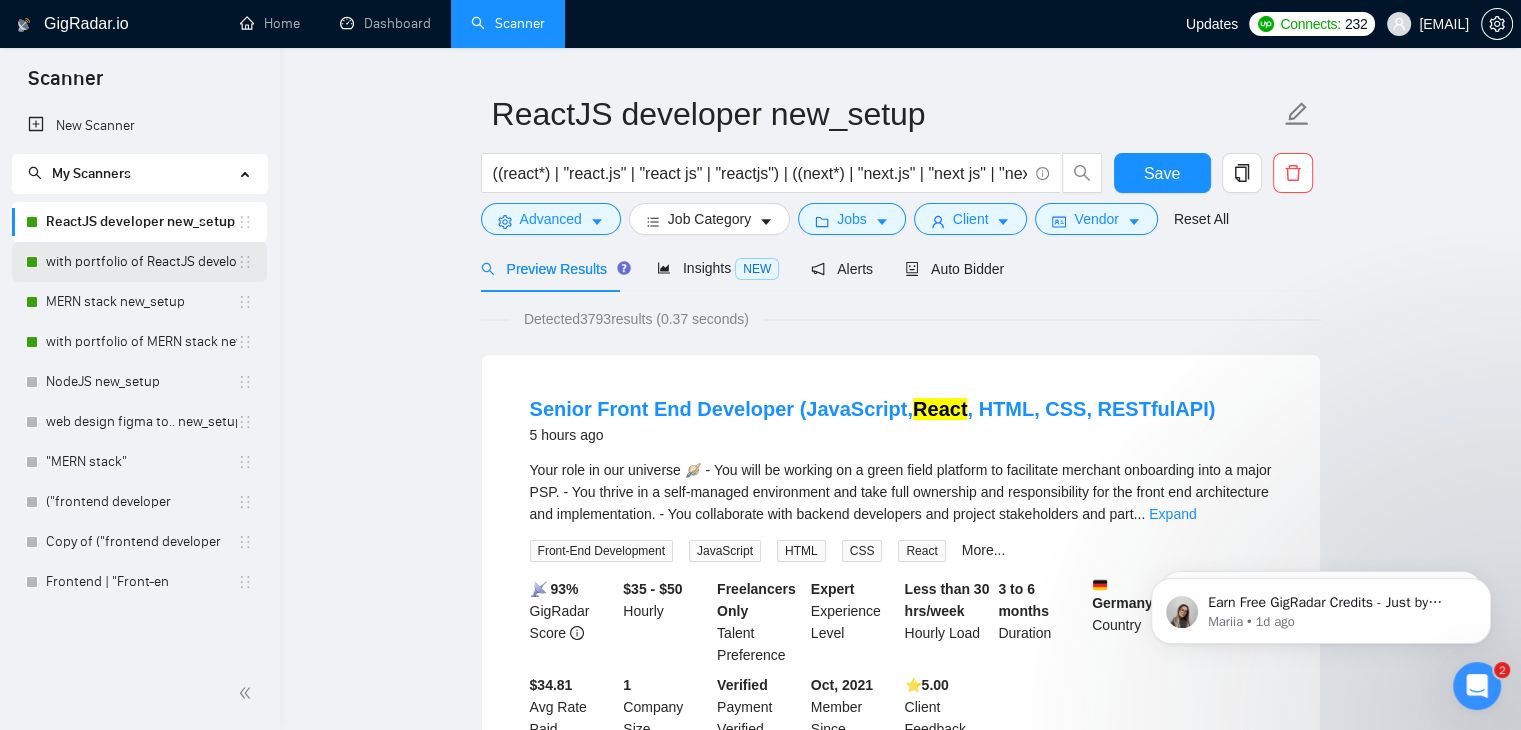 click on "with portfolio of ReactJS developer new_setup" at bounding box center (141, 262) 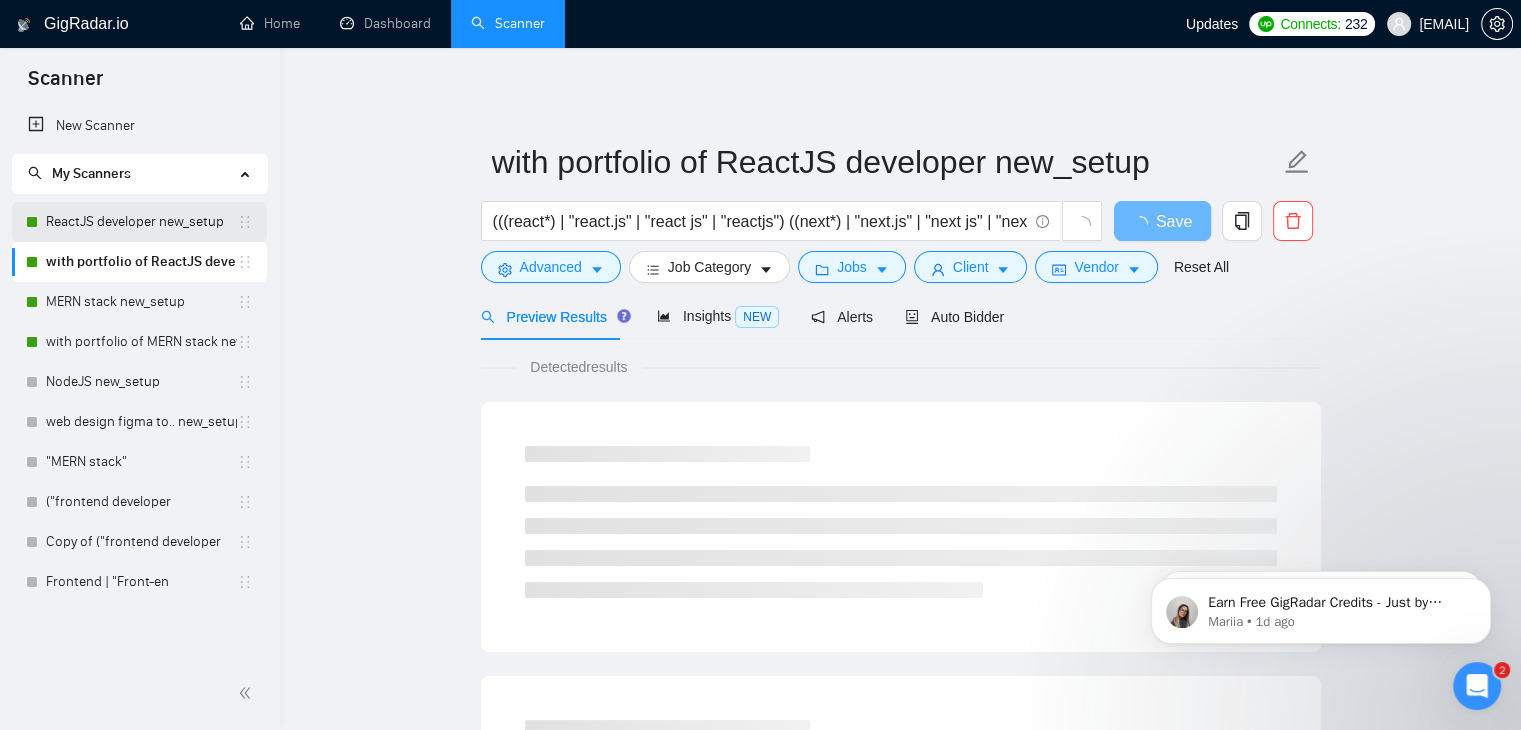 click on "ReactJS developer new_setup" at bounding box center [141, 222] 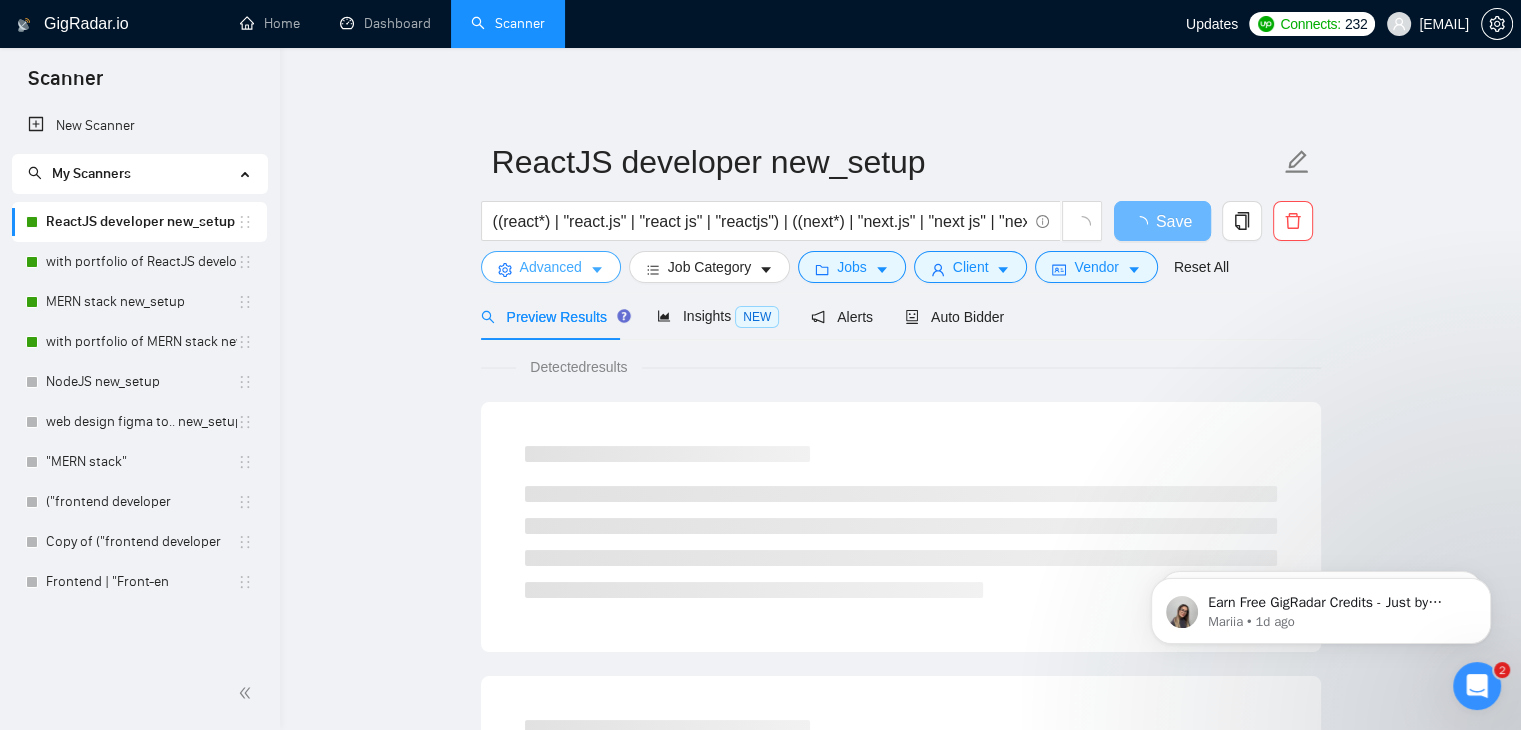 click on "Advanced" at bounding box center (551, 267) 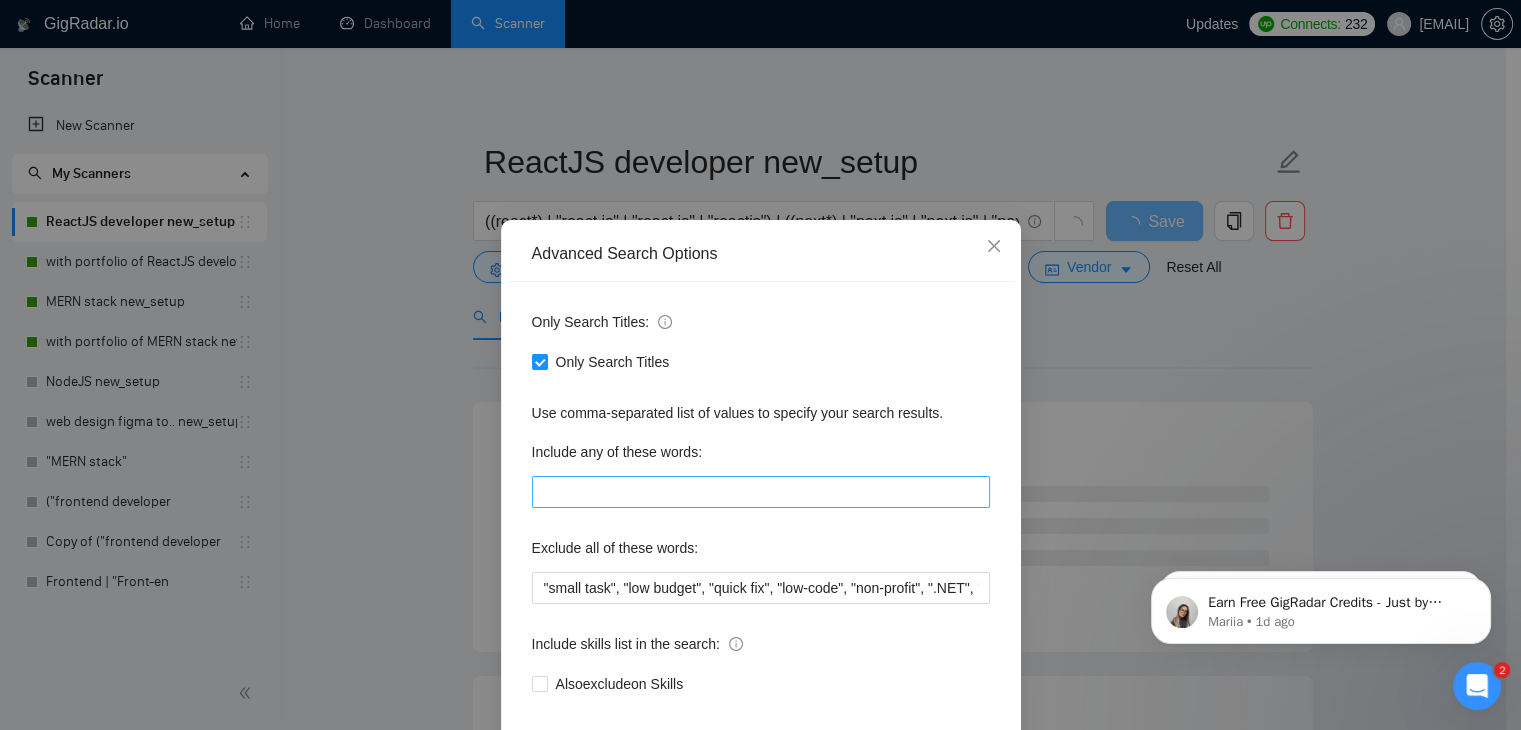 scroll, scrollTop: 26, scrollLeft: 0, axis: vertical 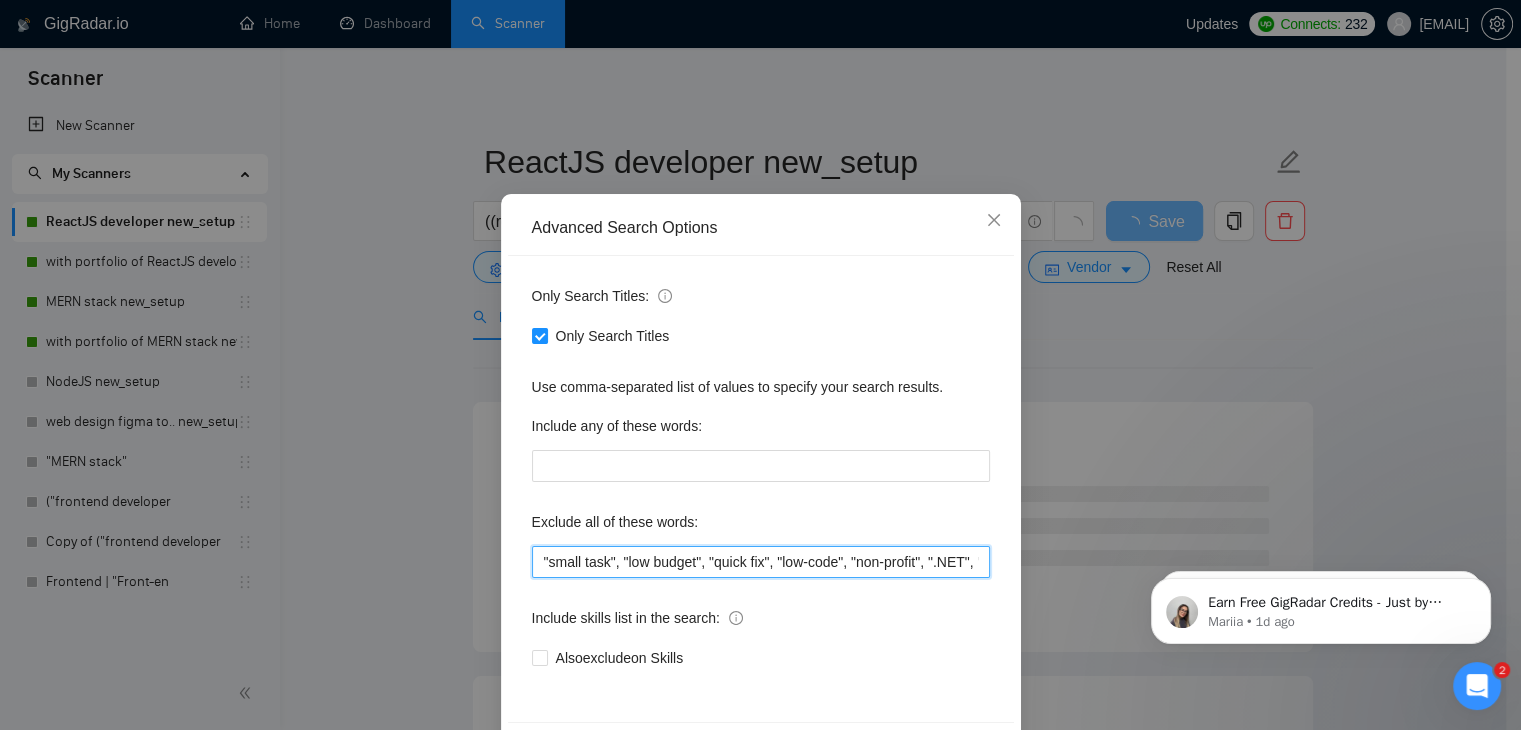 click on ""small task", "low budget", "quick fix", "low-code", "non-profit", ".NET", "WordPress", "shopify", "python", "vue*", "php", "laravel", "Flutterflow", "React native", " App developer", "Web3", "Web 3", "QA"" at bounding box center (761, 562) 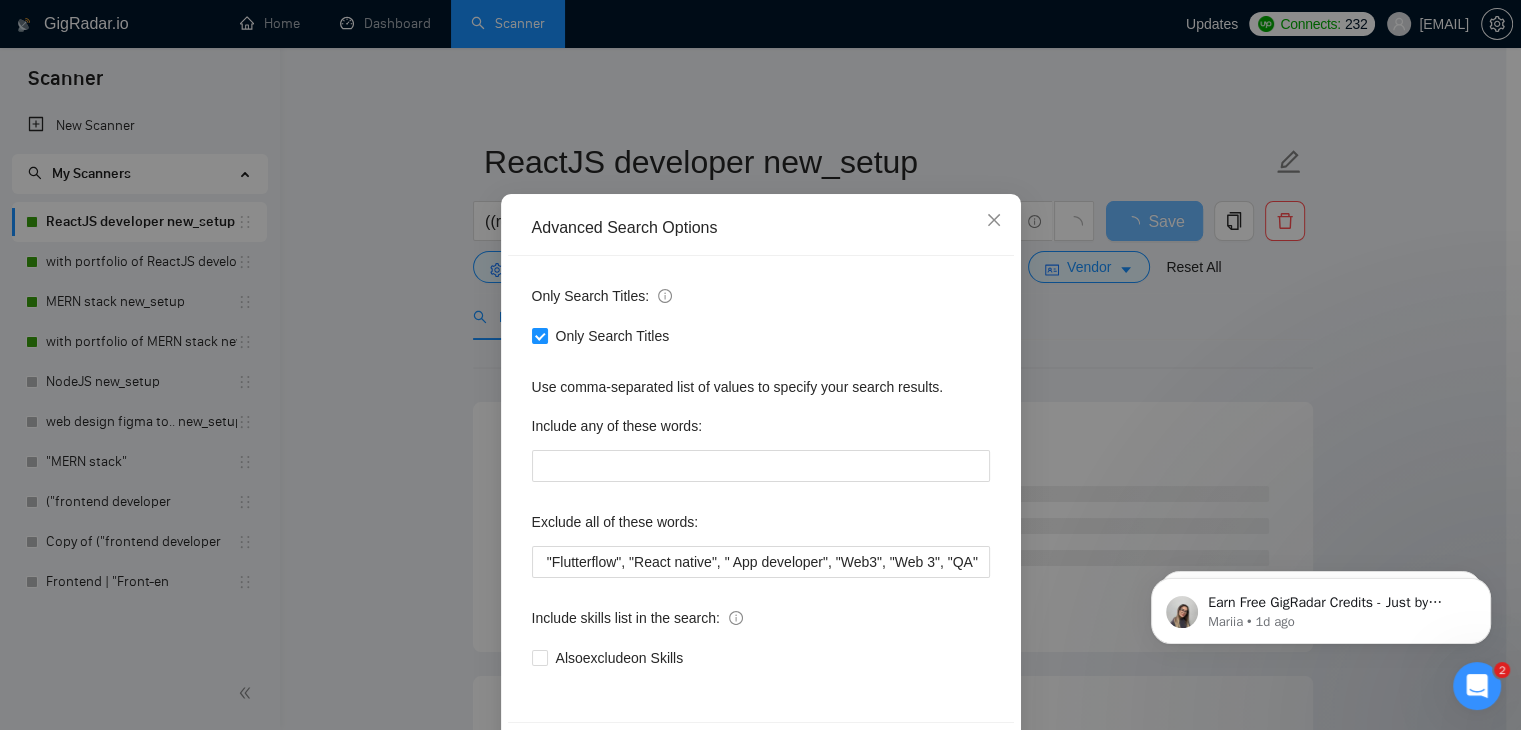 scroll, scrollTop: 0, scrollLeft: 0, axis: both 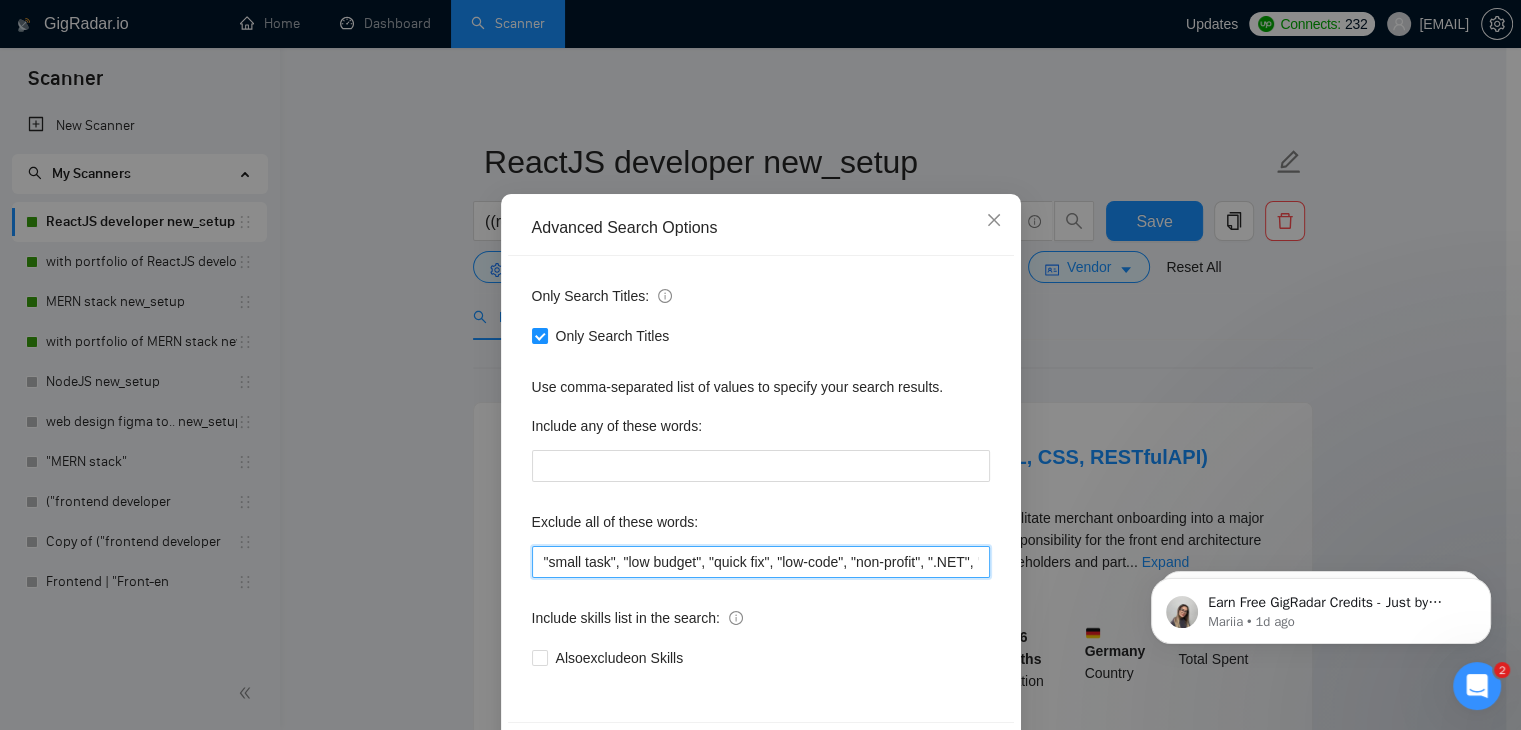 click on ""small task", "low budget", "quick fix", "low-code", "non-profit", ".NET", "WordPress", "shopify", "python", "vue*", "php", "laravel", "Flutterflow", "React native", " App developer", "Web3", "Web 3", "QA"" at bounding box center [761, 562] 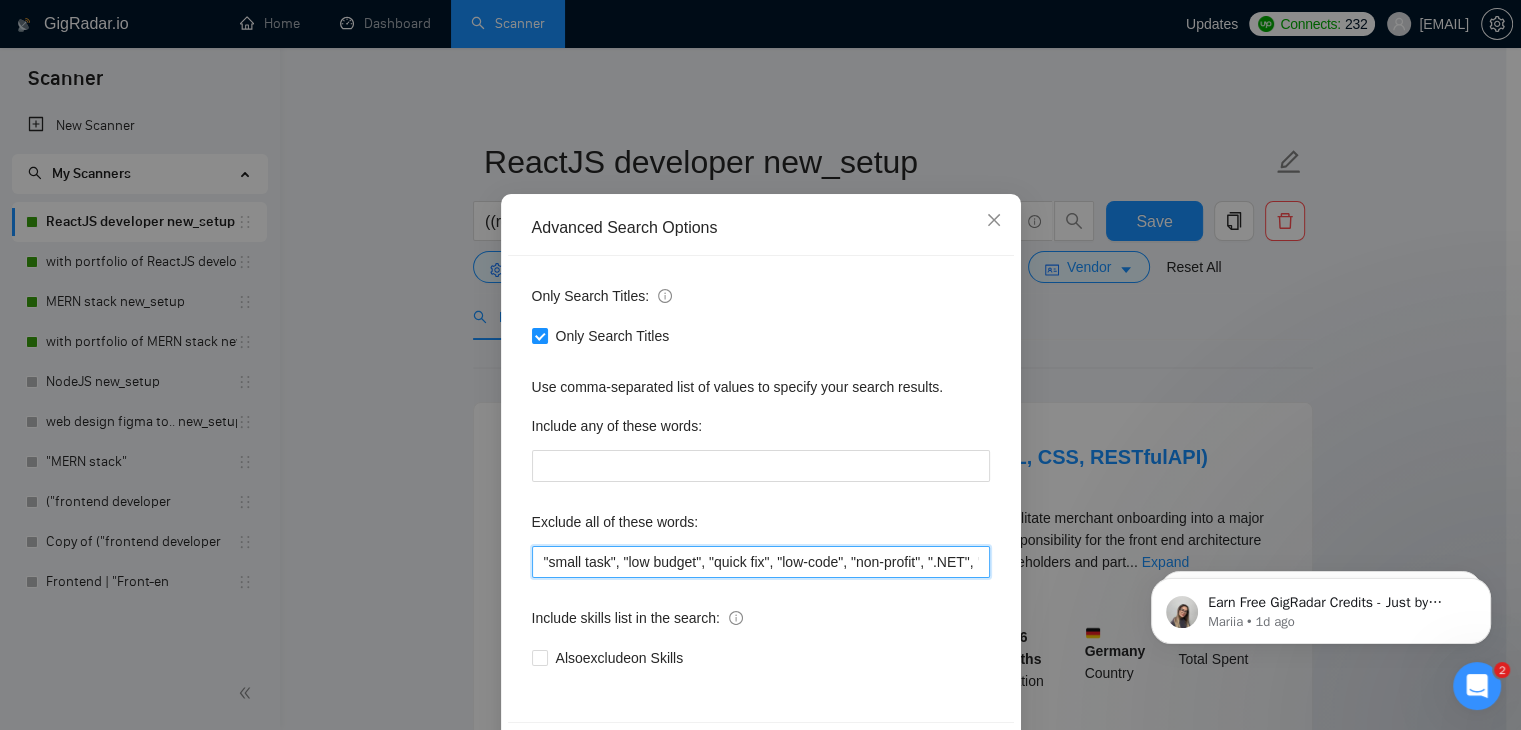 paste on ""within [TIME]", "completed in [TIME]","fixed budget", "Fixed Price", "small task", "low budget", "No-Code", "quick fix", "low-code", "non-profit", ".NET", "WordPress", "shopify", "python", "vue*", "php", "laravel", "Flutterflow", "flutter" "React-native","React native", " App developer", "Web3", "Web 3", "QA", "rust", "Angular*", "PST", "CST", "UTC" , "Pacific time", zone", "Spanish", "10+ years", "8+ years ", " 6$/h", " 5$/h", " 4$/h", " 3$/h", " 2$/h"" 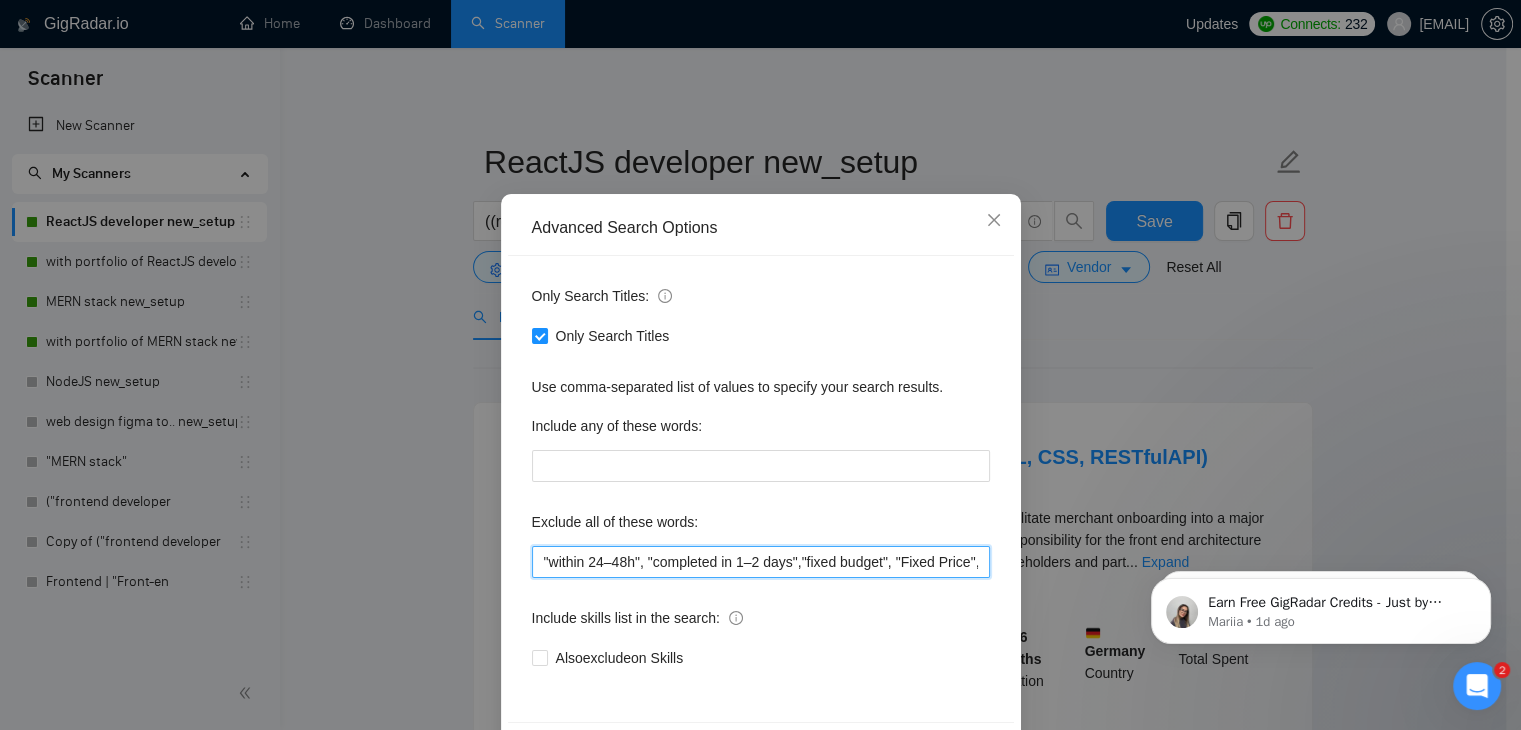scroll, scrollTop: 0, scrollLeft: 2286, axis: horizontal 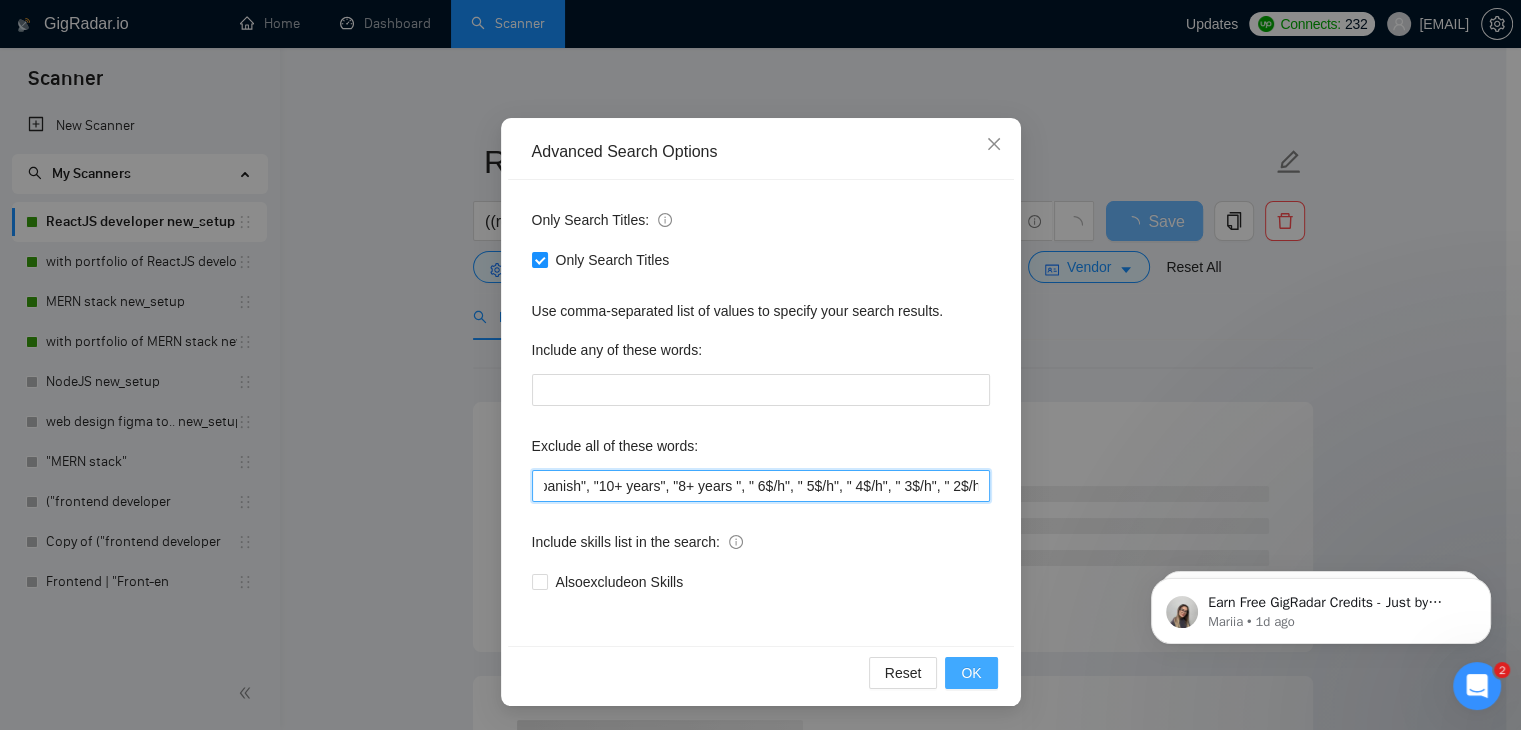 type on ""within 24–48h", "completed in 1–2 days","fixed budget", "Fixed Price", "small task", "low budget", "No-Code", "quick fix", "low-code", "non-profit", ".NET", "WordPress", "shopify", "python", "vue*", "php", "laravel", "Flutterflow", "flutter" "React-native","React native", " App developer", "Web3", "Web 3", "QA", "rust", "Angular*", "PST", "CST", "UTC" , "Pacific time", zone", "Spanish", "10+ years", "8+ years ", " 6$/h", " 5$/h", " 4$/h", " 3$/h", " 2$/h"" 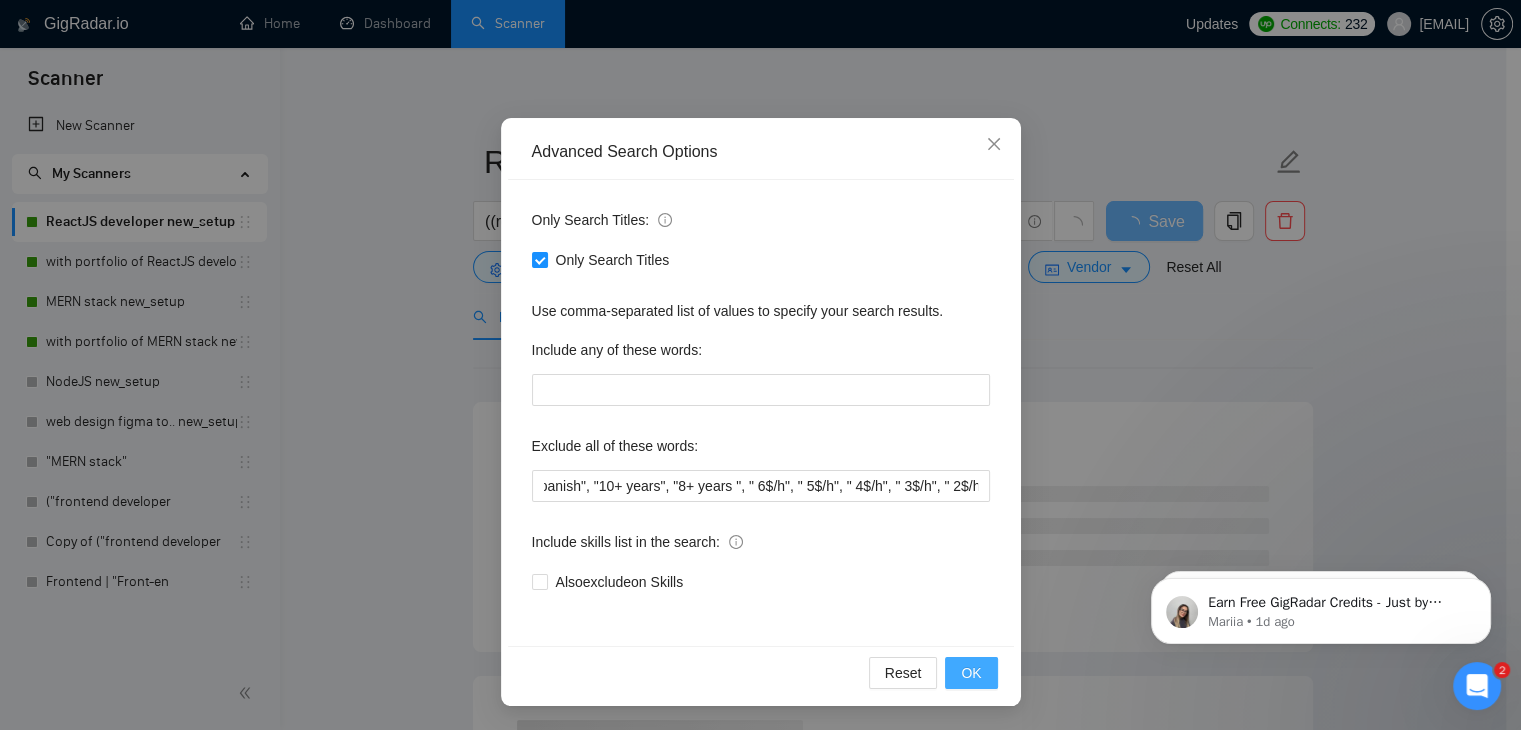 click on "OK" at bounding box center (971, 673) 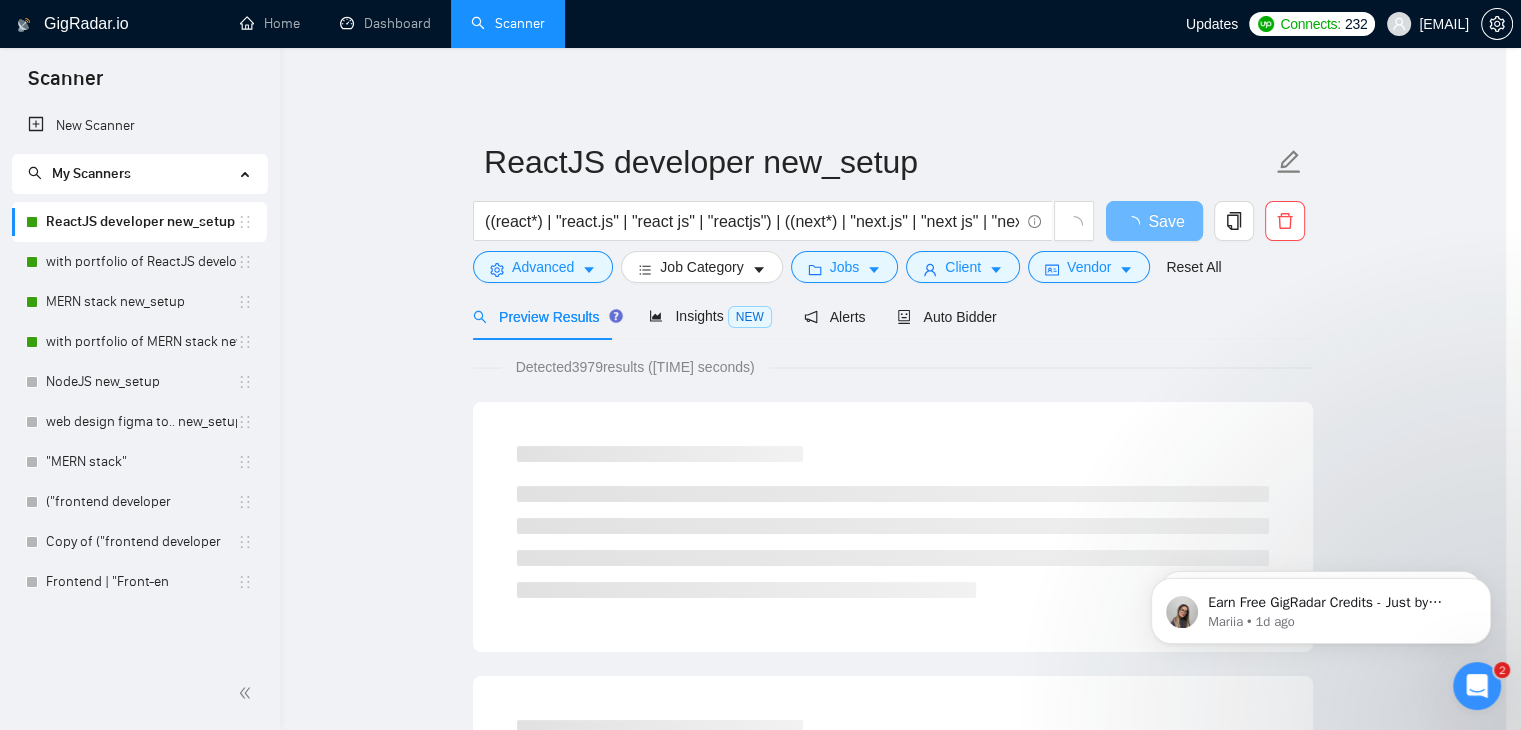 scroll, scrollTop: 2, scrollLeft: 0, axis: vertical 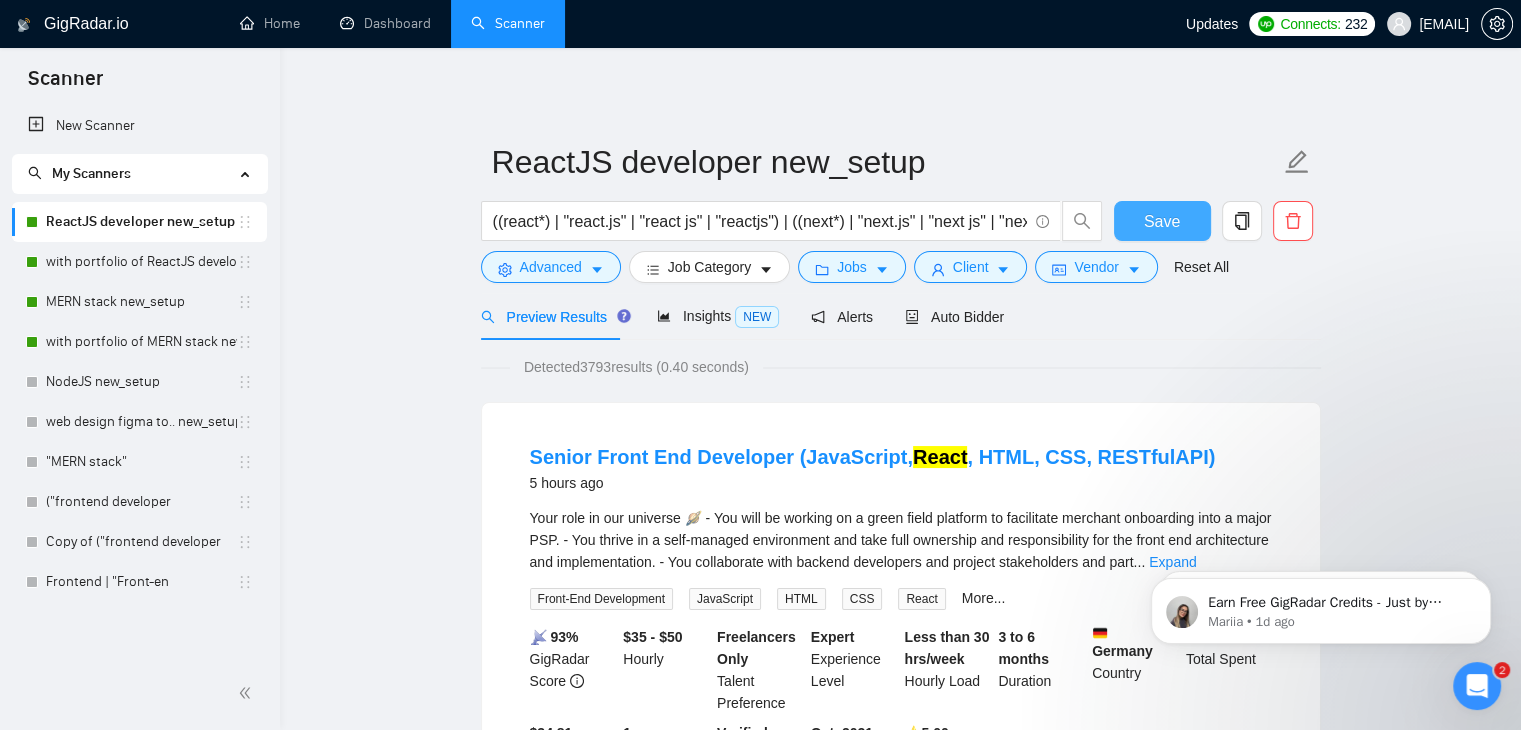 click on "Save" at bounding box center [1162, 221] 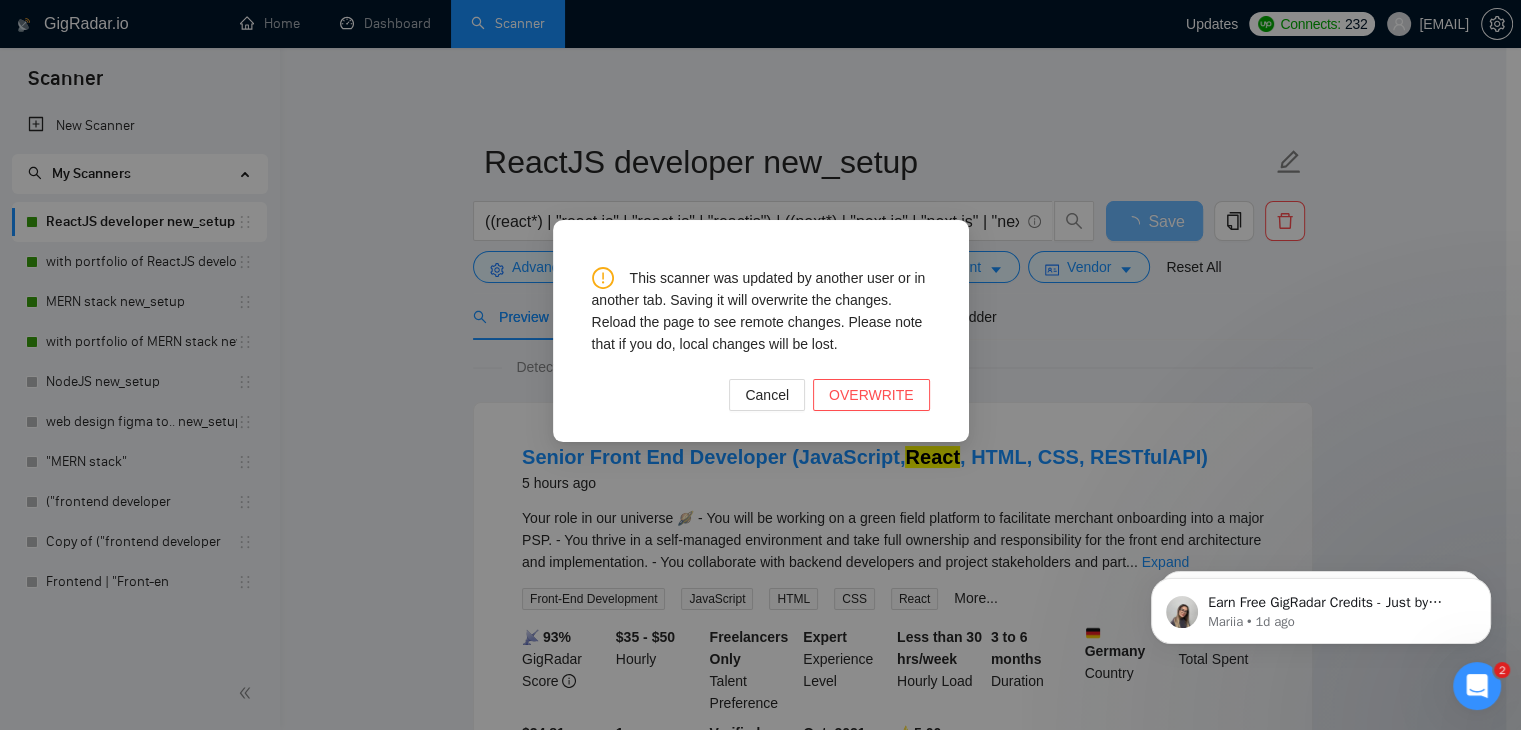type 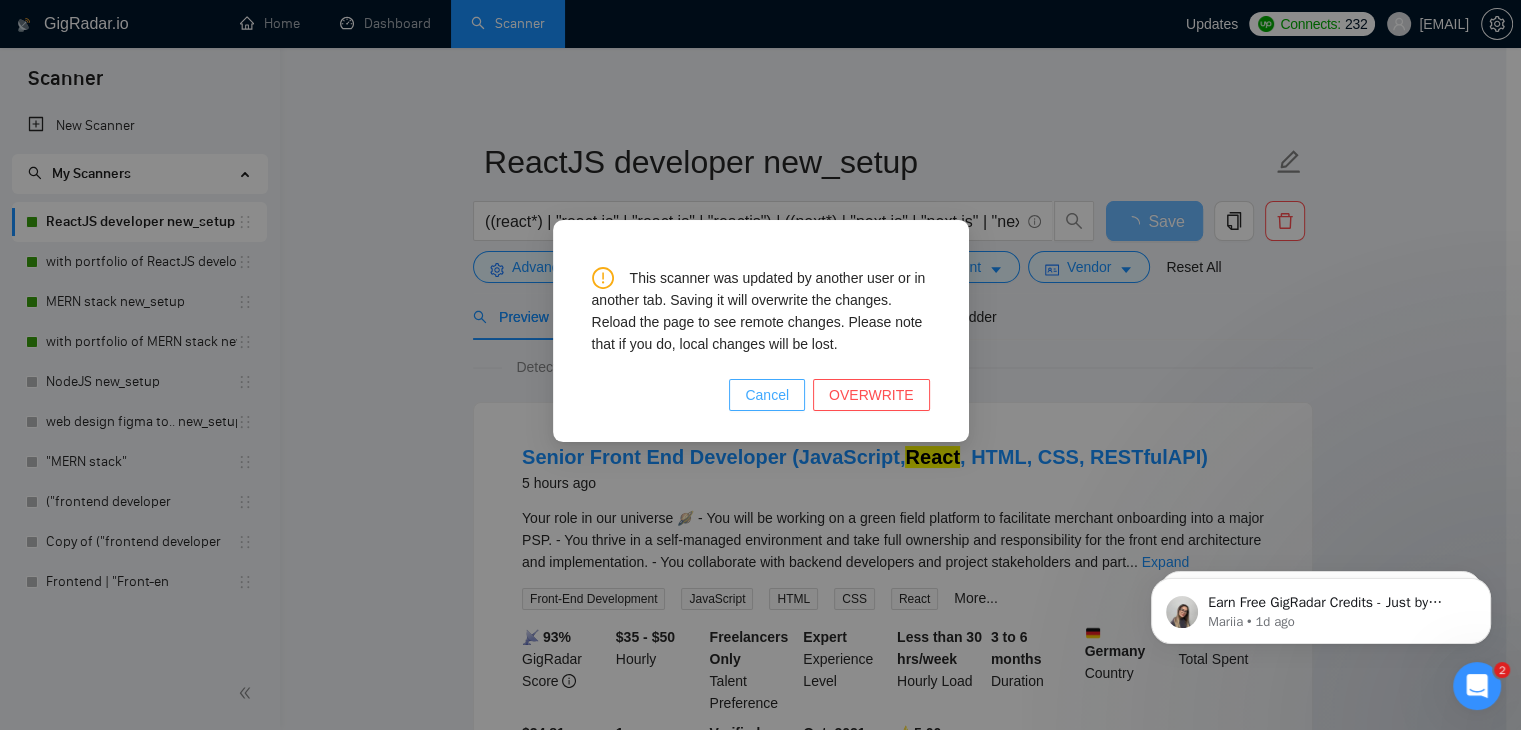 click on "Cancel" at bounding box center [767, 395] 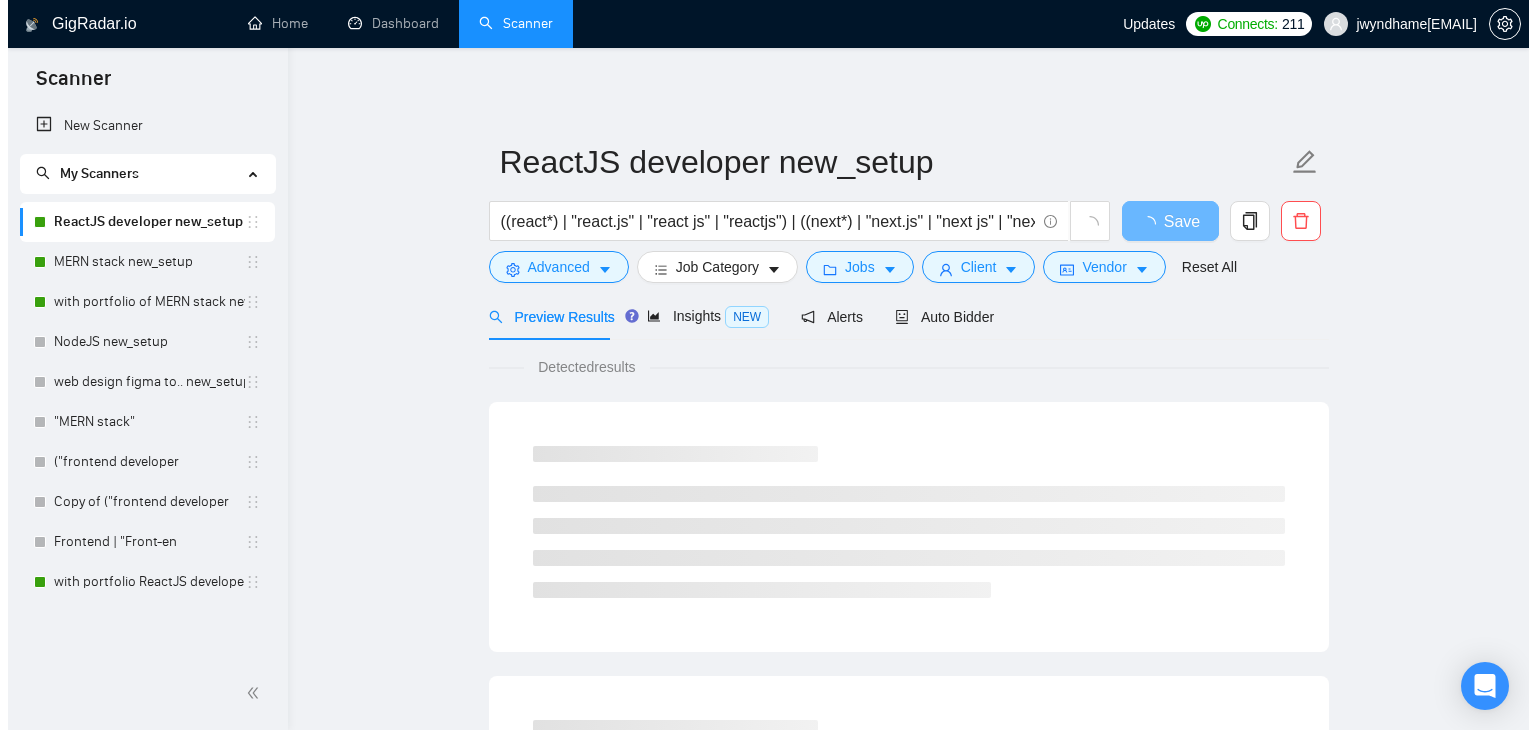 scroll, scrollTop: 0, scrollLeft: 0, axis: both 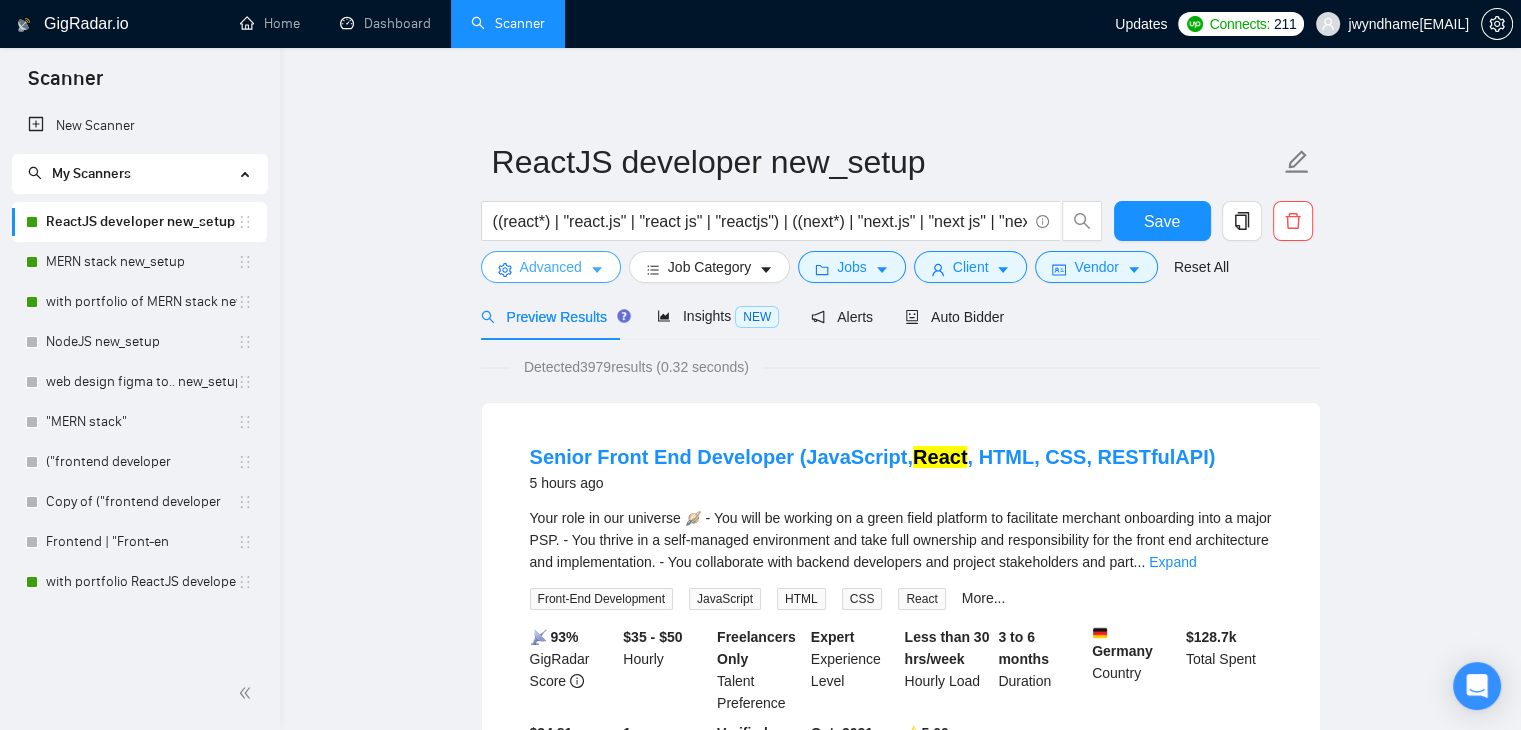 click on "Advanced" at bounding box center (551, 267) 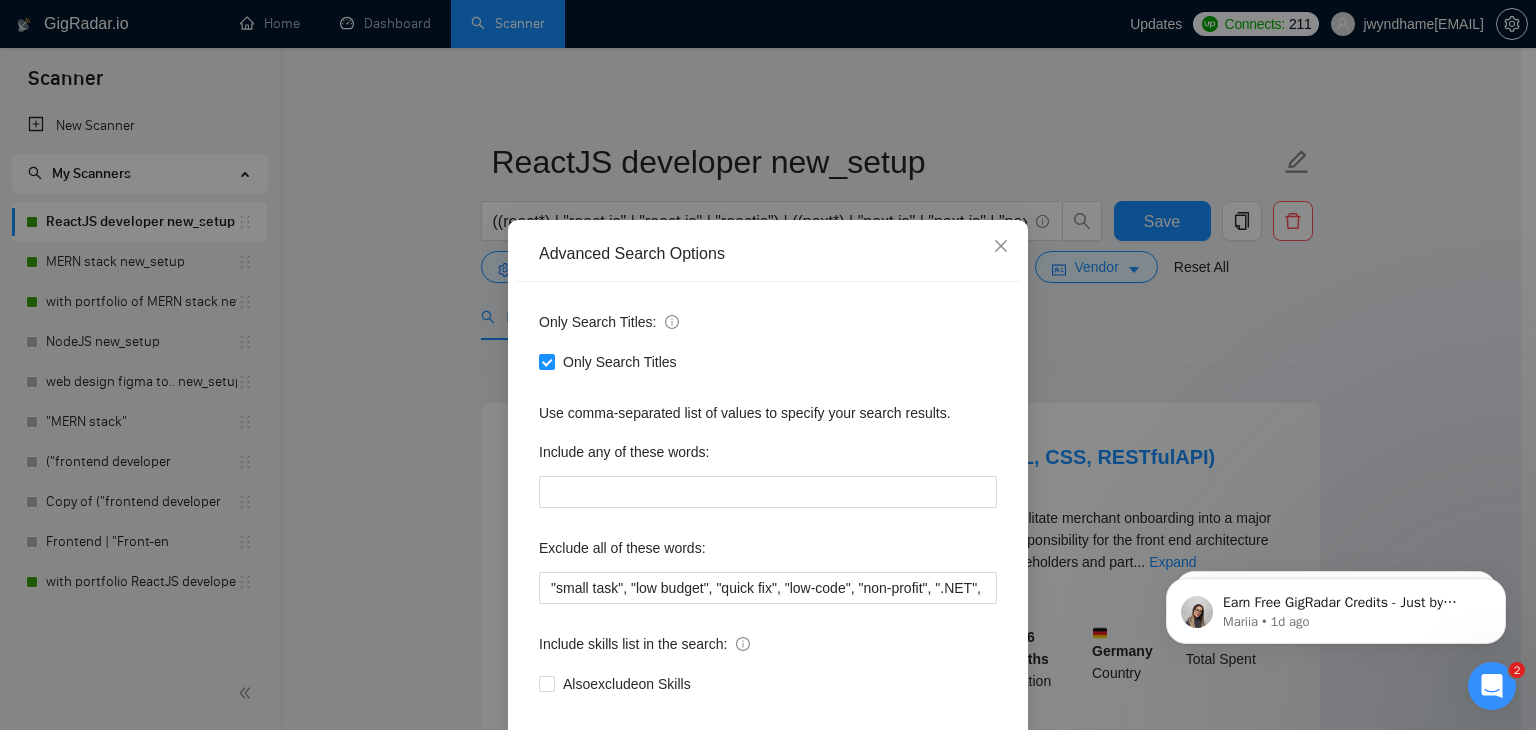 scroll, scrollTop: 0, scrollLeft: 0, axis: both 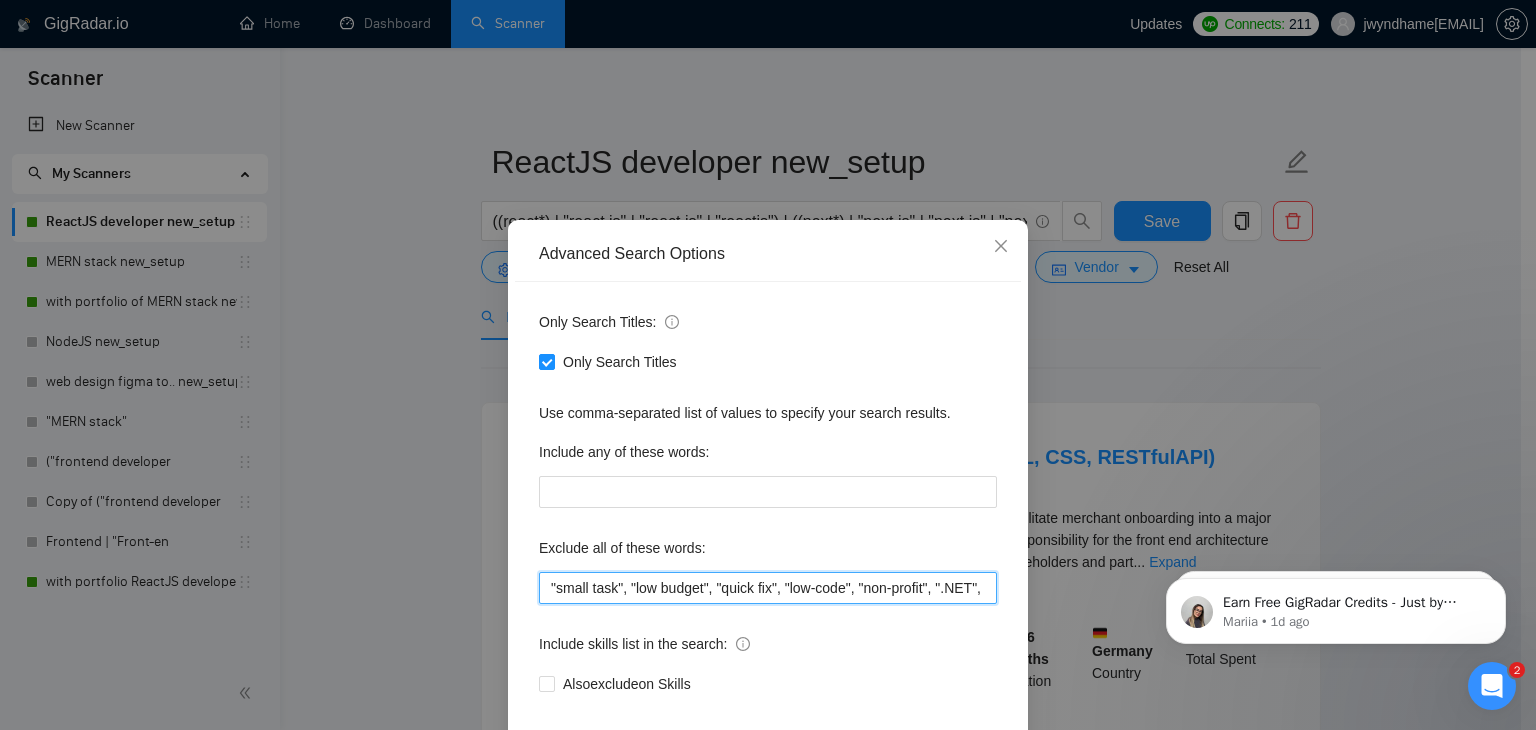 click on ""small task", "low budget", "quick fix", "low-code", "non-profit", ".NET", "WordPress", "shopify", "python", "vue*", "php", "laravel", "Flutterflow", "React native", " App developer", "Web3", "Web 3", "QA"" at bounding box center [768, 588] 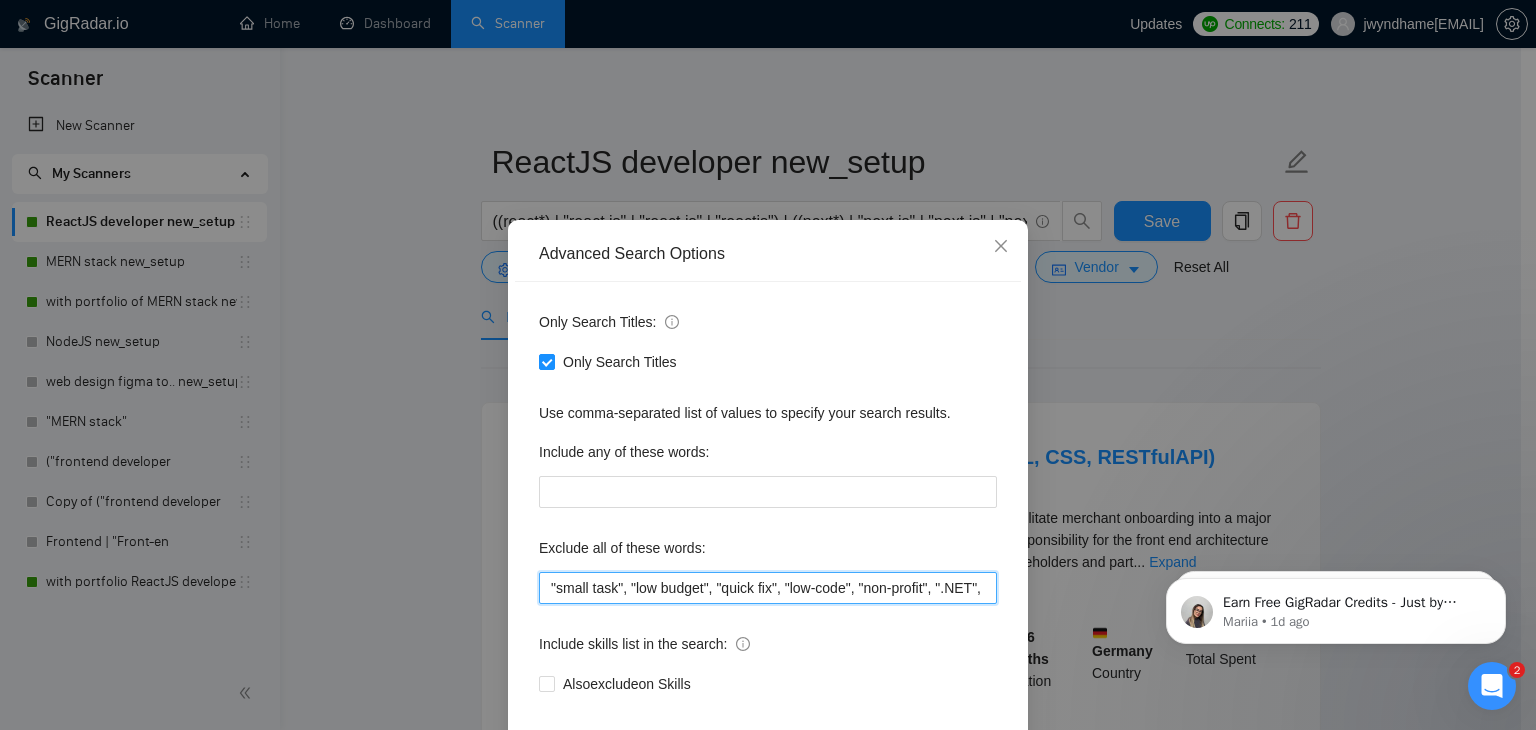 click on ""small task", "low budget", "quick fix", "low-code", "non-profit", ".NET", "WordPress", "shopify", "python", "vue*", "php", "laravel", "Flutterflow", "React native", " App developer", "Web3", "Web 3", "QA"" at bounding box center [768, 588] 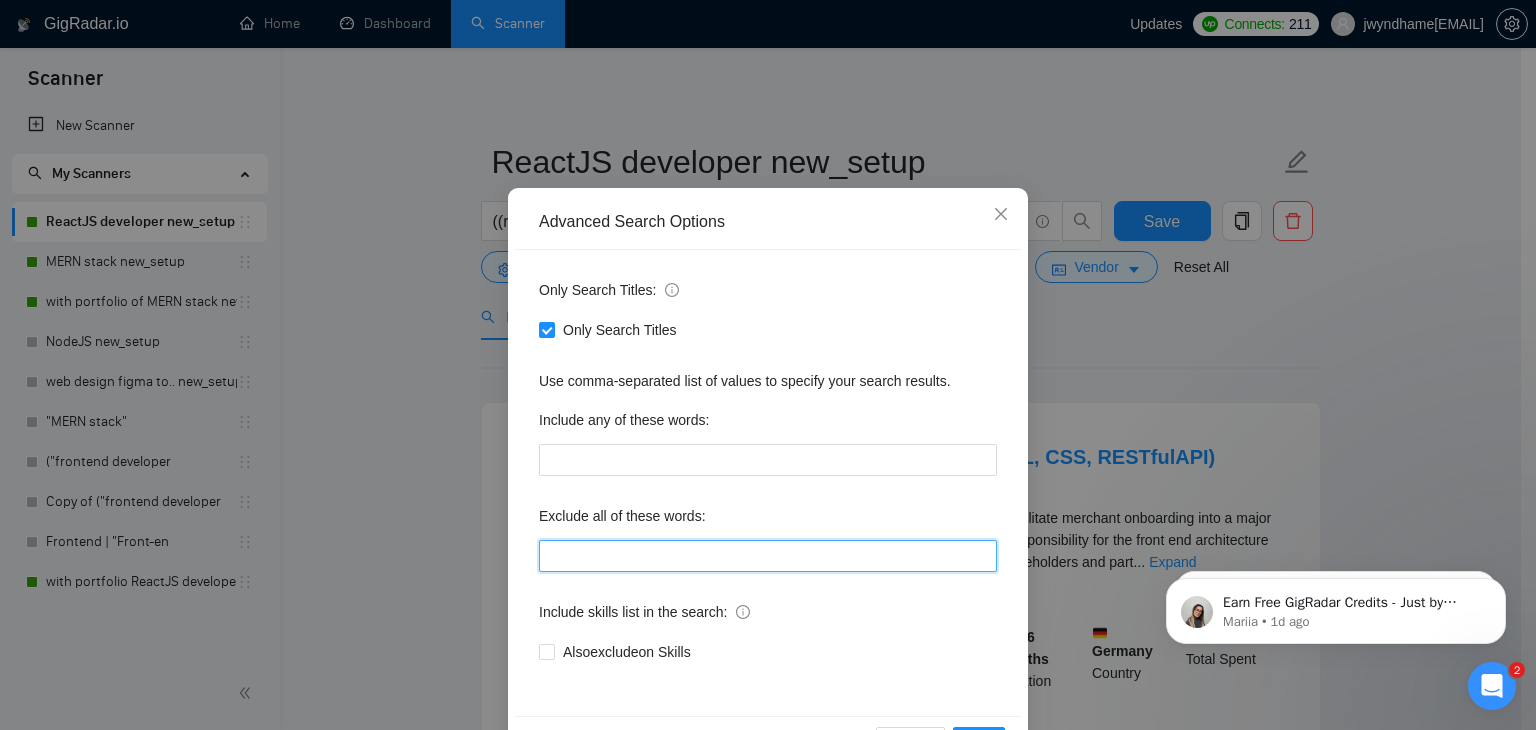 scroll, scrollTop: 100, scrollLeft: 0, axis: vertical 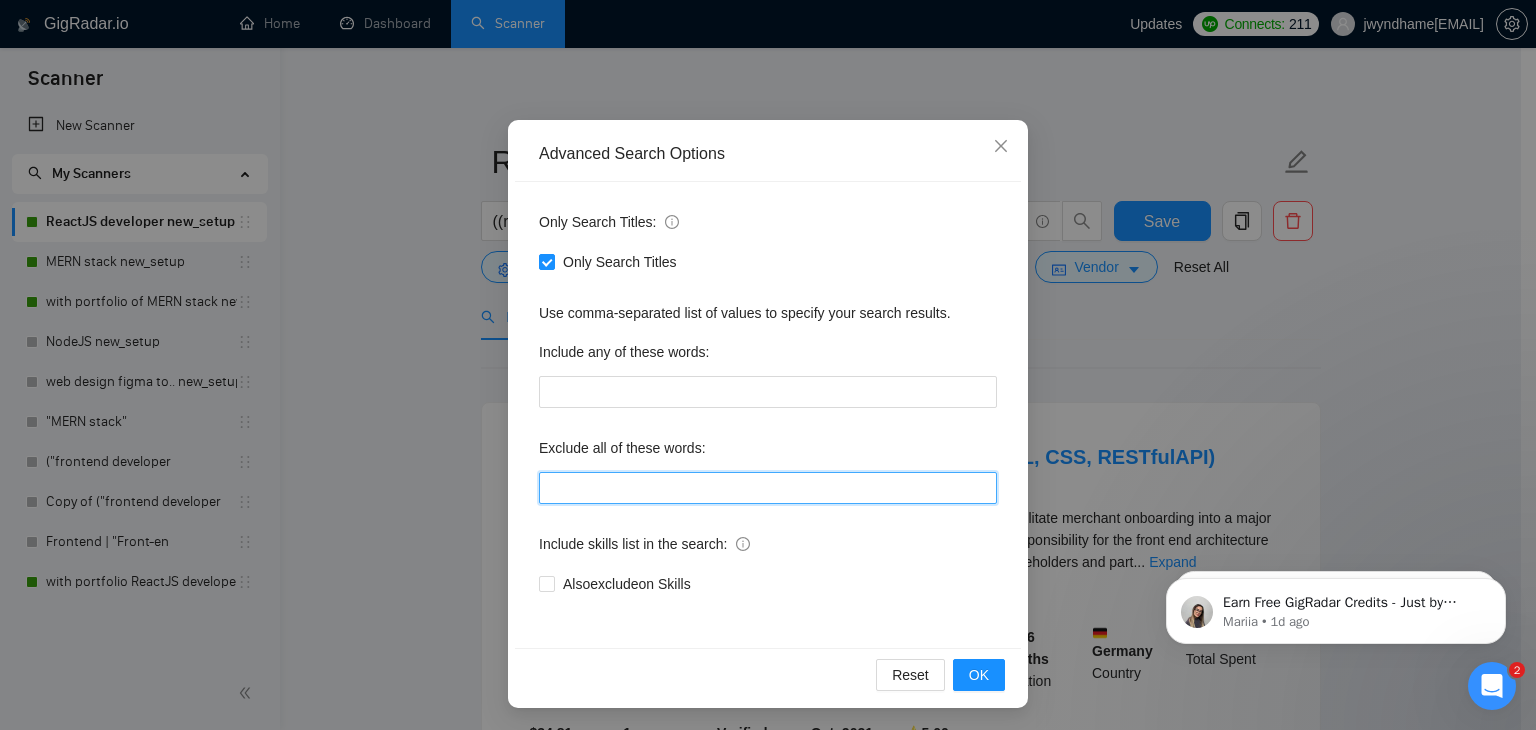 paste 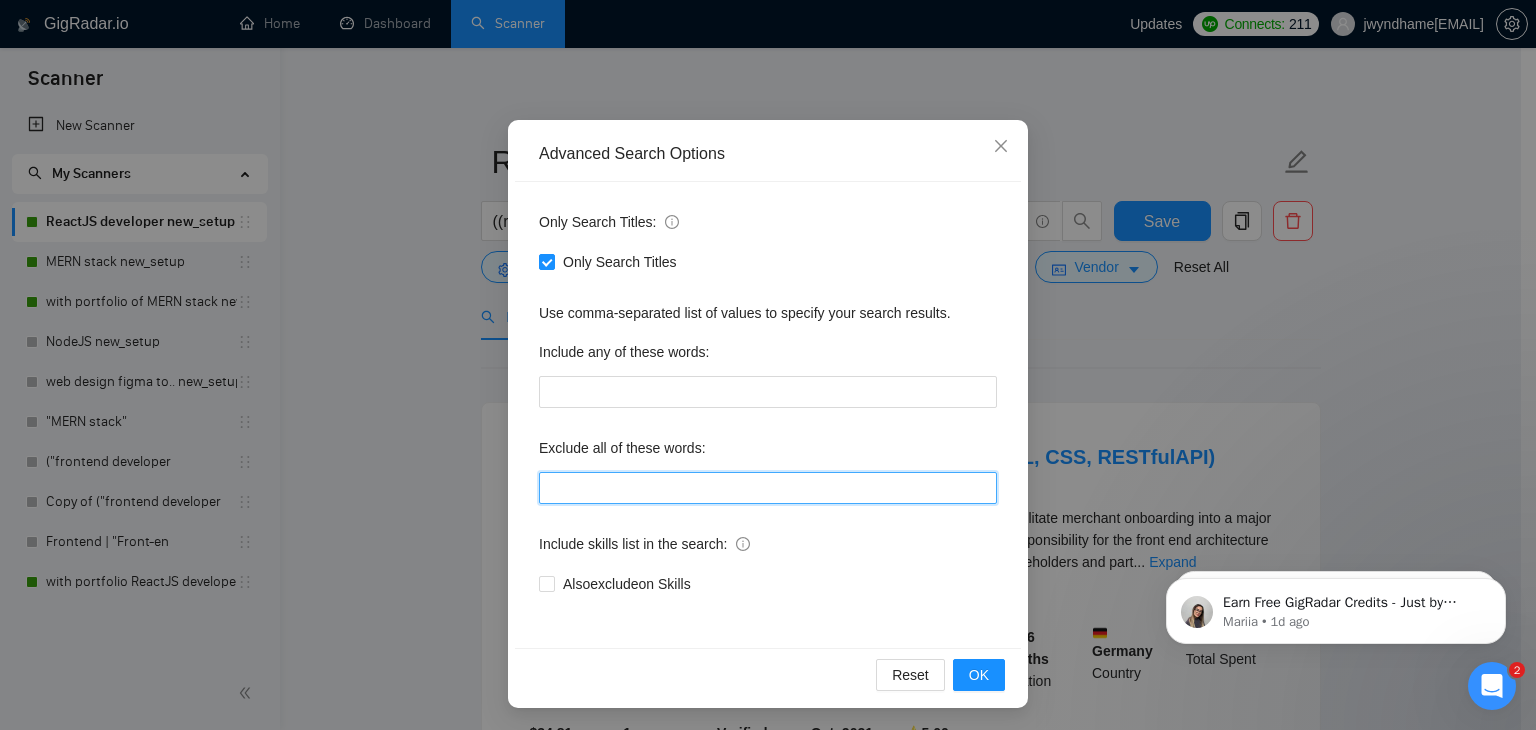 paste on ""within 24–48h", "completed in 1–2 days","fixed budget", "Fixed Price", "small task", "low budget", "No-Code", "quick fix", "low-code", "non-profit", ".NET", "WordPress", "shopify", "python", "vue*", "php", "laravel", "Flutterflow", "flutter" "React-native","React native", " App developer", "Web3", "Web 3", "QA", "rust", "Angular*", "PST", "CST", "UTC" , "Pacific time", zone", "Spanish", "10+ years", "8+ years ", " 6$/h", " 5$/h", " 4$/h", " 3$/h", " 2$/h"" 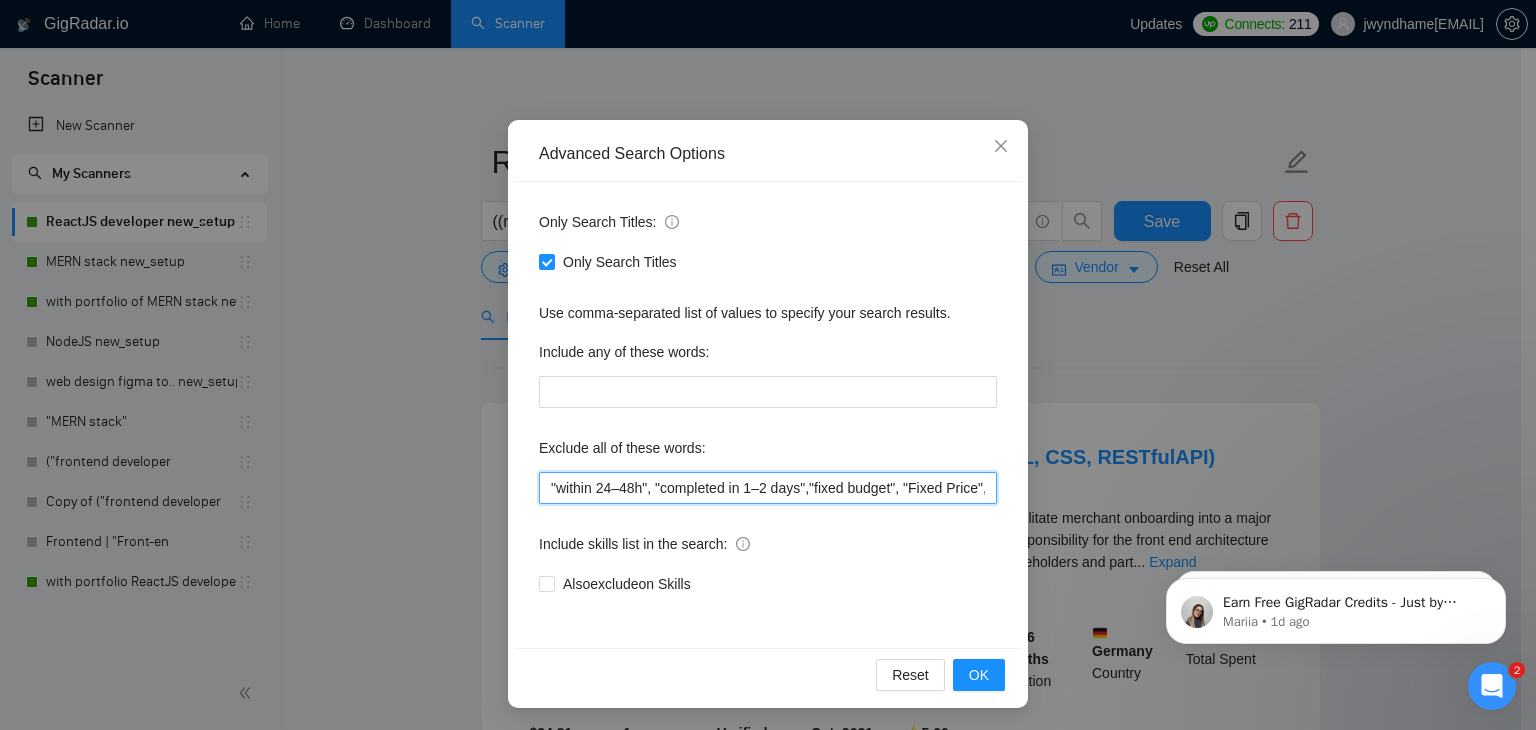 scroll, scrollTop: 0, scrollLeft: 2282, axis: horizontal 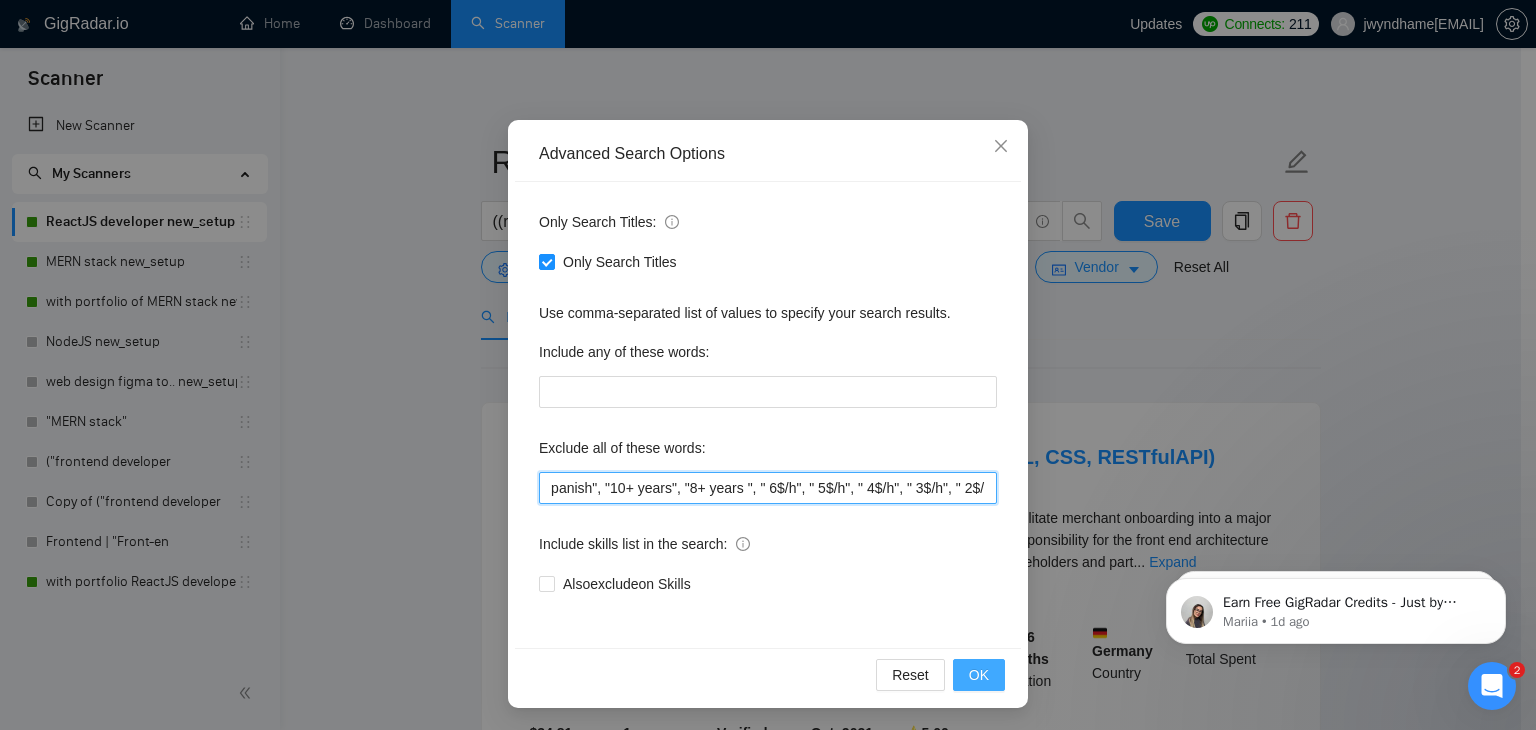 type on ""within 24–48h", "completed in 1–2 days","fixed budget", "Fixed Price", "small task", "low budget", "No-Code", "quick fix", "low-code", "non-profit", ".NET", "WordPress", "shopify", "python", "vue*", "php", "laravel", "Flutterflow", "flutter" "React-native","React native", " App developer", "Web3", "Web 3", "QA", "rust", "Angular*", "PST", "CST", "UTC" , "Pacific time", zone", "Spanish", "10+ years", "8+ years ", " 6$/h", " 5$/h", " 4$/h", " 3$/h", " 2$/h"" 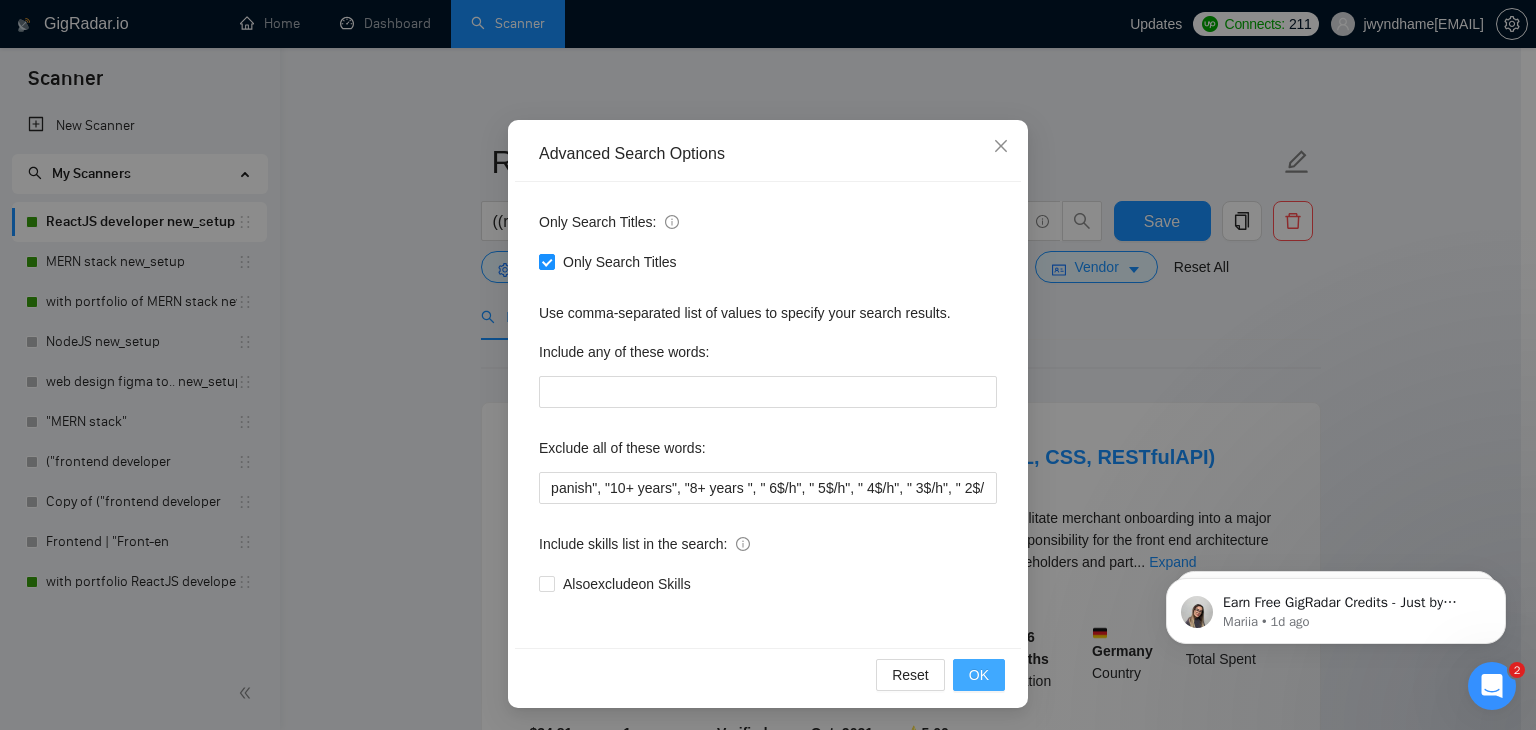 scroll, scrollTop: 0, scrollLeft: 0, axis: both 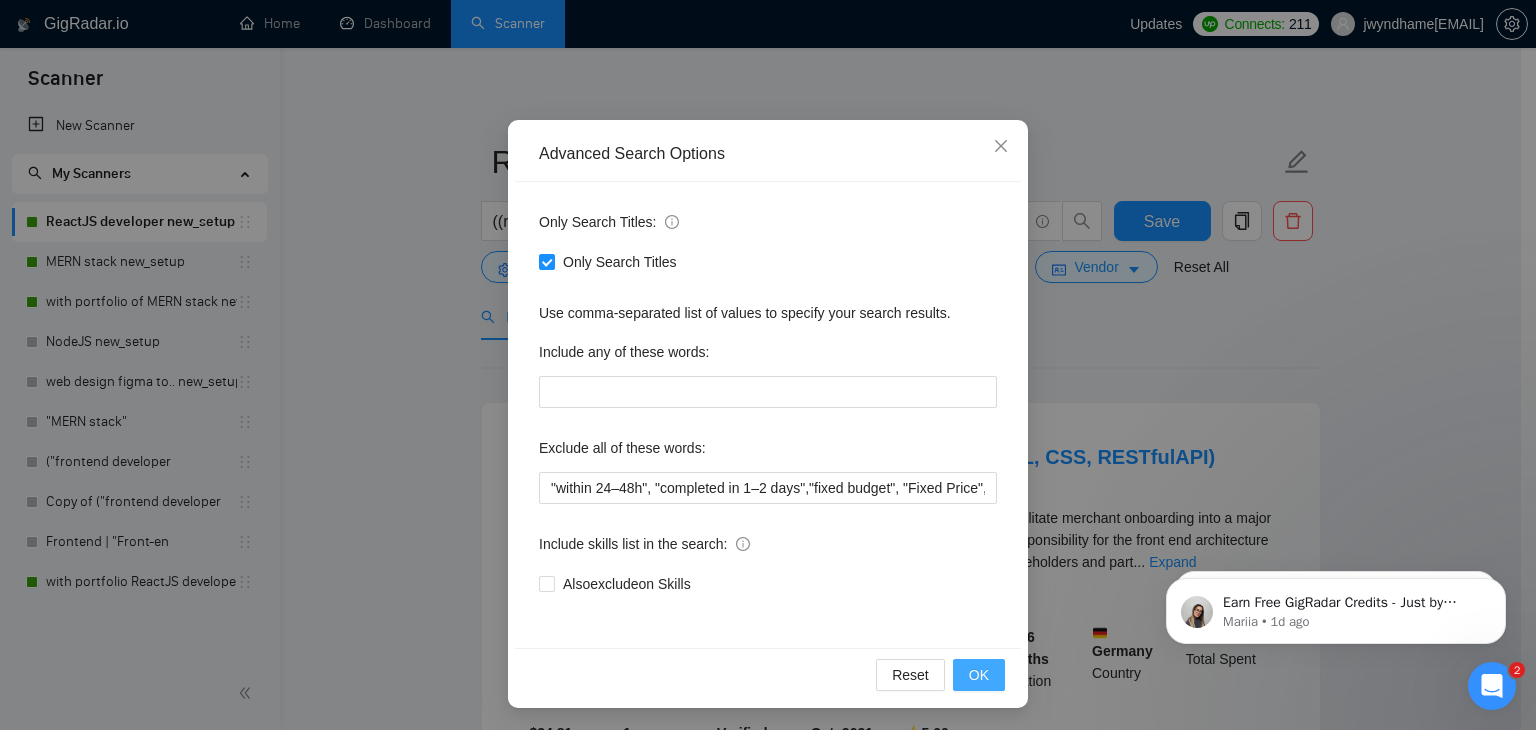 click on "OK" at bounding box center (979, 675) 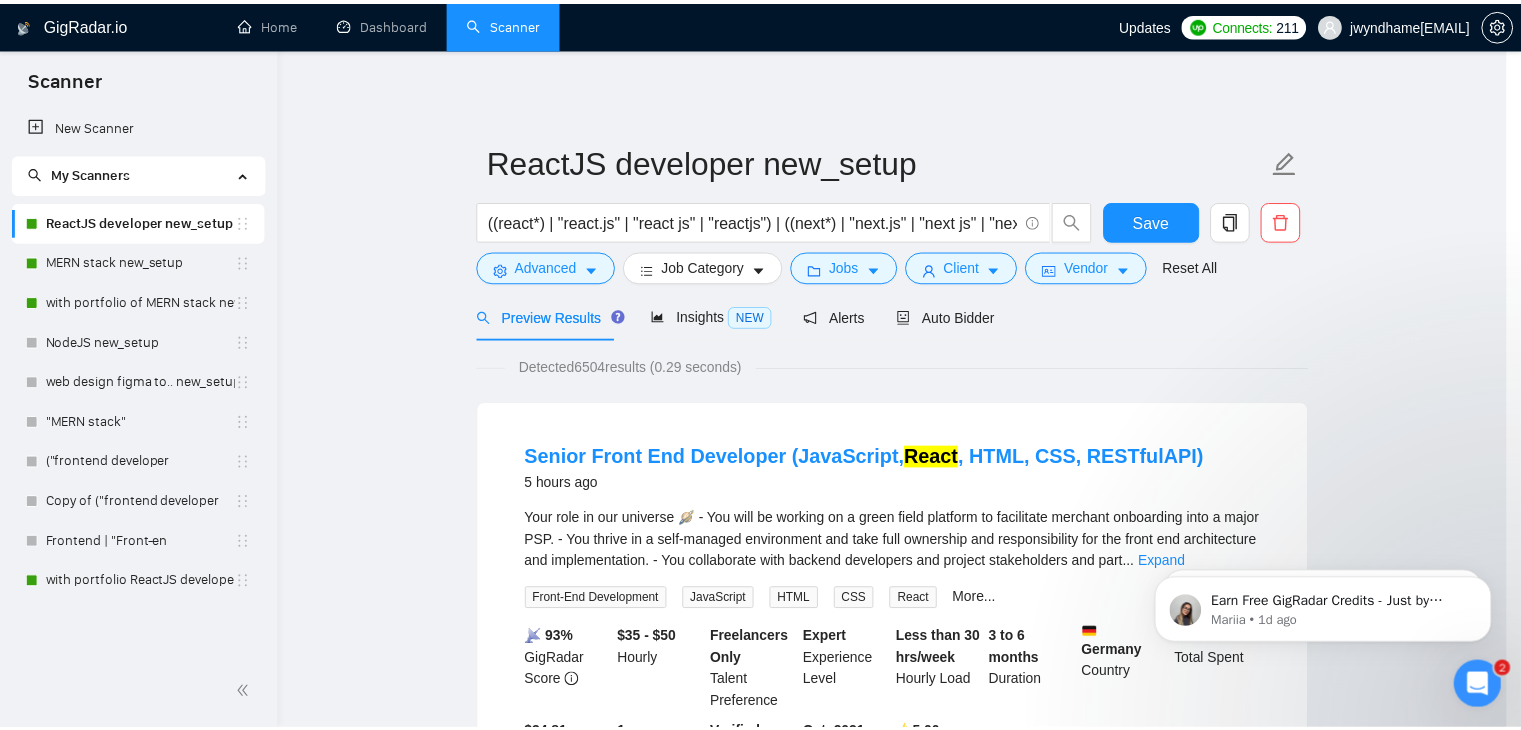 scroll, scrollTop: 2, scrollLeft: 0, axis: vertical 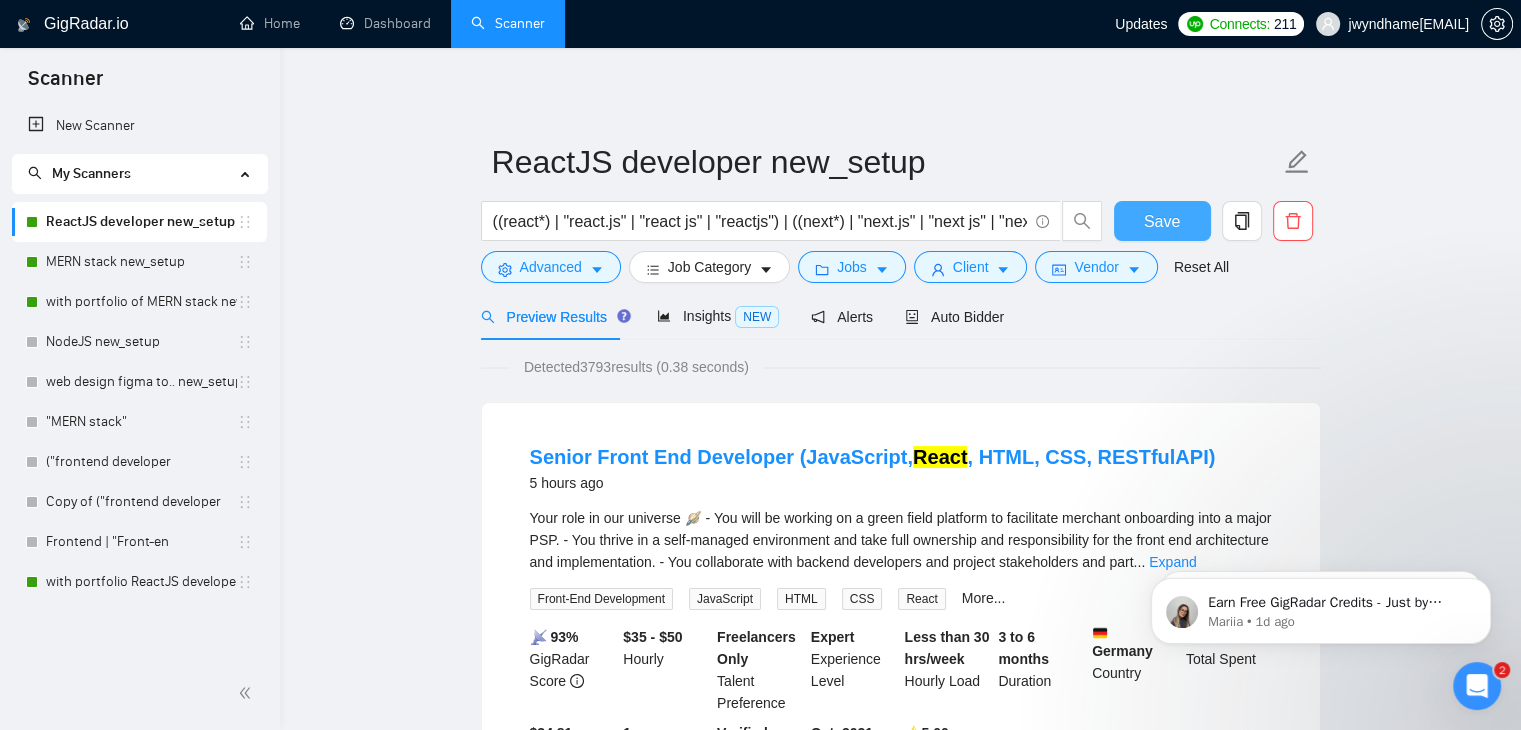 click on "Save" at bounding box center [1162, 221] 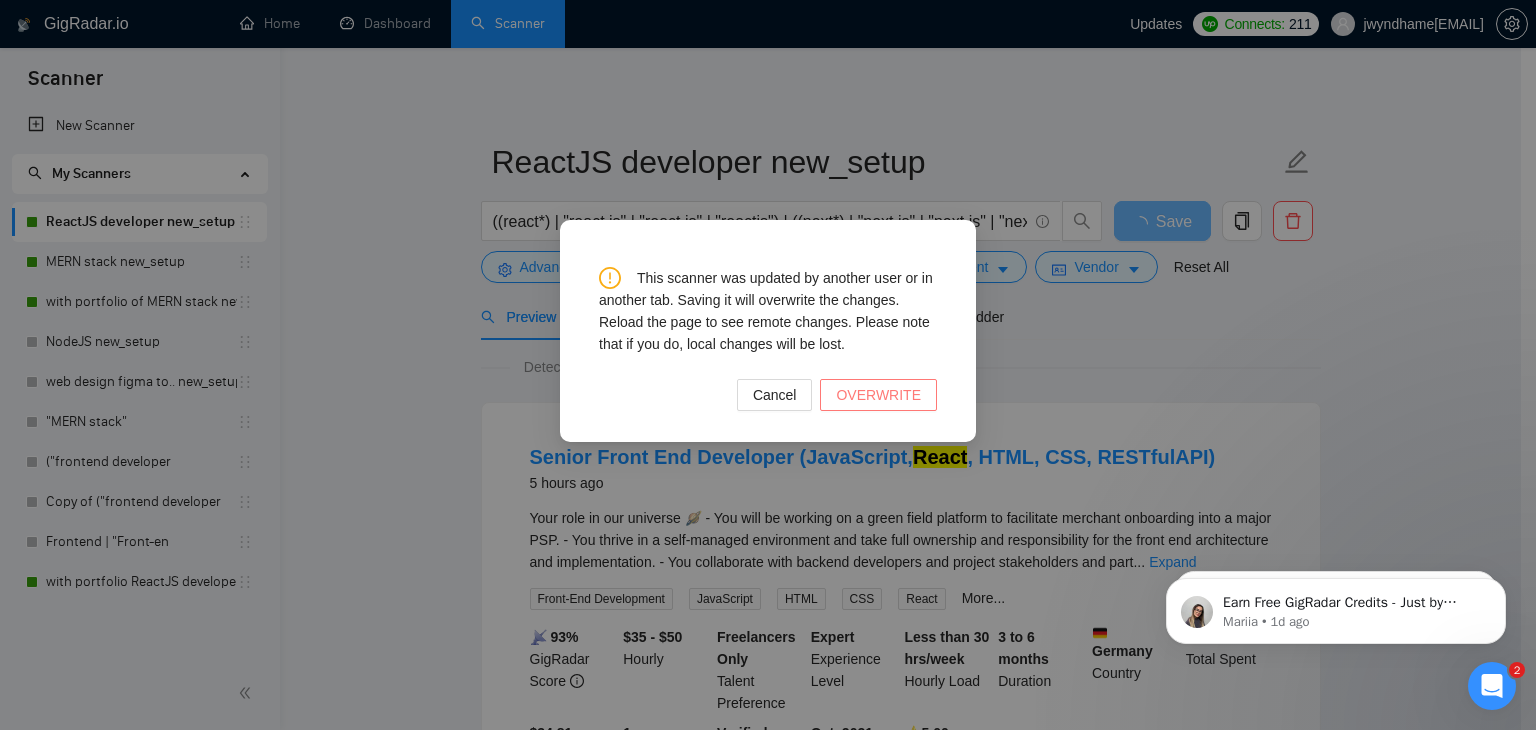 click on "OVERWRITE" at bounding box center [878, 395] 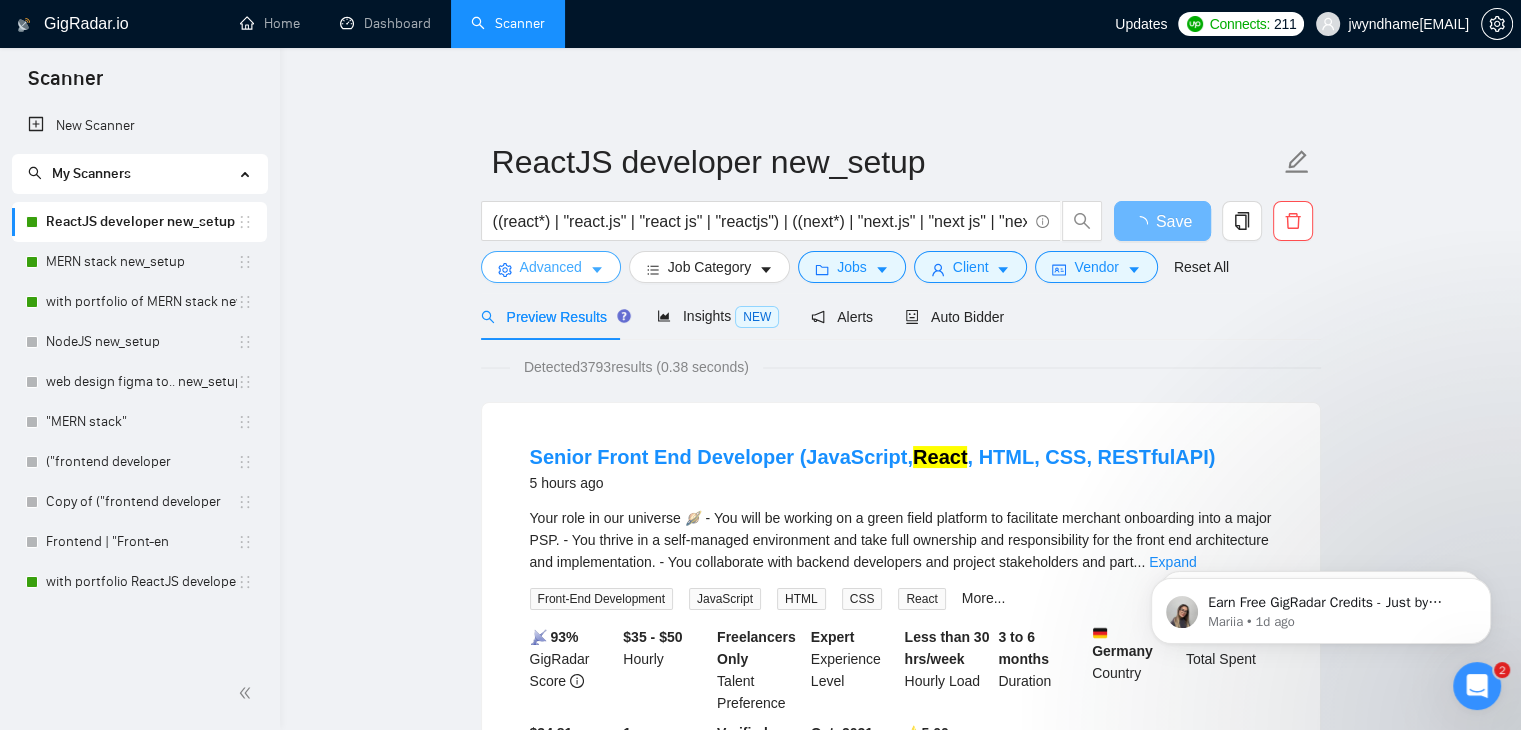 click on "Advanced" at bounding box center [551, 267] 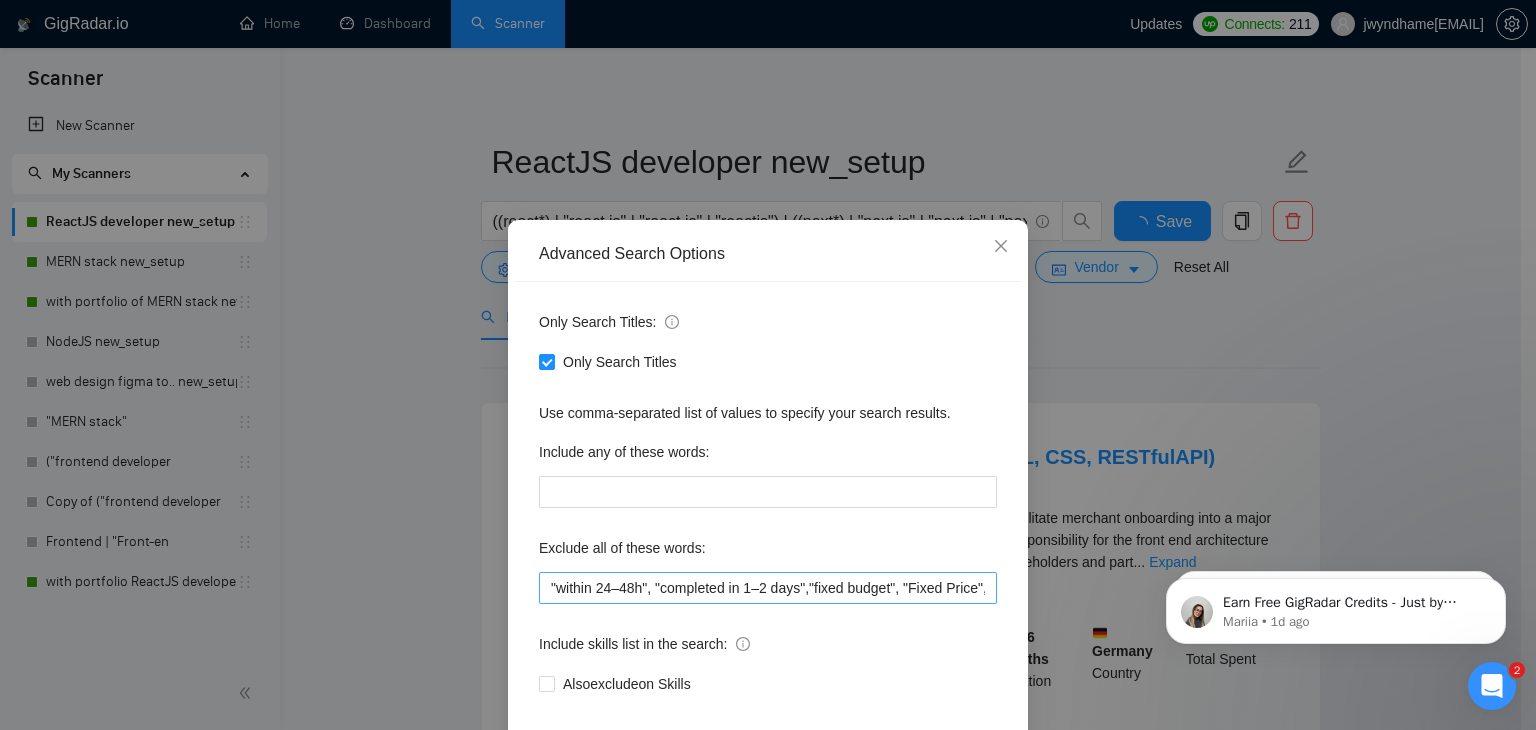 scroll, scrollTop: 102, scrollLeft: 0, axis: vertical 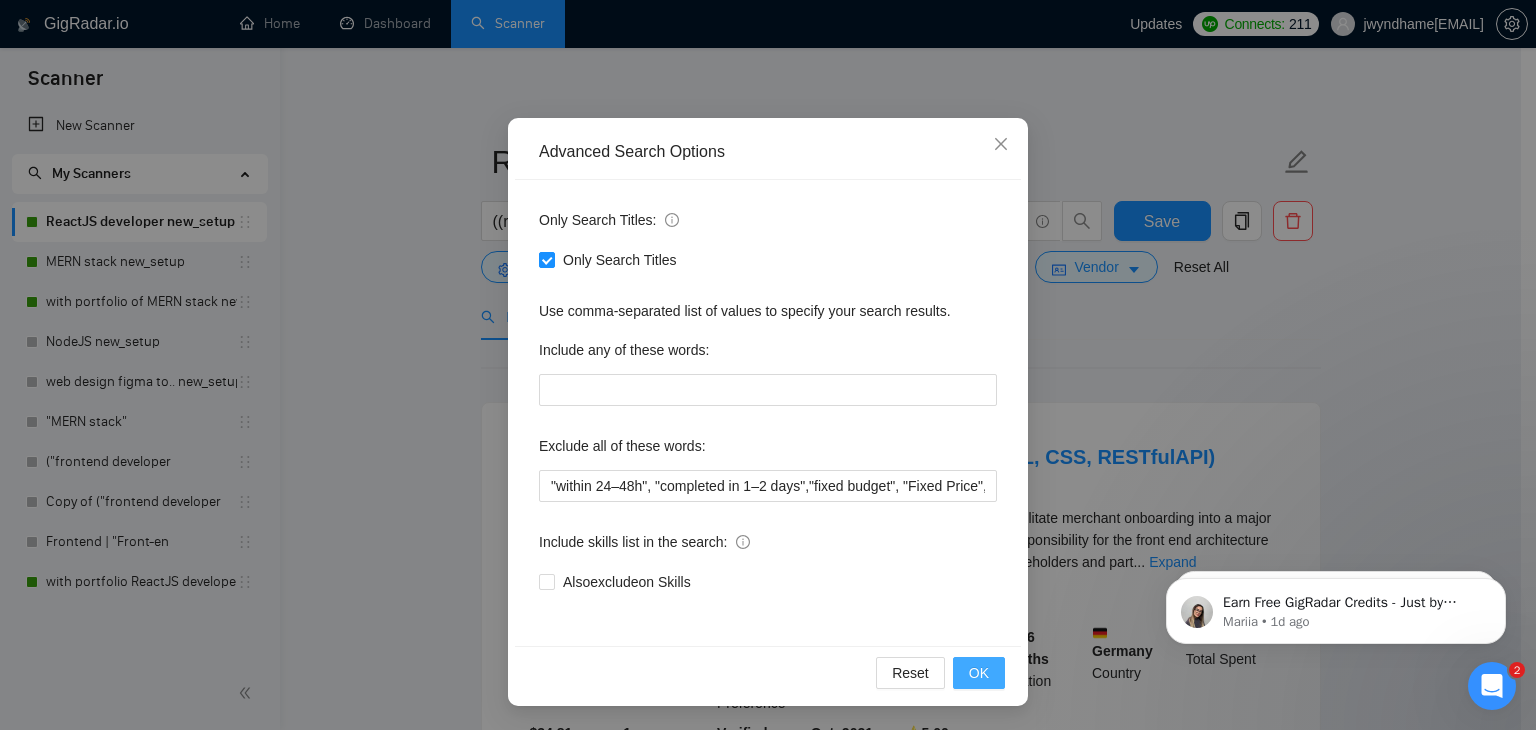 click on "OK" at bounding box center (979, 673) 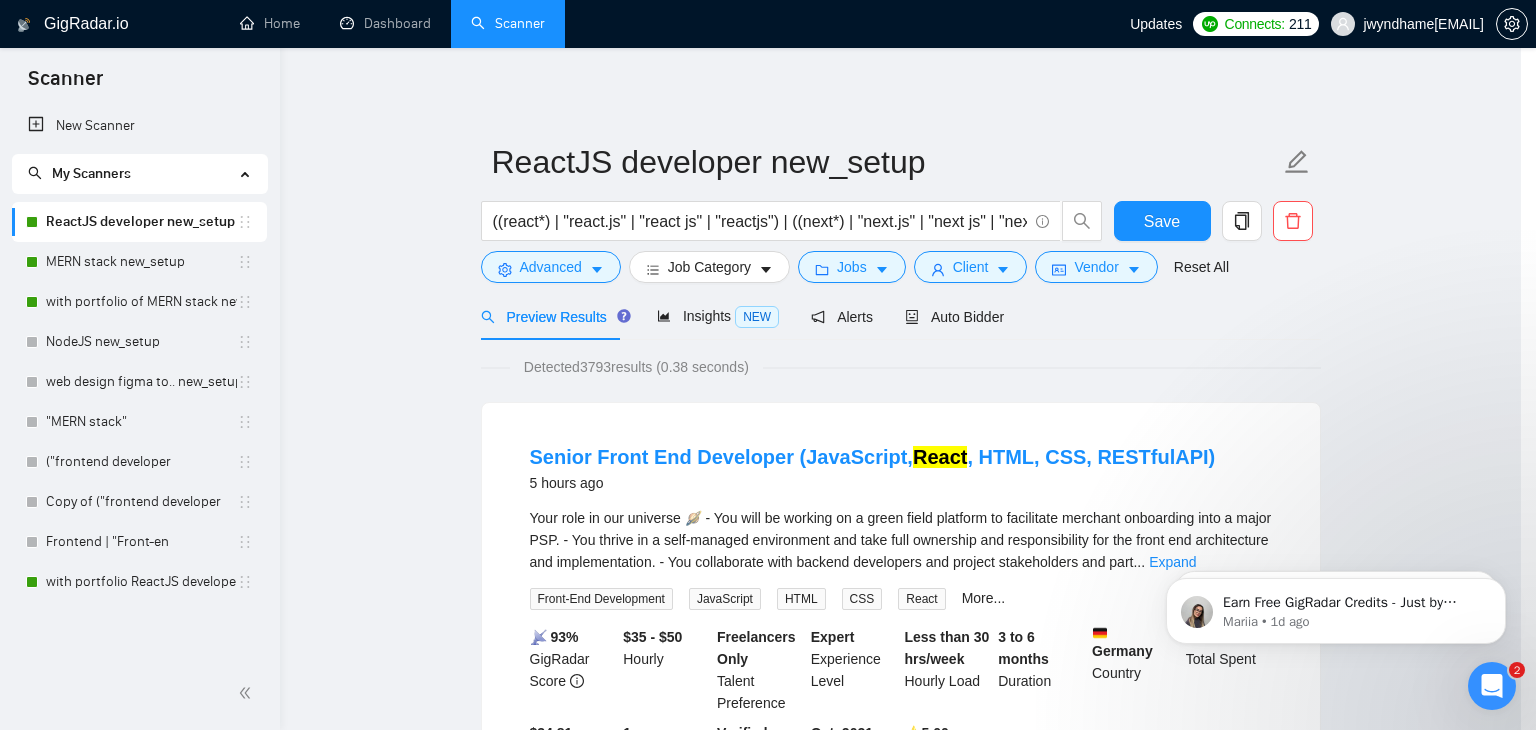 scroll, scrollTop: 2, scrollLeft: 0, axis: vertical 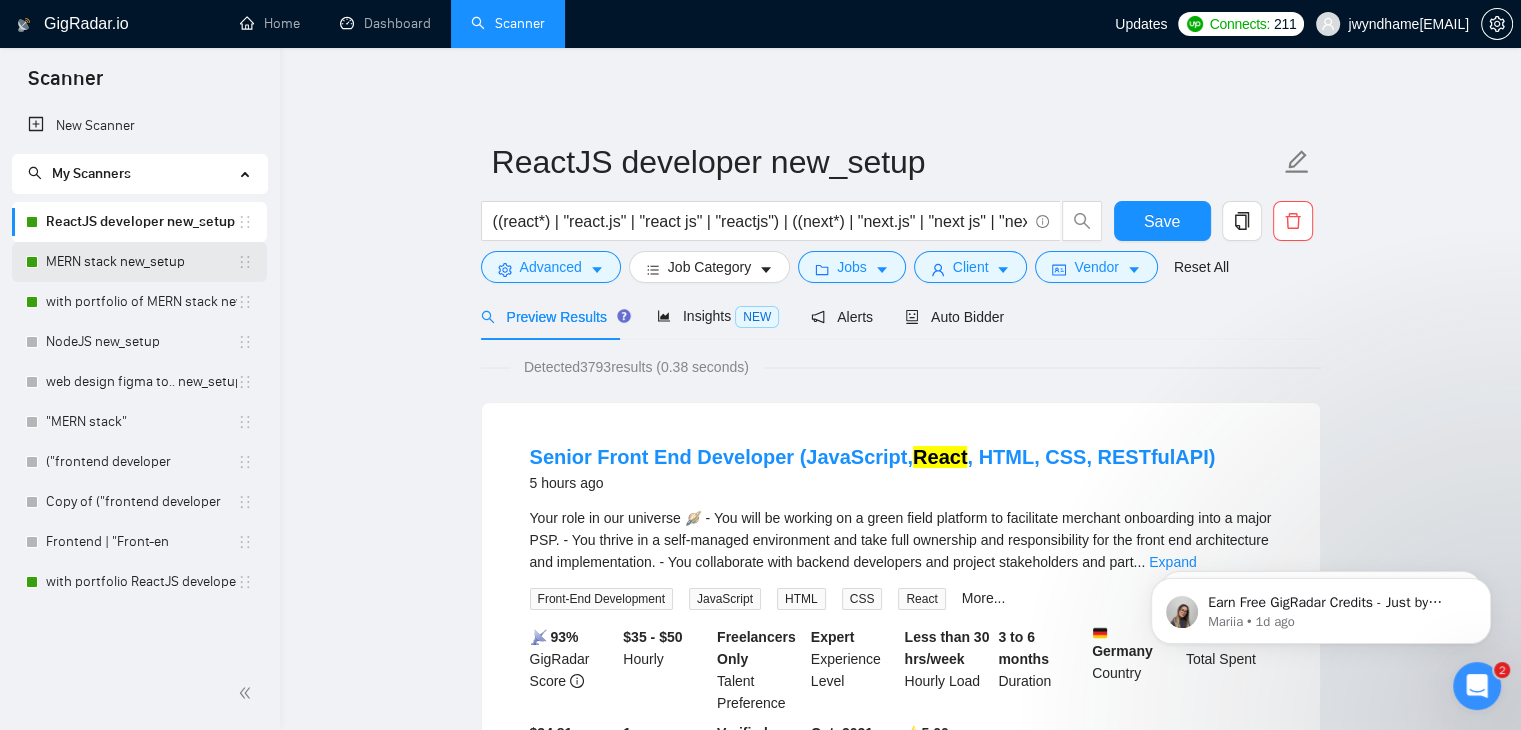 click on "MERN stack new_setup" at bounding box center (141, 262) 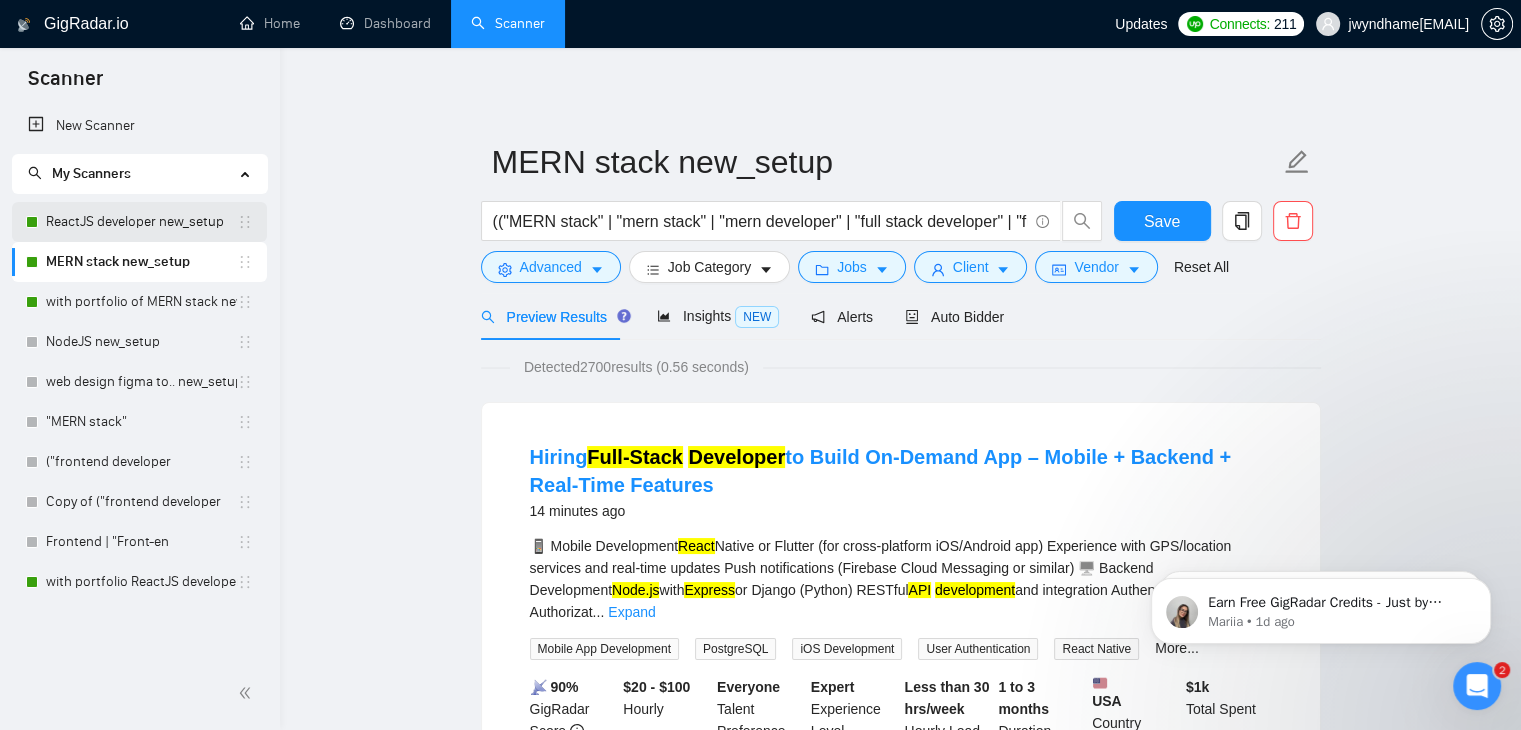 click on "ReactJS developer new_setup" at bounding box center (141, 222) 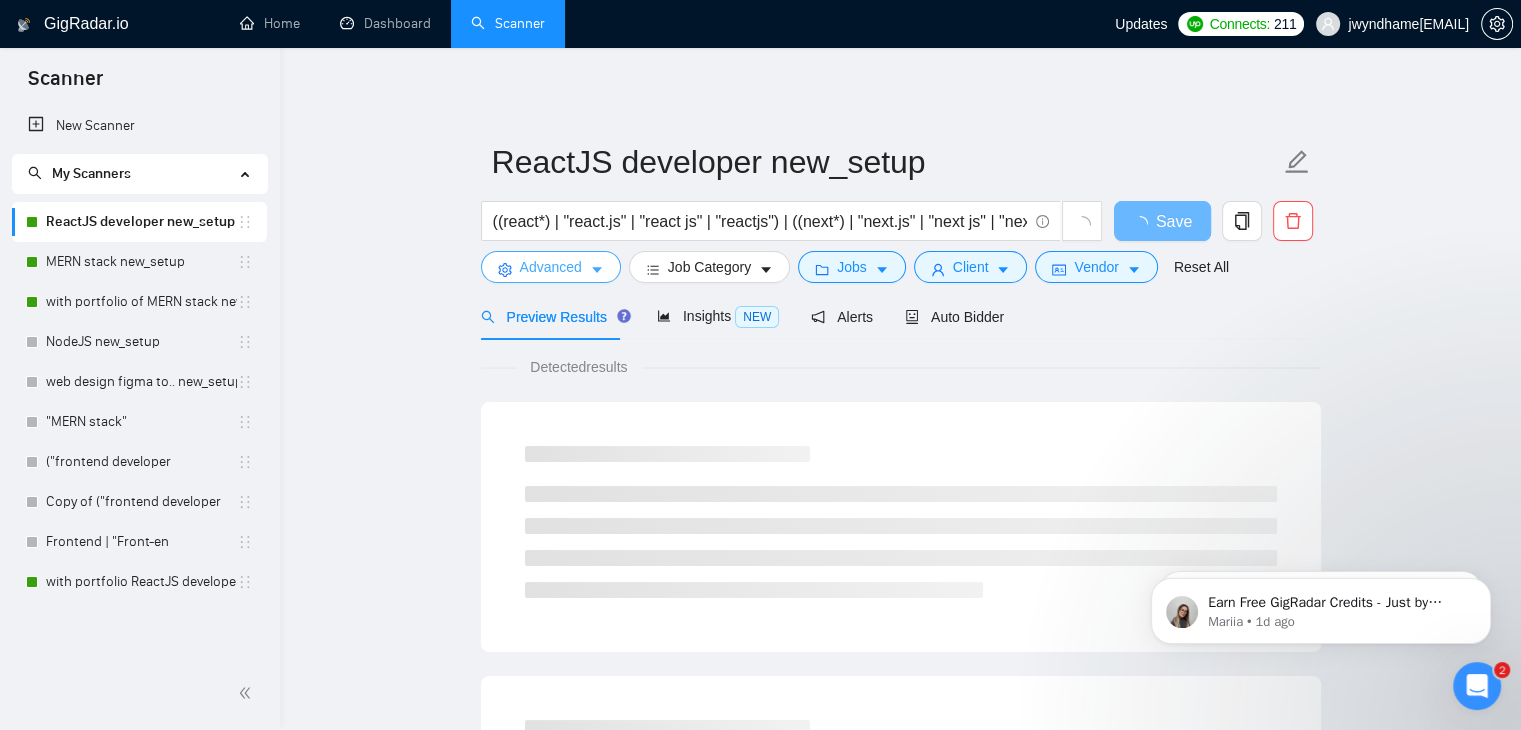 click on "Advanced" at bounding box center [551, 267] 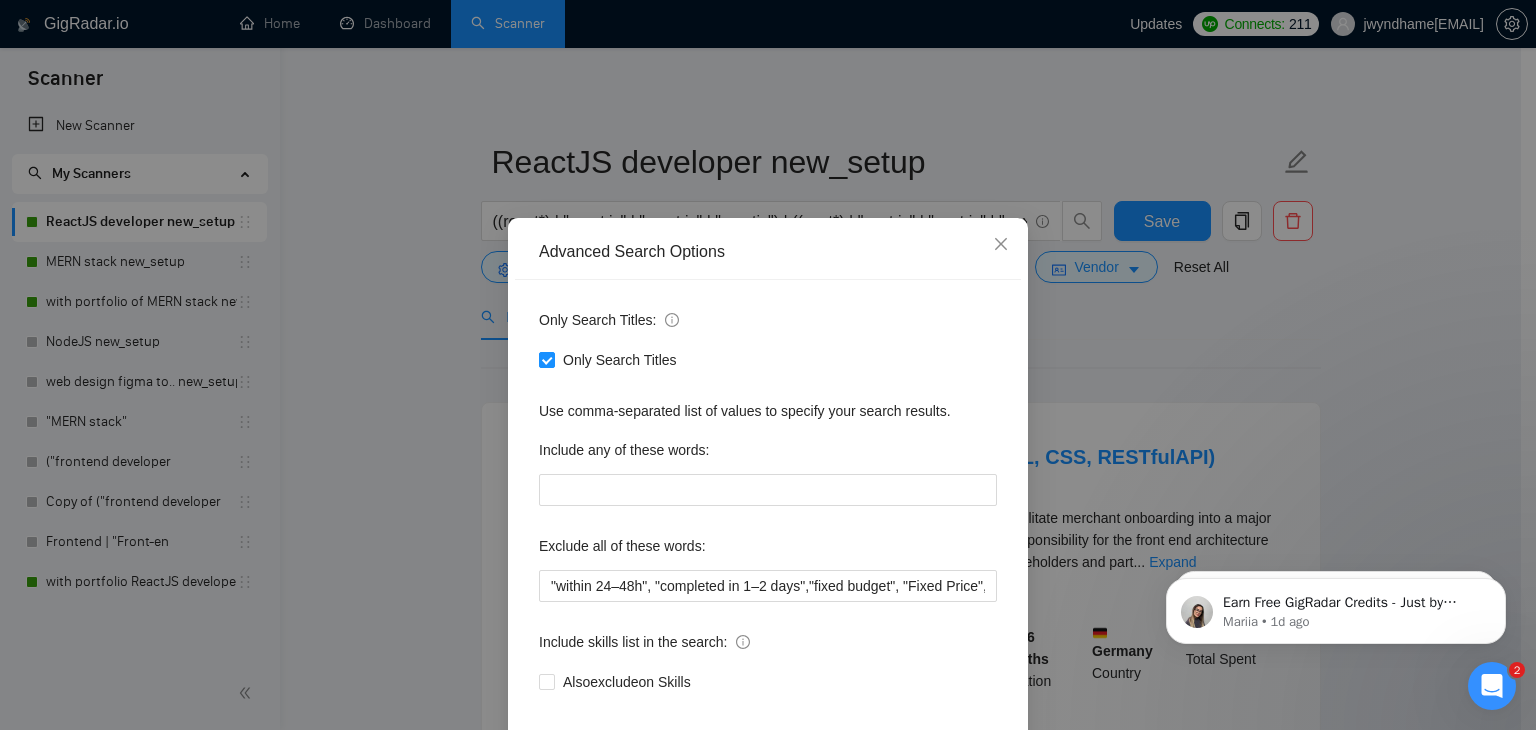 scroll, scrollTop: 102, scrollLeft: 0, axis: vertical 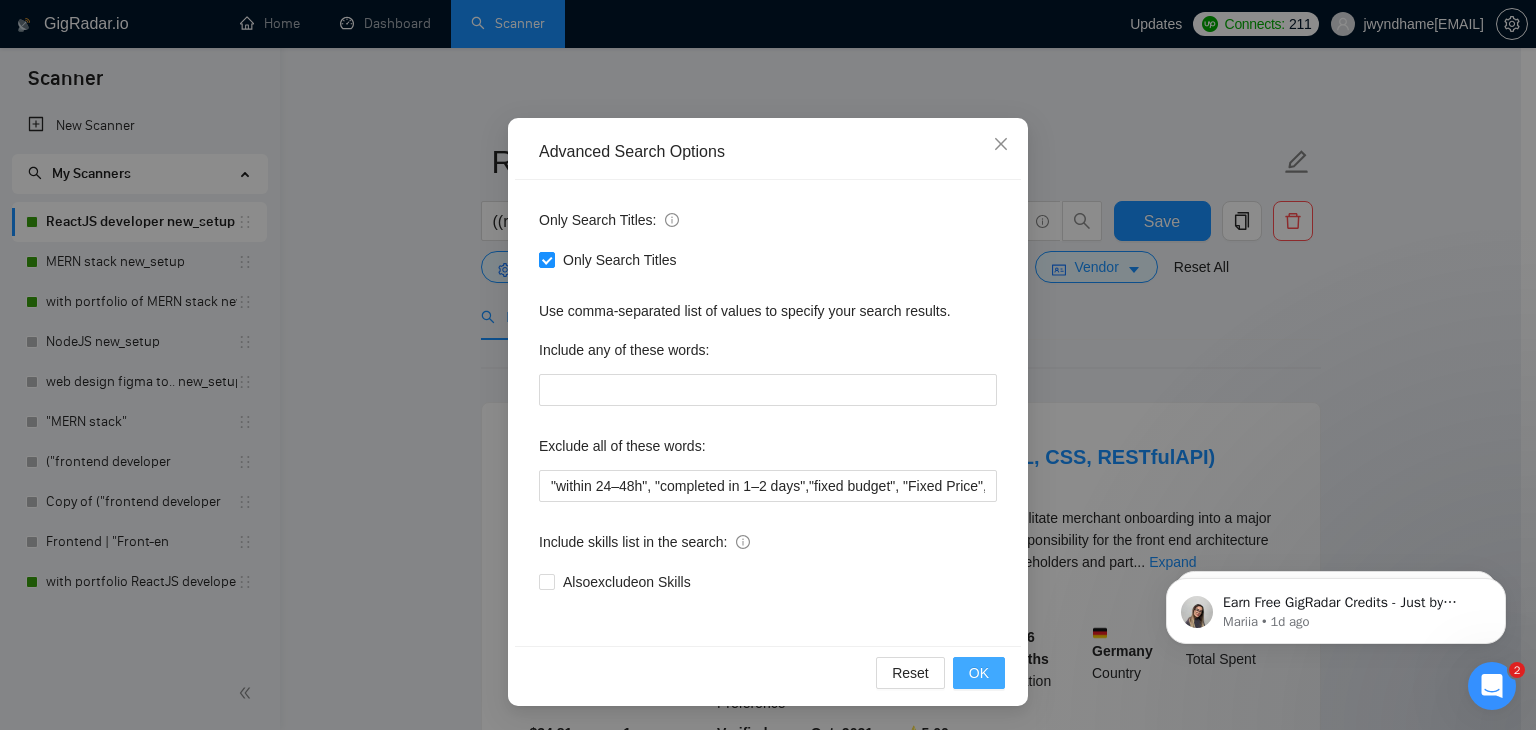click on "OK" at bounding box center (979, 673) 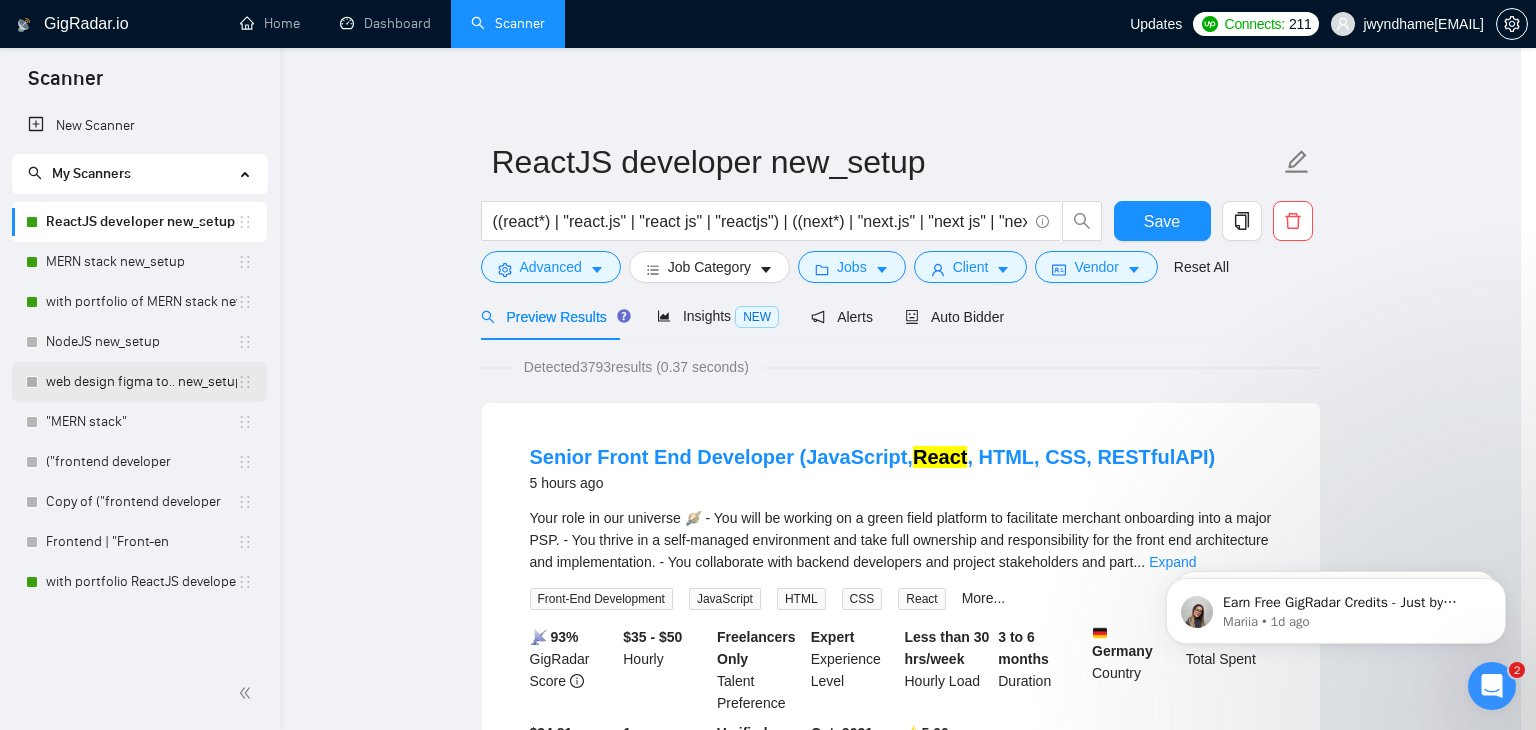 scroll, scrollTop: 2, scrollLeft: 0, axis: vertical 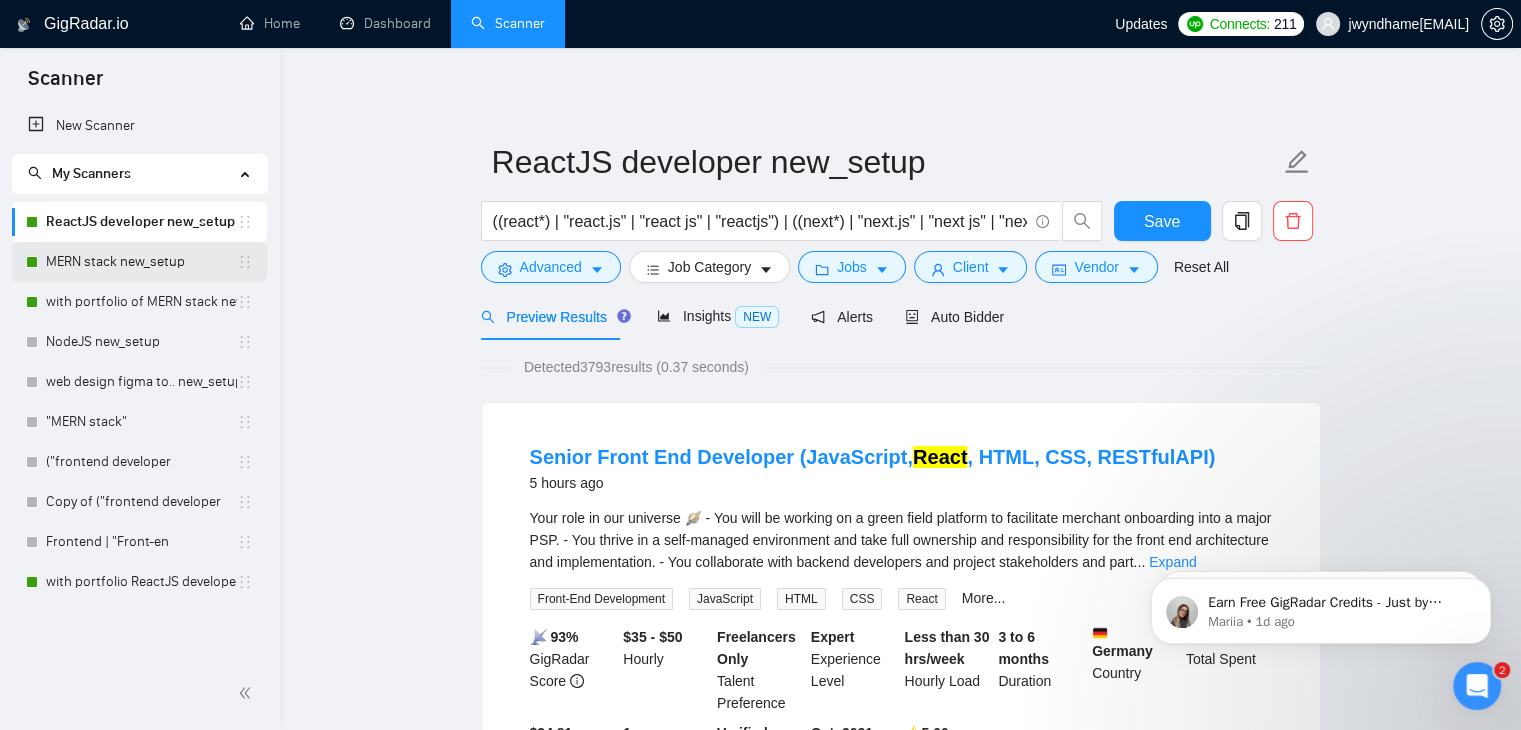 click on "MERN stack new_setup" at bounding box center [141, 262] 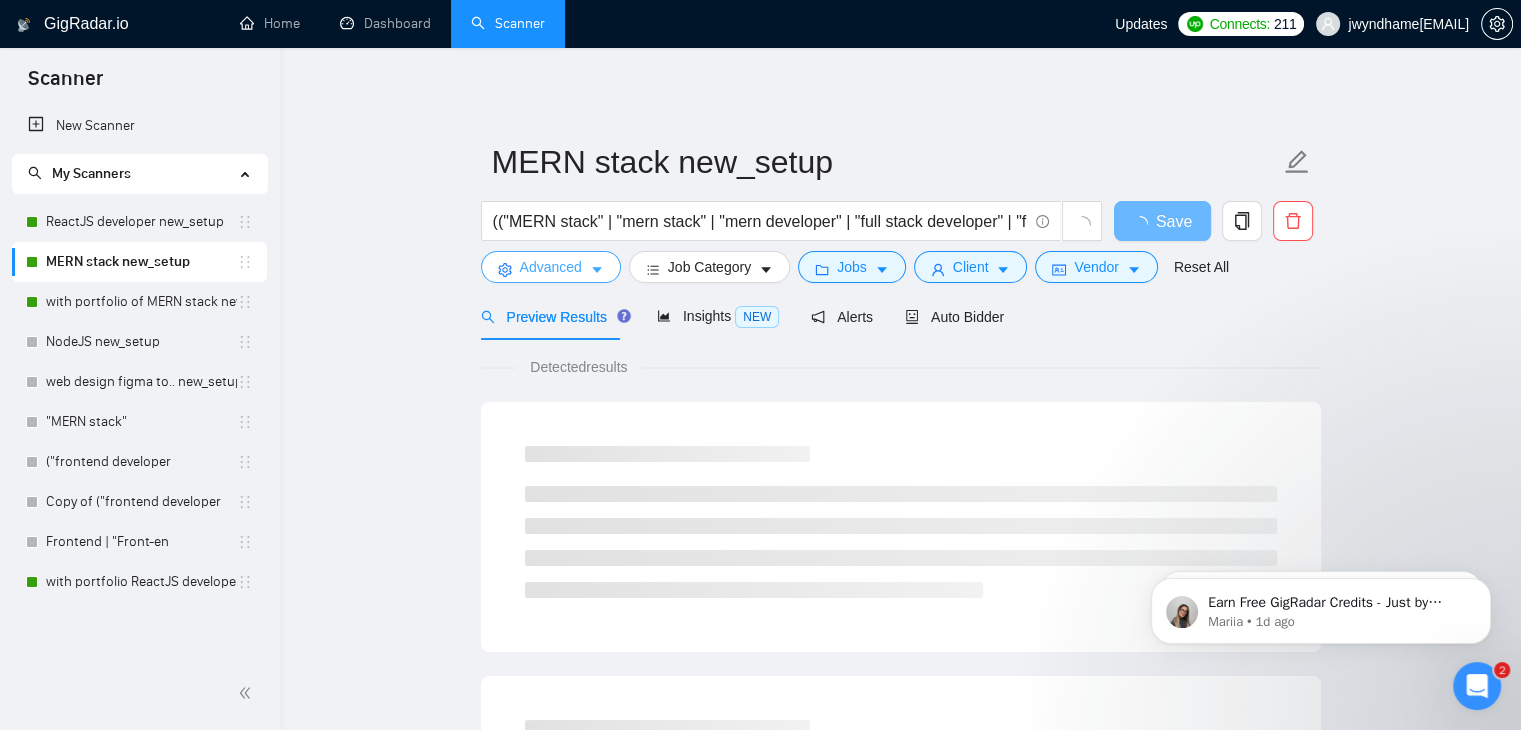 click on "Advanced" at bounding box center [551, 267] 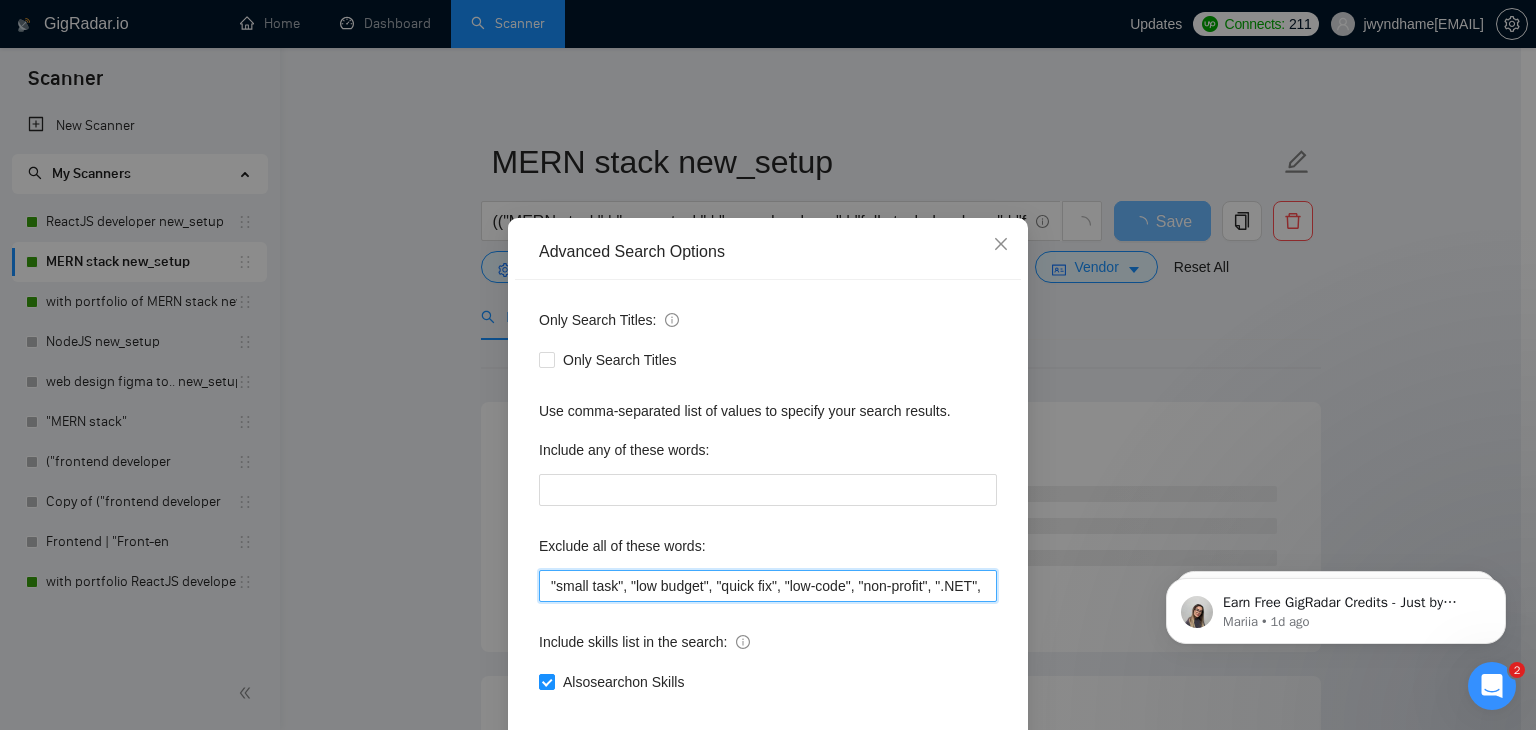 click on ""small task", "low budget", "quick fix", "low-code", "non-profit", ".NET", "WordPress", "shopify", "python", "vuejs", "php", "laravel"" at bounding box center [768, 586] 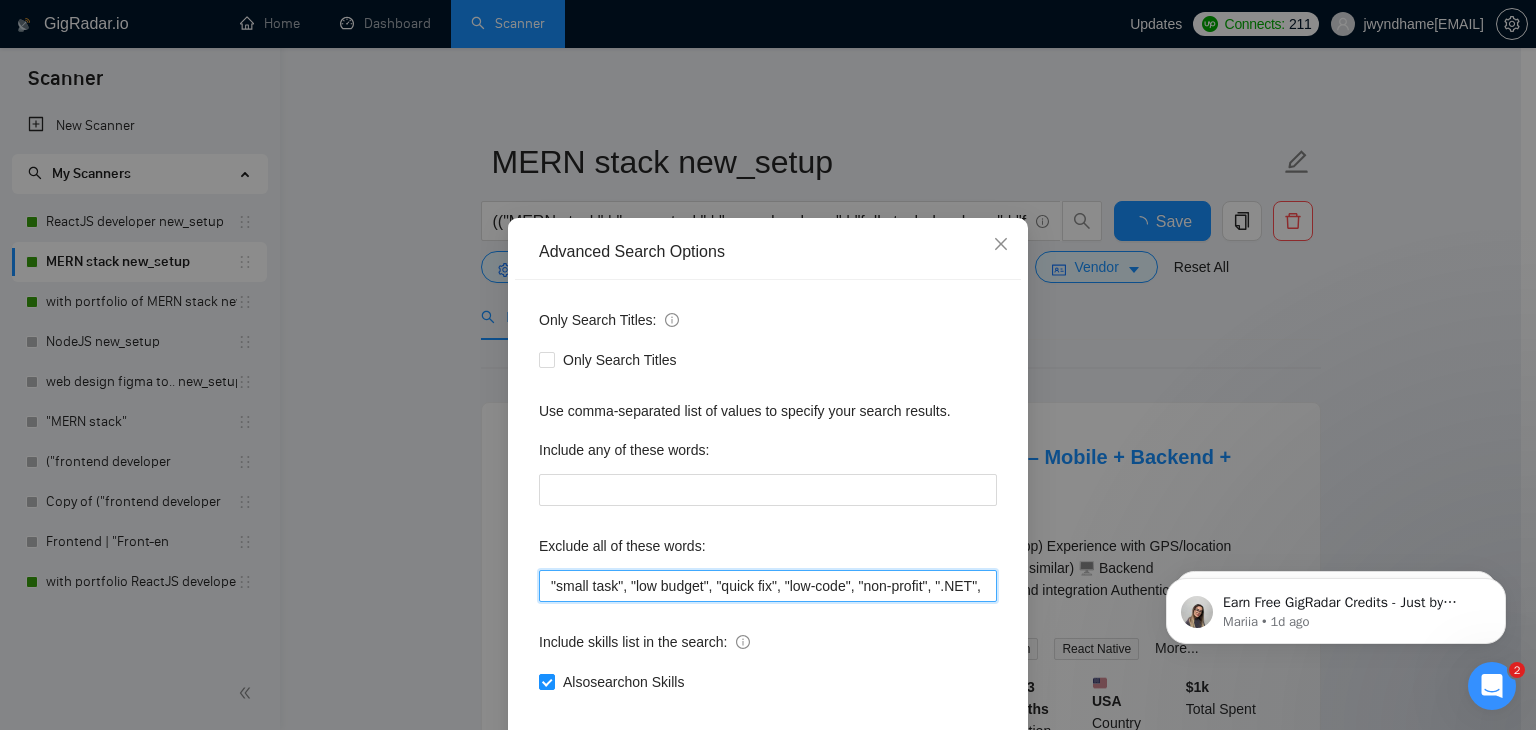 scroll, scrollTop: 0, scrollLeft: 353, axis: horizontal 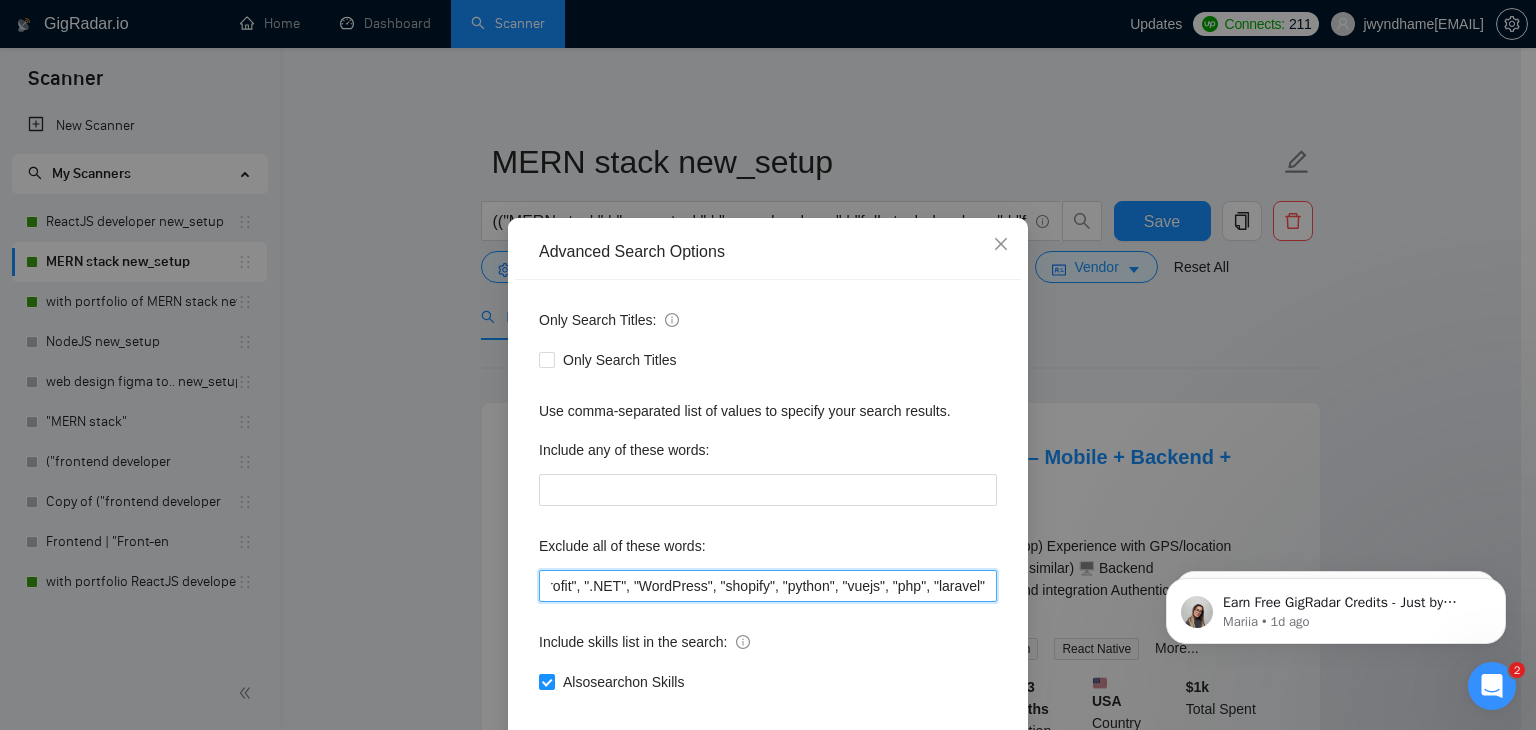 click on ""small task", "low budget", "quick fix", "low-code", "non-profit", ".NET", "WordPress", "shopify", "python", "vuejs", "php", "laravel"" at bounding box center [768, 586] 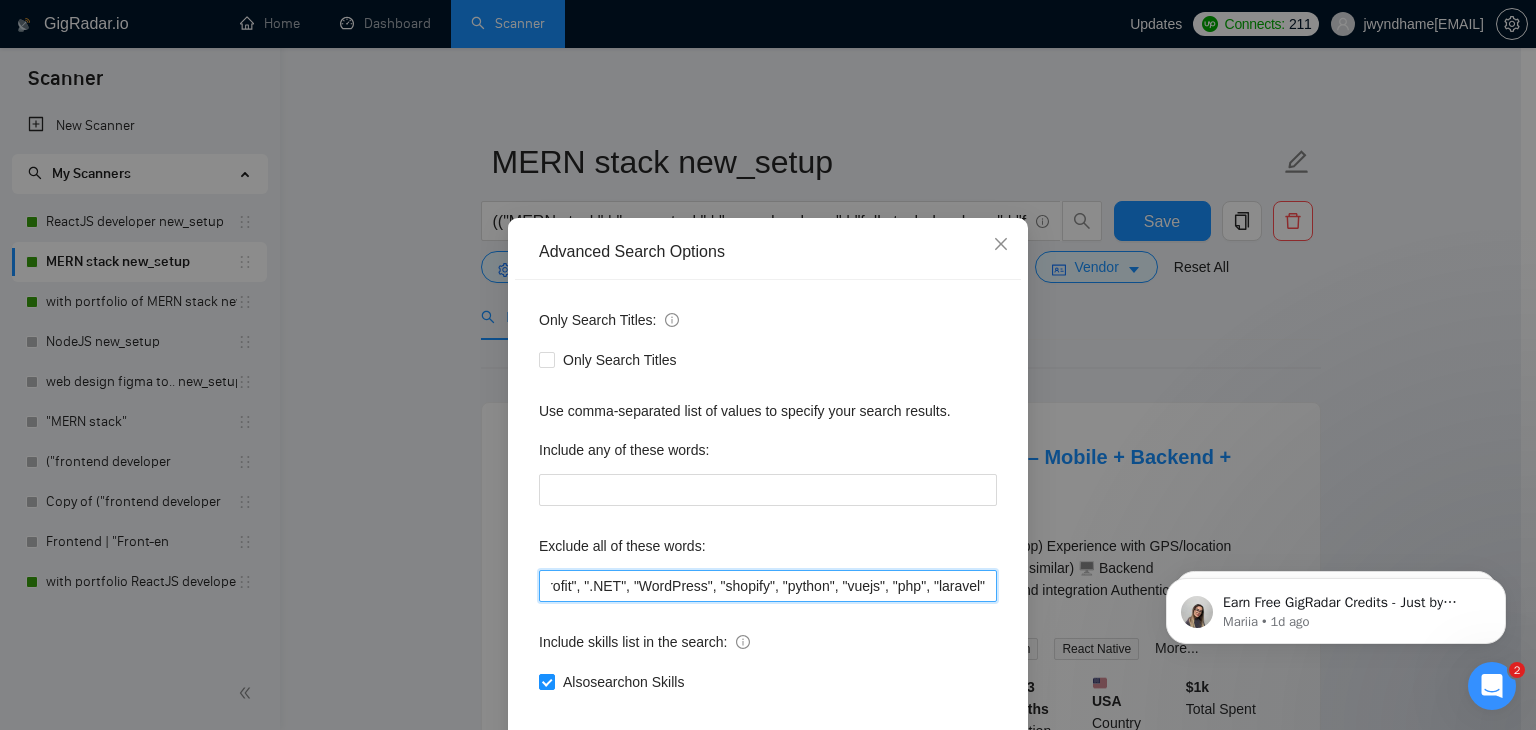 click on ""small task", "low budget", "quick fix", "low-code", "non-profit", ".NET", "WordPress", "shopify", "python", "vuejs", "php", "laravel"" at bounding box center (768, 586) 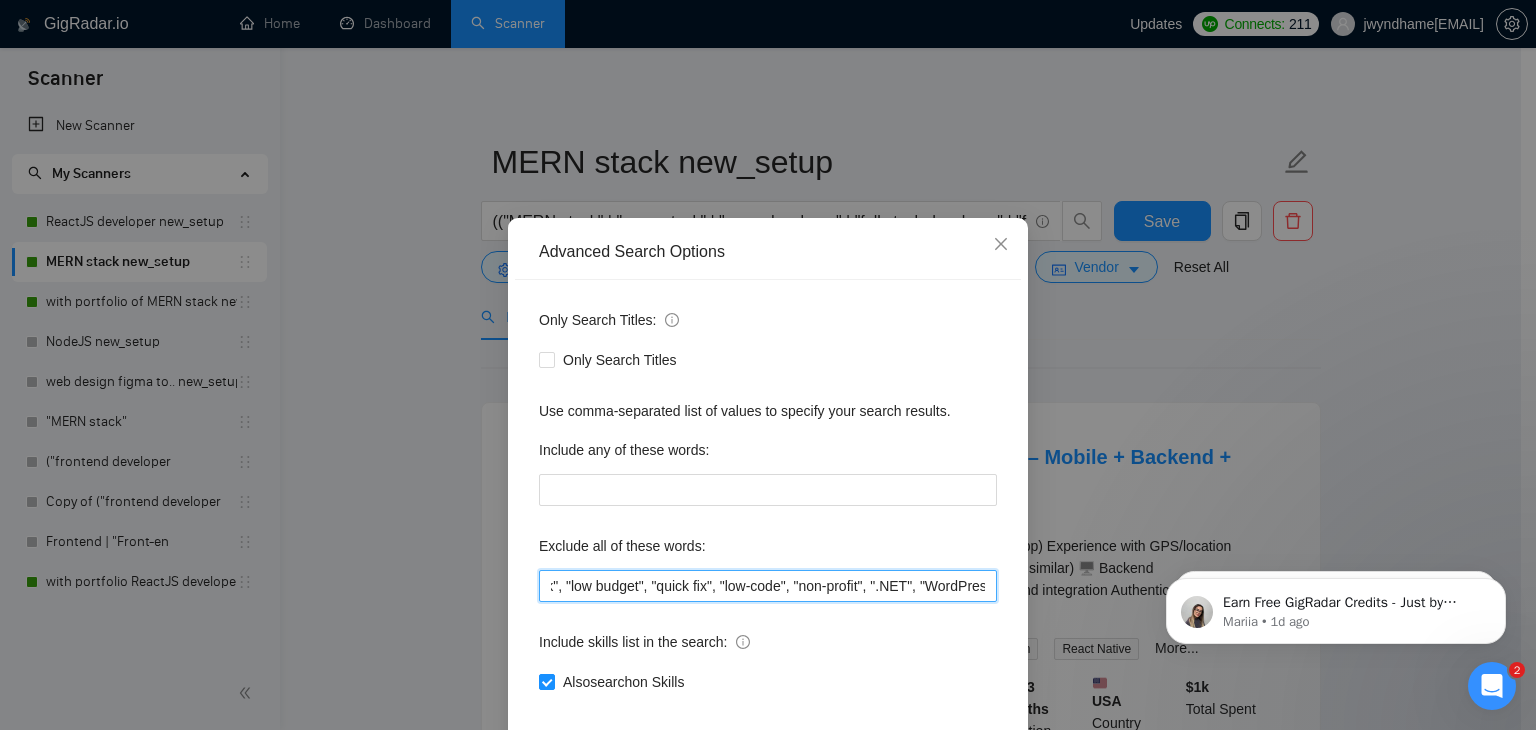 scroll, scrollTop: 0, scrollLeft: 45, axis: horizontal 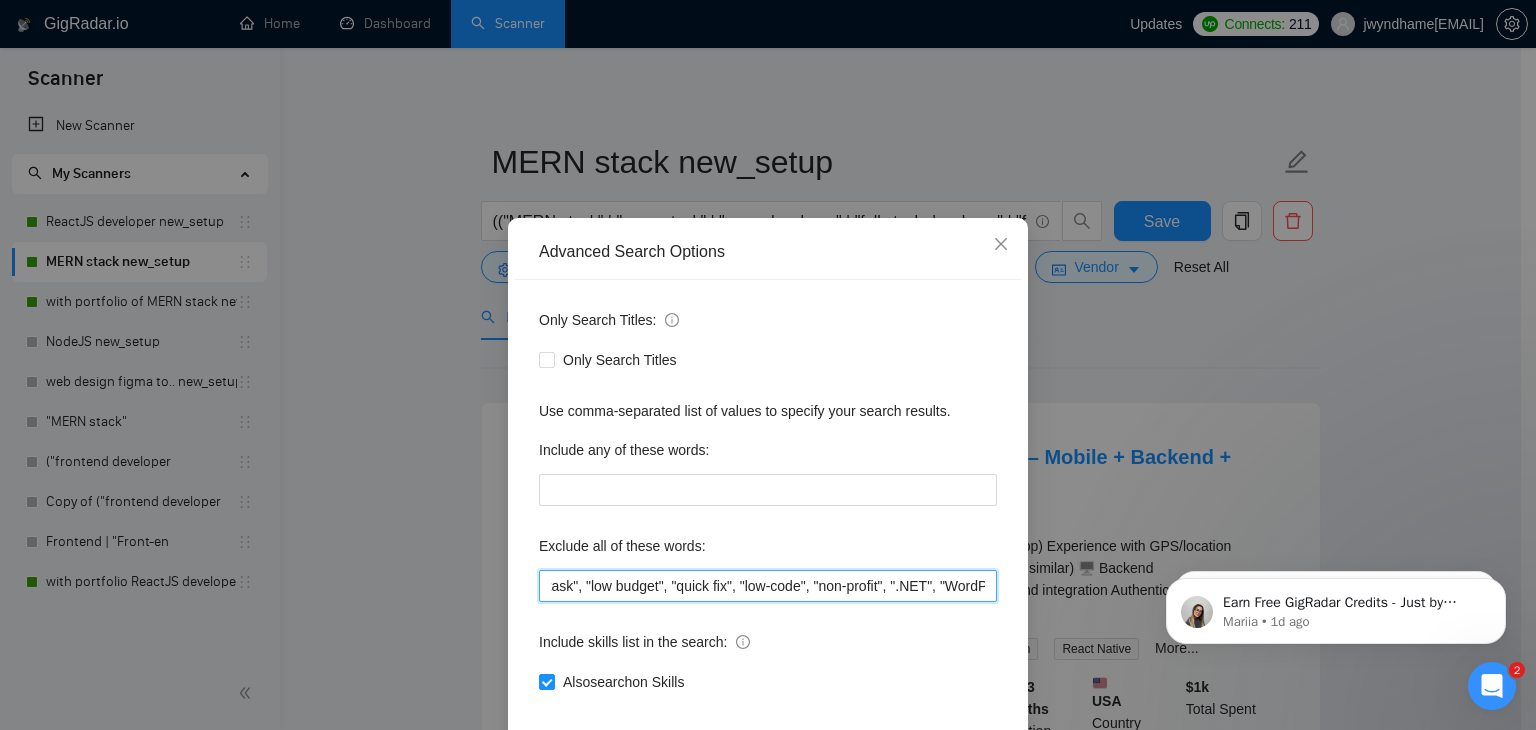 click on ""small task", "low budget", "quick fix", "low-code", "non-profit", ".NET", "WordPress", "shopify", "python", "vuejs", "php", "laravel"" at bounding box center (768, 586) 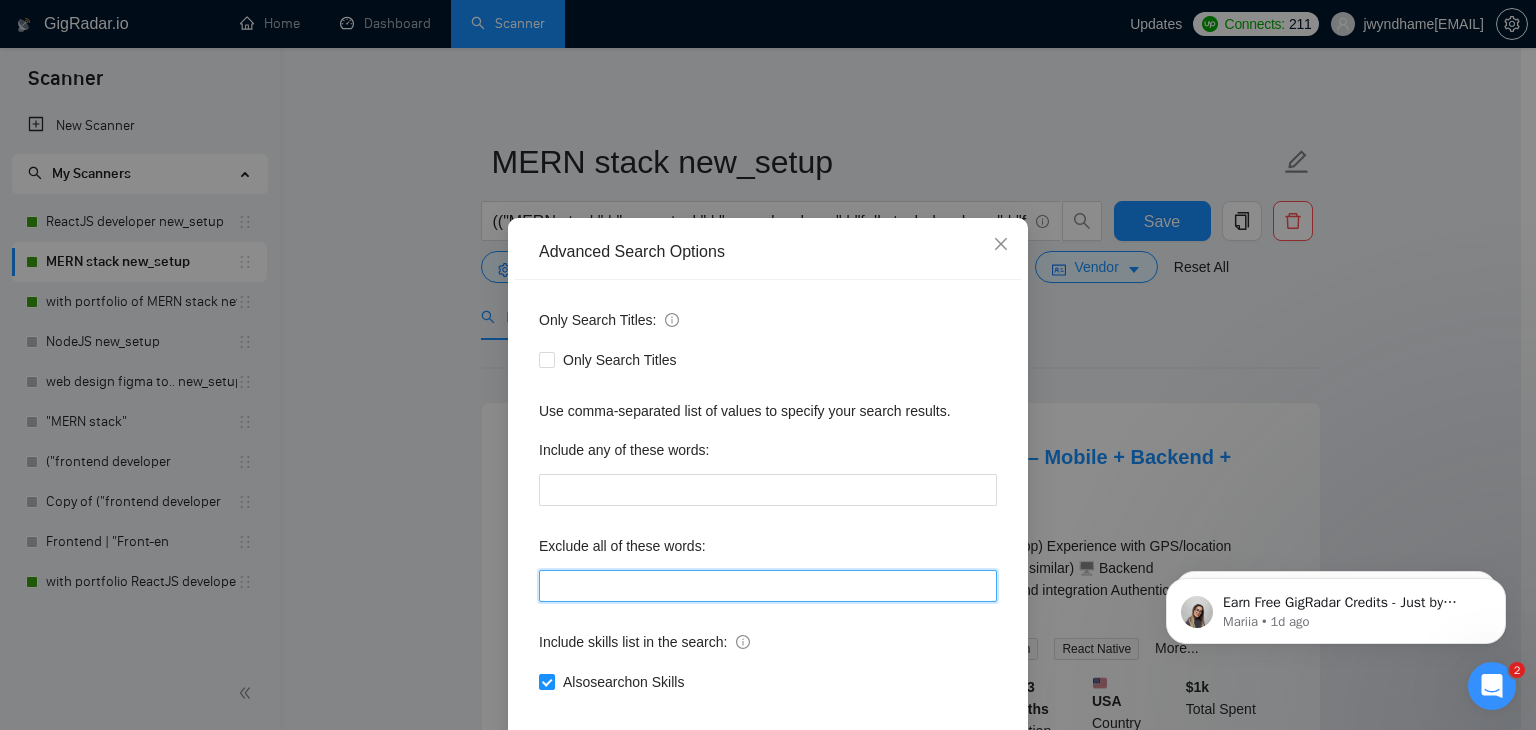 scroll, scrollTop: 0, scrollLeft: 0, axis: both 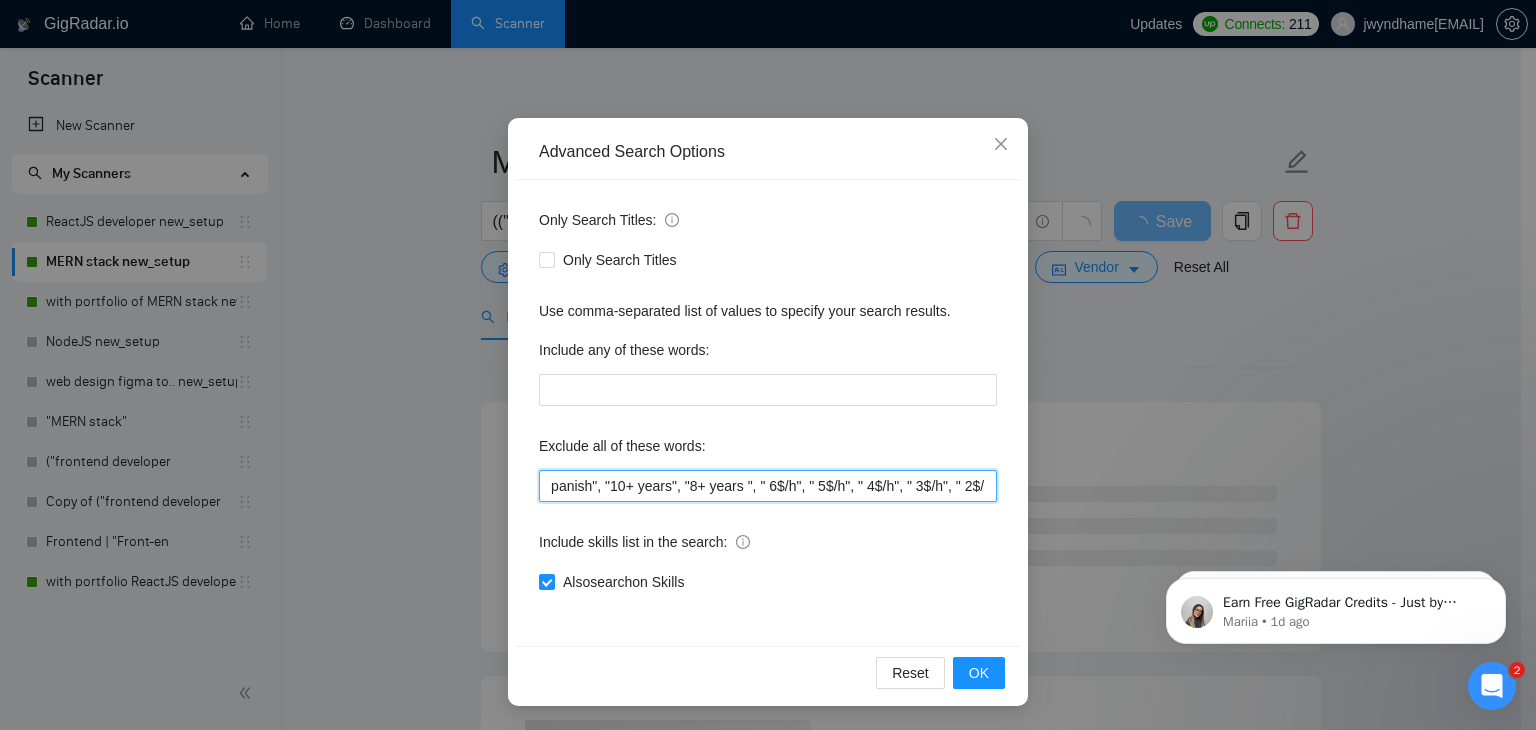 click on ""within 24–48h", "completed in 1–2 days","fixed budget", "Fixed Price", "small task", "low budget", "No-Code", "quick fix", "low-code", "non-profit", ".NET", "WordPress", "shopify", "python", "vue*", "php", "laravel", "Flutterflow", "flutter" "React-native","React native", " App developer", "Web3", "Web 3", "QA", "rust", "Angular*", "PST", "CST", "UTC" , "Pacific time", zone", "Spanish", "10+ years", "8+ years ", " 6$/h", " 5$/h", " 4$/h", " 3$/h", " 2$/h"" at bounding box center (768, 486) 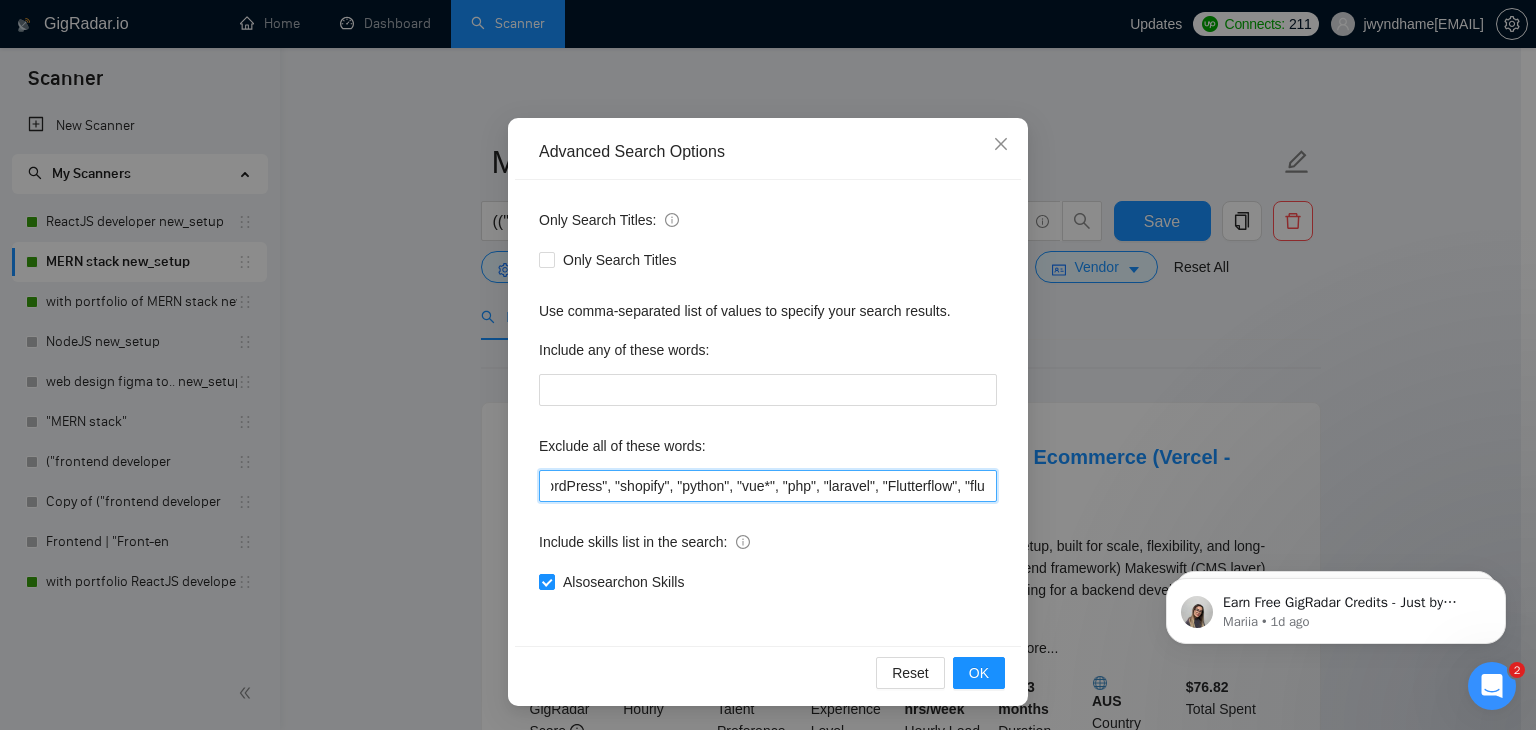 scroll, scrollTop: 0, scrollLeft: 969, axis: horizontal 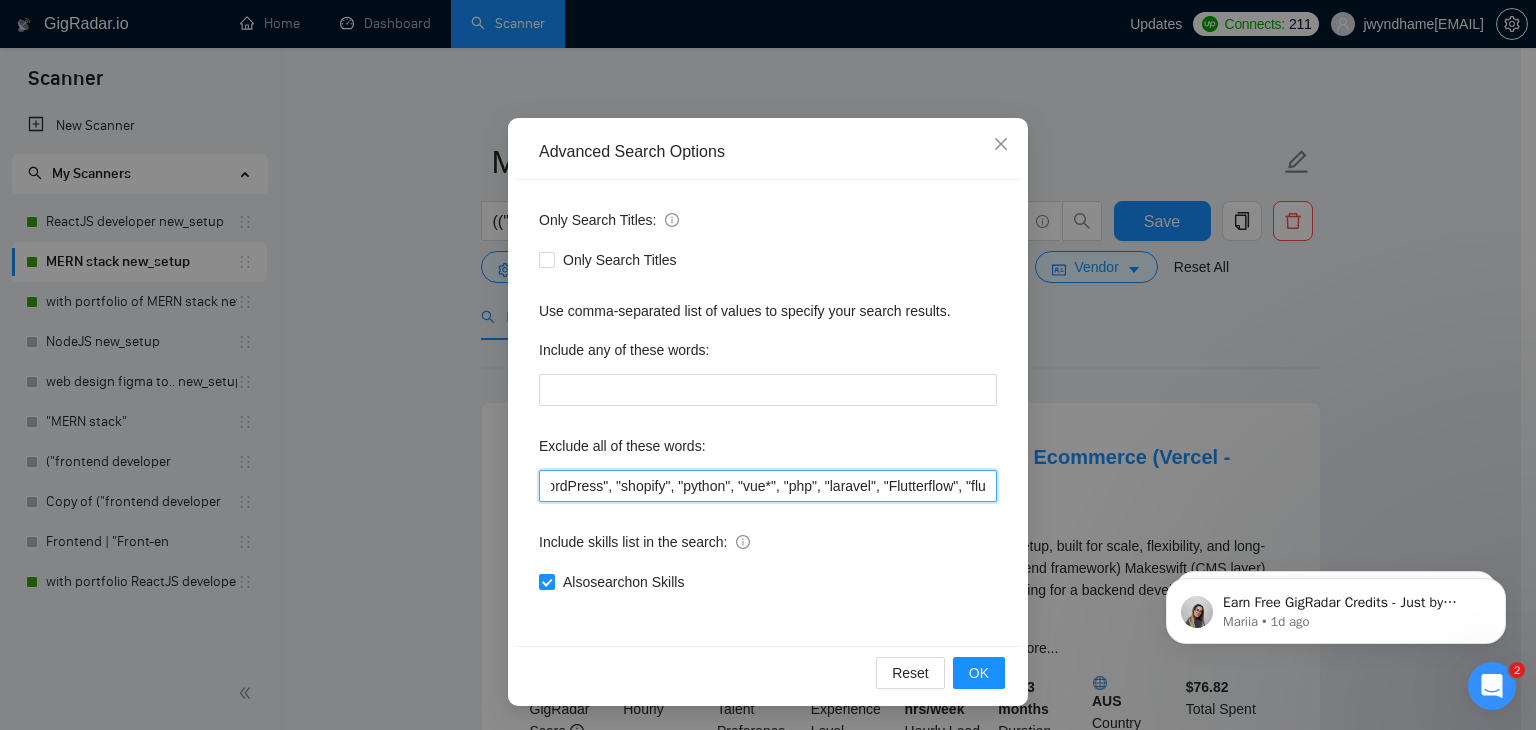 click on ""within 24–48h", "completed in 1–2 days","fixed budget", "Fixed Price", "small task", "low budget", "No-Code", "quick fix", "low-code", "non-profit", ".NET", "WordPress", "shopify", "python", "vue*", "php", "laravel", "Flutterflow", "flutter" "React-native","React native", " App developer", "Web3", "Web 3", "QA", "rust", "Angular*", "PST", "CST", "UTC" , "Pacific time", zone", "Spanish", "10+ years", "8+ years ", " 6$/h", " 5$/h", " 4$/h", " 3$/h", " 2$/h"" at bounding box center (768, 486) 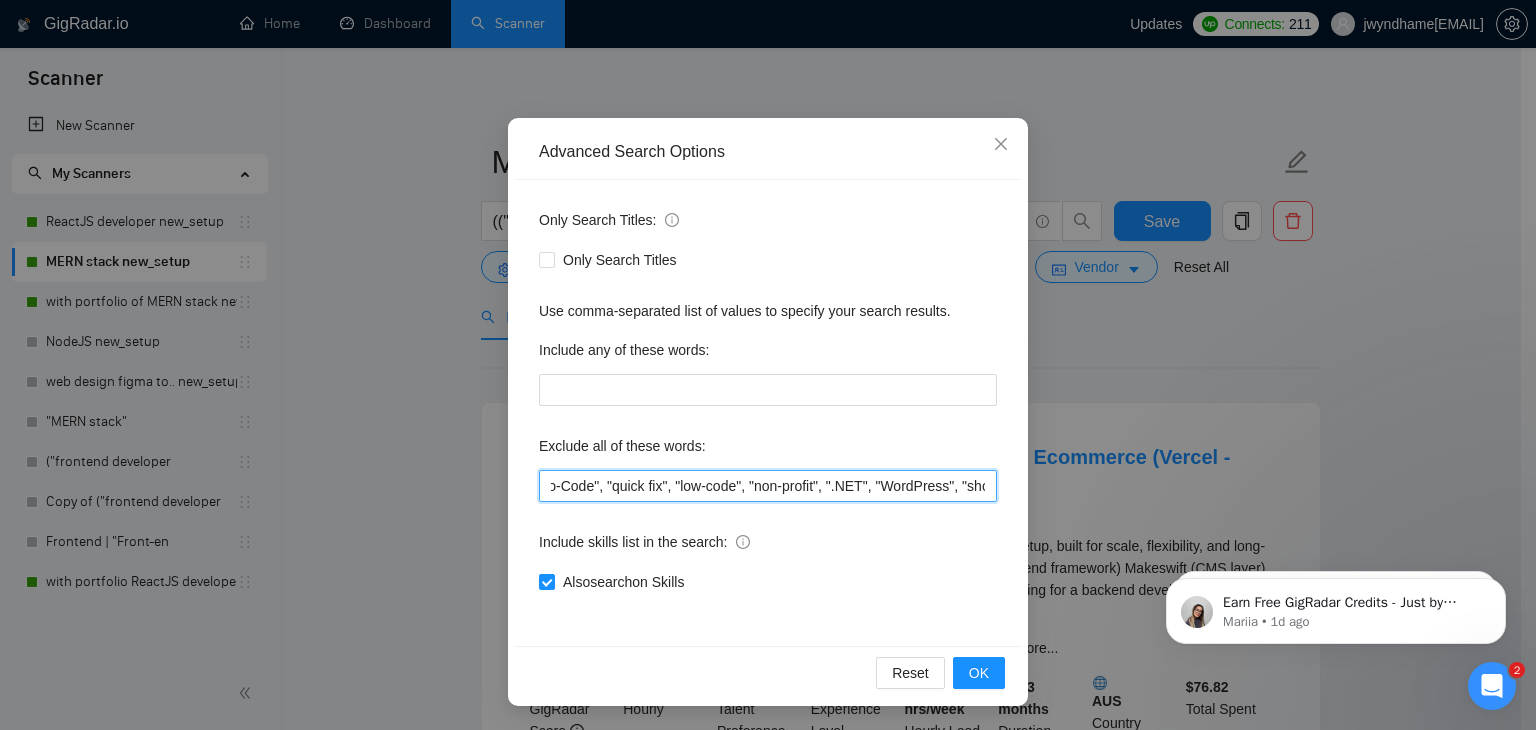 scroll, scrollTop: 0, scrollLeft: 627, axis: horizontal 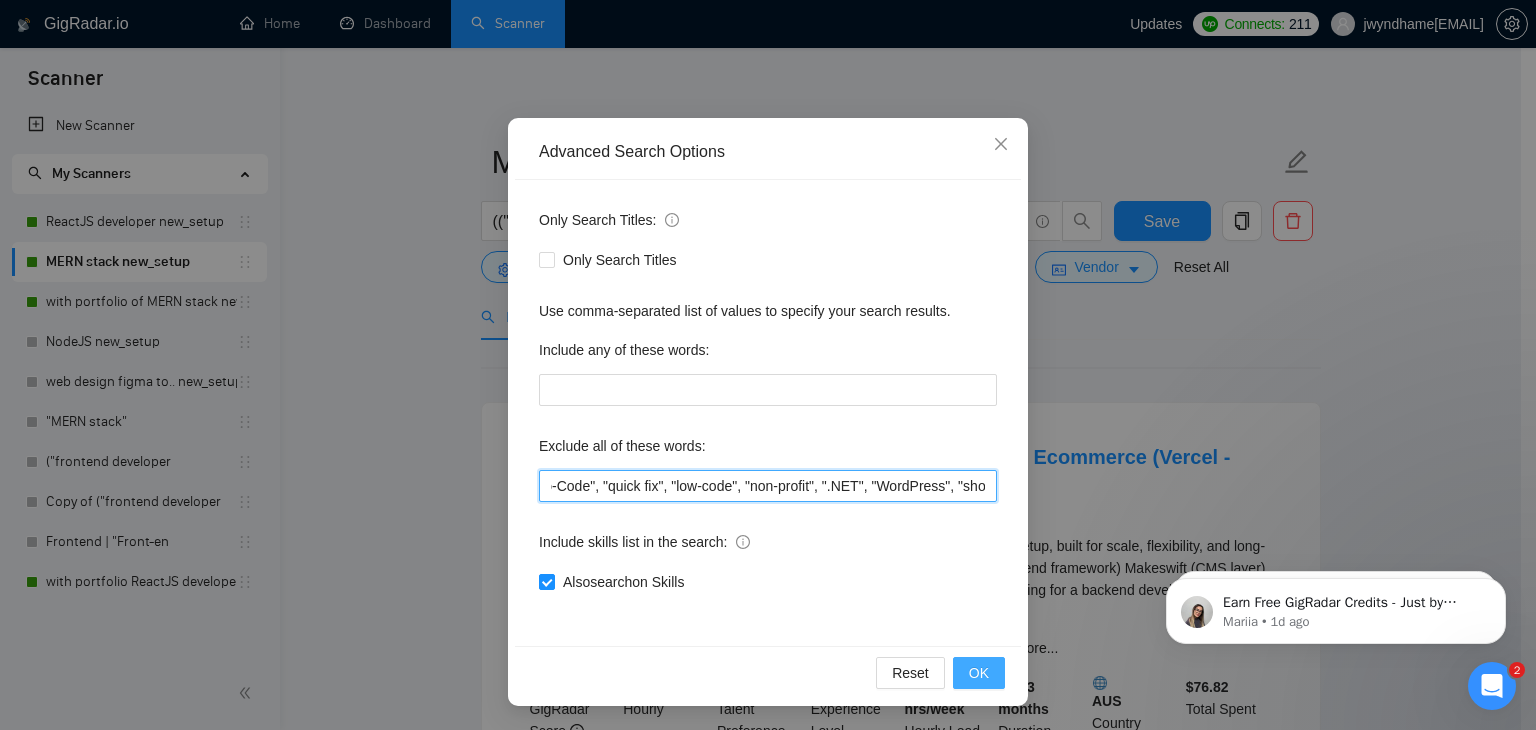 type on ""within 24–48h", "completed in 1–2 days","fixed budget", "Fixed Price", "small task", "low budget", "No-Code", "quick fix", "low-code", "non-profit", ".NET", "WordPress", "shopify", "python", "vue*", "php", "laravel", "Flutterflow", "flutter" "React-native","React native", " App developer", "Web3", "Web 3", "QA", "rust", "Angular*", "PST", "CST", "UTC" , "Pacific time", zone", "Spanish", "10+ years", "8+ years ", " 6$/h", " 5$/h", " 4$/h", " 3$/h", " 2$/h"" 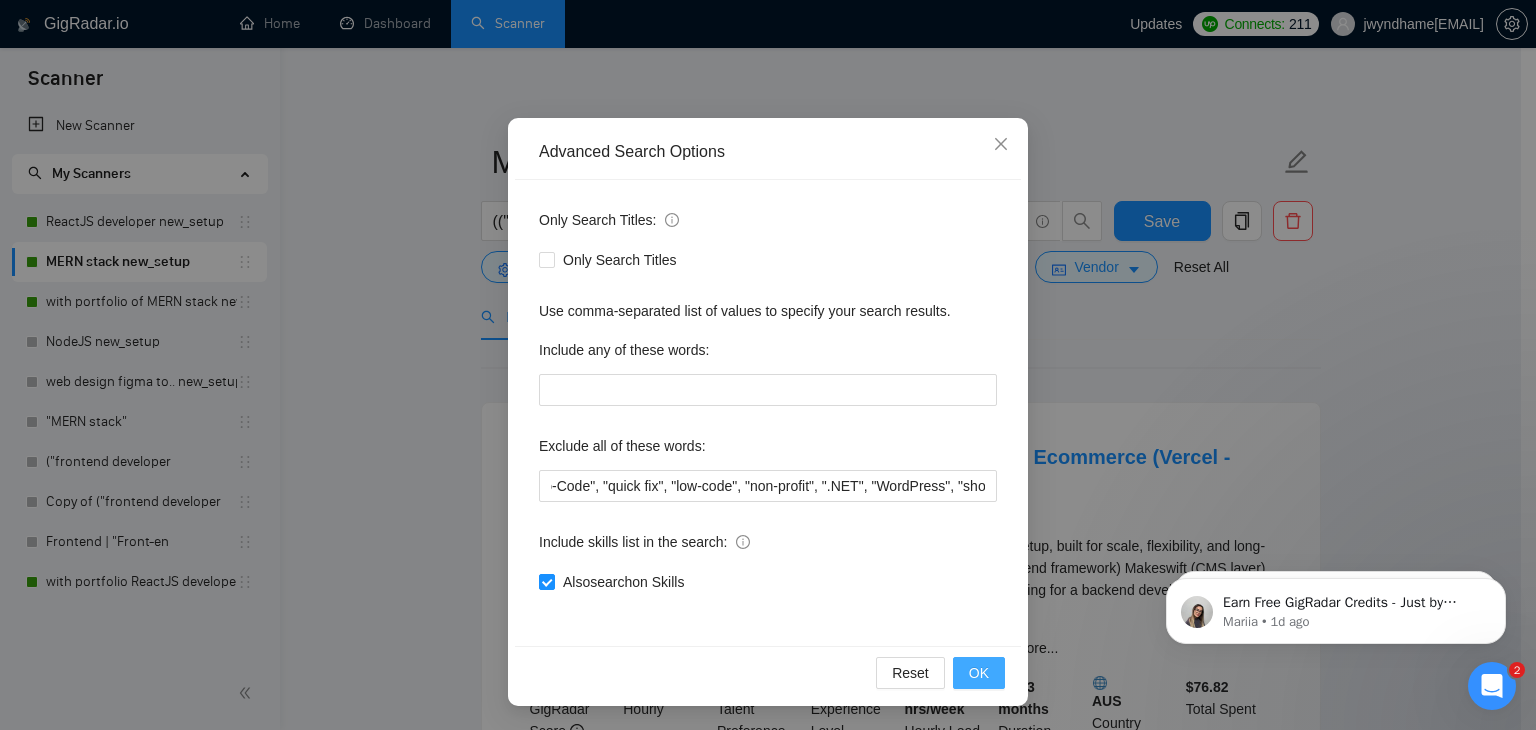 scroll, scrollTop: 0, scrollLeft: 0, axis: both 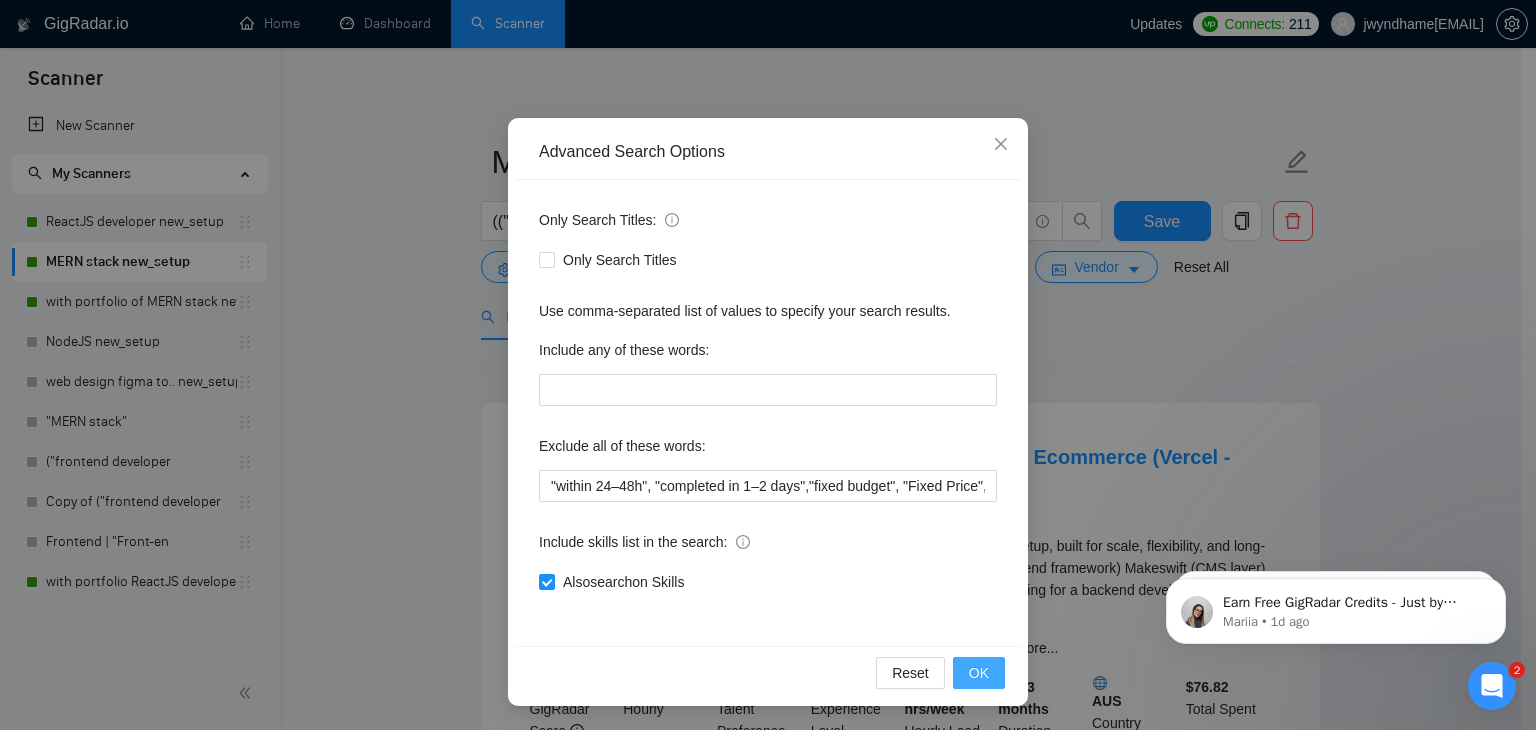 click on "OK" at bounding box center [979, 673] 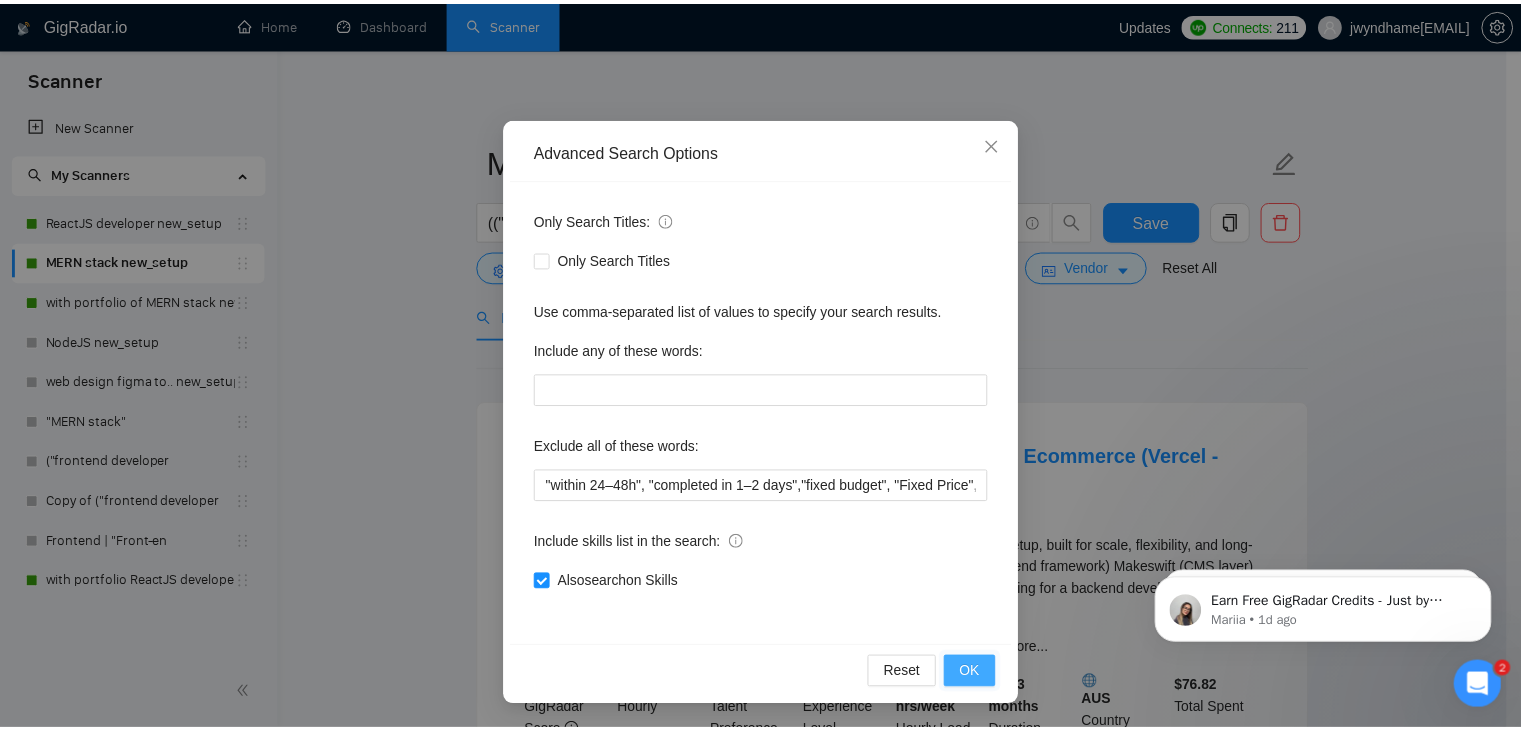 scroll, scrollTop: 2, scrollLeft: 0, axis: vertical 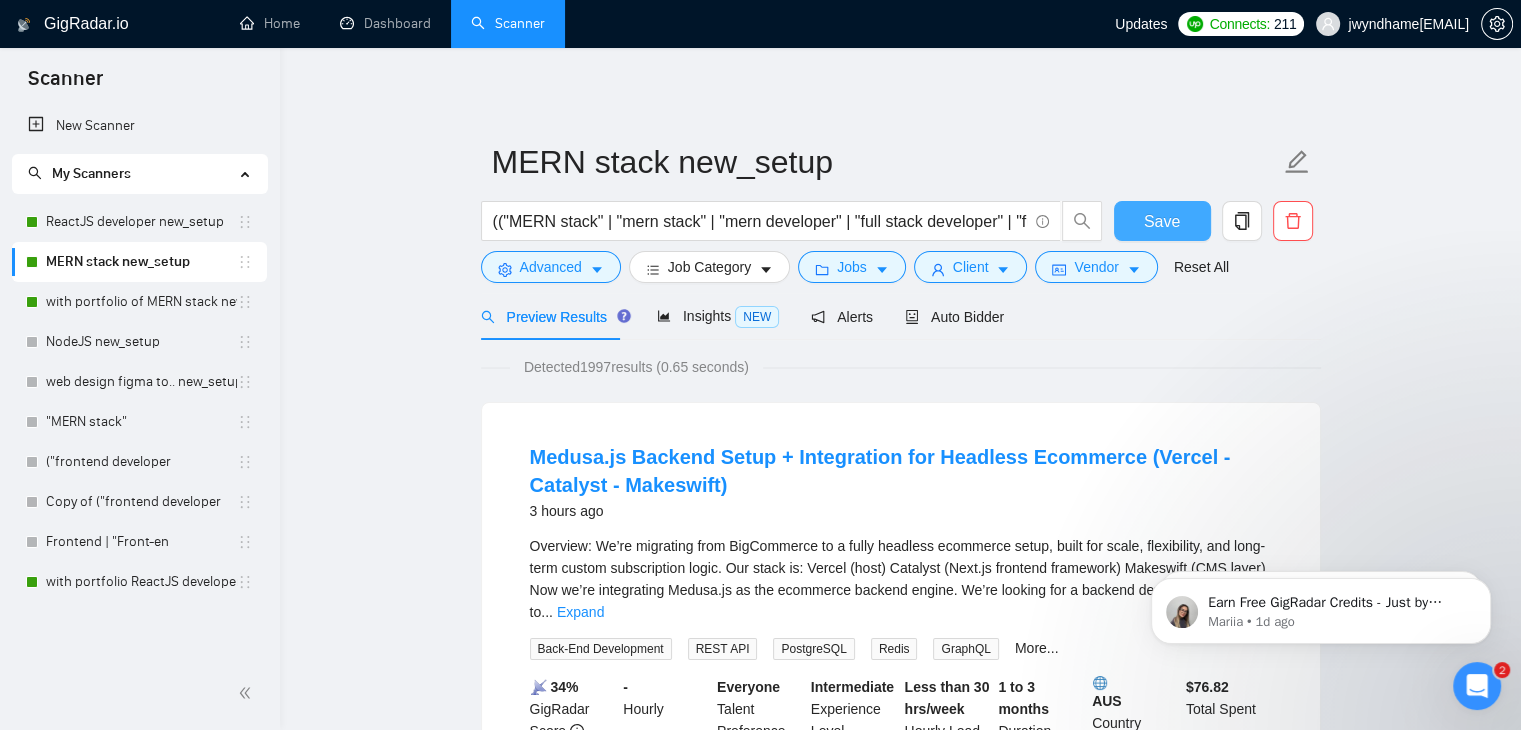 click on "Save" at bounding box center (1162, 221) 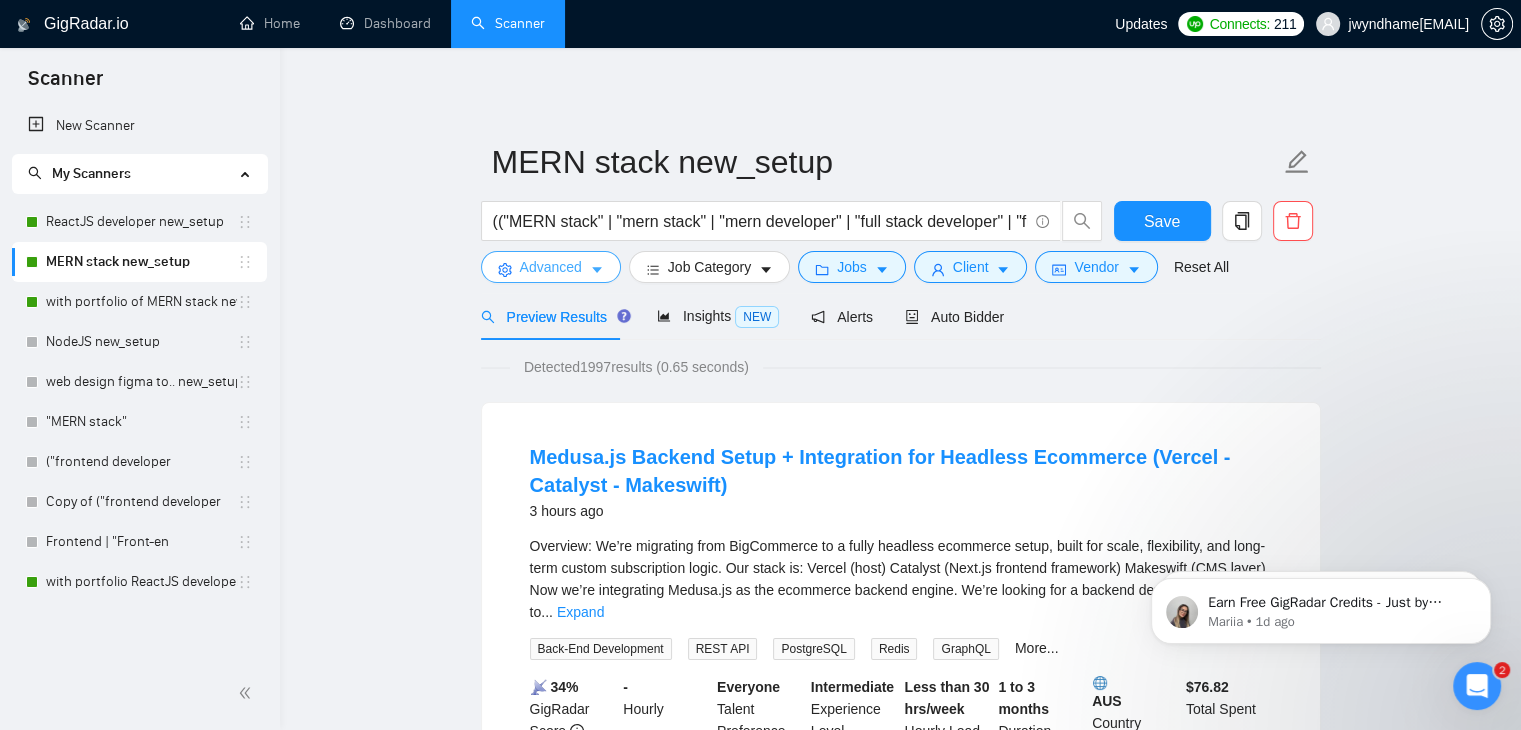 click on "Advanced" at bounding box center (551, 267) 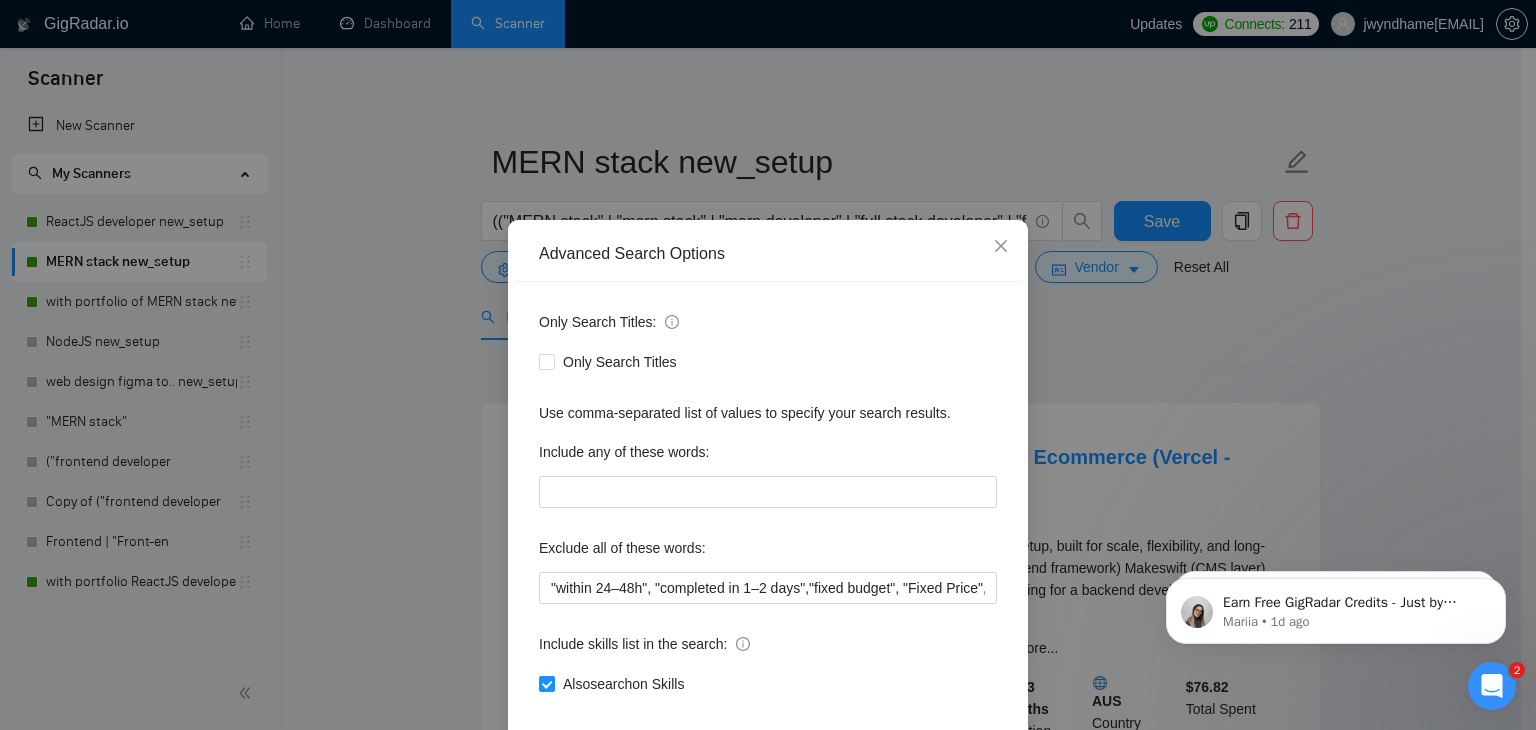 click on "Advanced Search Options Only Search Titles:   Only Search Titles Use comma-separated list of values to specify your search results. Include any of these words: Exclude all of these words: "within 24–48h", "completed in 1–2 days","fixed budget", "Fixed Price", "small task", "low budget", "No-Code", "quick fix", "low-code", "non-profit", ".NET", "WordPress", "shopify", "python", "vue*", "php", "laravel", "Flutterflow", "flutter" "React-native","React native", " App developer", "Web3", "Web 3", "QA", "rust", "Angular*", "PST", "CST", "UTC" , "Pacific time", zone", "Spanish", "10+ years", "8+ years ", " 6$/h", " 5$/h", " 4$/h", " 3$/h", " 2$/h" Include skills list in the search:   Also  search  on Skills Reset OK" at bounding box center (768, 365) 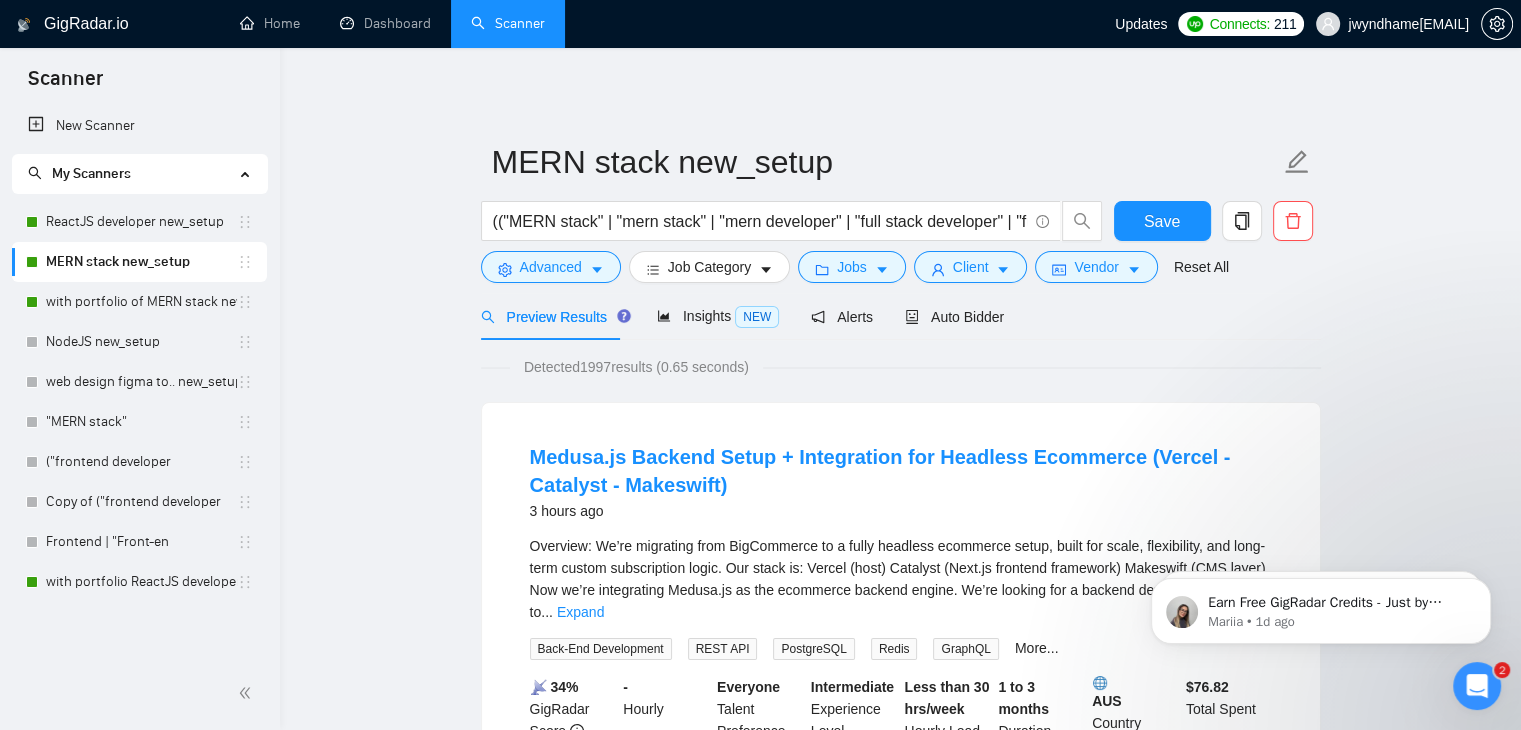click on "with portfolio of MERN stack new_setup" at bounding box center [141, 302] 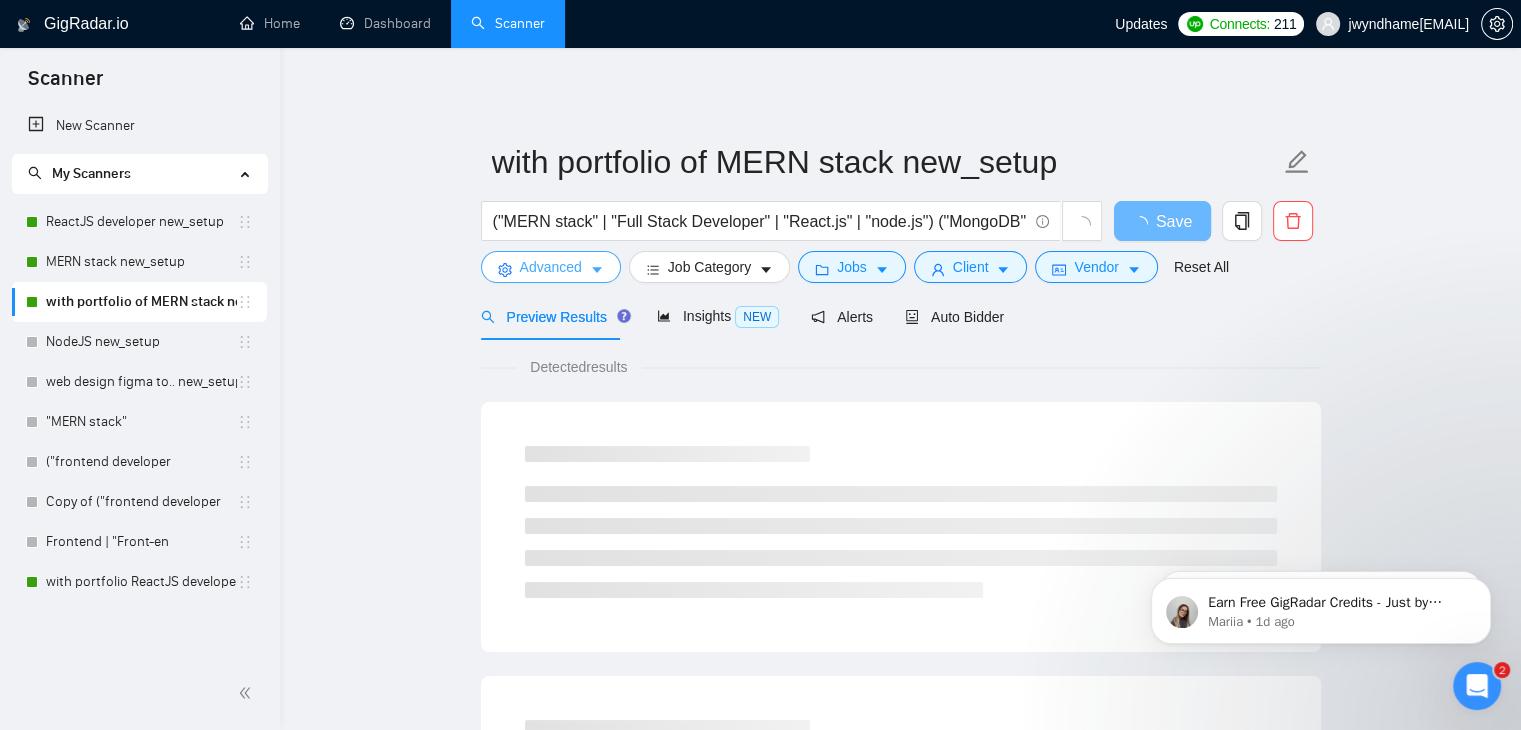 click on "Advanced" at bounding box center (551, 267) 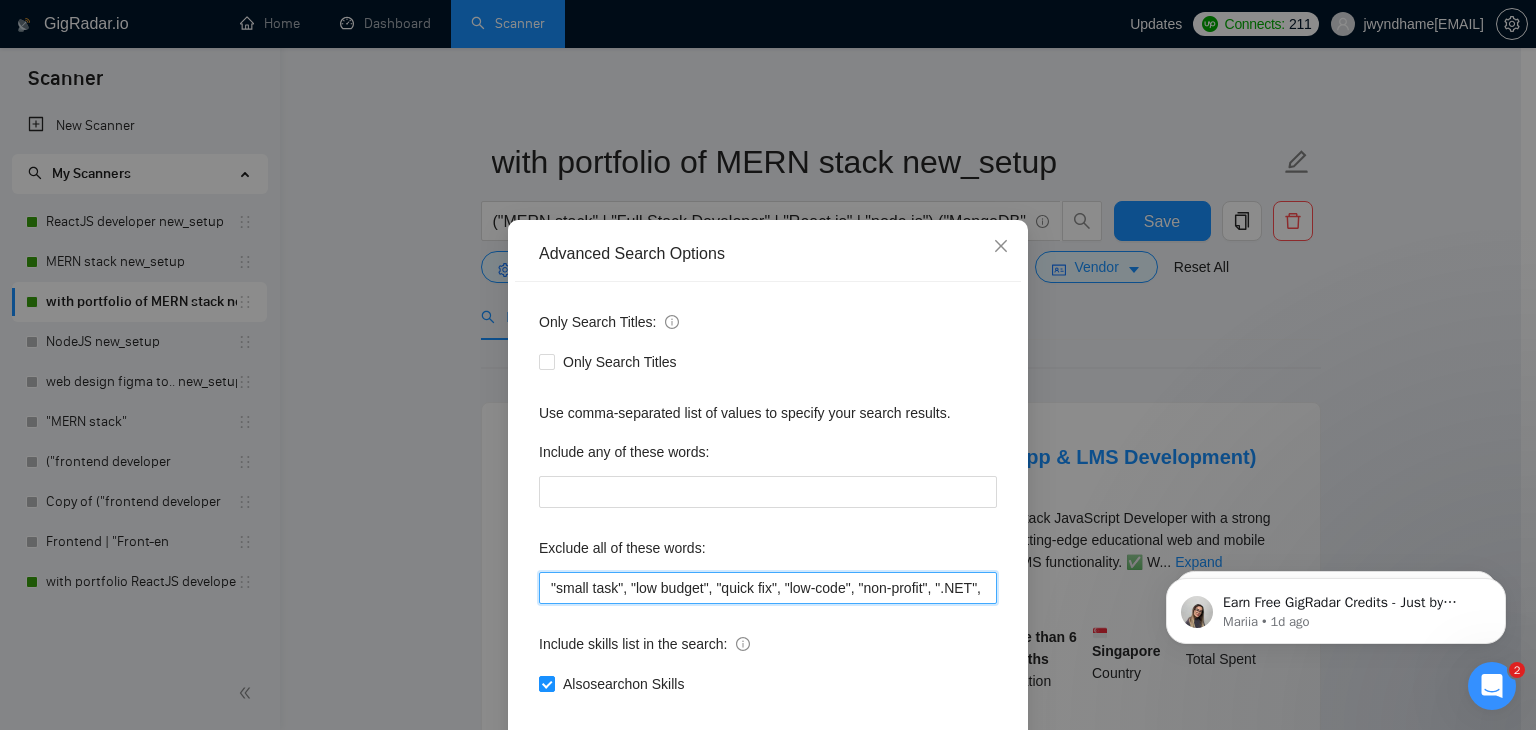 click on ""small task", "low budget", "quick fix", "low-code", "non-profit", ".NET", "WordPress", "shopify", "python", "vuejs", "php", "laravel"" at bounding box center [768, 588] 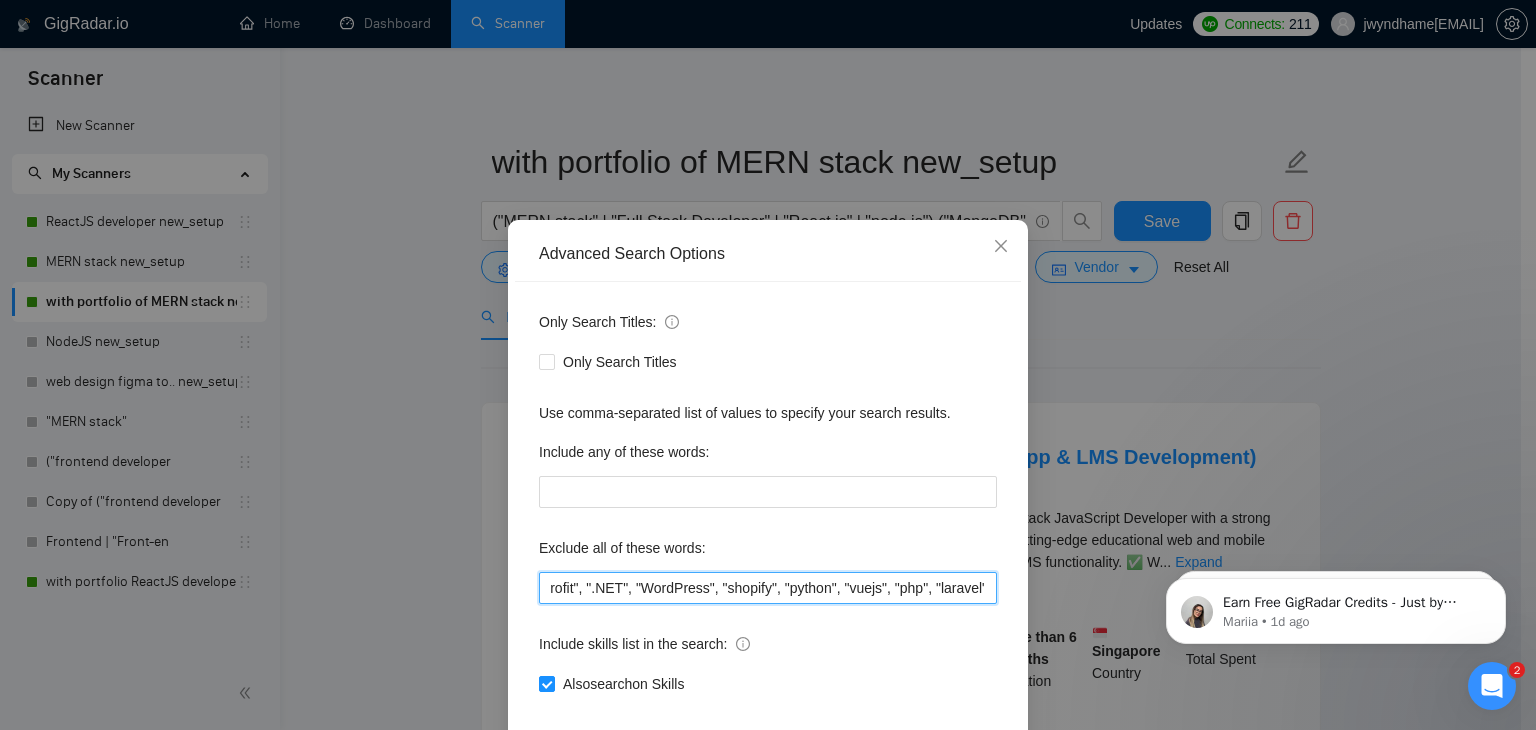 scroll, scrollTop: 0, scrollLeft: 353, axis: horizontal 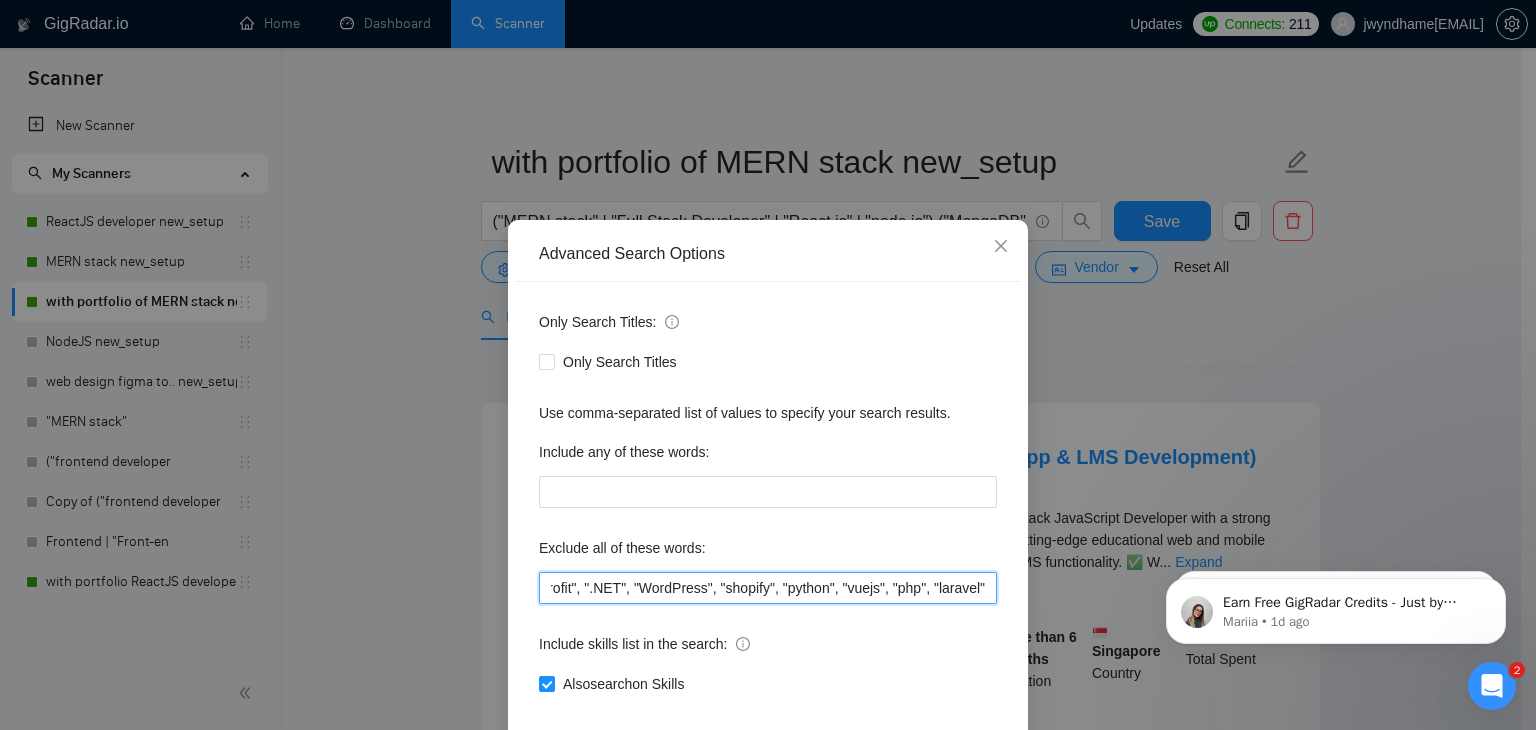 click on ""small task", "low budget", "quick fix", "low-code", "non-profit", ".NET", "WordPress", "shopify", "python", "vuejs", "php", "laravel"" at bounding box center [768, 588] 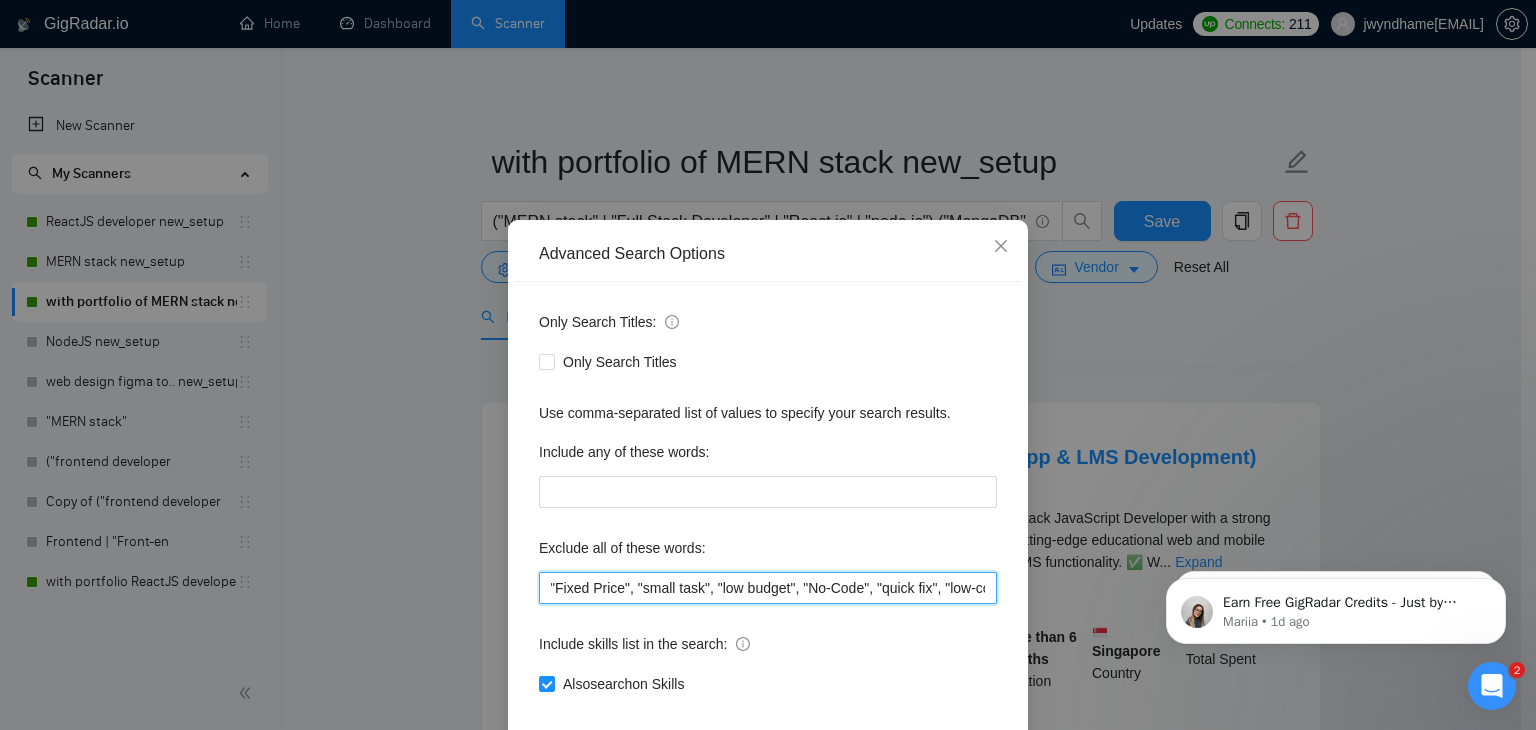 scroll, scrollTop: 0, scrollLeft: 2282, axis: horizontal 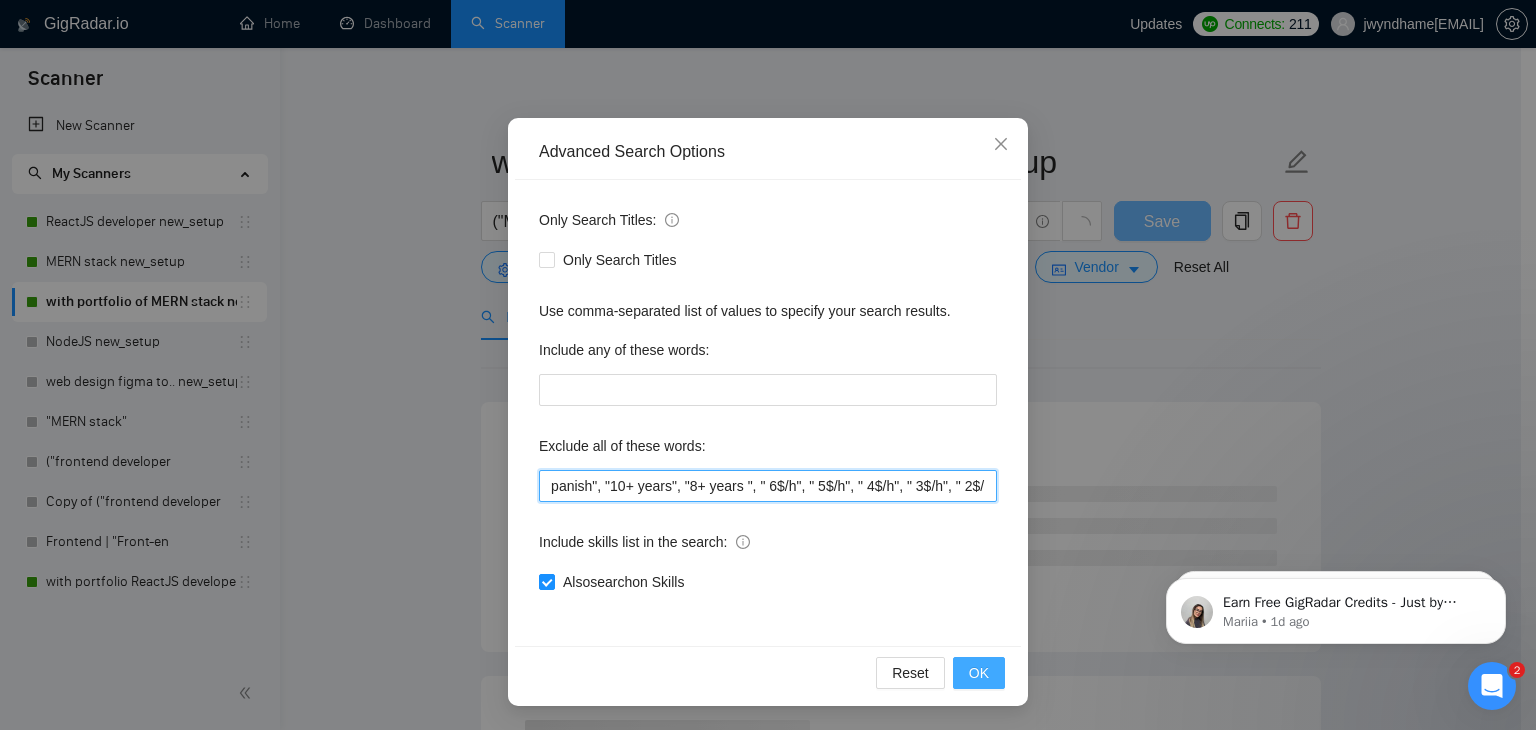 type on ""within 24–48h", "completed in 1–2 days","fixed budget", "Fixed Price", "small task", "low budget", "No-Code", "quick fix", "low-code", "non-profit", ".NET", "WordPress", "shopify", "python", "vue*", "php", "laravel", "Flutterflow", "flutter" "React-native","React native", " App developer", "Web3", "Web 3", "QA", "rust", "Angular*", "PST", "CST", "UTC" , "Pacific time", zone", "Spanish", "10+ years", "8+ years ", " 6$/h", " 5$/h", " 4$/h", " 3$/h", " 2$/h"" 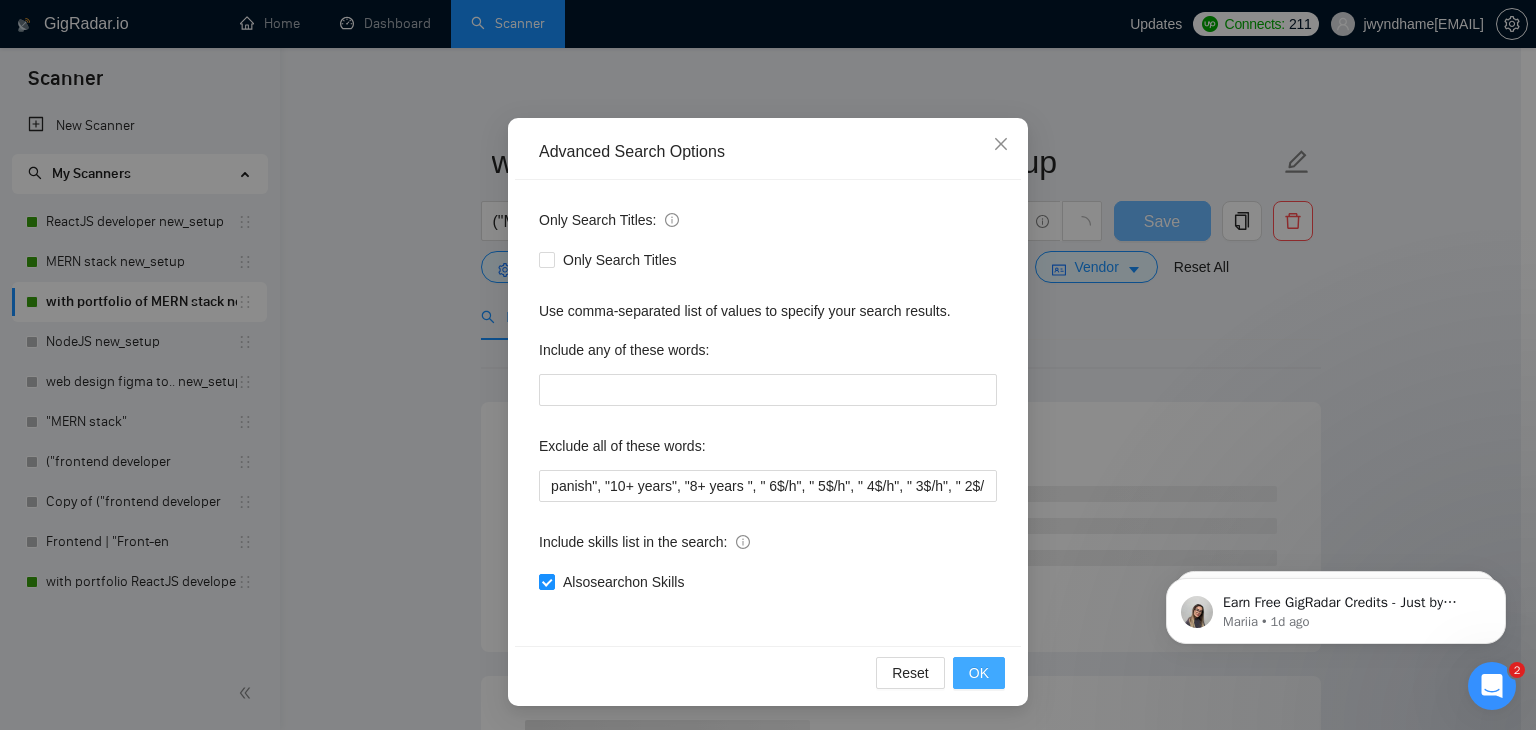 click on "OK" at bounding box center [979, 673] 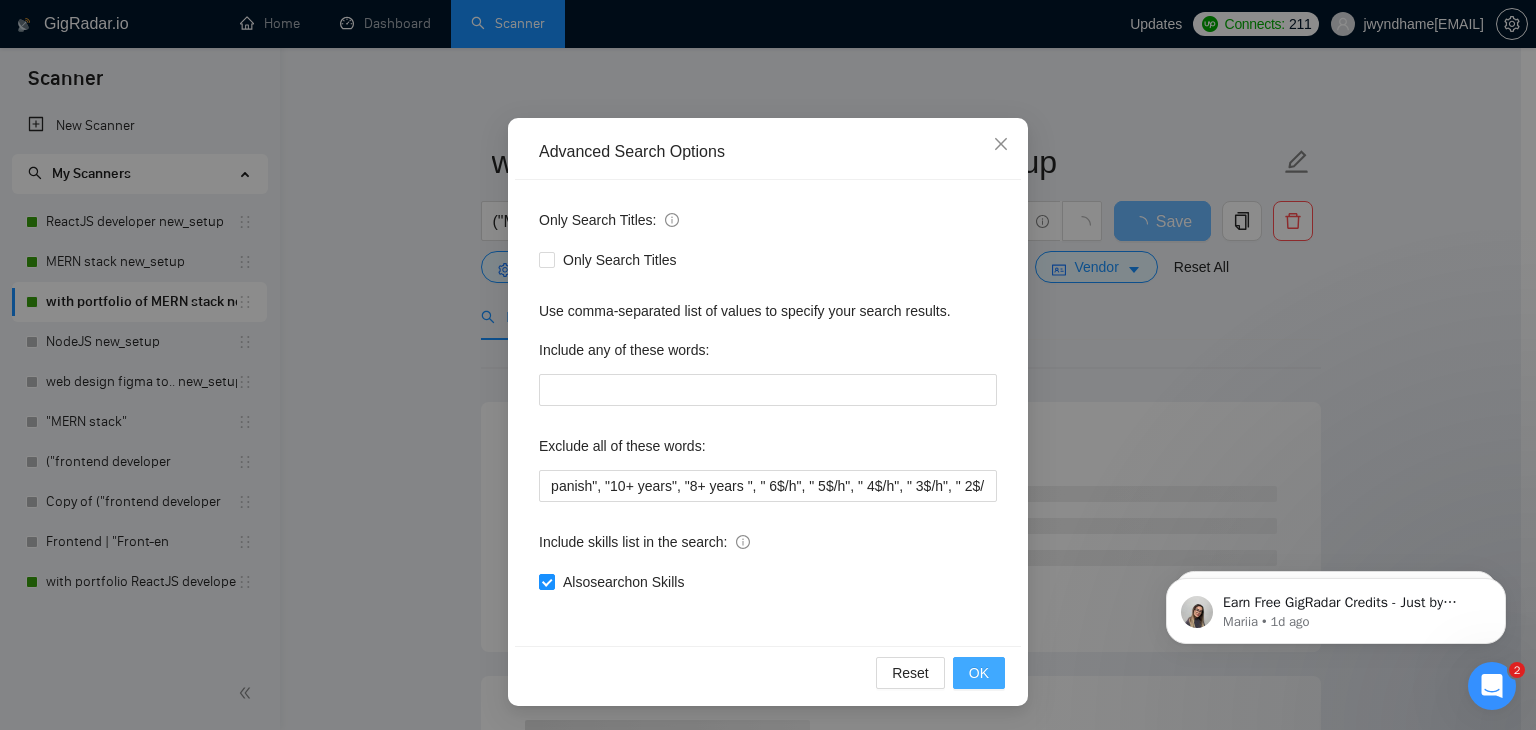 scroll, scrollTop: 0, scrollLeft: 0, axis: both 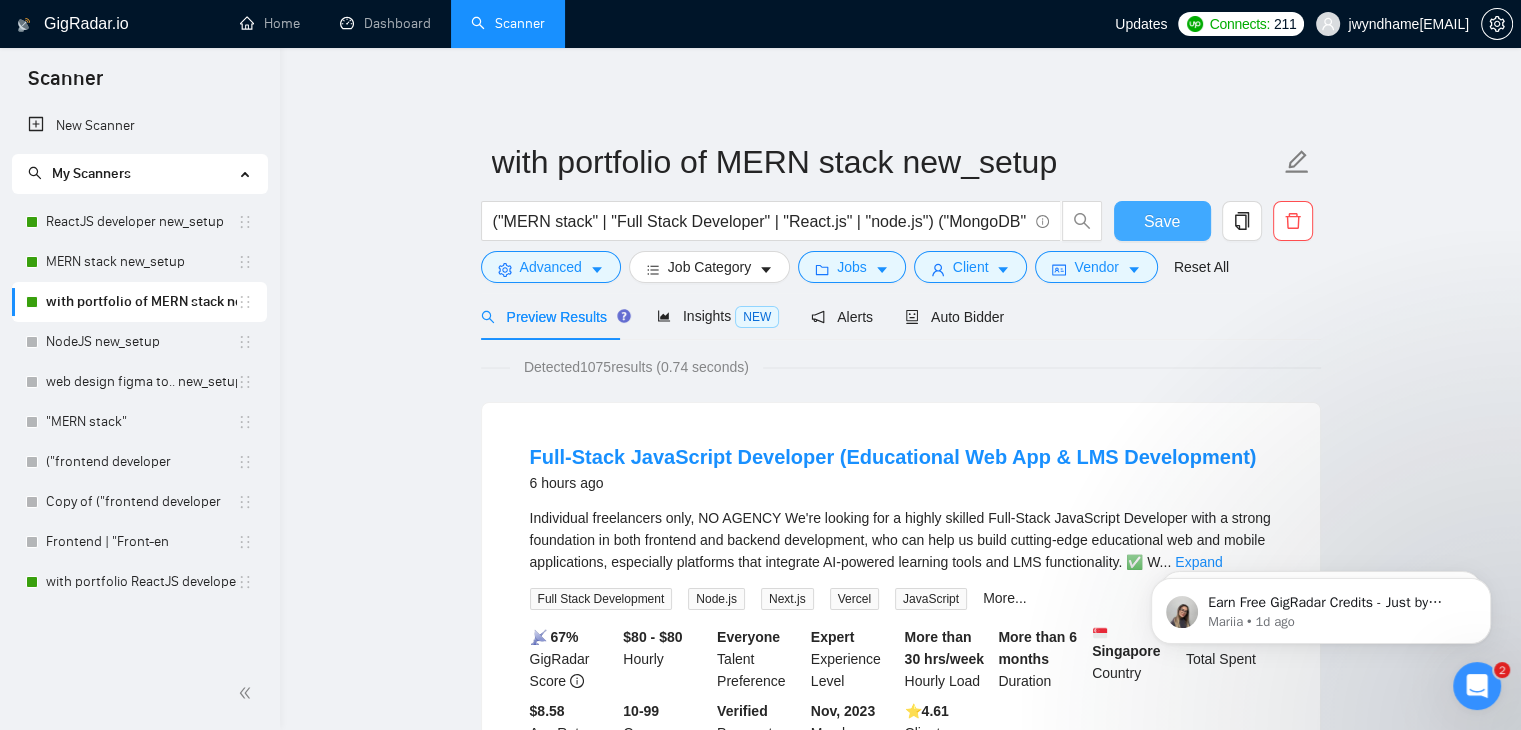 click on "Save" at bounding box center (1162, 221) 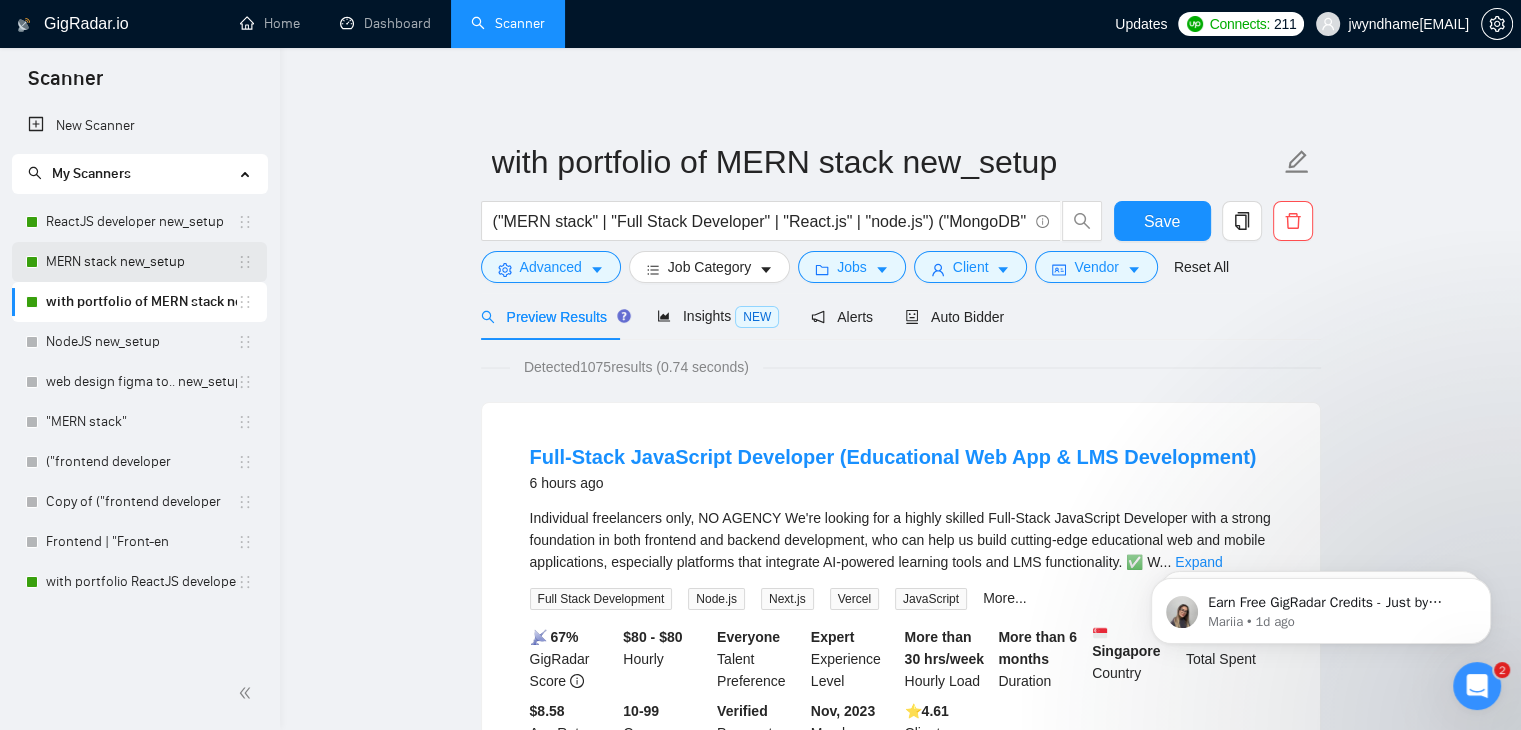 click on "MERN stack new_setup" at bounding box center (141, 262) 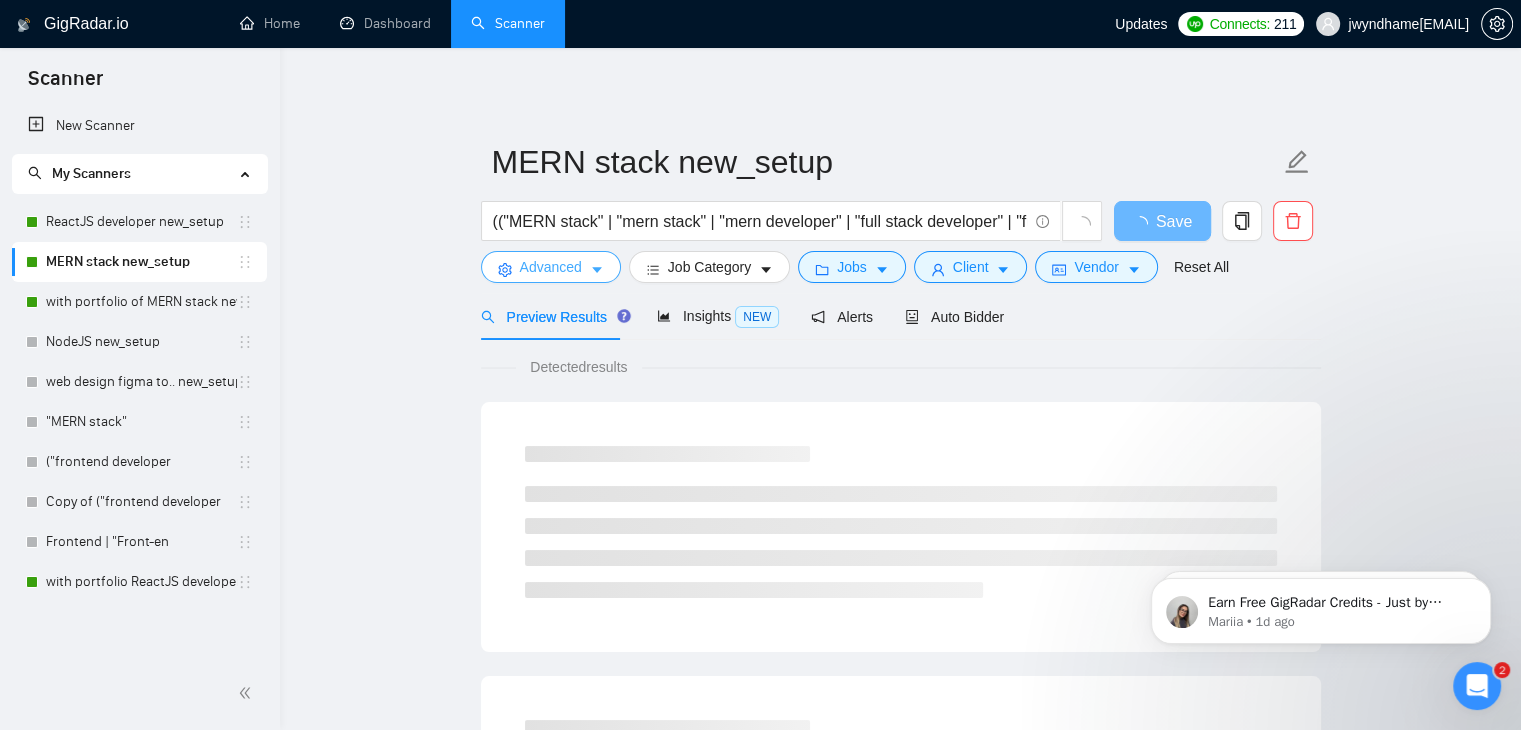 click on "Advanced" at bounding box center [551, 267] 